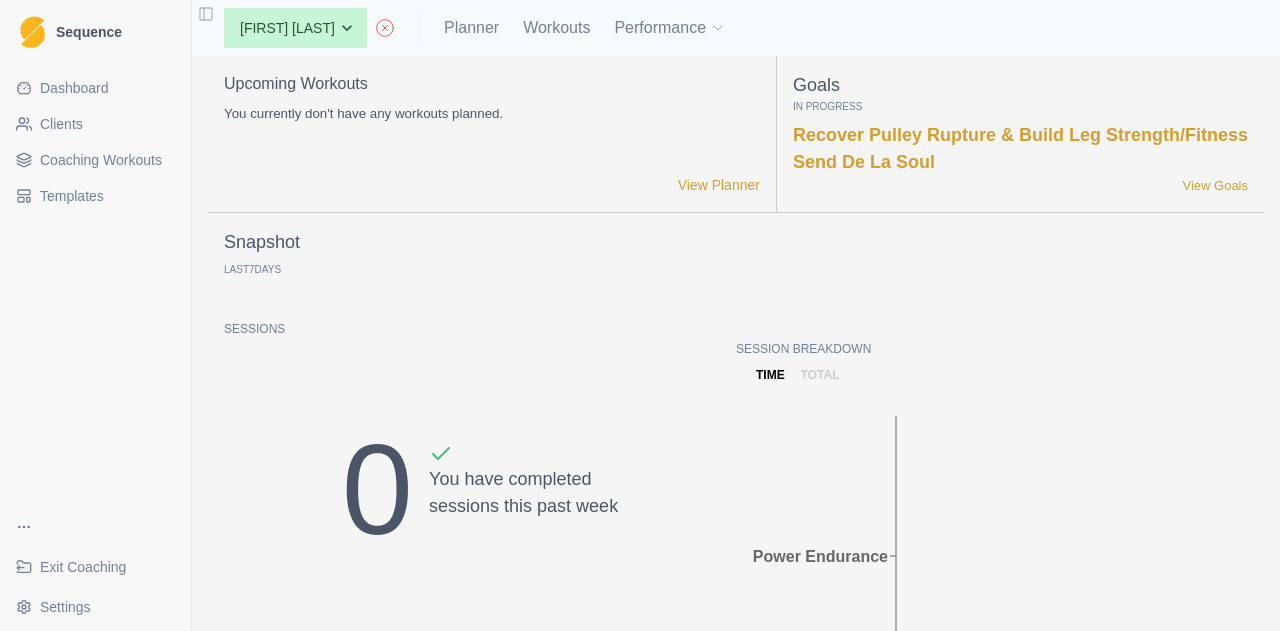 scroll, scrollTop: 0, scrollLeft: 0, axis: both 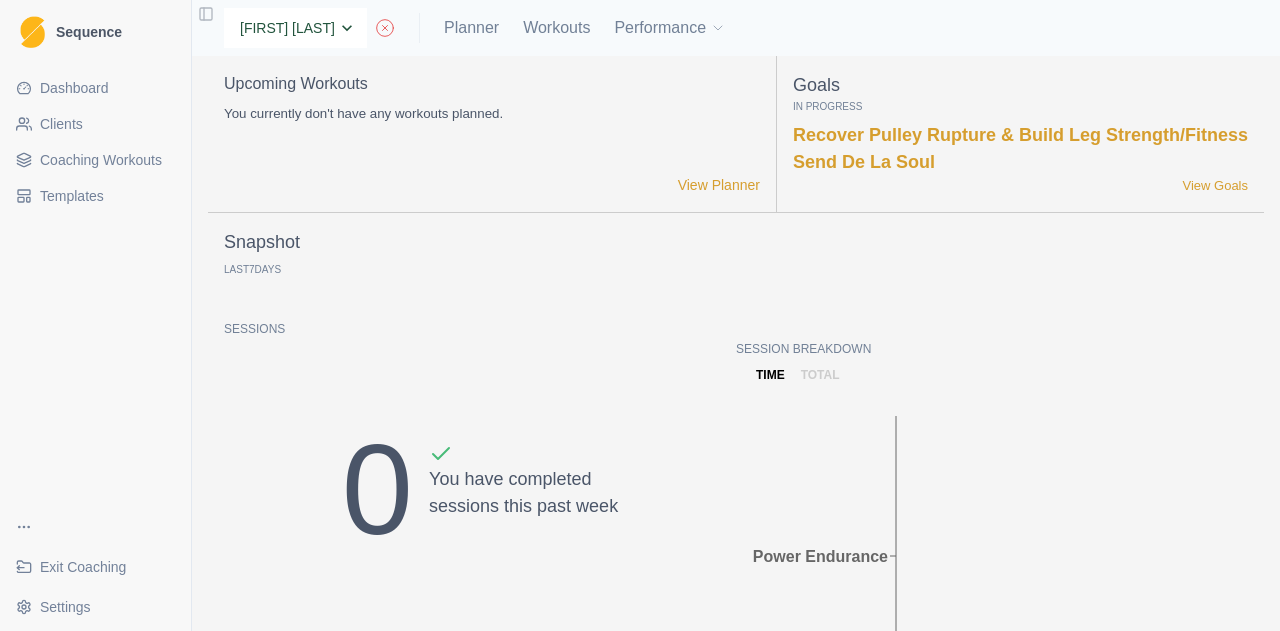 click on "None [FIRST] [LAST] [FIRST] [LAST] [FIRST] [LAST] [FIRST] [LAST] [FIRST] [LAST] [FIRST] [LAST] [FIRST] [LAST] [FIRST] [LAST] [FIRST] [LAST] [FIRST] [LAST] [FIRST] [LAST] [FIRST] [LAST] [FIRST] [LAST] [FIRST] [LAST] [FIRST] [LAST]" at bounding box center (295, 28) 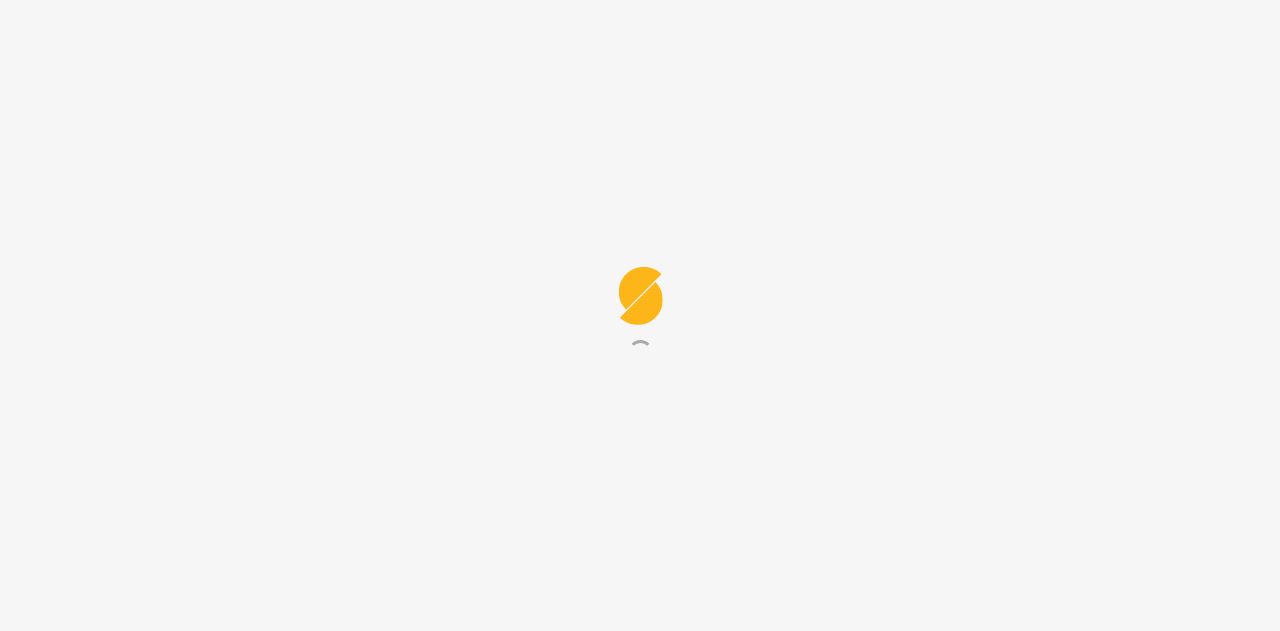 scroll, scrollTop: 0, scrollLeft: 0, axis: both 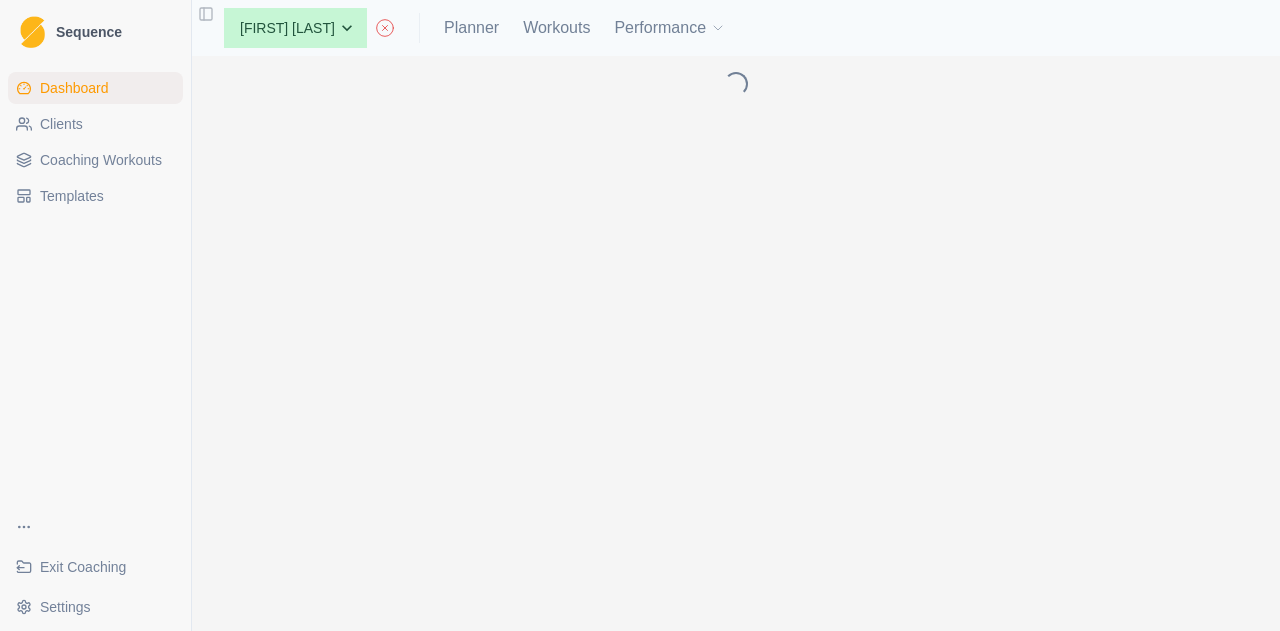 click on "Clients" at bounding box center (95, 124) 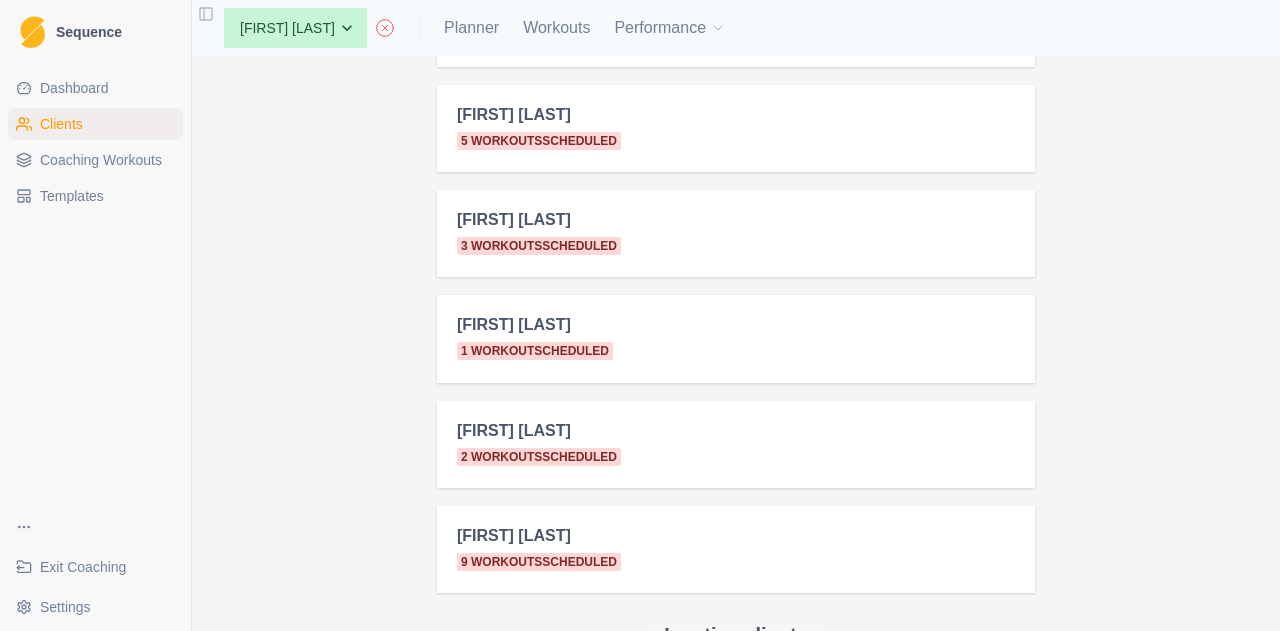 scroll, scrollTop: 1400, scrollLeft: 0, axis: vertical 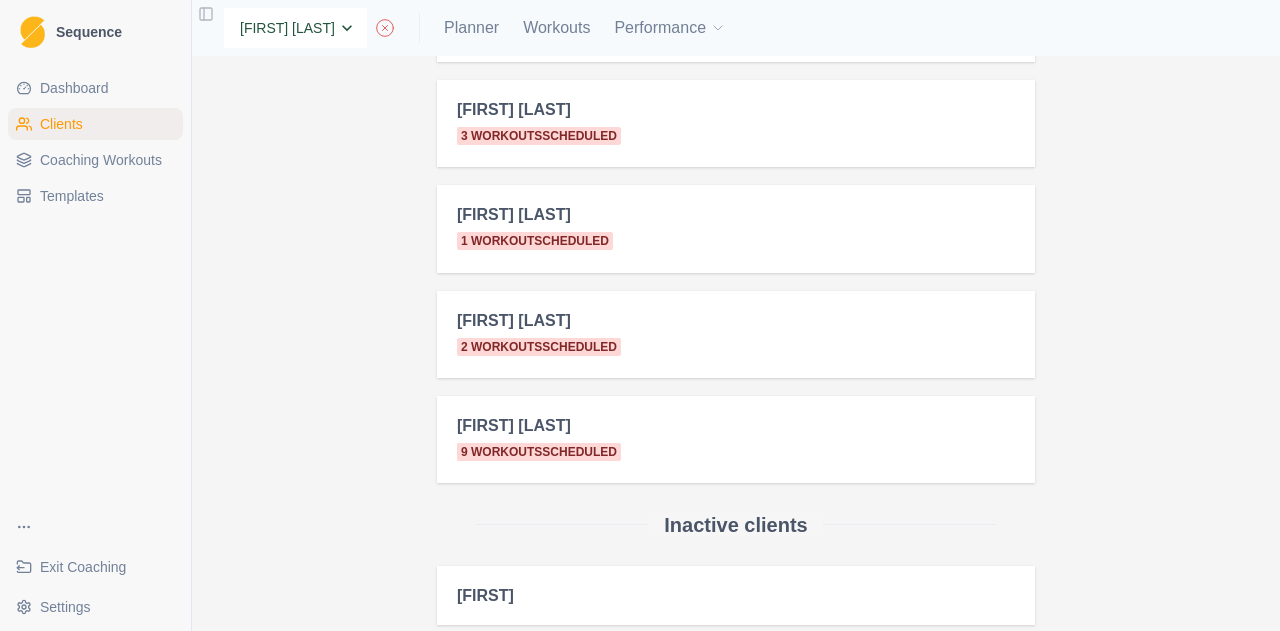 click on "None [FIRST] [LAST] [FIRST] [LAST] [FIRST] [LAST] [FIRST] [LAST] [FIRST] [LAST] [FIRST] [LAST] [FIRST] [LAST] [FIRST] [LAST] [FIRST] [LAST] [FIRST] [LAST] [FIRST] [LAST] [FIRST] [LAST] [FIRST] [LAST] [FIRST] [LAST] [FIRST] [LAST] [FIRST] [LAST] [FIRST] [LAST]" at bounding box center [295, 28] 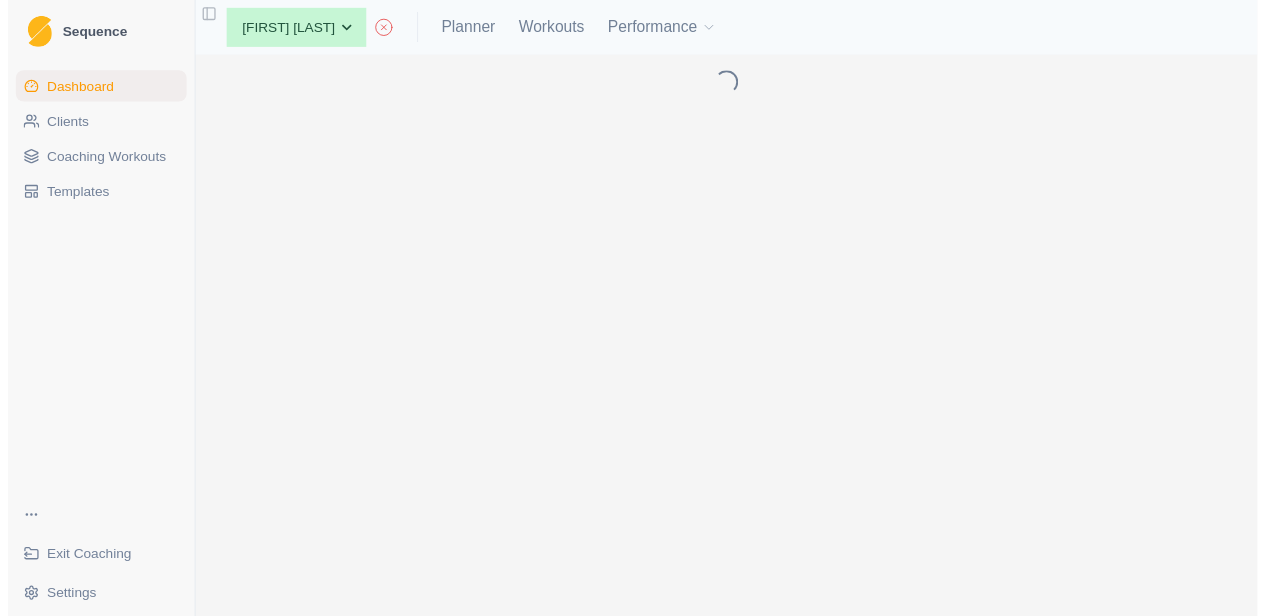 scroll, scrollTop: 0, scrollLeft: 0, axis: both 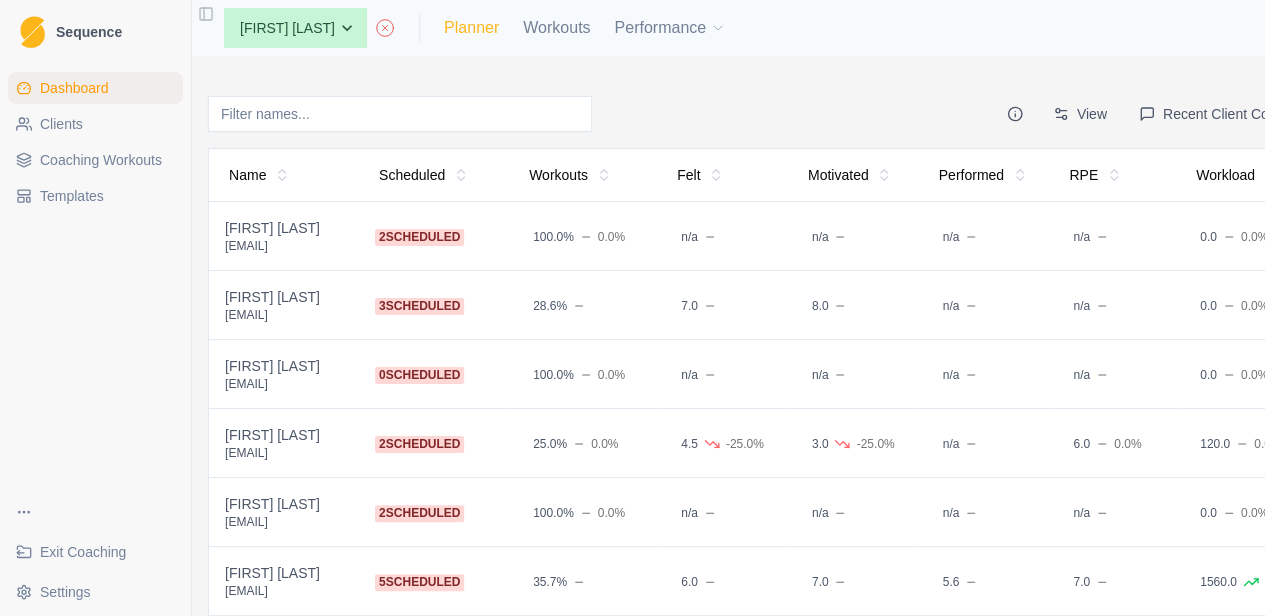 click on "Planner" at bounding box center (471, 28) 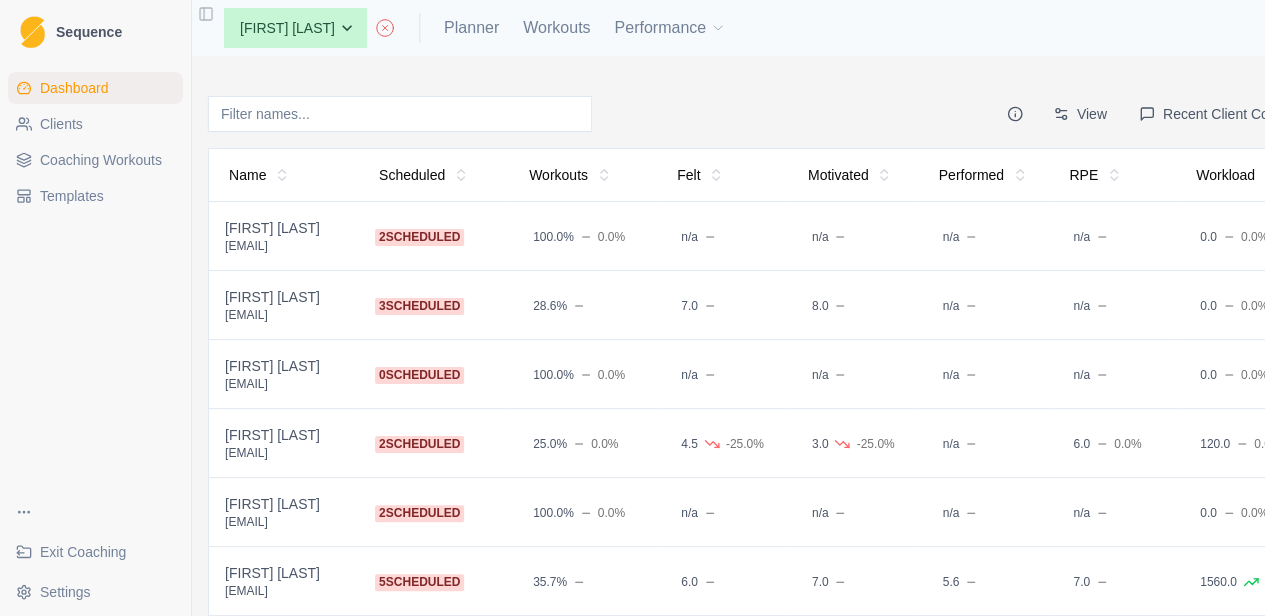 select on "month" 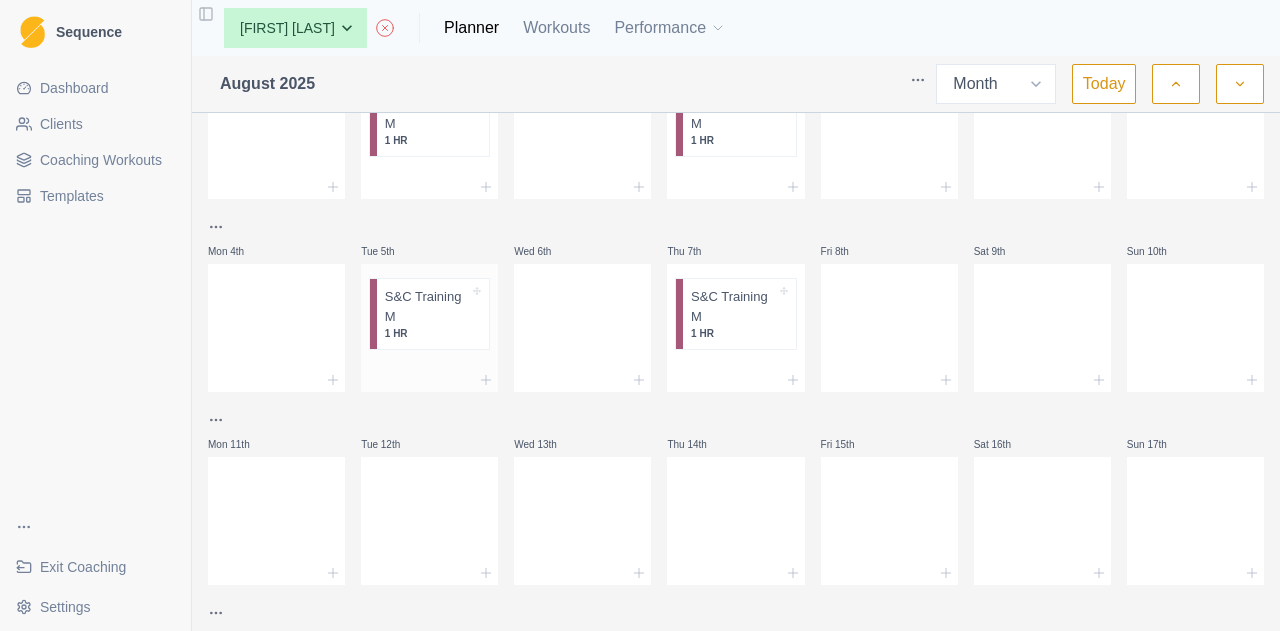 scroll, scrollTop: 200, scrollLeft: 0, axis: vertical 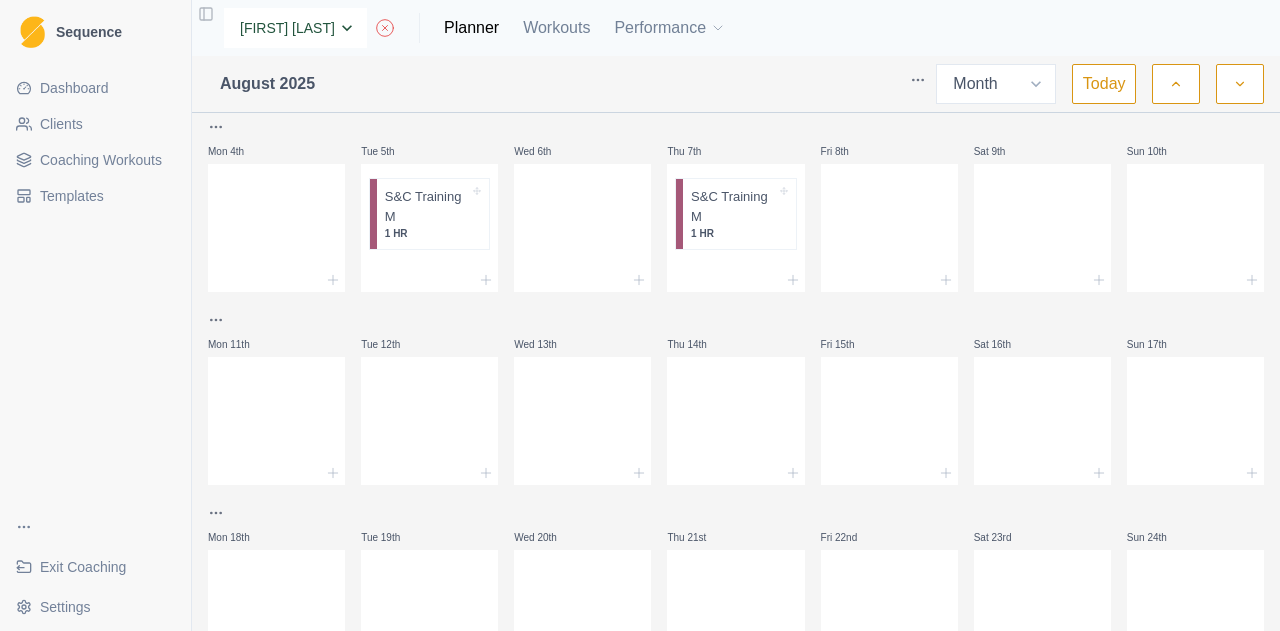 click on "None [FIRST] [LAST] [FIRST] [LAST] [FIRST] [LAST] [FIRST] [LAST] [FIRST] [LAST] [FIRST] [LAST] [FIRST] [FIRST] [FIRST] [LAST] [FIRST] [LAST] [FIRST] [LAST] [FIRST] [LAST] [FIRST] [LAST] [FIRST] [LAST] [FIRST] [LAST] [FIRST] [LAST] [FIRST] [LAST]" at bounding box center [295, 28] 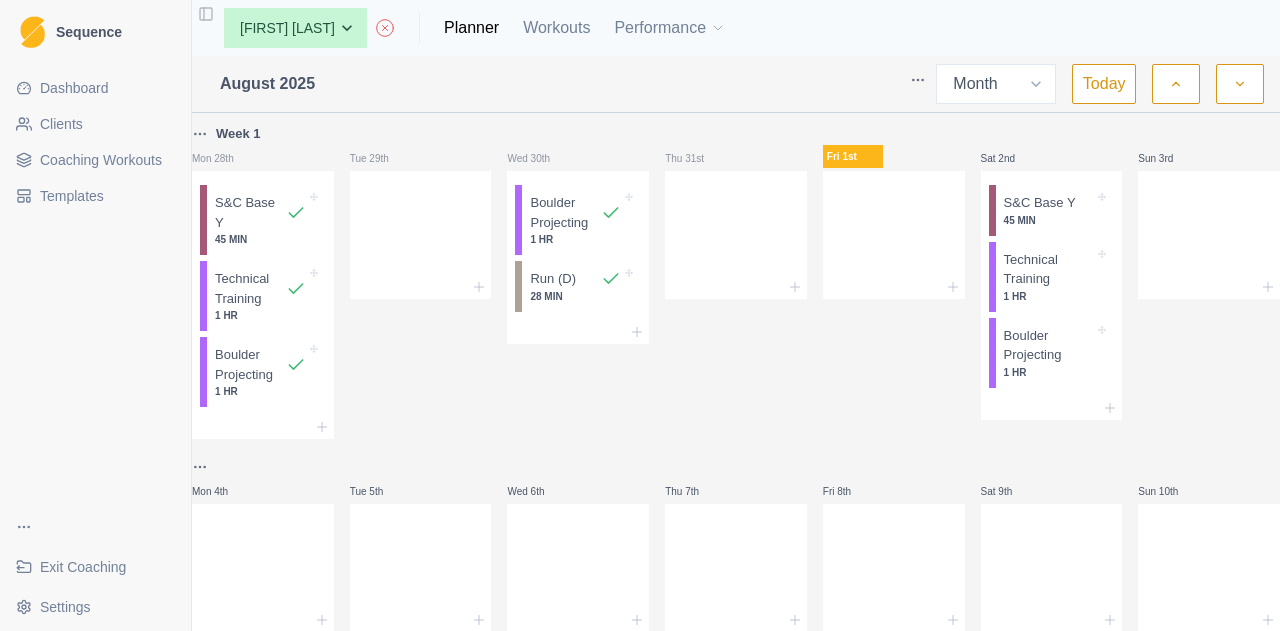 select on "month" 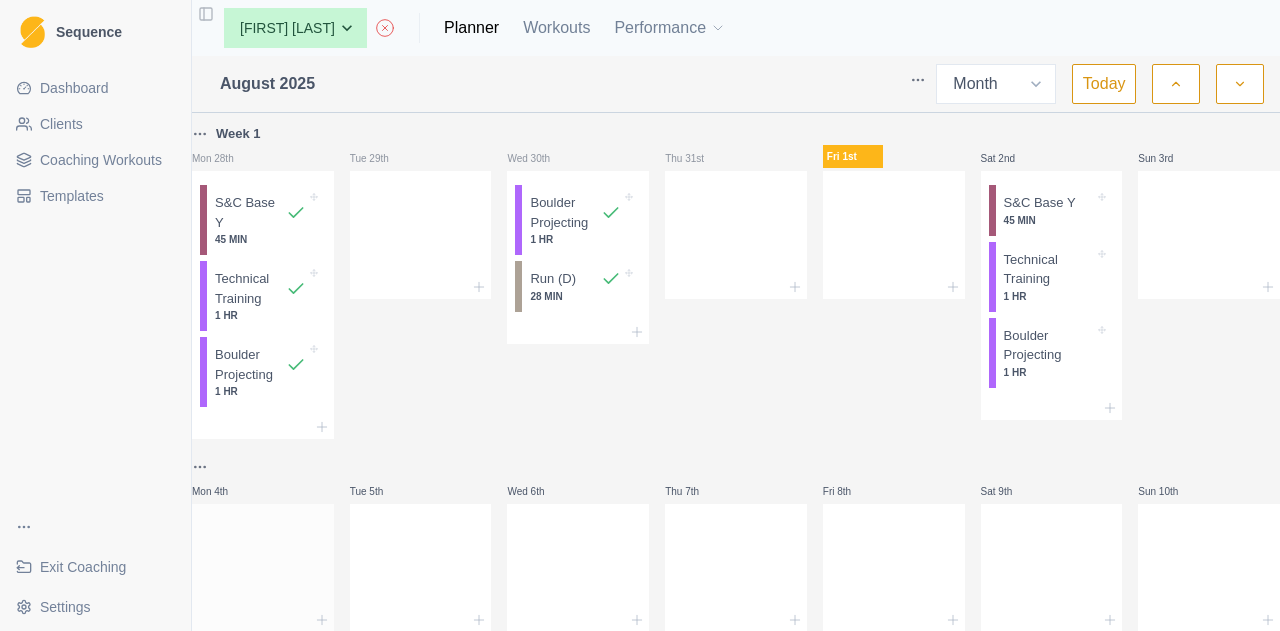 scroll, scrollTop: 100, scrollLeft: 0, axis: vertical 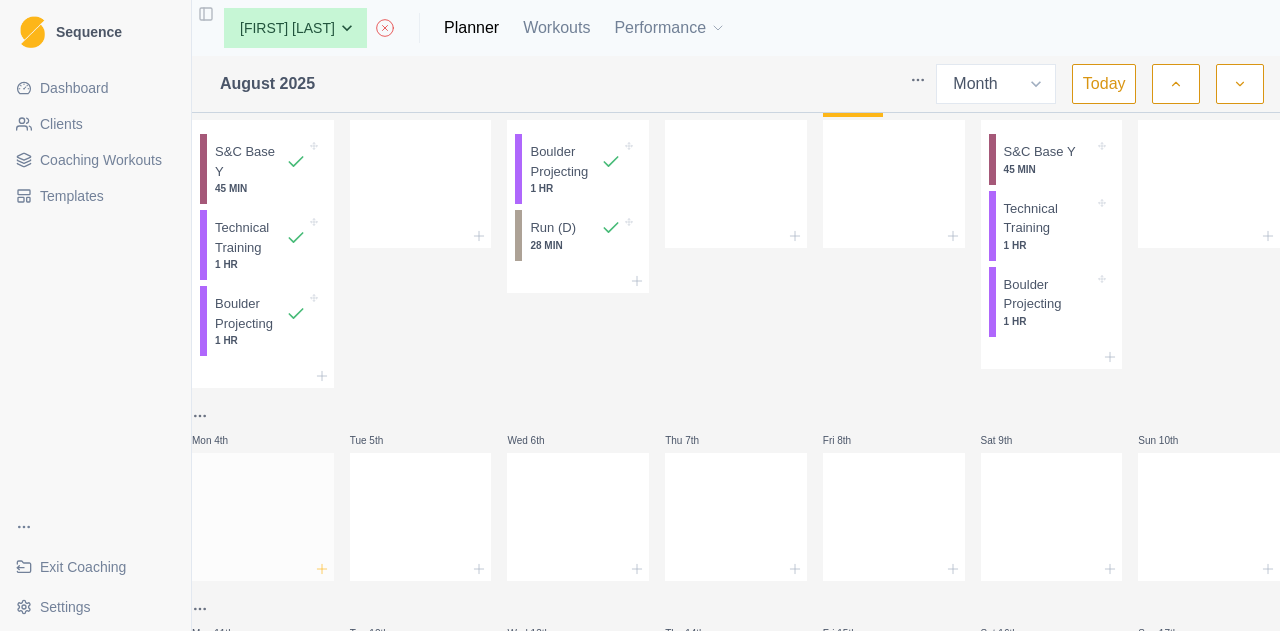 click 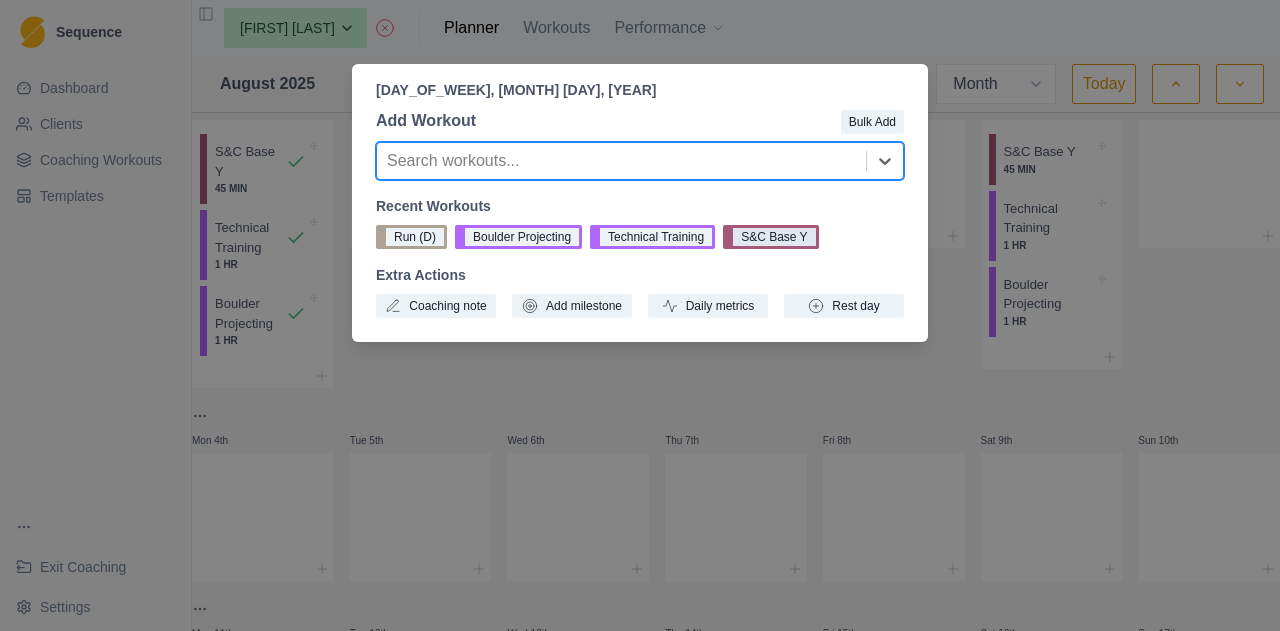 click on "S&C Base Y" at bounding box center [770, 237] 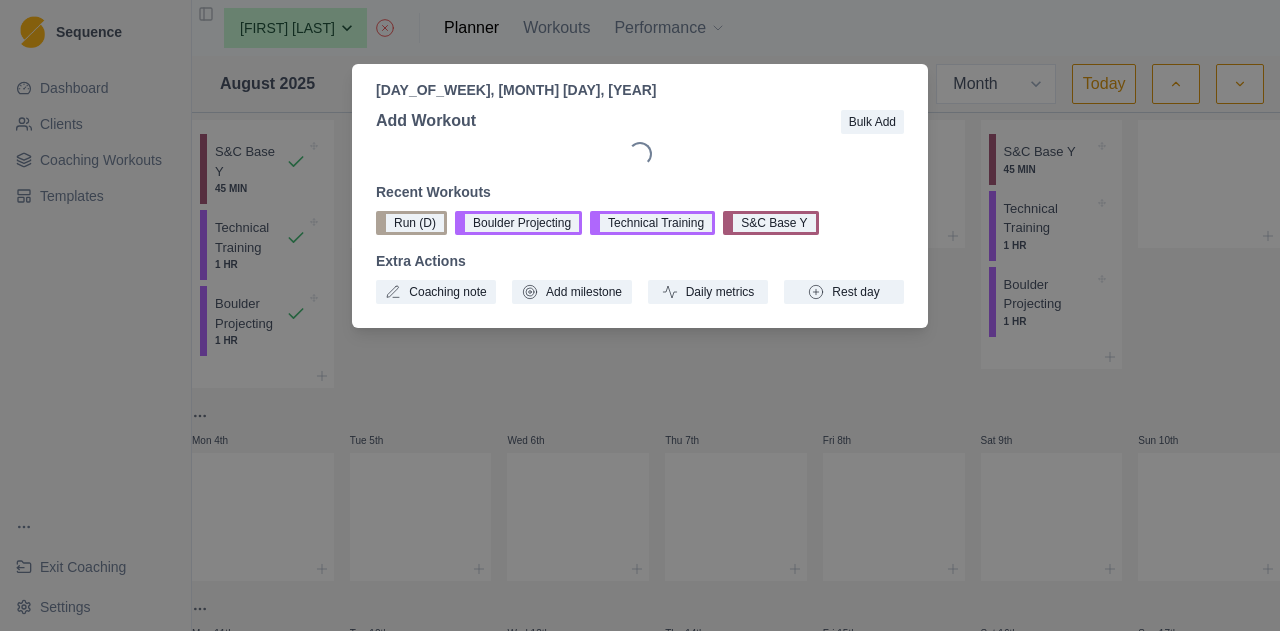 click on "Monday, August 4th, 2025 Add Workout Bulk Add Loading... Recent Workouts Run (D) Boulder Projecting Technical Training S&C Base Y Extra Actions Coaching note Add milestone Daily metrics Rest day" at bounding box center (640, 315) 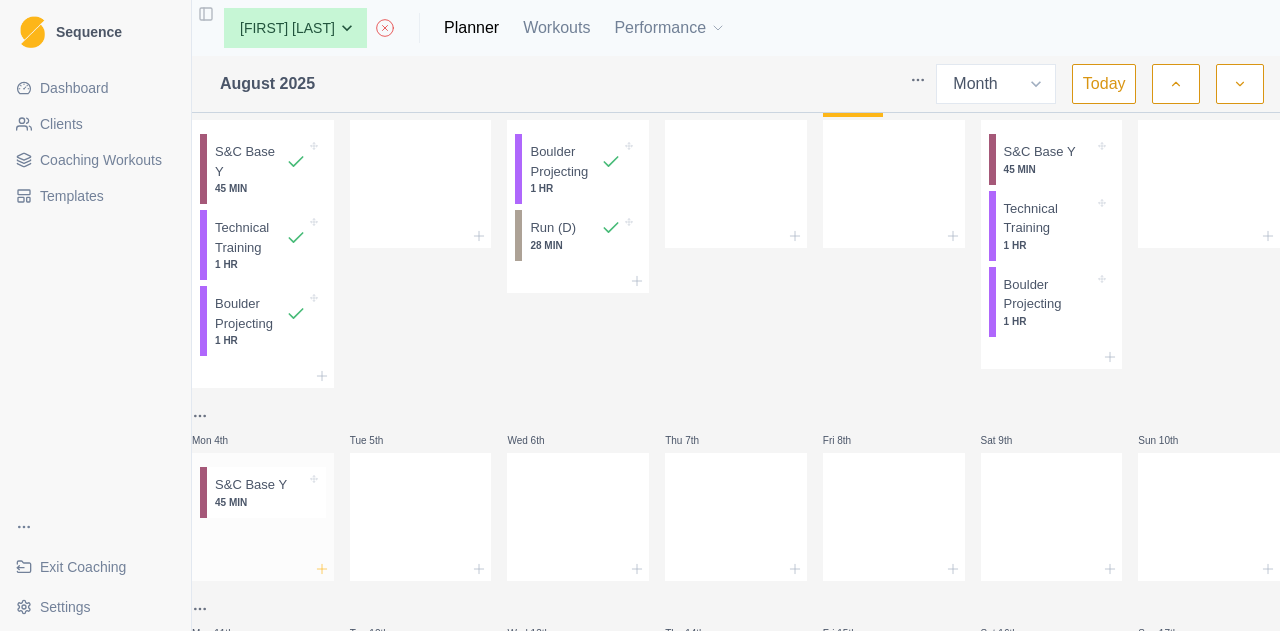 click 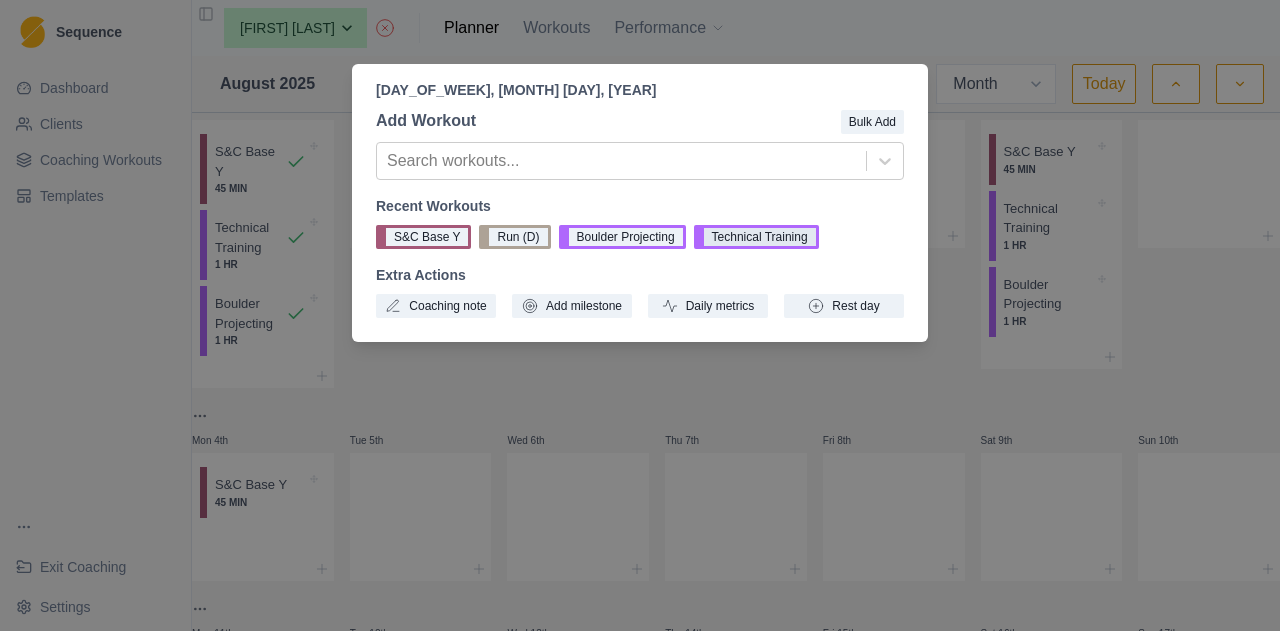click on "Technical Training" at bounding box center (756, 237) 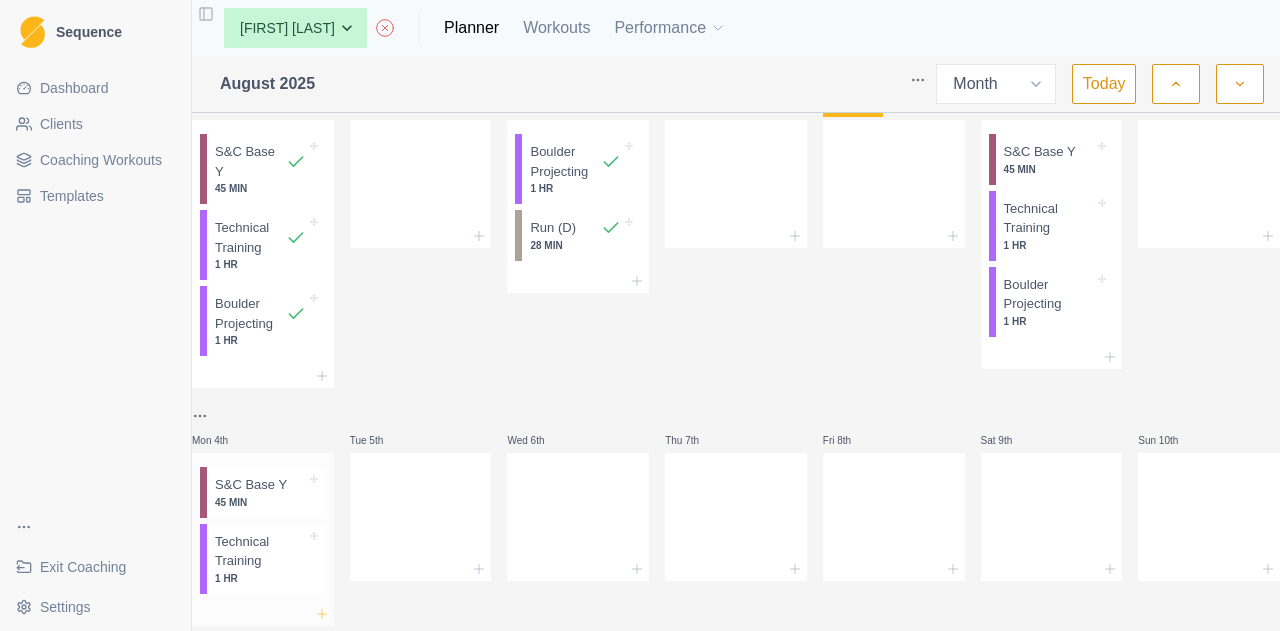click 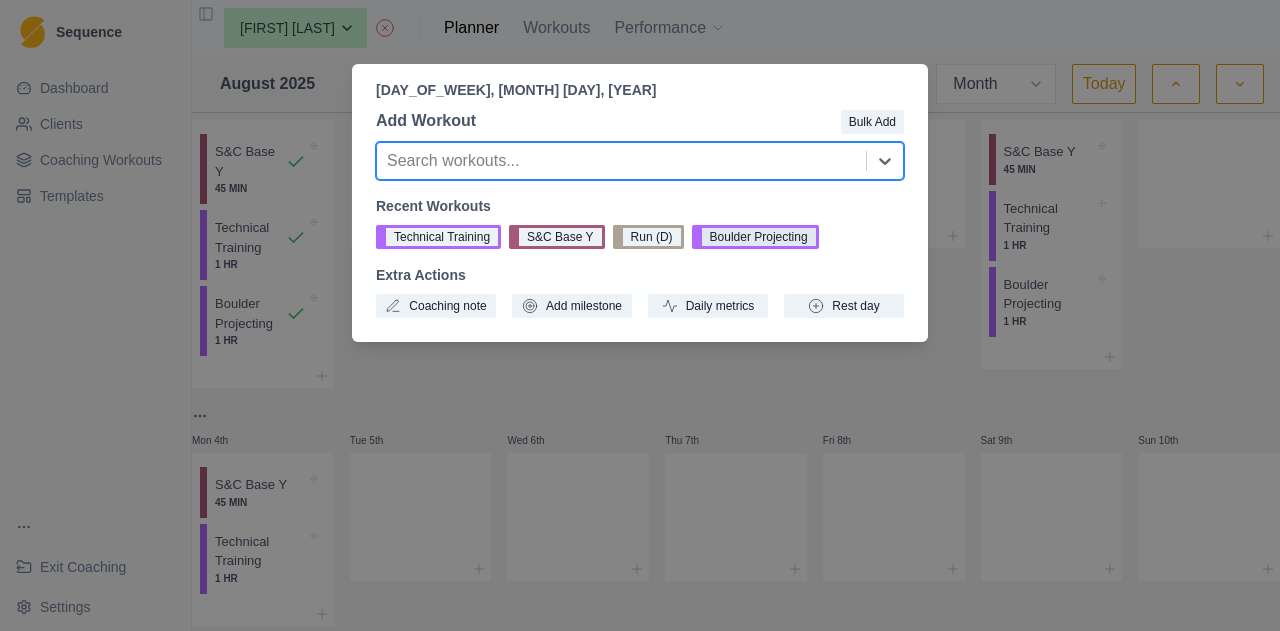 click on "Boulder Projecting" at bounding box center (755, 237) 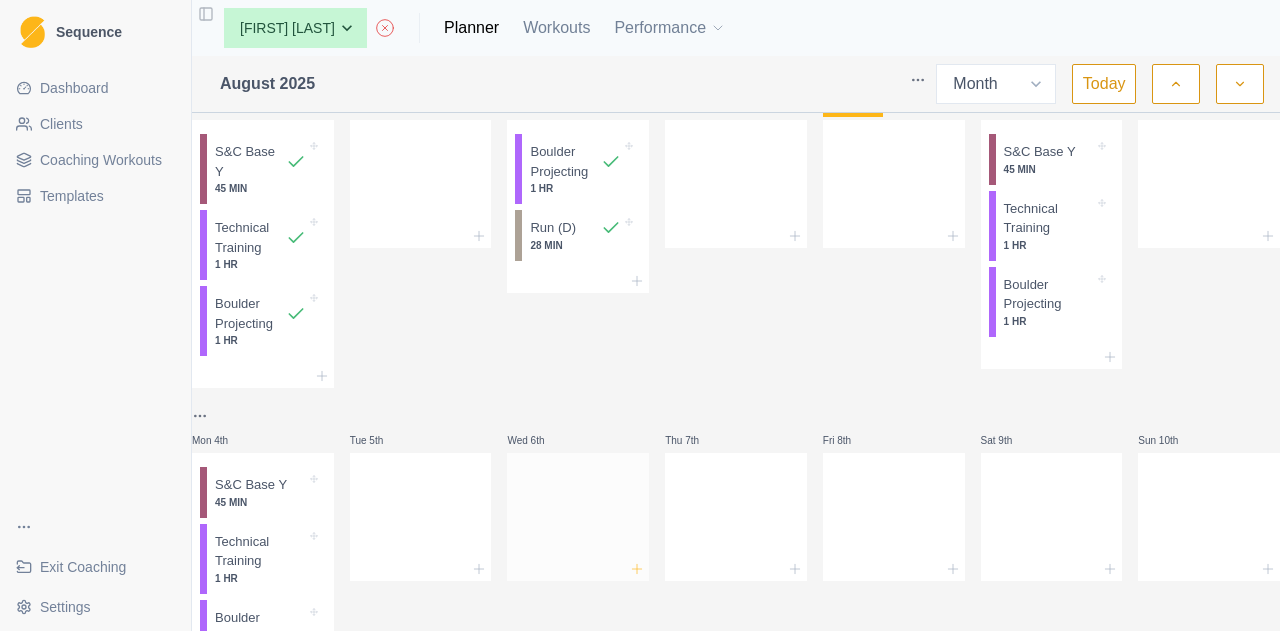 click 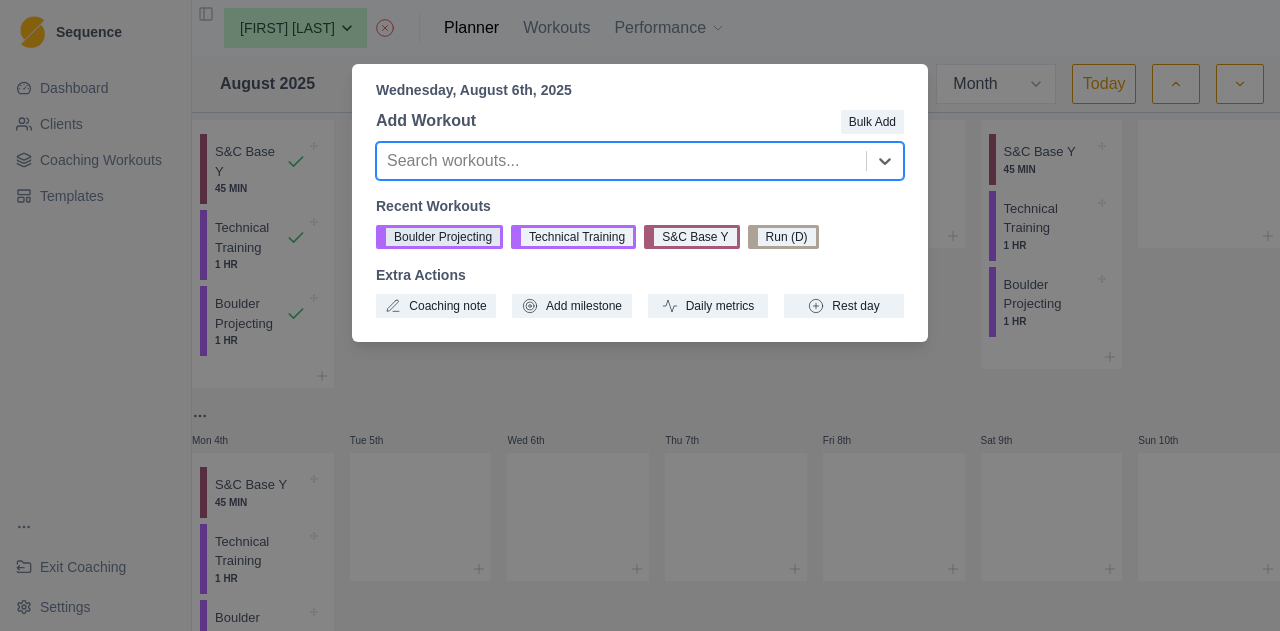 click on "Boulder Projecting" at bounding box center [439, 237] 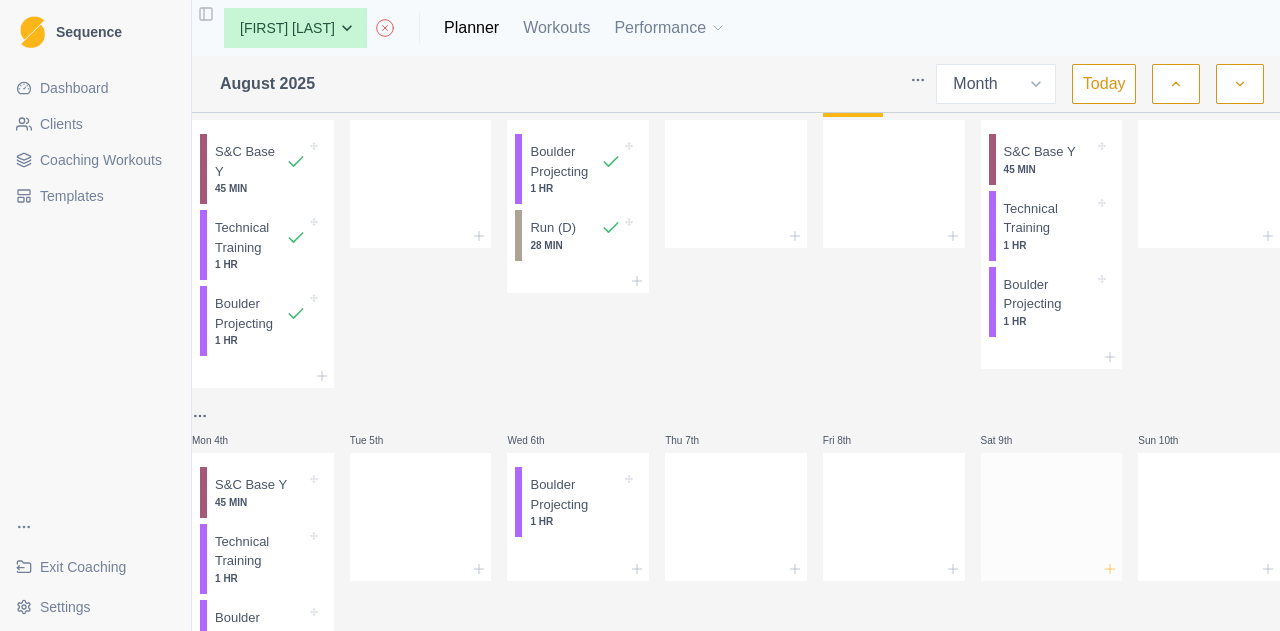 click 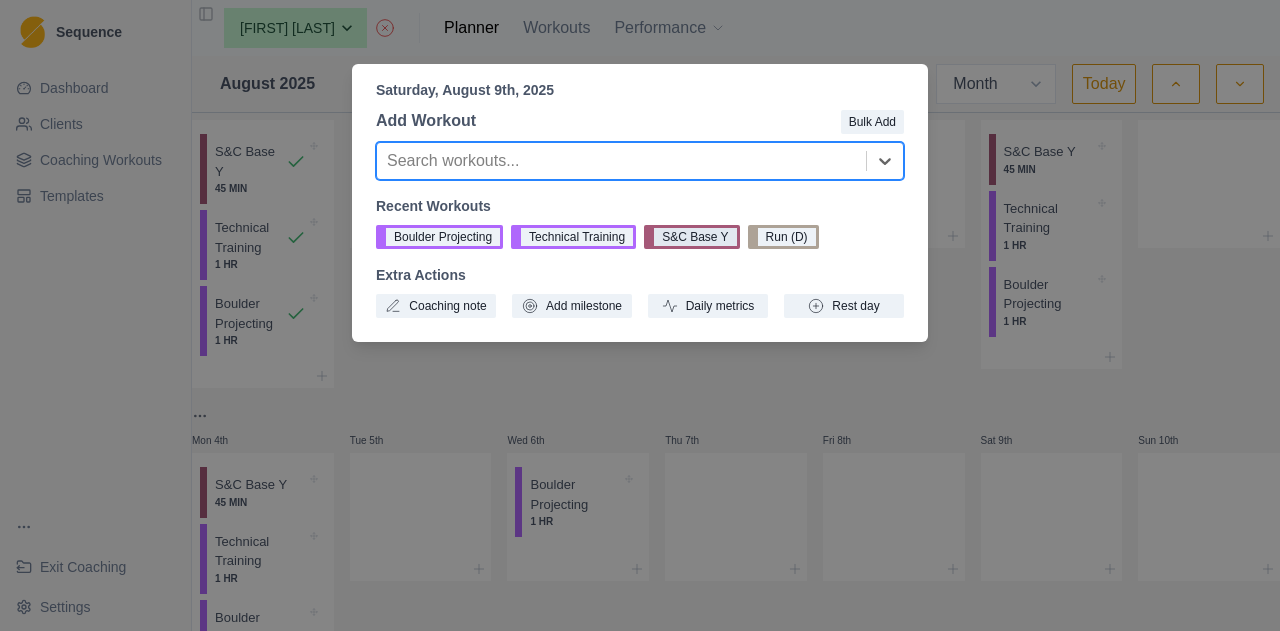 click on "S&C Base Y" at bounding box center (691, 237) 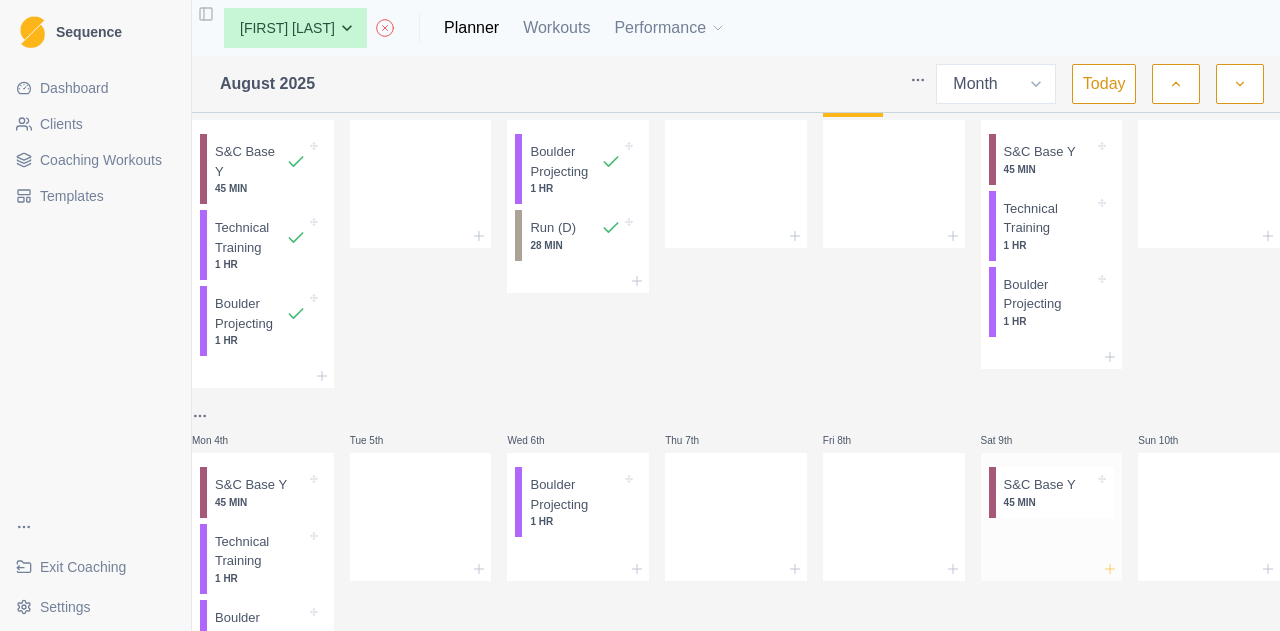 click 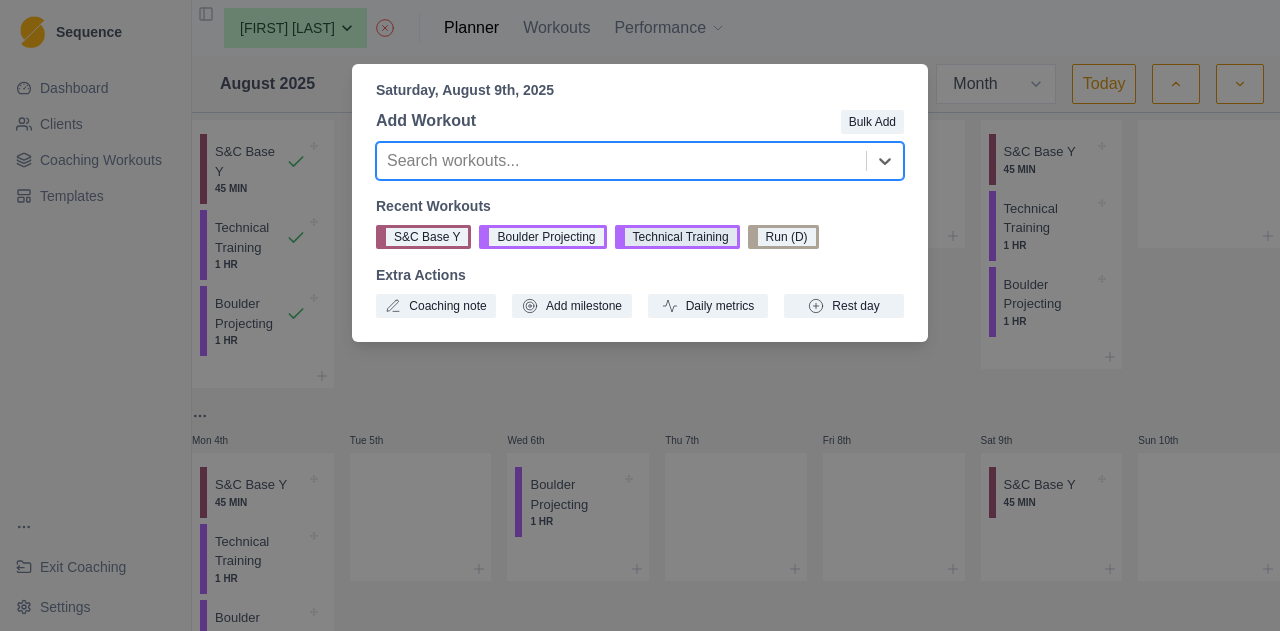 click on "Technical Training" at bounding box center (677, 237) 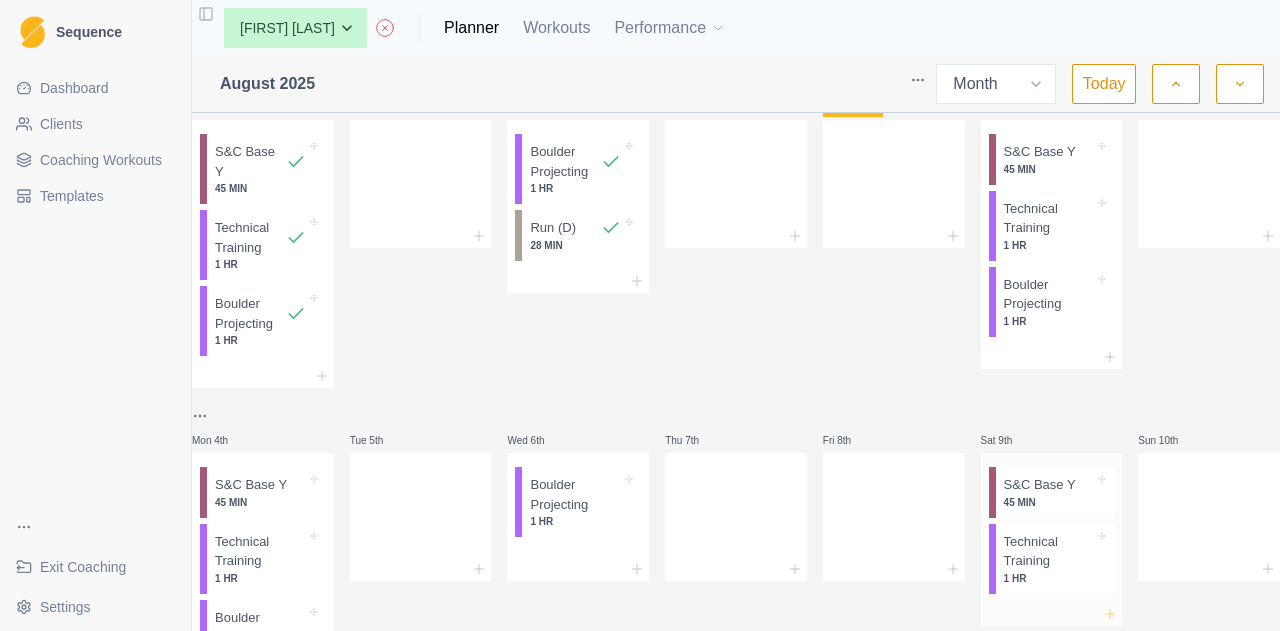 click 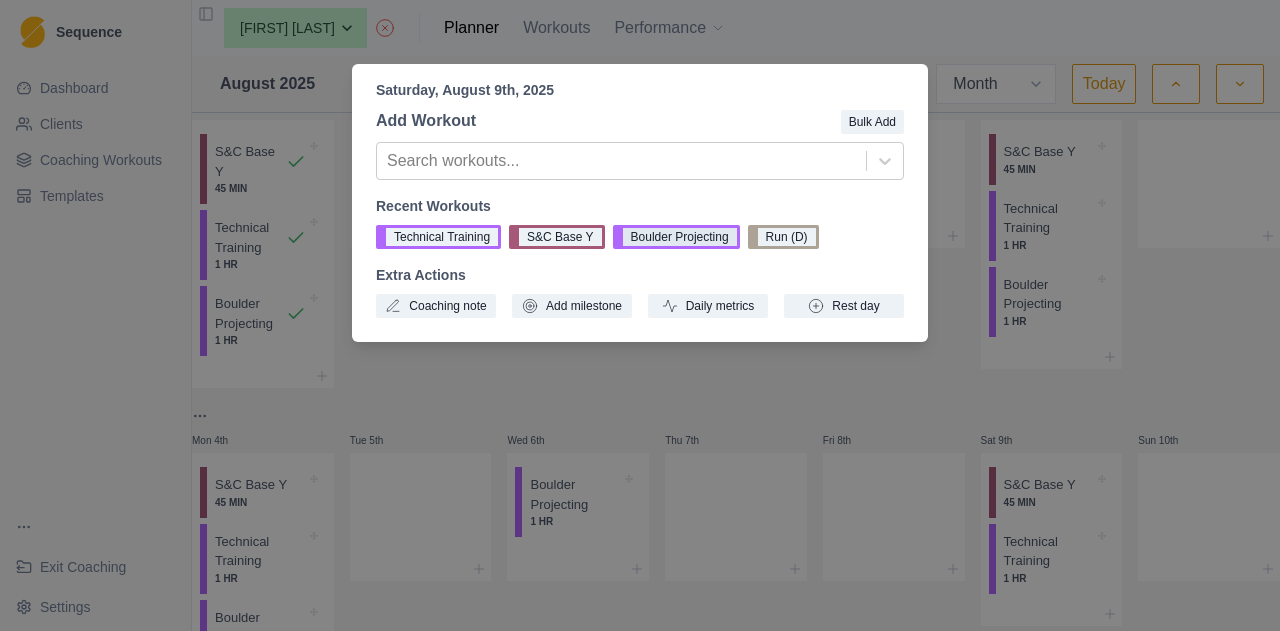 click on "Boulder Projecting" at bounding box center [676, 237] 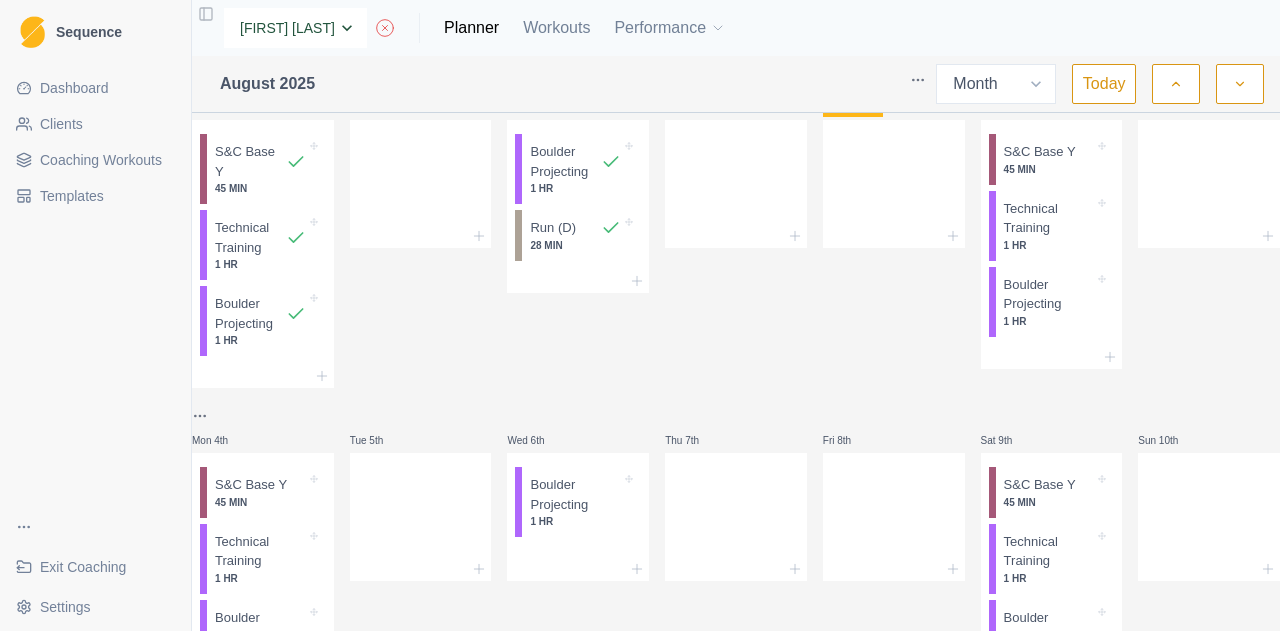 click on "None [FIRST] [LAST] [FIRST] [LAST] [FIRST] [LAST] [FIRST] [LAST] [FIRST] [LAST] [FIRST] [LAST] [FIRST] [FIRST] [FIRST] [LAST] [FIRST] [LAST] [FIRST] [LAST] [FIRST] [LAST] [FIRST] [LAST] [FIRST] [LAST] [FIRST] [LAST] [FIRST] [LAST] [FIRST] [LAST]" at bounding box center (295, 28) 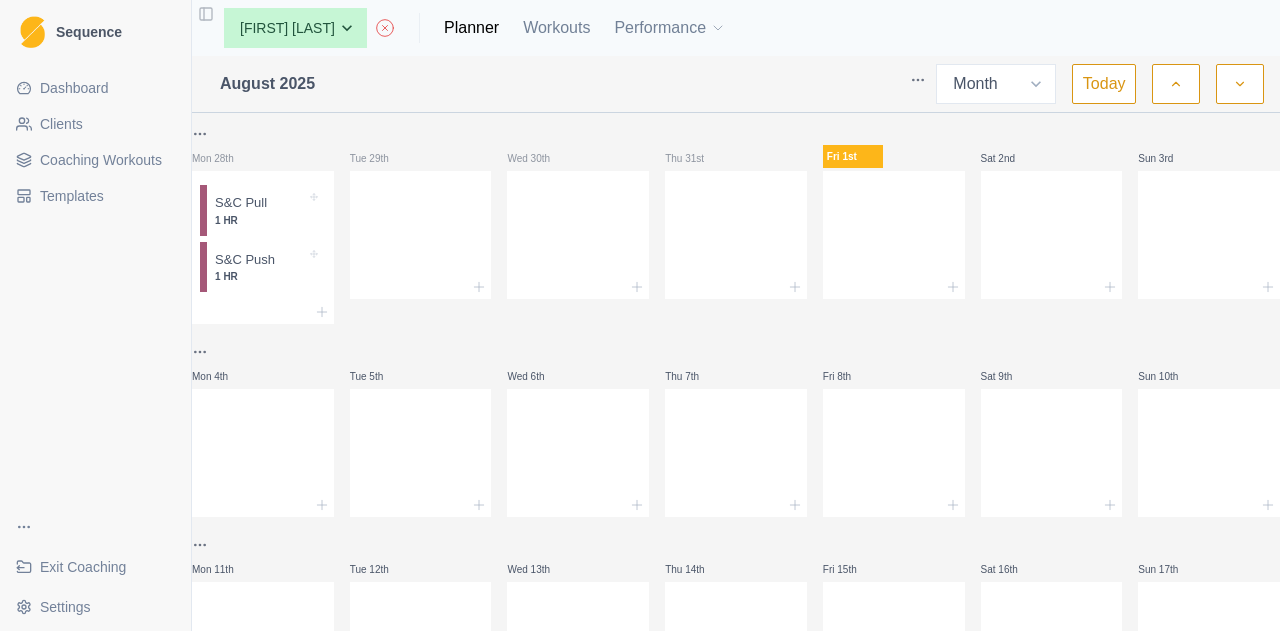 select on "month" 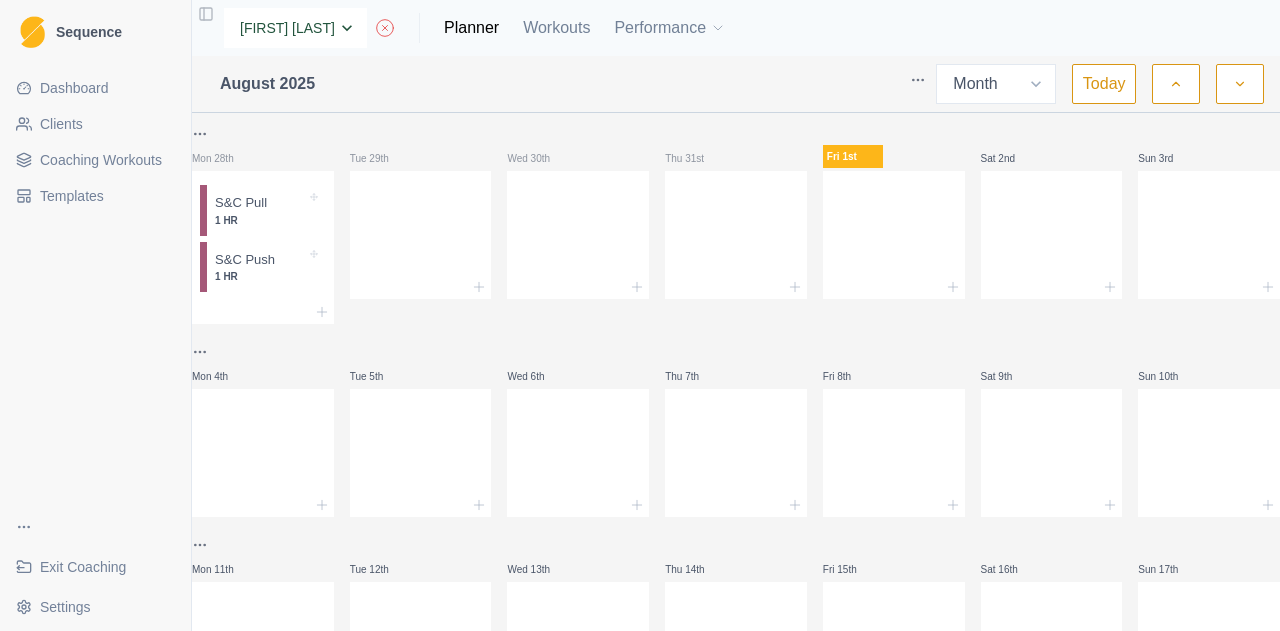 click on "None [FIRST] [LAST] [FIRST] [LAST] [FIRST] [LAST] [FIRST] [LAST] [FIRST] [LAST] [FIRST] [LAST] [FIRST] [FIRST] [LAST] [FIRST] [LAST] [FIRST] [LAST] [FIRST] [LAST] [FIRST] [LAST] [FIRST] [LAST] [FIRST] [LAST] [FIRST] [LAST] [FIRST] [LAST] [FIRST] [LAST] [FIRST] [LAST]" at bounding box center (295, 28) 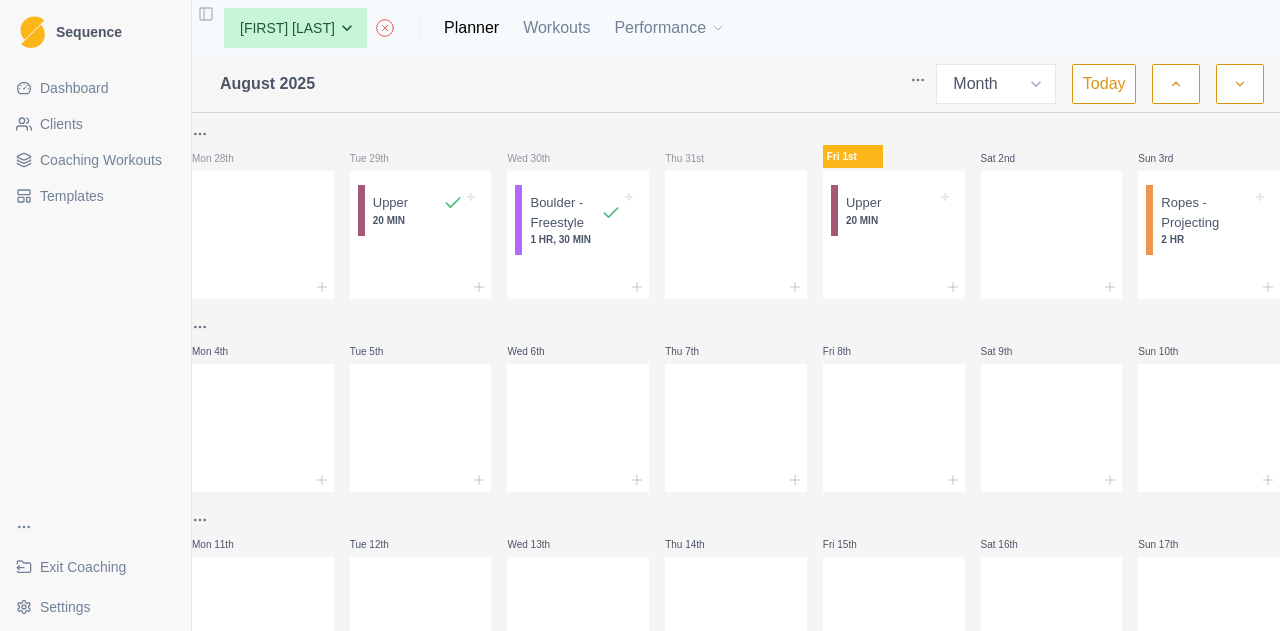 select on "month" 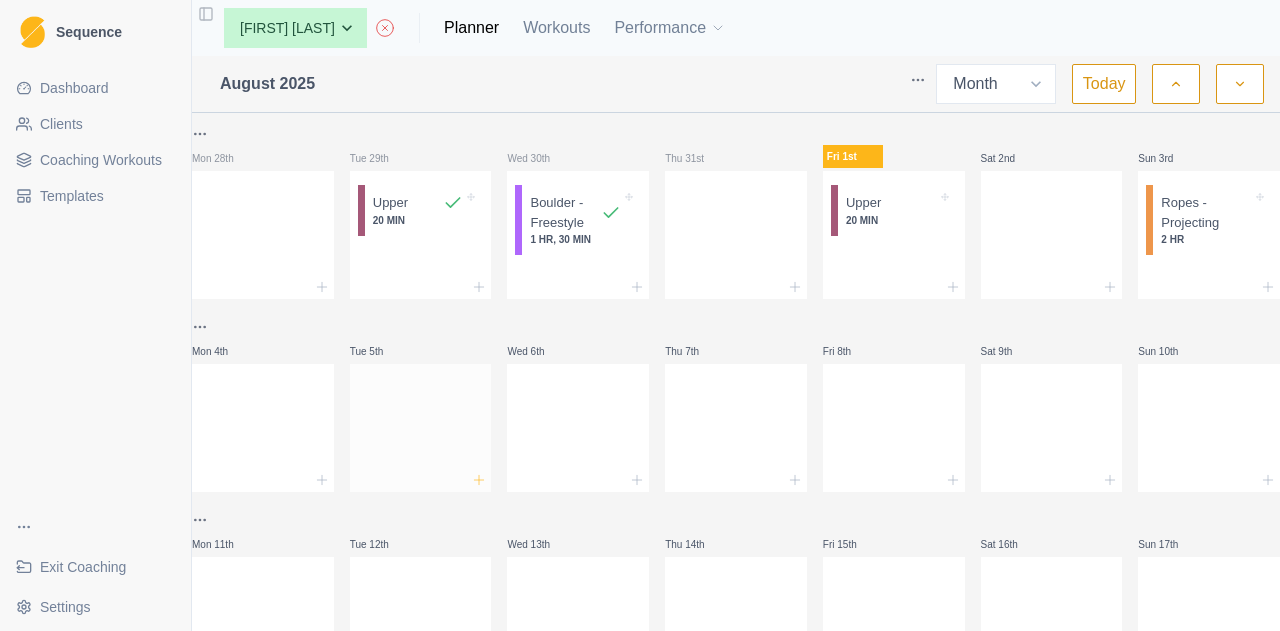 click 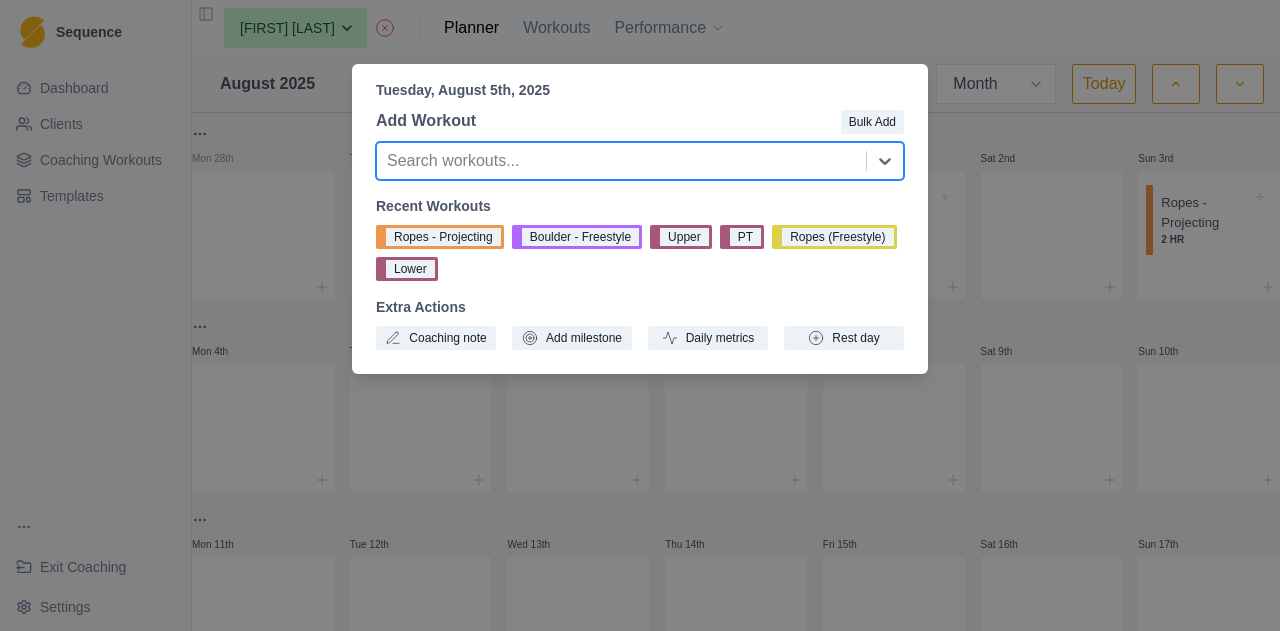 click on "Recent Workouts Ropes - Projecting Boulder - Freestyle  Upper PT Ropes (Freestyle) Lower Extra Actions Coaching note Add milestone Daily metrics Rest day" at bounding box center (640, 273) 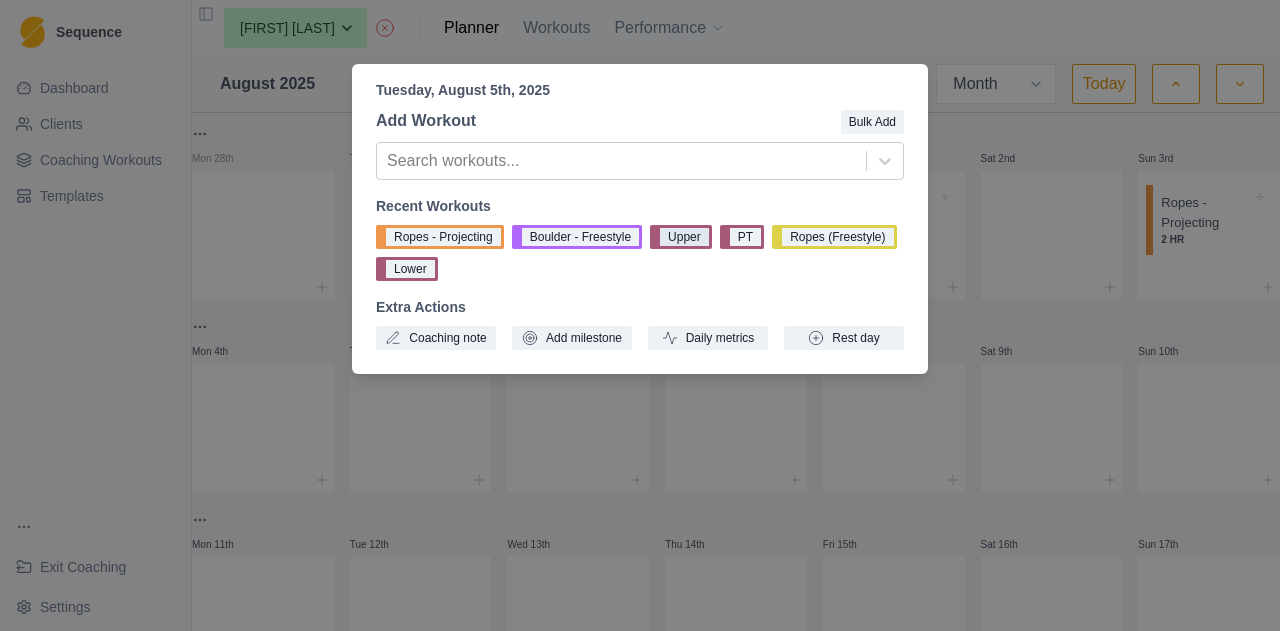 click on "Upper" at bounding box center [681, 237] 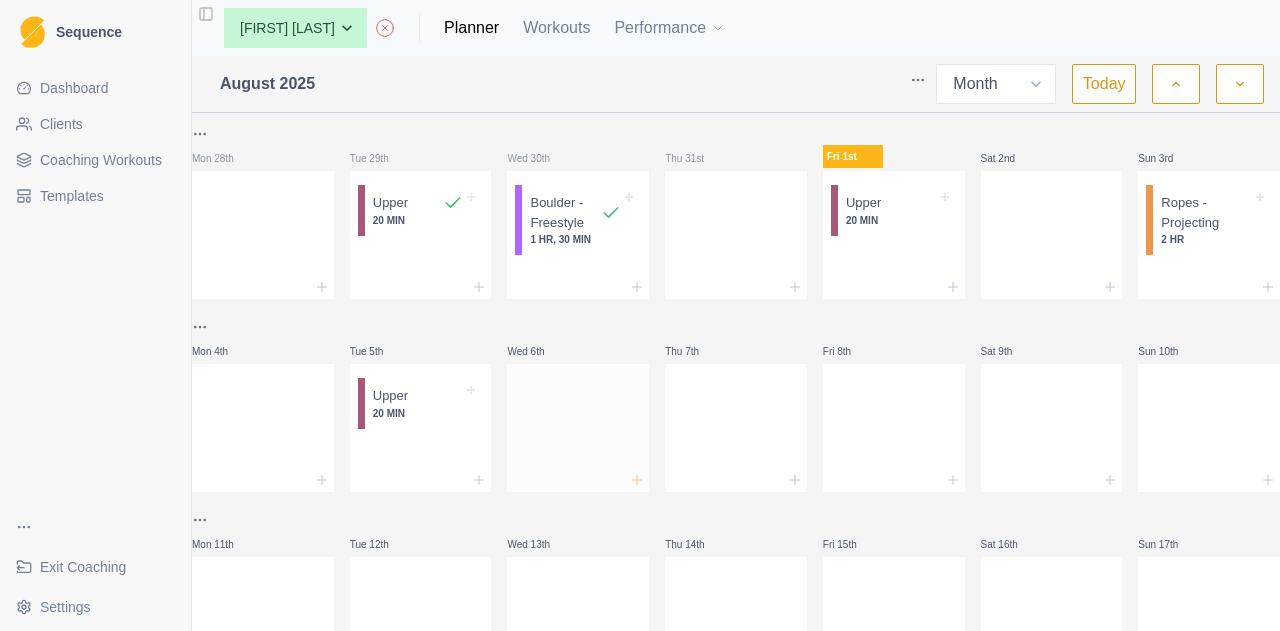 click 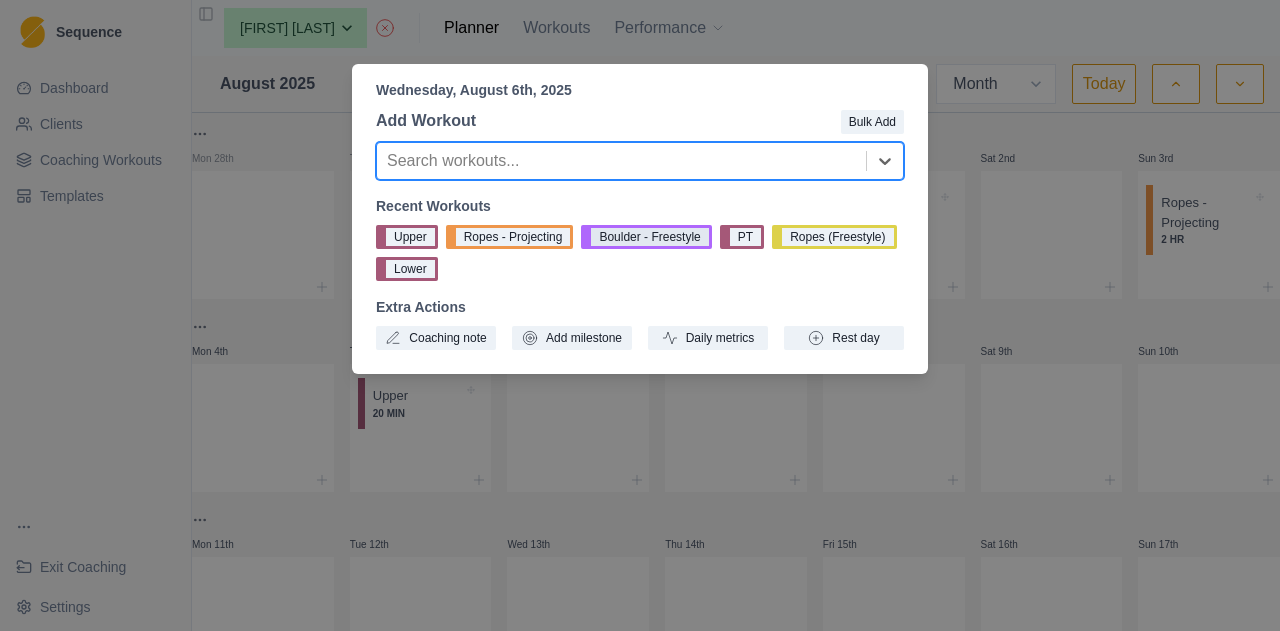 click on "Boulder - Freestyle" at bounding box center (646, 237) 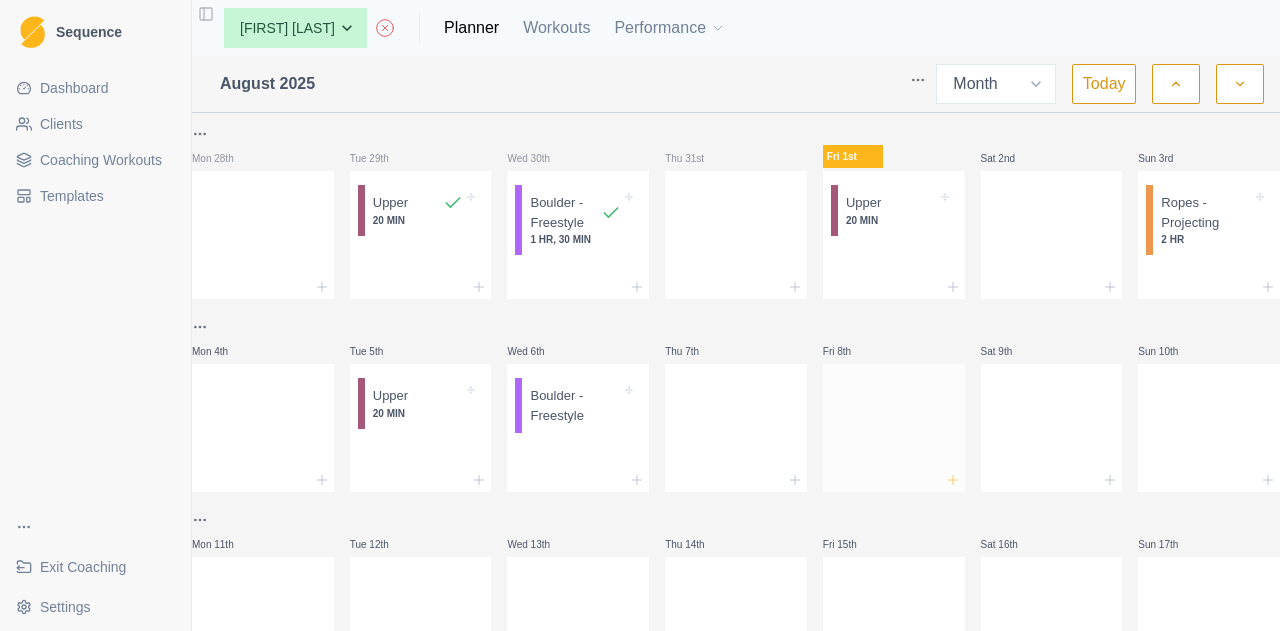 click 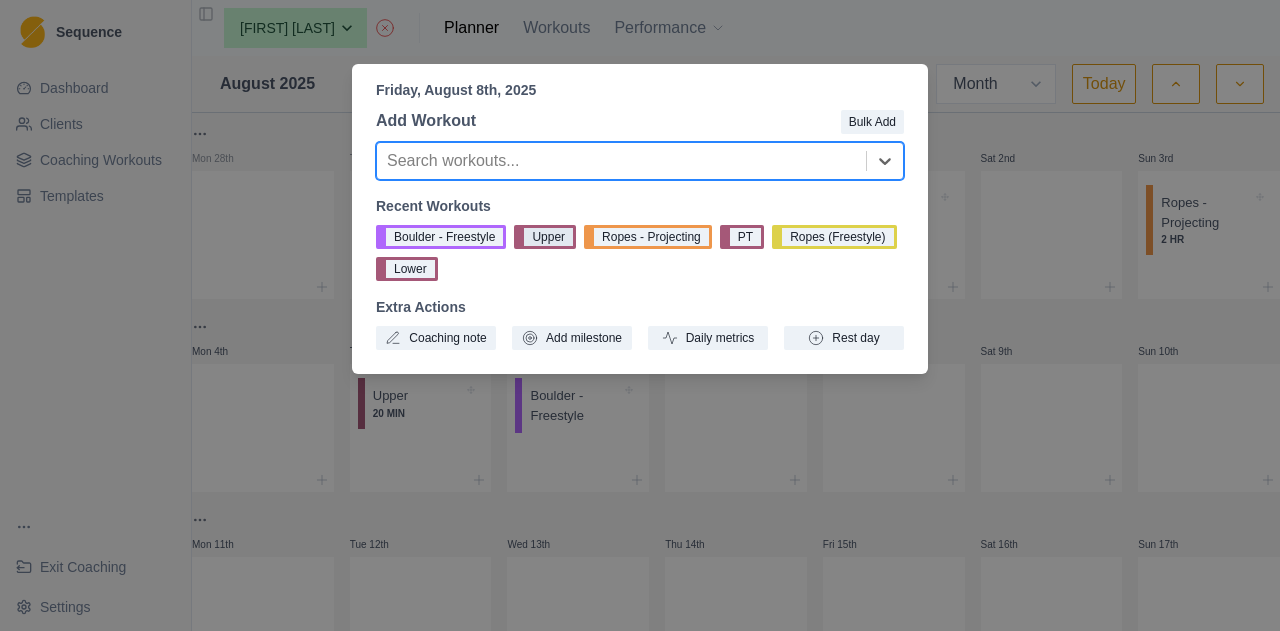 click on "Upper" at bounding box center [545, 237] 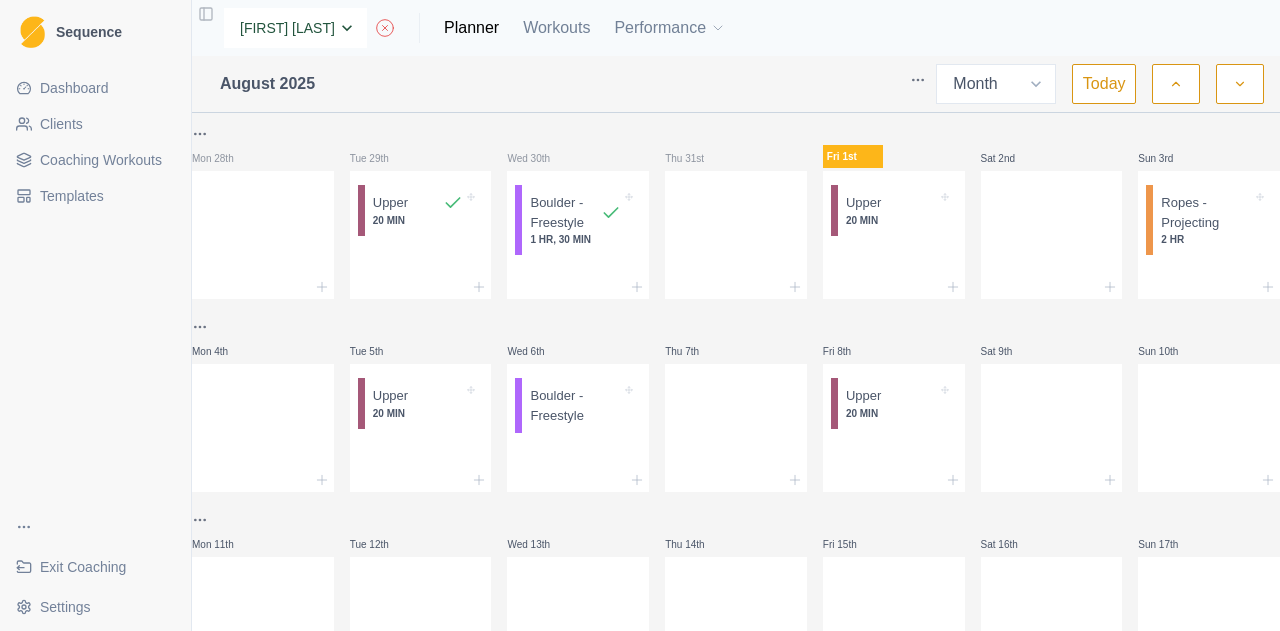 drag, startPoint x: 310, startPoint y: 13, endPoint x: 324, endPoint y: 12, distance: 14.035668 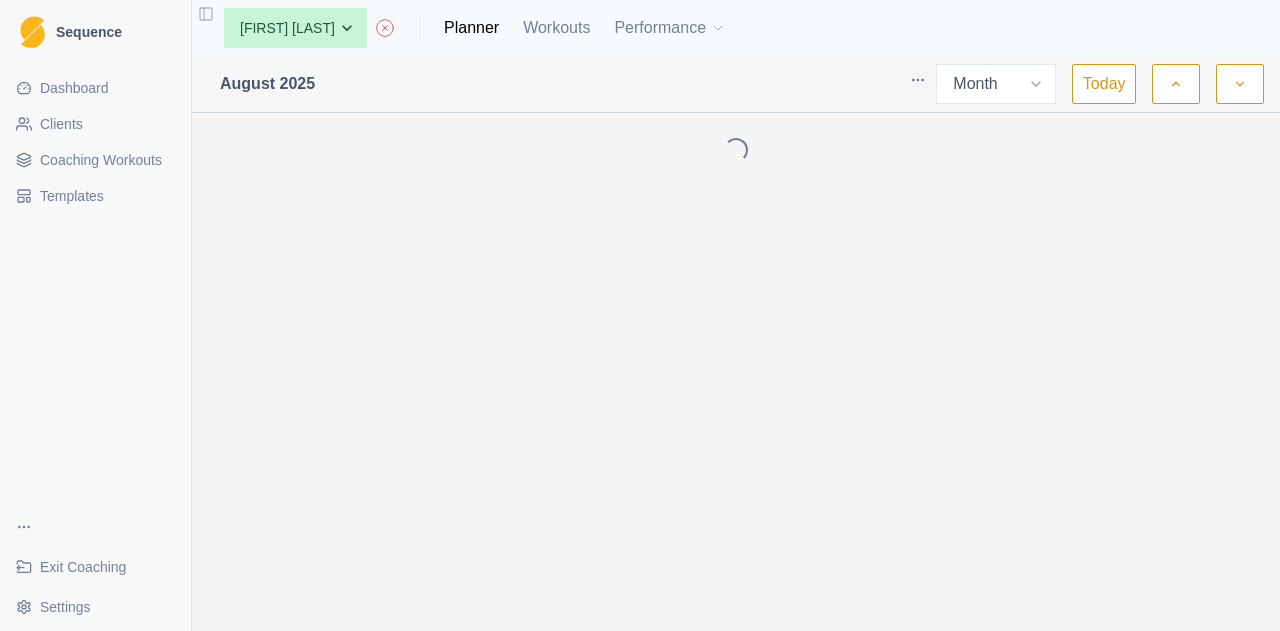 select on "month" 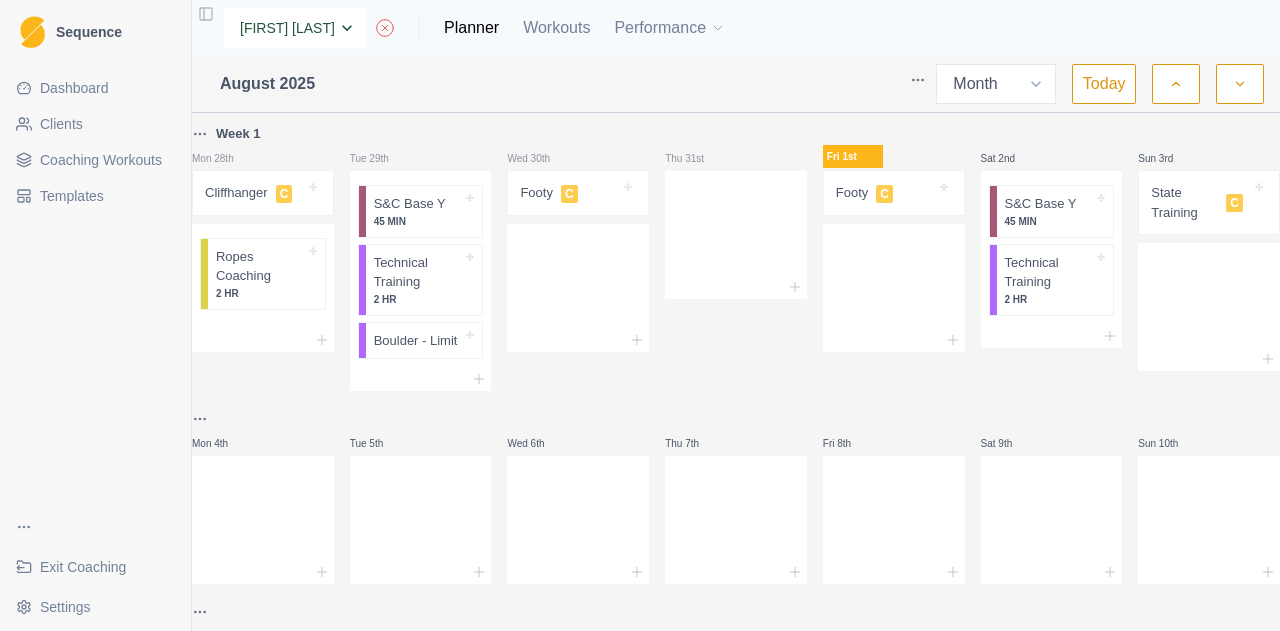 click on "None [FIRST] [LAST] [FIRST] [LAST] [FIRST] [LAST] [FIRST] [LAST] [FIRST] [LAST] [FIRST] [LAST] [FIRST] [LAST] [FIRST] [LAST] [FIRST] [LAST] [FIRST] [LAST] [FIRST] [LAST] [FIRST] [LAST] [FIRST] [LAST] [FIRST] [LAST] [FIRST] [LAST] [FIRST] [LAST] [FIRST] [LAST]" at bounding box center [295, 28] 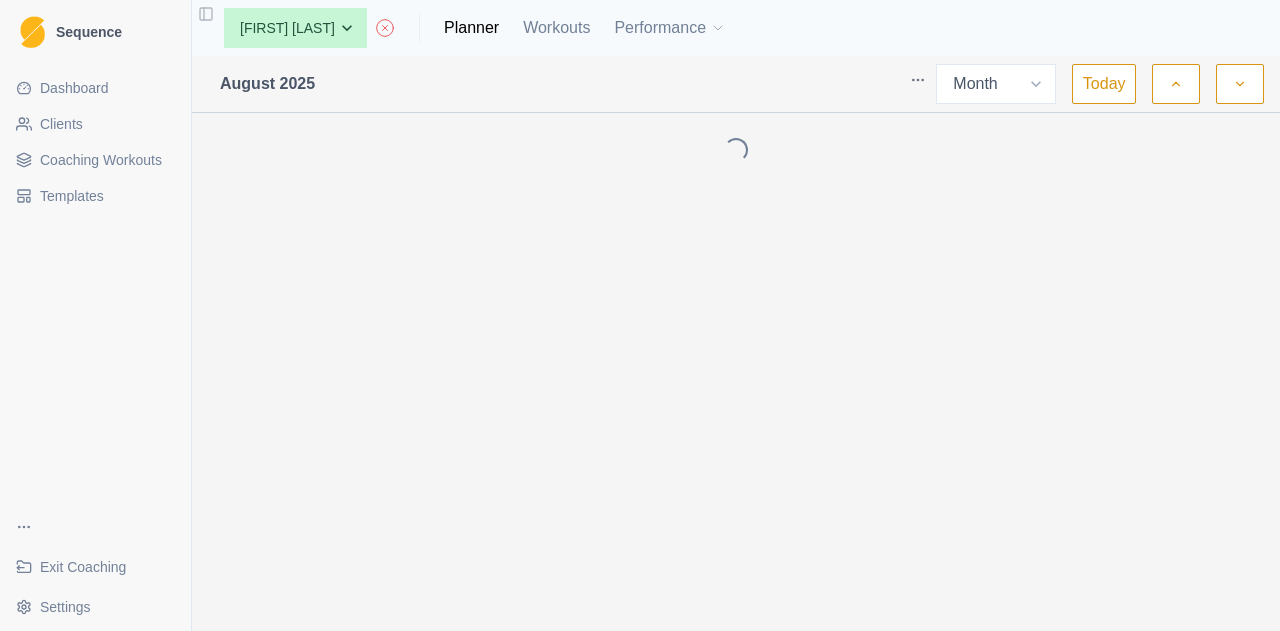 select on "month" 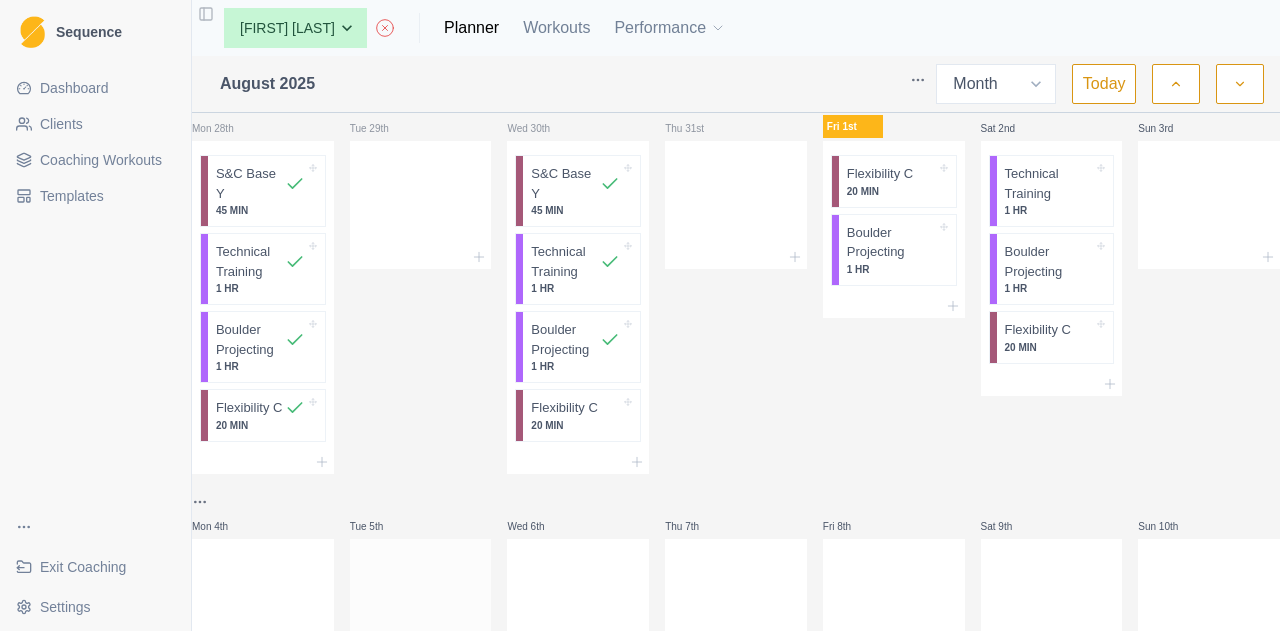 scroll, scrollTop: 0, scrollLeft: 0, axis: both 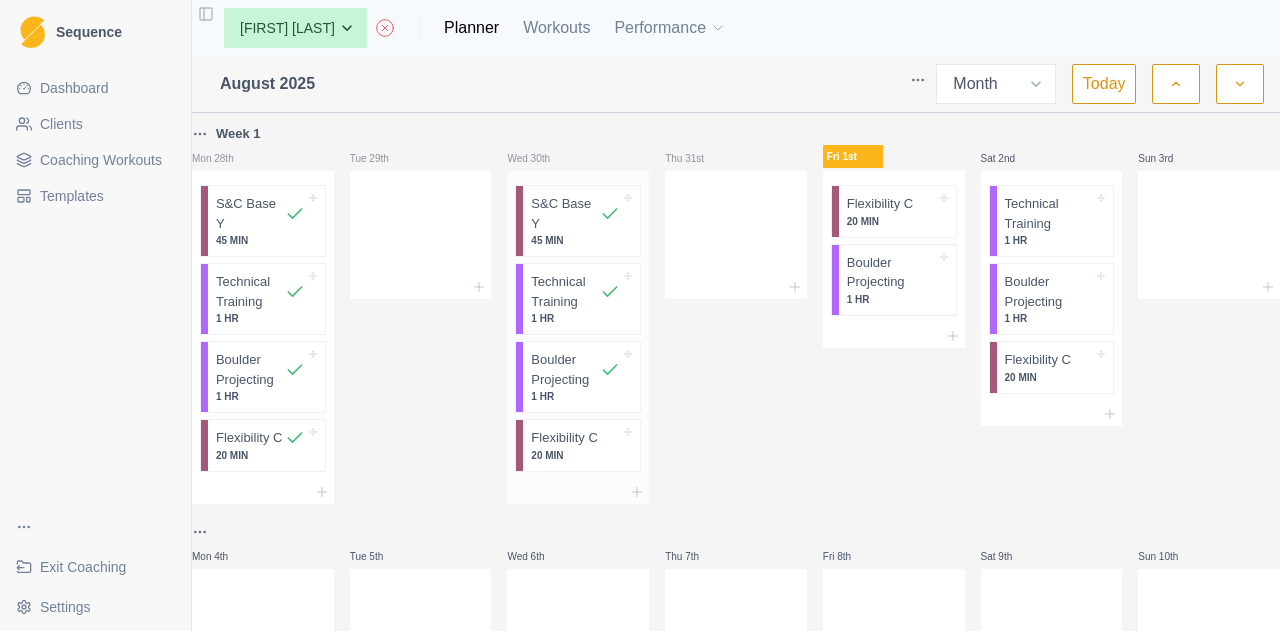 click on "45 MIN" at bounding box center (575, 240) 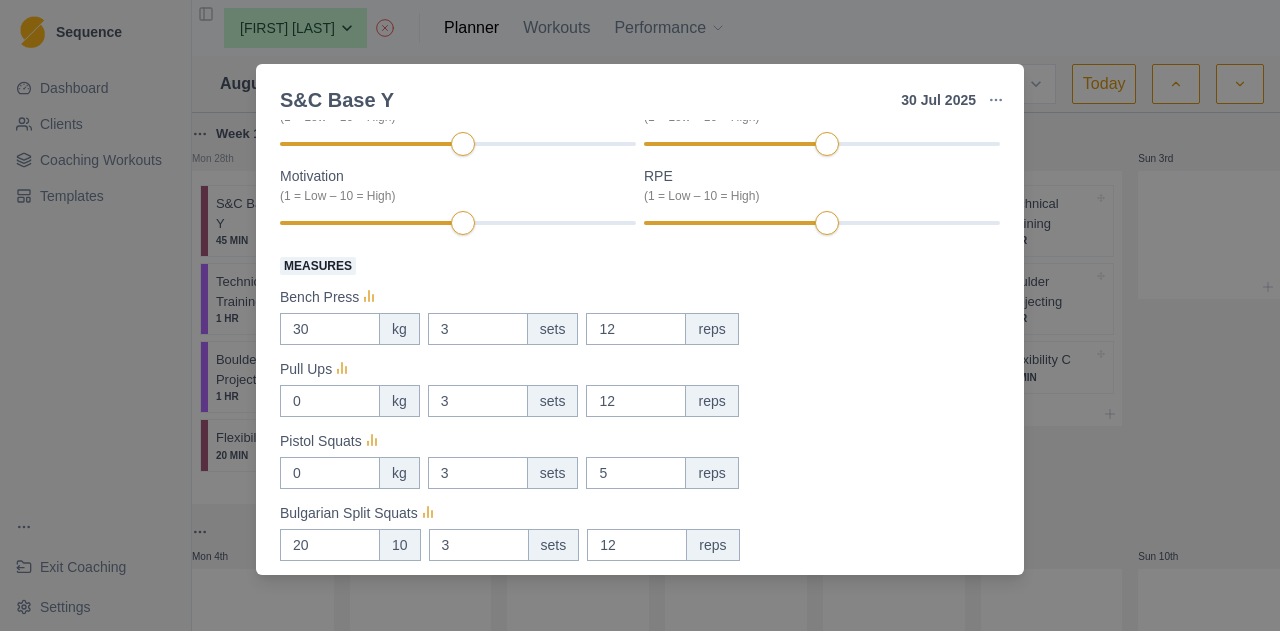 scroll, scrollTop: 444, scrollLeft: 0, axis: vertical 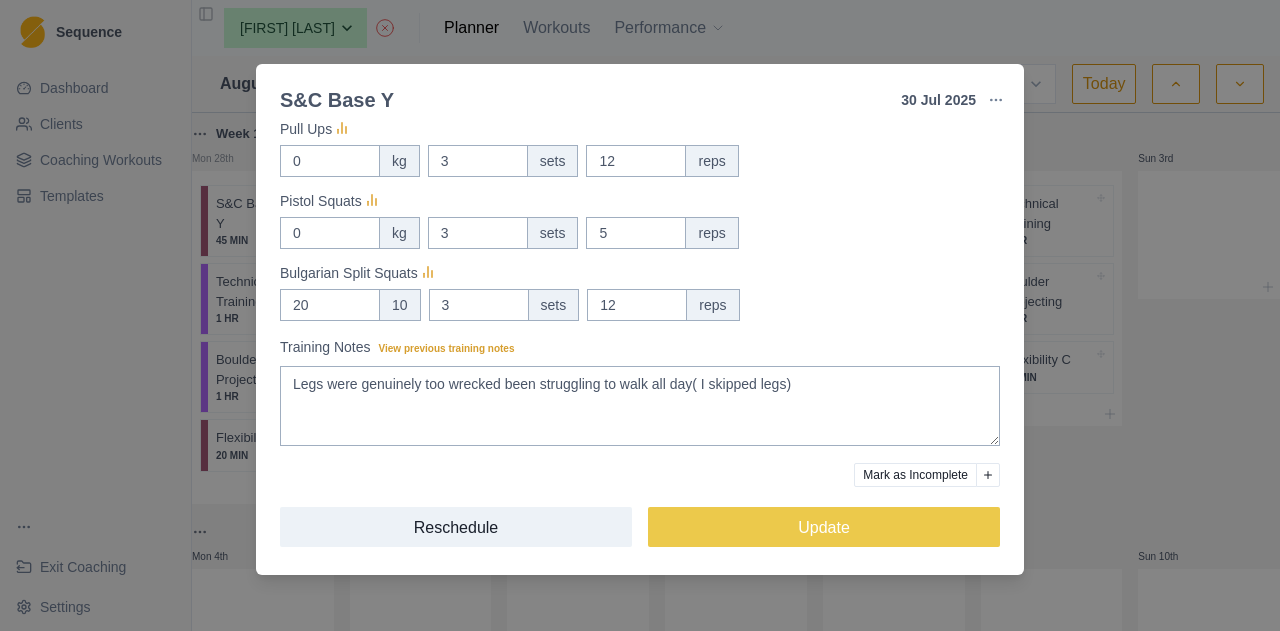 click on "S&C Base Y 30 Jul 2025 Link To Goal View Workout Metrics Edit Original Workout Reschedule Workout Remove From Schedule Conditioning Duration:  45 MIN Pull ups, Bench Press, Bulgarian Split Squats & Pistol Squats
3 minute rest between sets.  Actual Workout Duration 45 minutes Performance (1 = Low – 10 = High) Feeling (1 = Low – 10 = High) Motivation (1 = Low – 10 = High) RPE (1 = Low – 10 = High) Measures Bench Press 30 kg 3 sets 12 reps Pull Ups 0 kg 3 sets 12 reps Pistol Squats 0 kg 3 sets 5 reps Bulgarian Split Squats 20 10 3 sets 12 reps Training Notes View previous training notes Legs were genuinely too wrecked been struggling to walk all day( I skipped legs) Mark as Incomplete Reschedule Update" at bounding box center [640, 315] 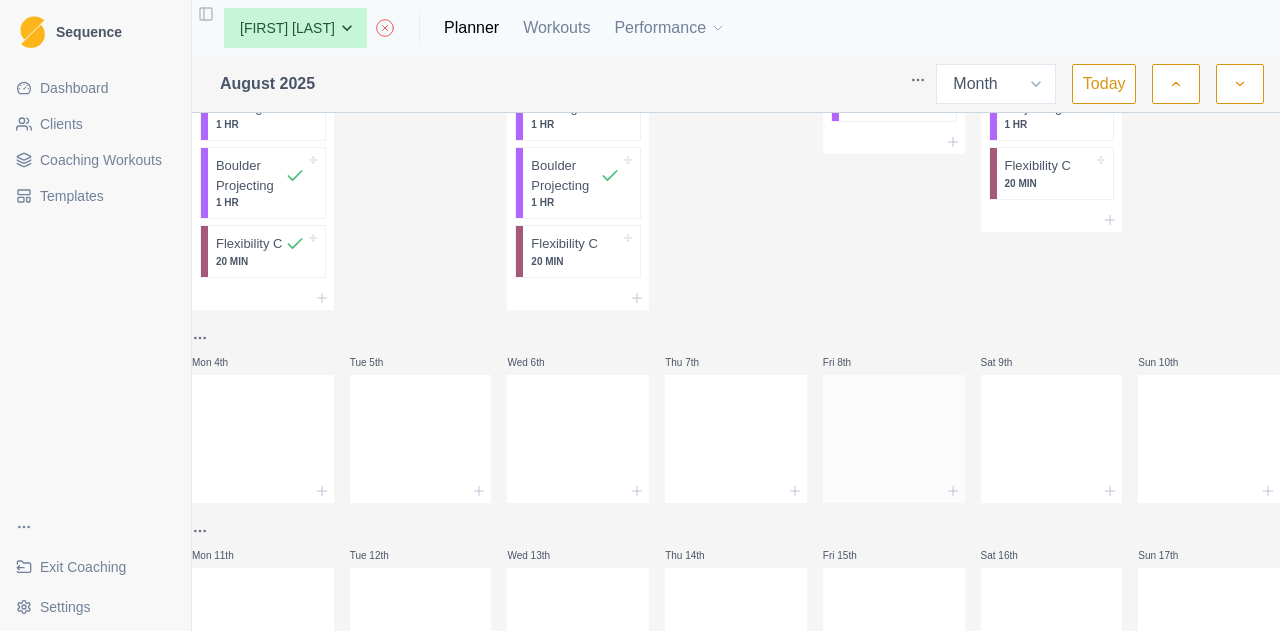 scroll, scrollTop: 200, scrollLeft: 0, axis: vertical 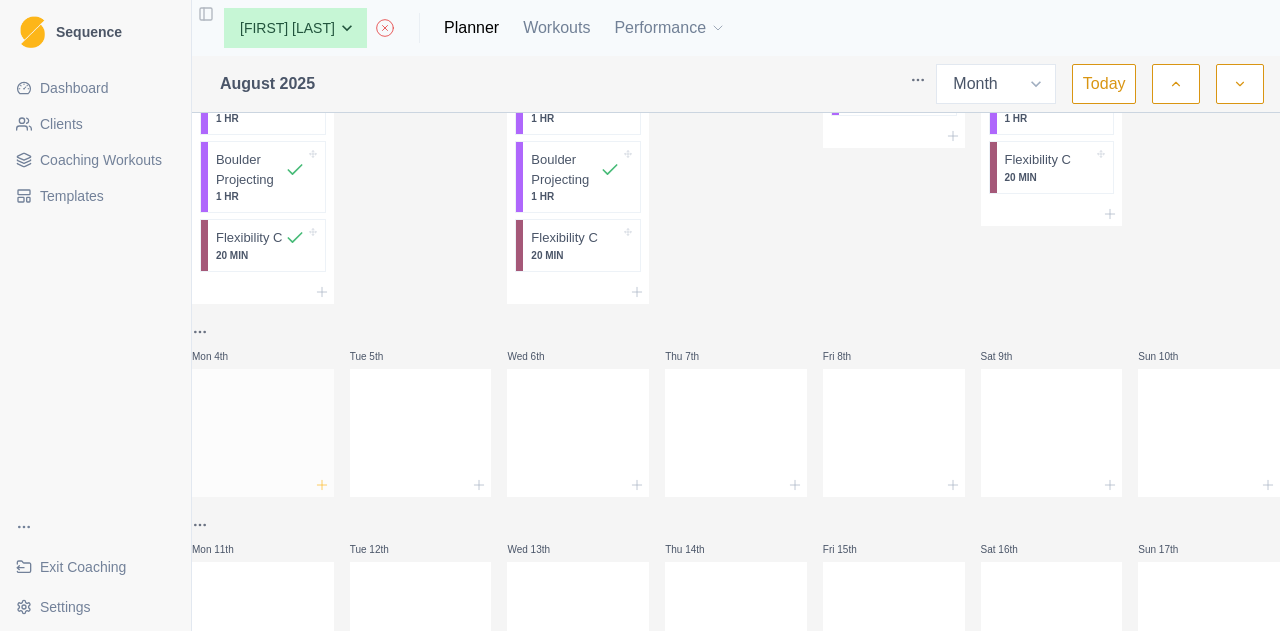 click 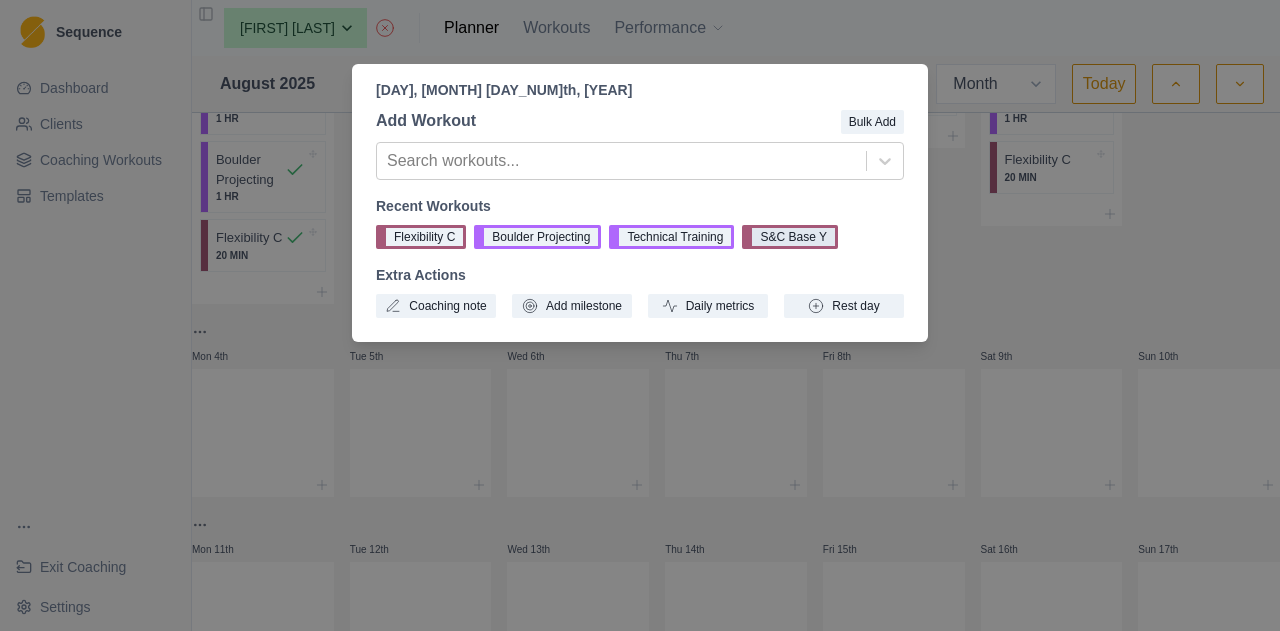 click on "S&C Base Y" at bounding box center [789, 237] 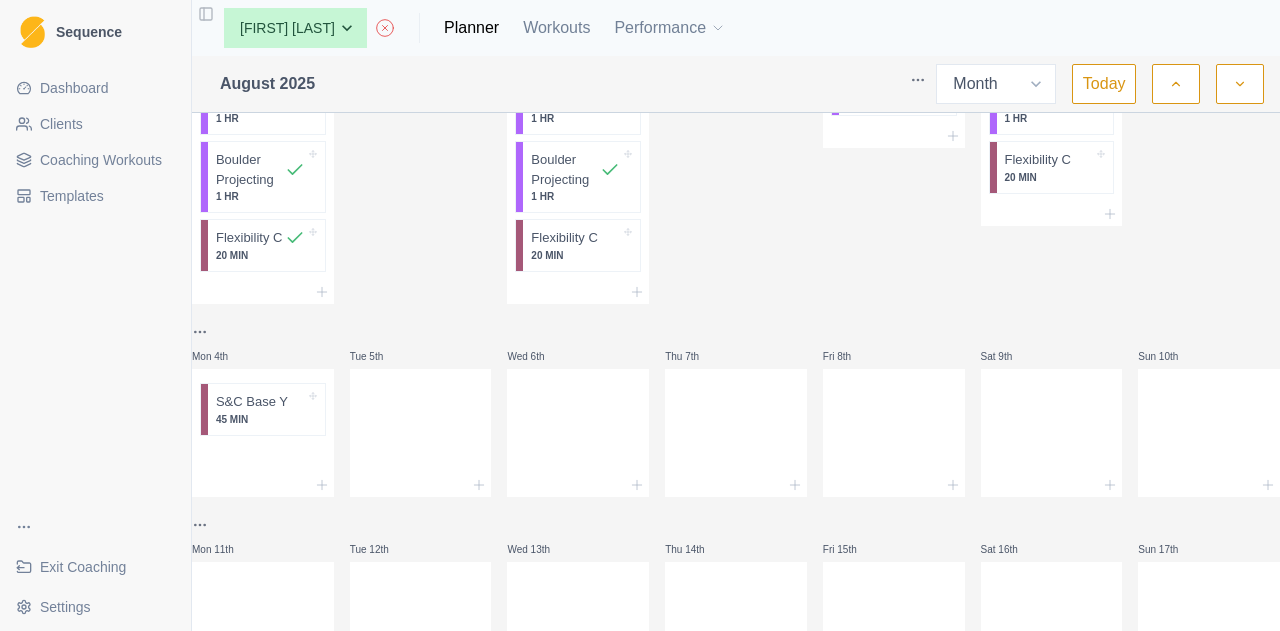 click 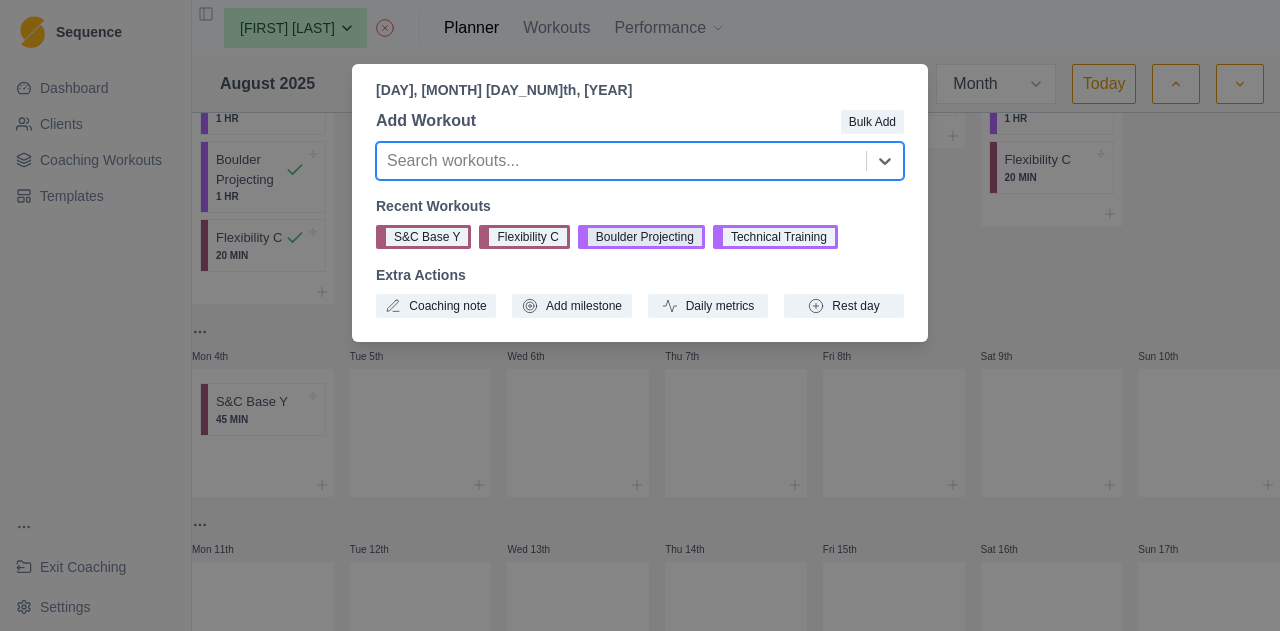 click on "Boulder Projecting" at bounding box center [641, 237] 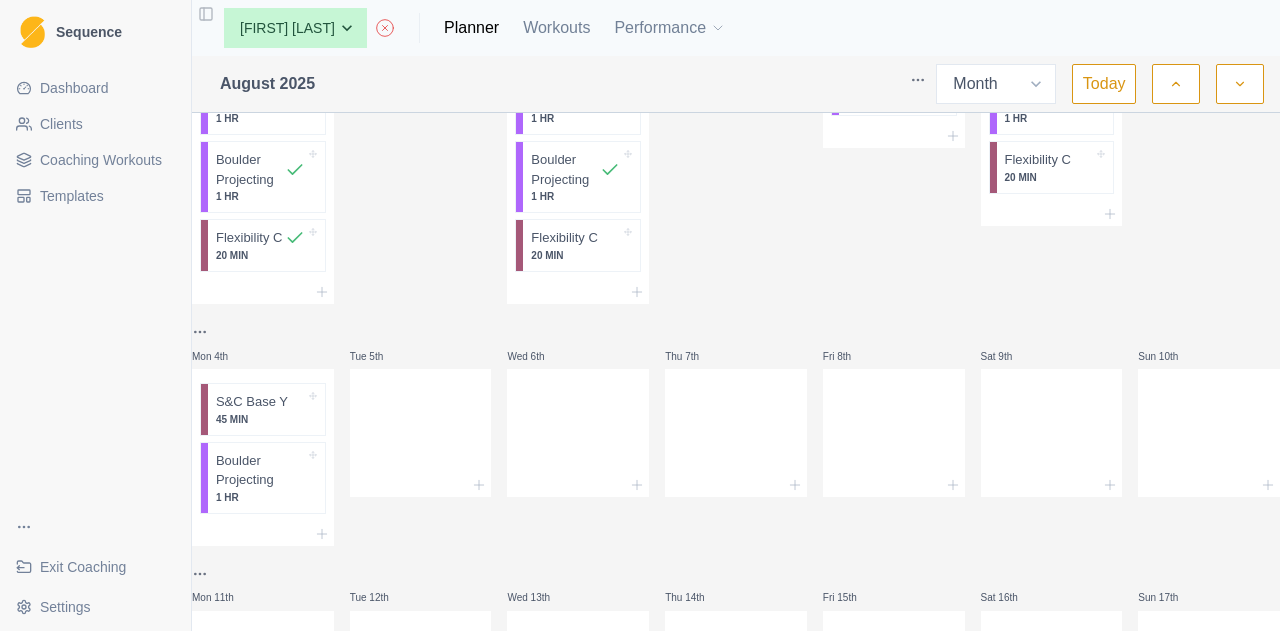 scroll, scrollTop: 100, scrollLeft: 0, axis: vertical 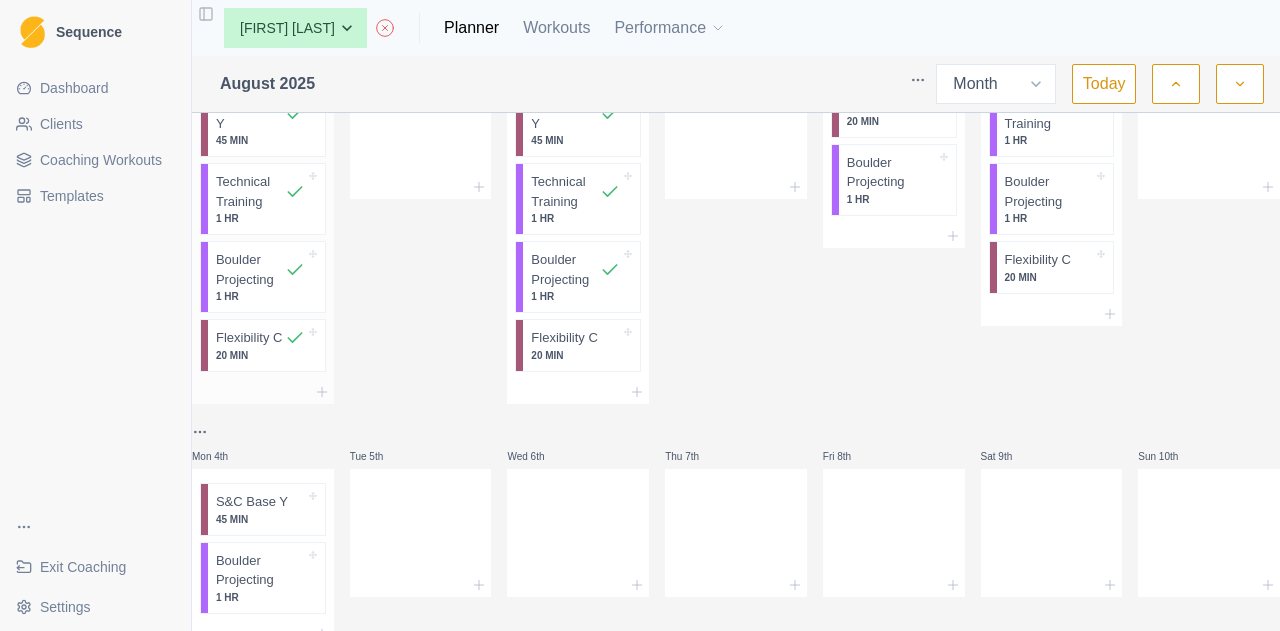click on "Technical Training" at bounding box center [250, 191] 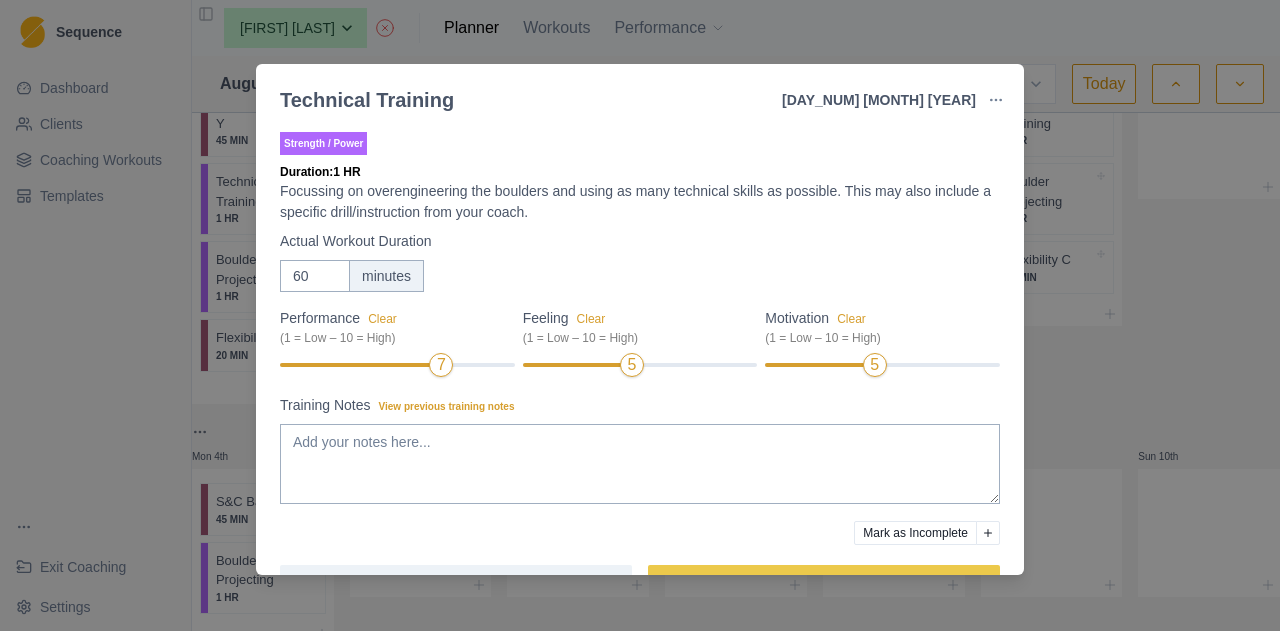 click on "Technical Training 28 Jul 2025 Link To Goal View Workout Metrics Edit Original Workout Reschedule Workout Remove From Schedule Strength / Power Duration:  1 HR Focussing on overengineering the boulders and using as many technical skills as possible. This may also include a specific drill/instruction from your coach.  Actual Workout Duration 60 minutes Performance Clear (1 = Low – 10 = High) 7 Feeling Clear (1 = Low – 10 = High) 5 Motivation Clear (1 = Low – 10 = High) 5 Training Notes View previous training notes Mark as Incomplete Reschedule Update" at bounding box center (640, 315) 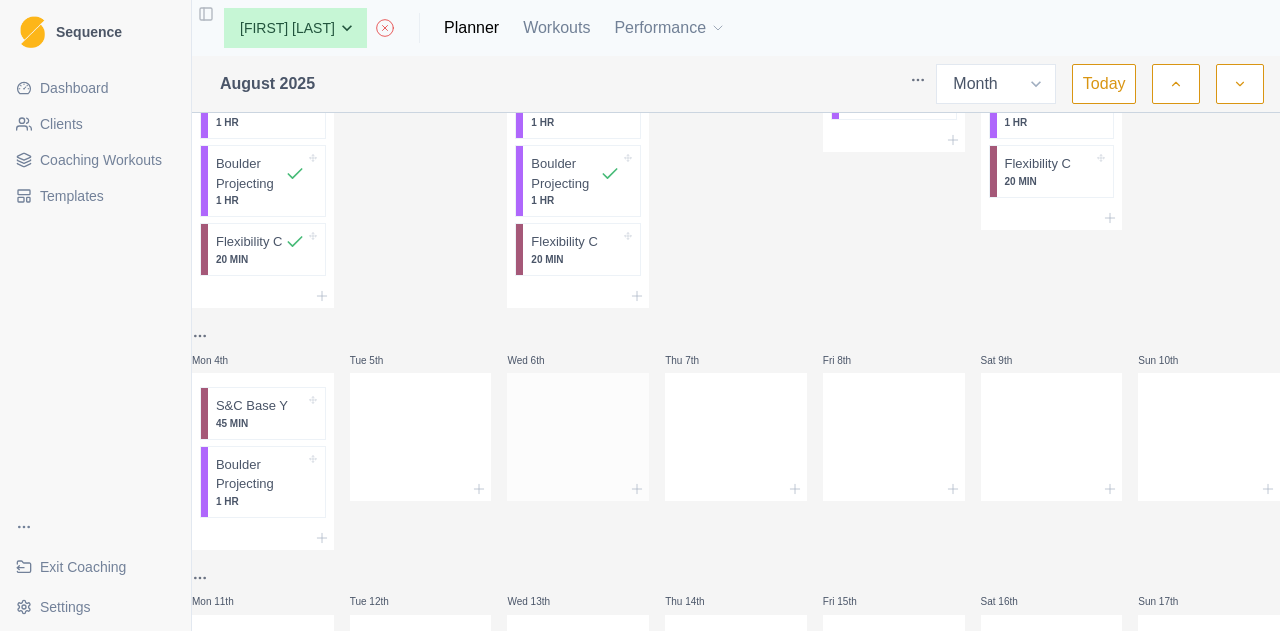 scroll, scrollTop: 200, scrollLeft: 0, axis: vertical 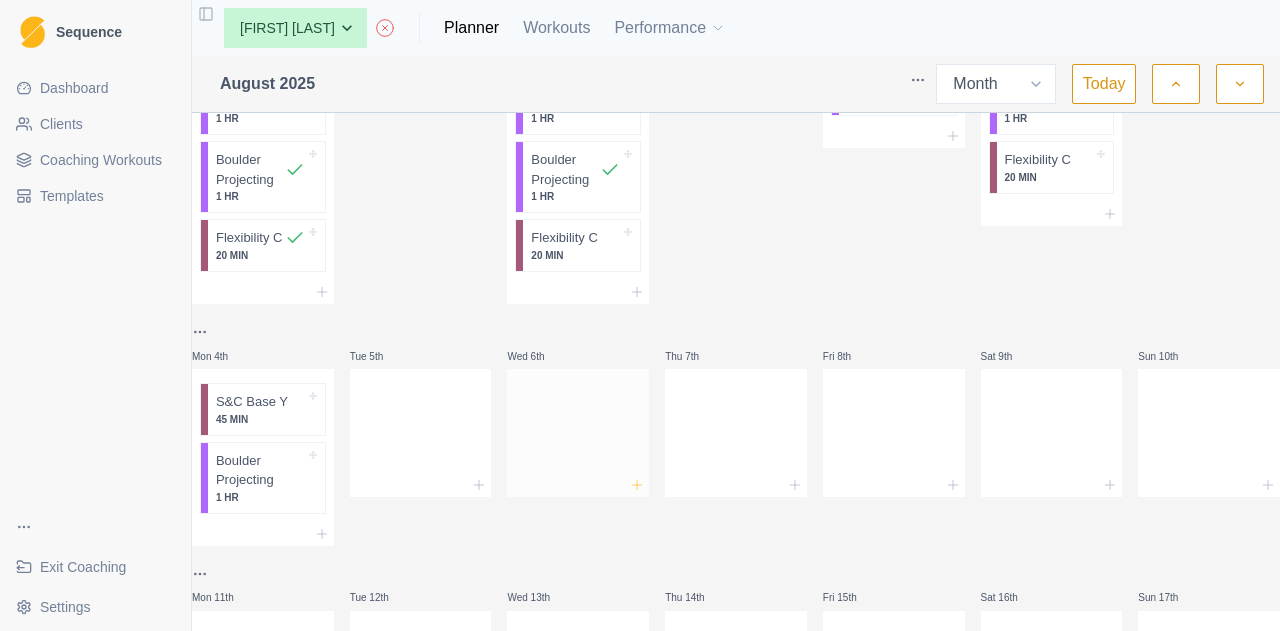 click 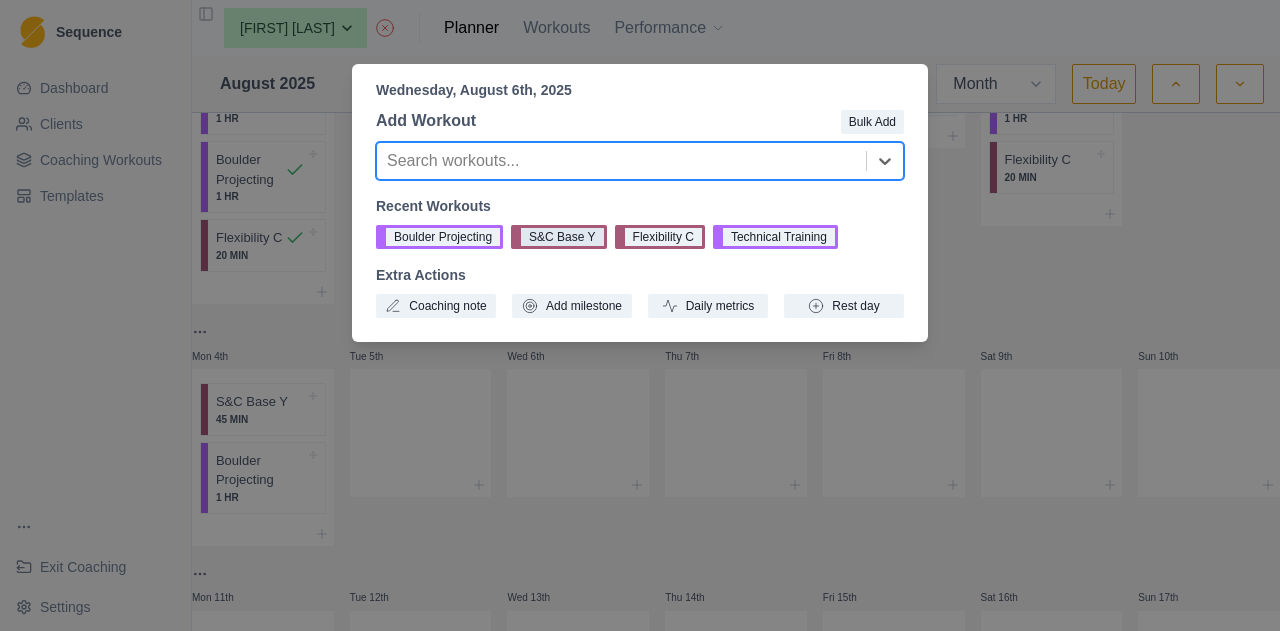 click on "S&C Base Y" at bounding box center (558, 237) 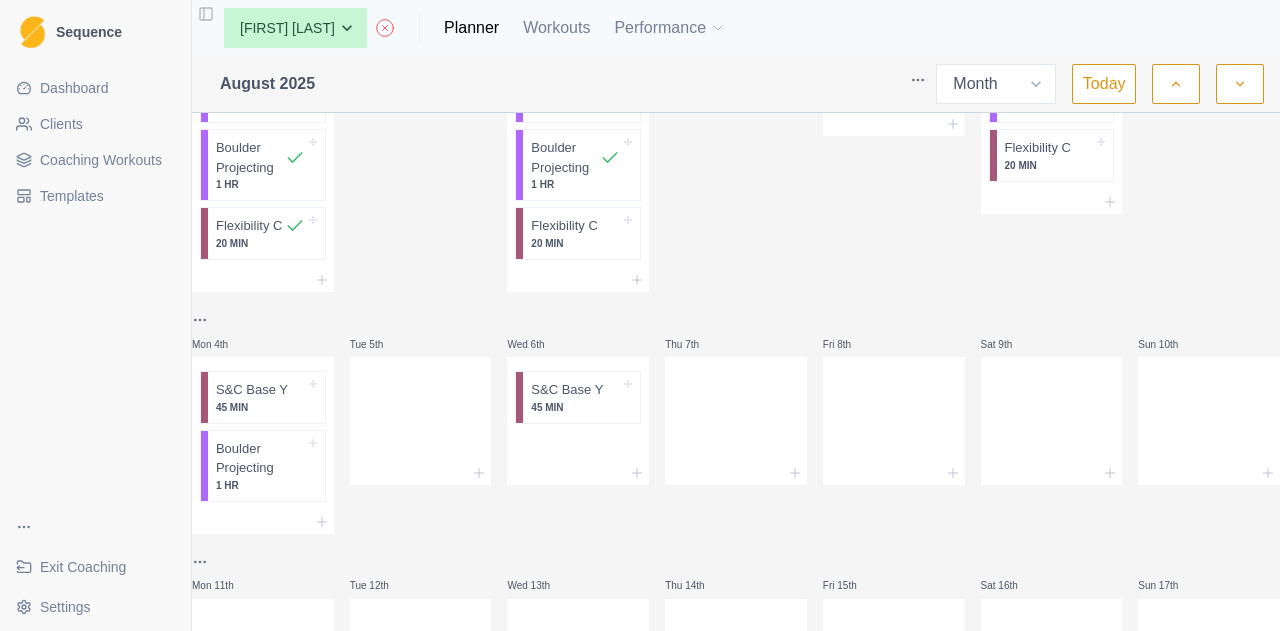 scroll, scrollTop: 300, scrollLeft: 0, axis: vertical 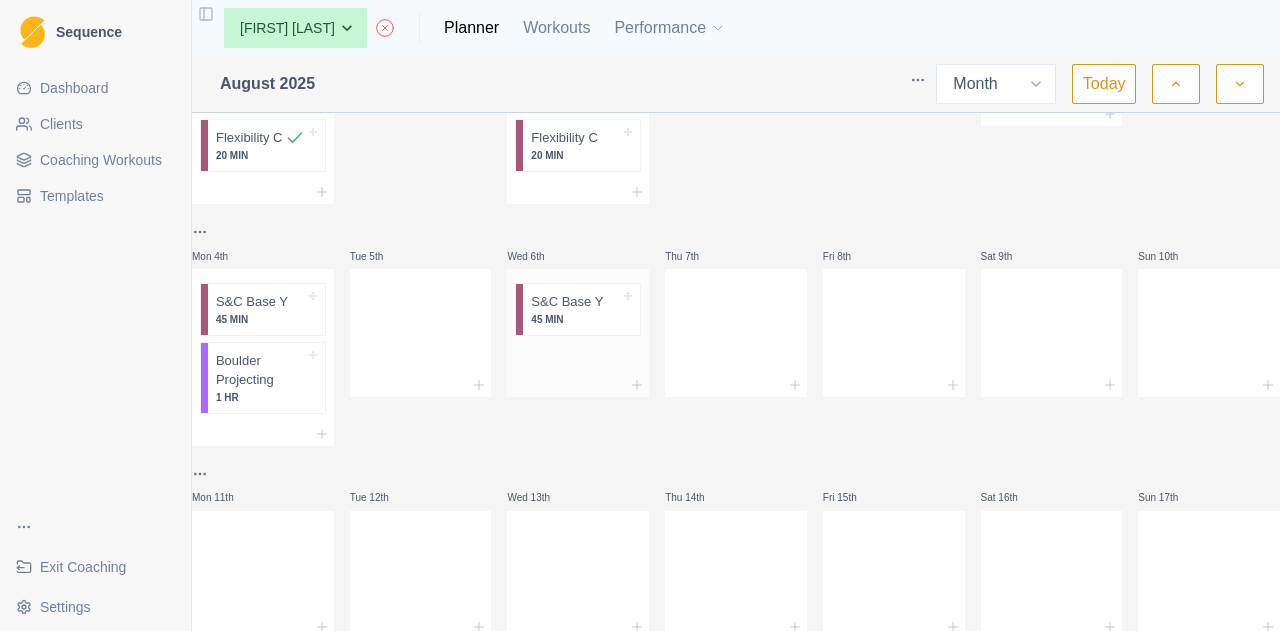 click at bounding box center [578, 359] 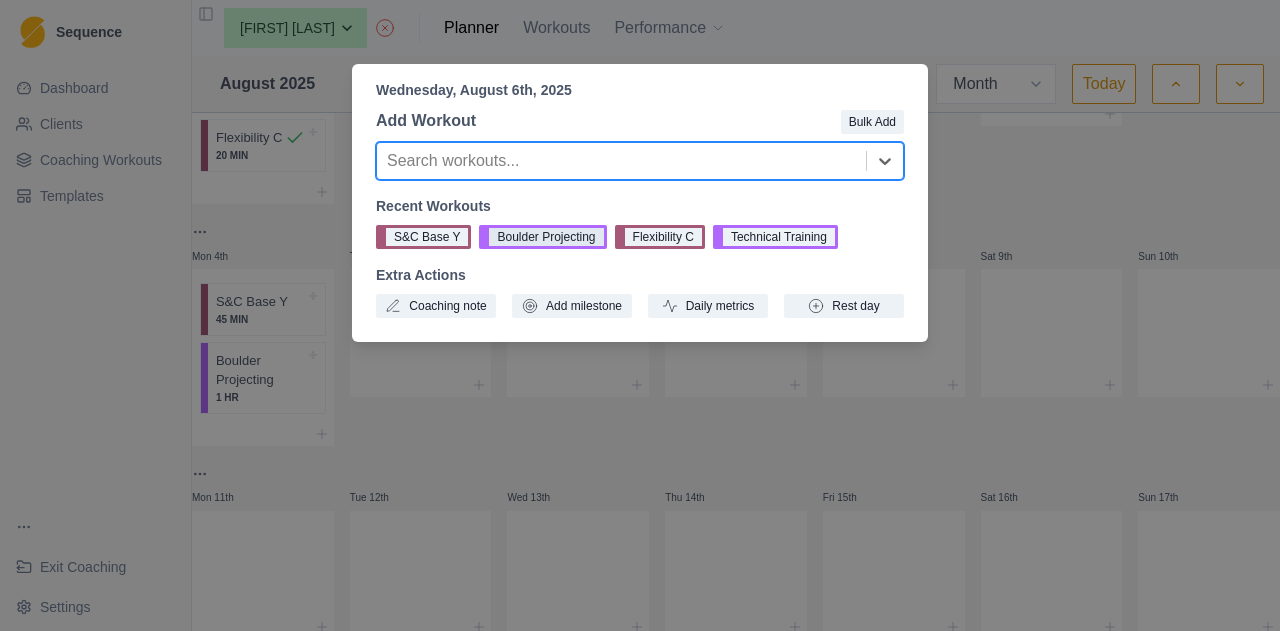 click on "Boulder Projecting" at bounding box center (542, 237) 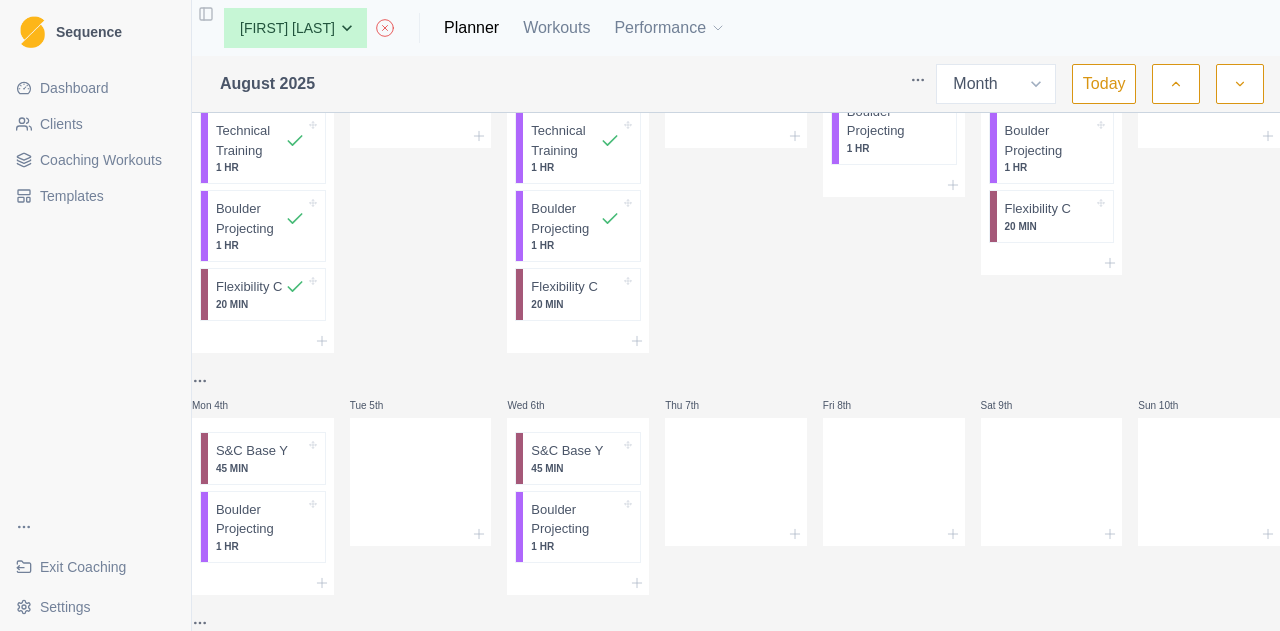 scroll, scrollTop: 300, scrollLeft: 0, axis: vertical 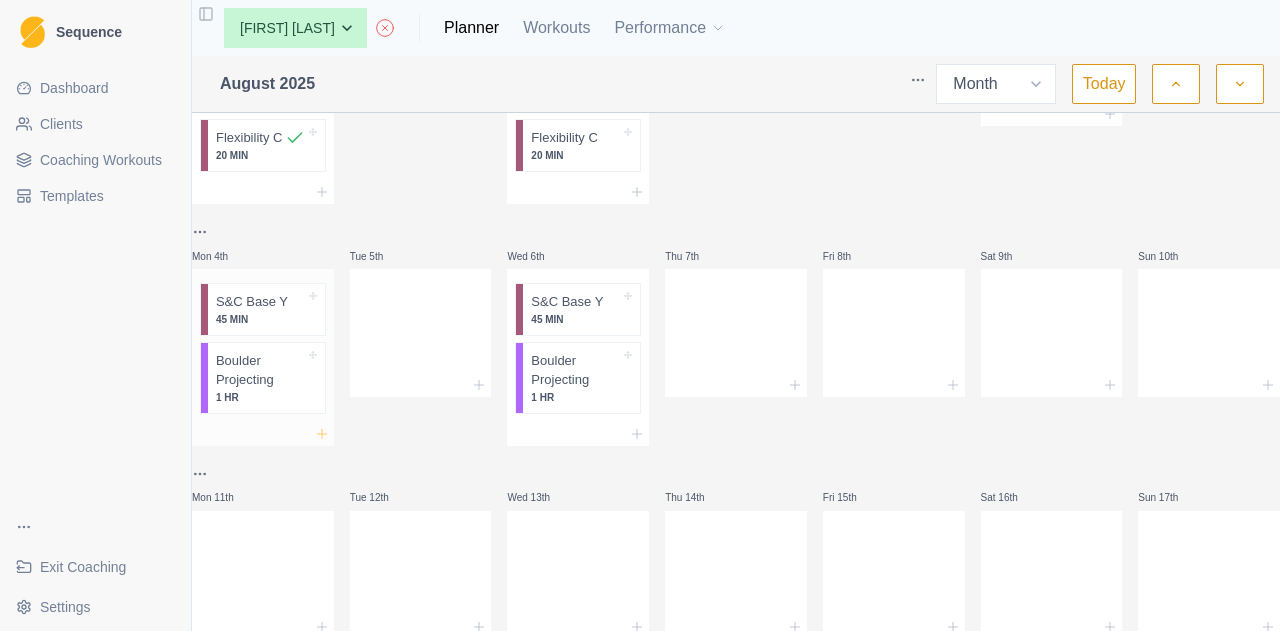 click 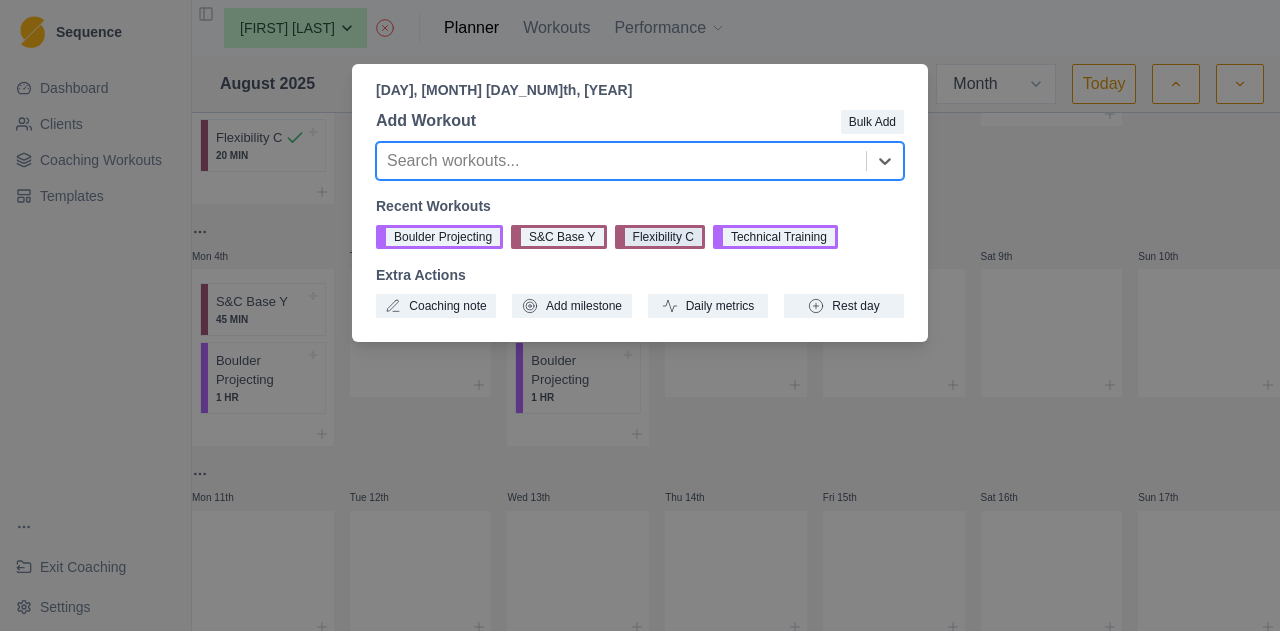 click on "Flexibility C" at bounding box center [660, 237] 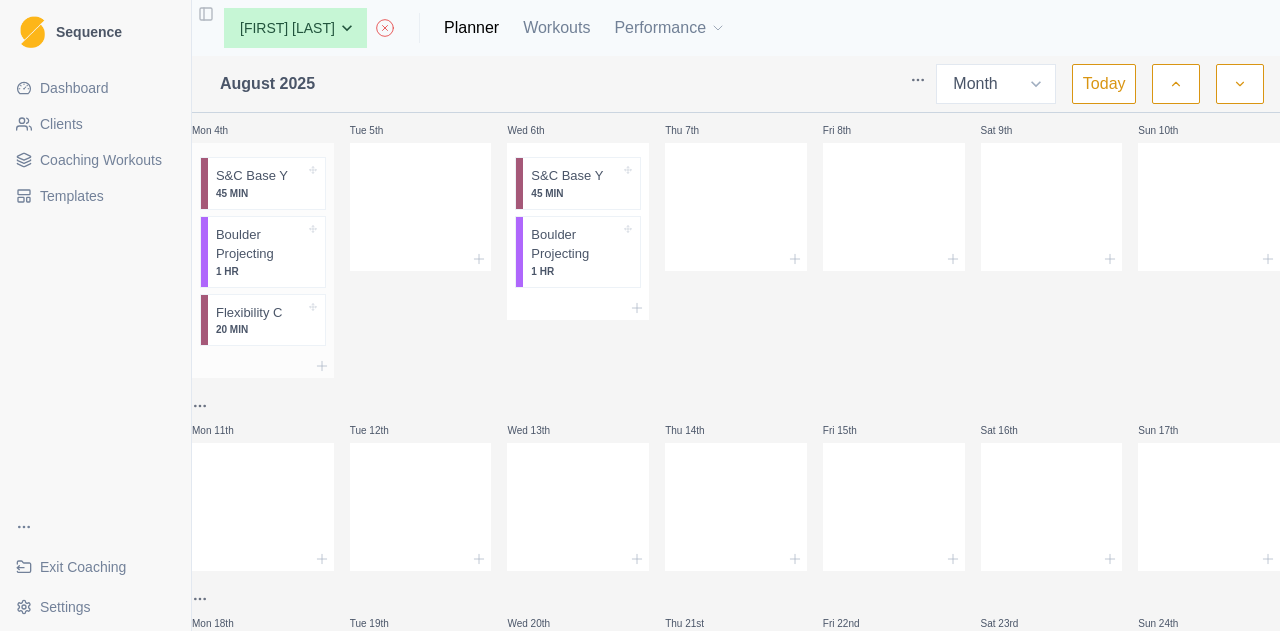 scroll, scrollTop: 400, scrollLeft: 0, axis: vertical 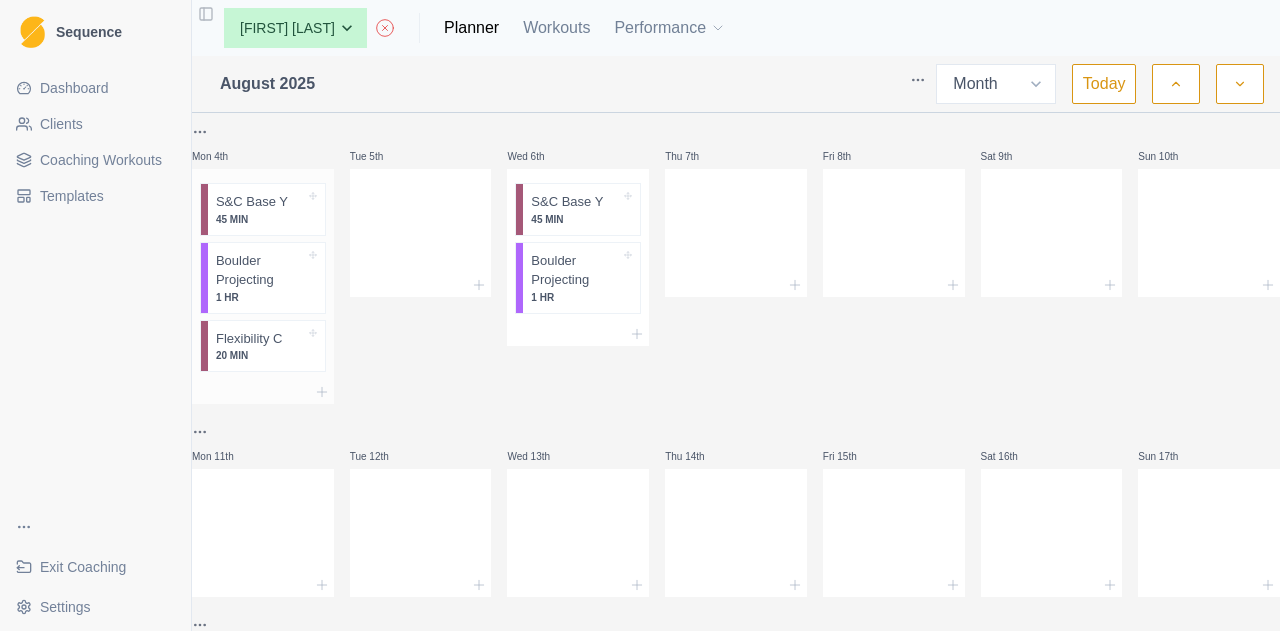 click on "45 MIN" at bounding box center (260, 219) 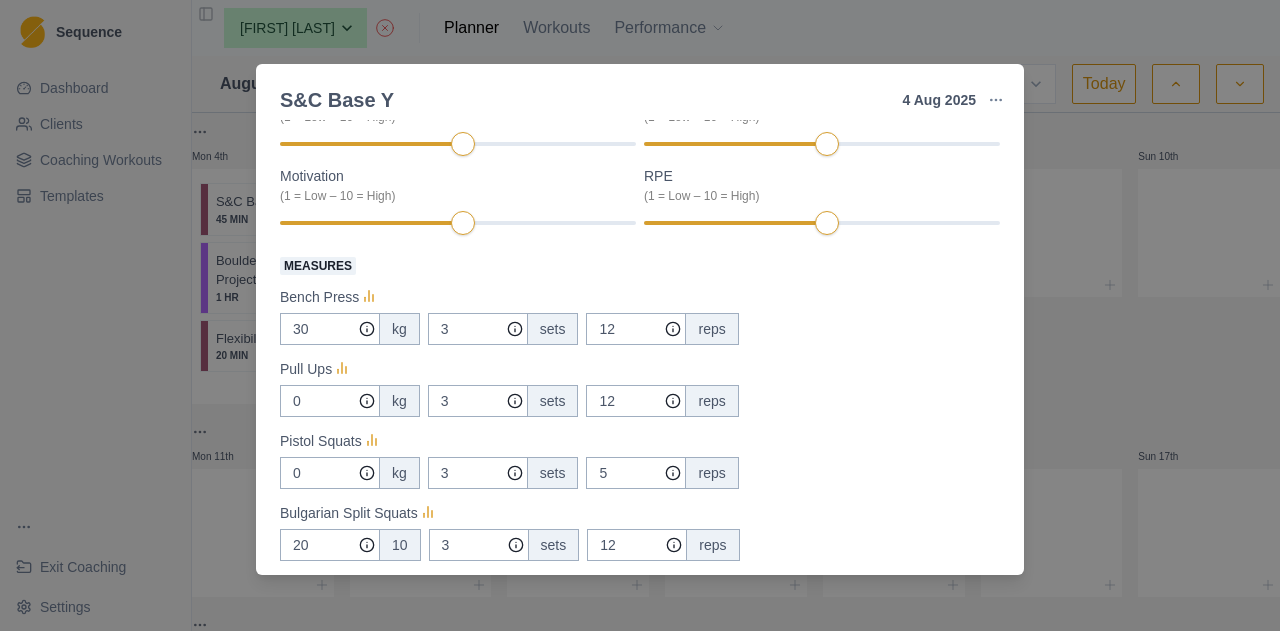 scroll, scrollTop: 300, scrollLeft: 0, axis: vertical 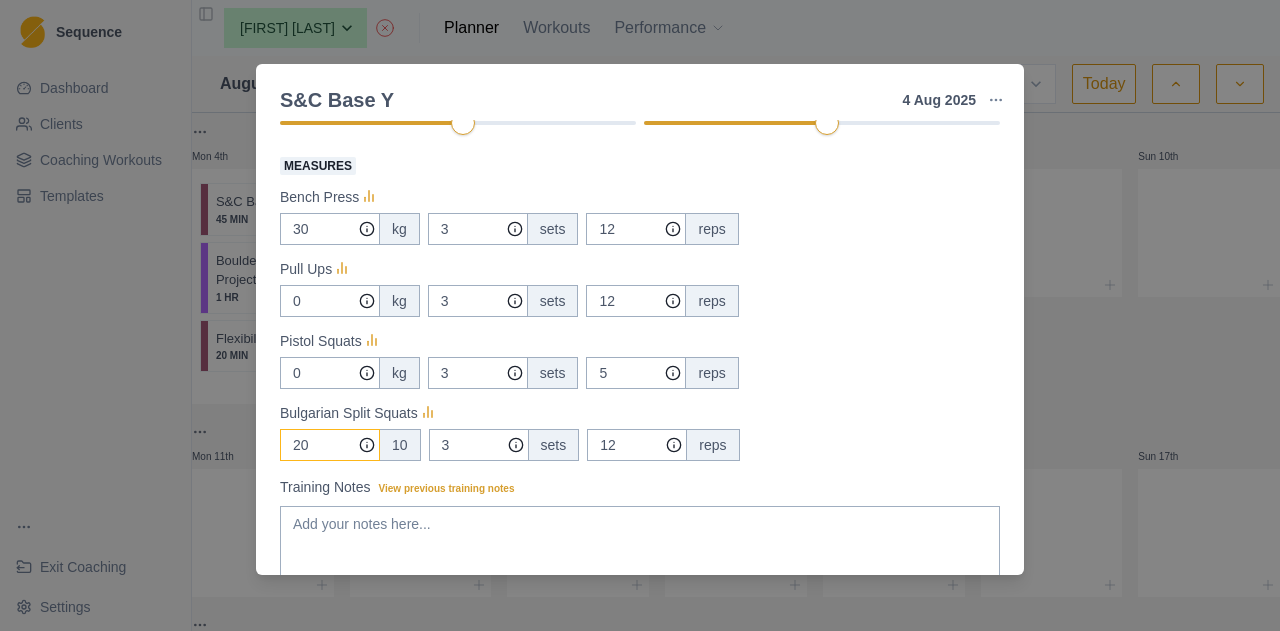 click on "20" at bounding box center [330, 229] 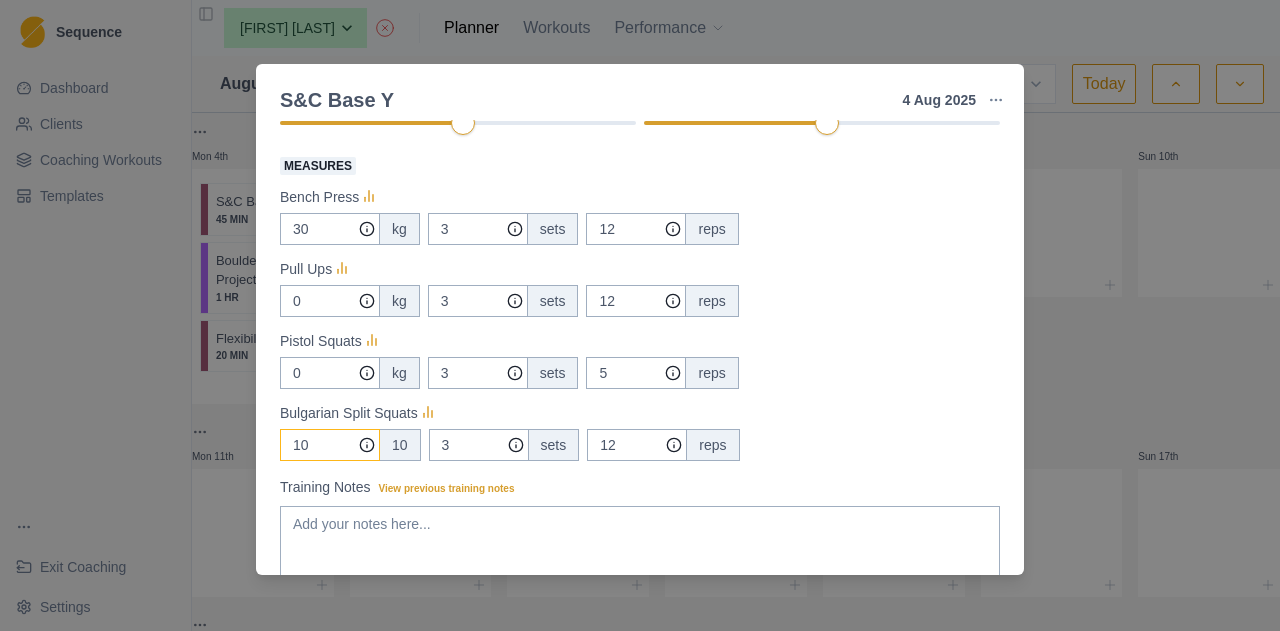 type on "1" 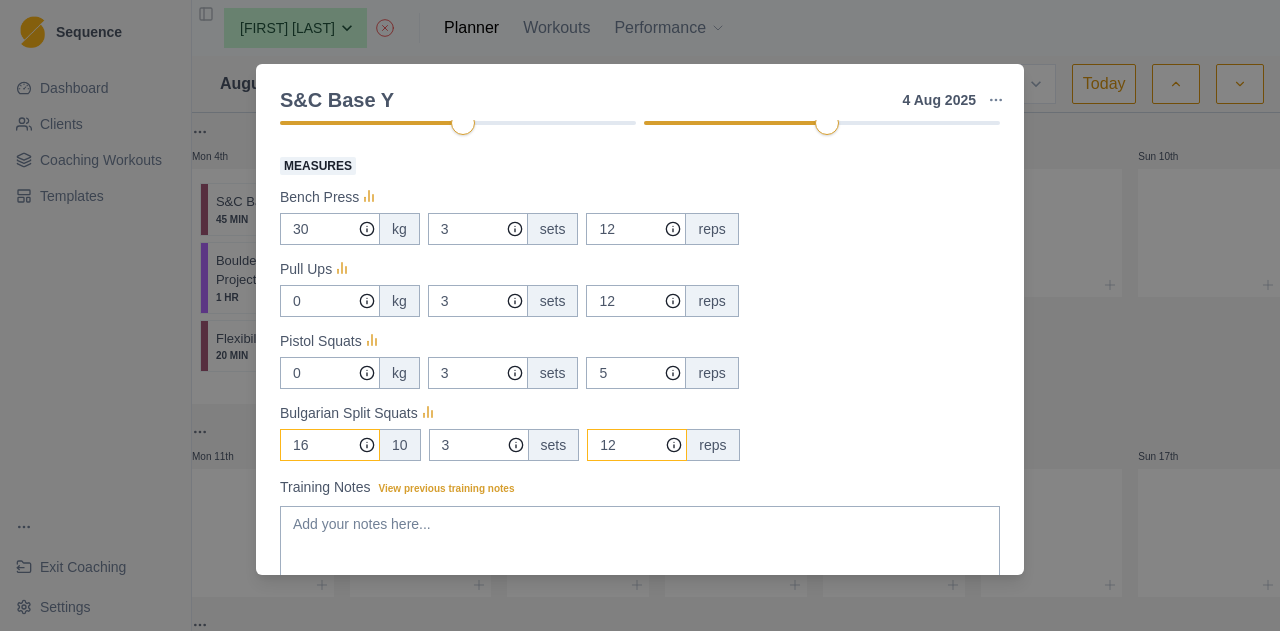 type on "16" 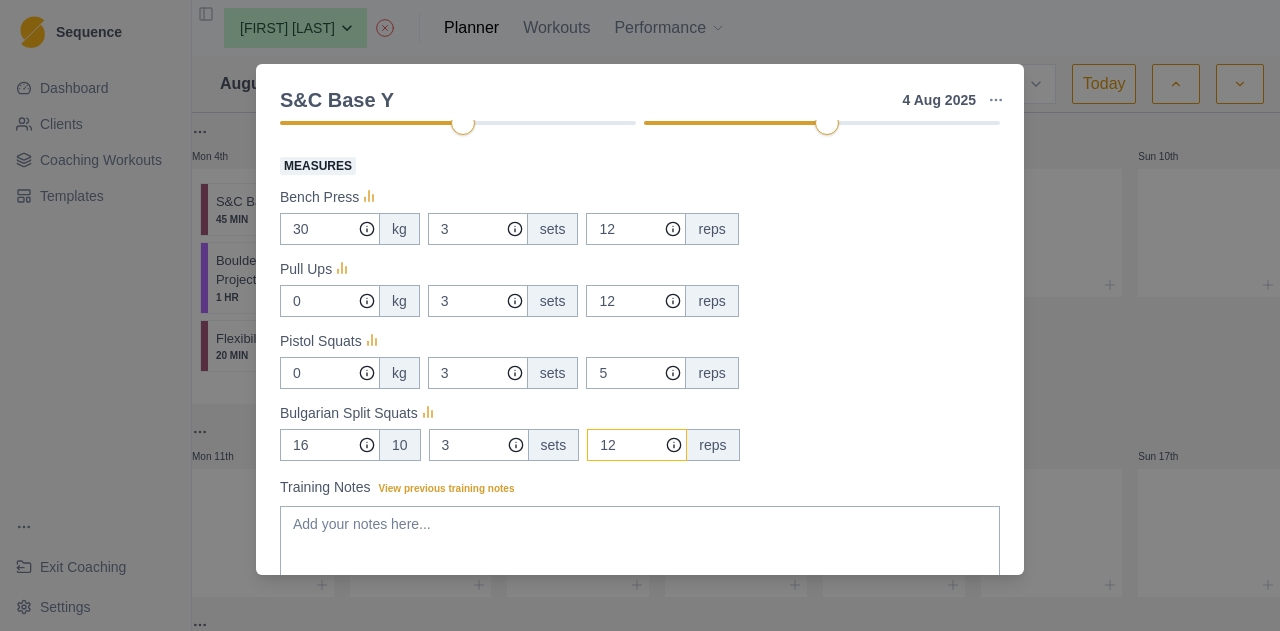click on "12" at bounding box center [636, 229] 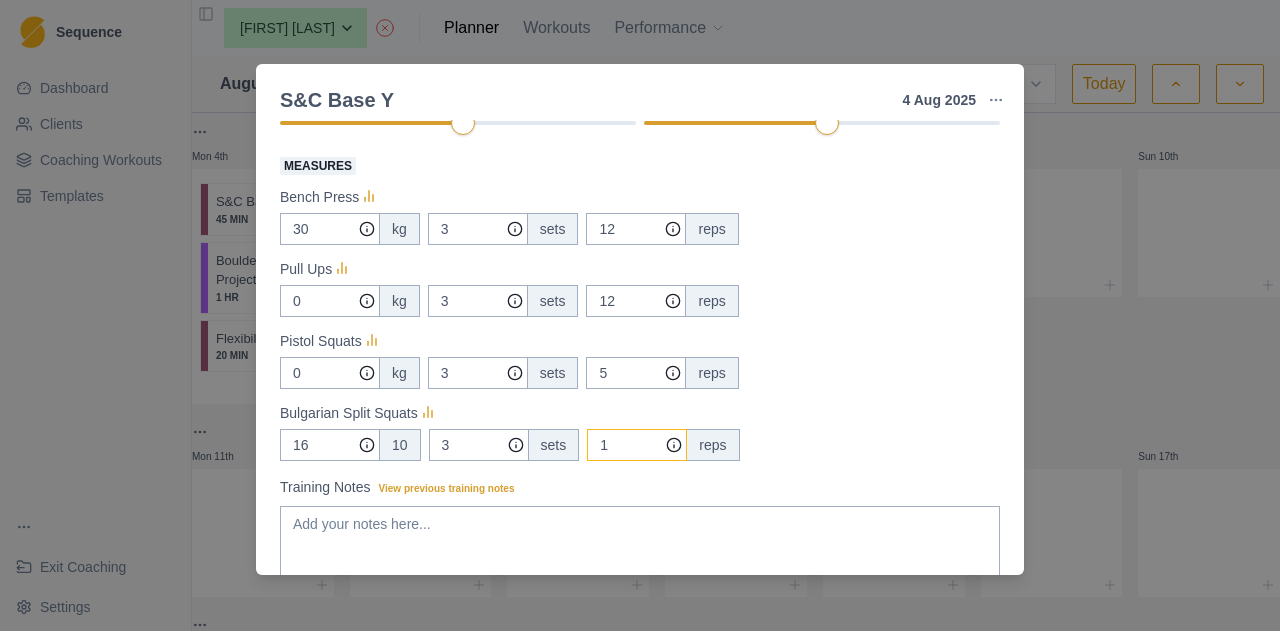type on "10" 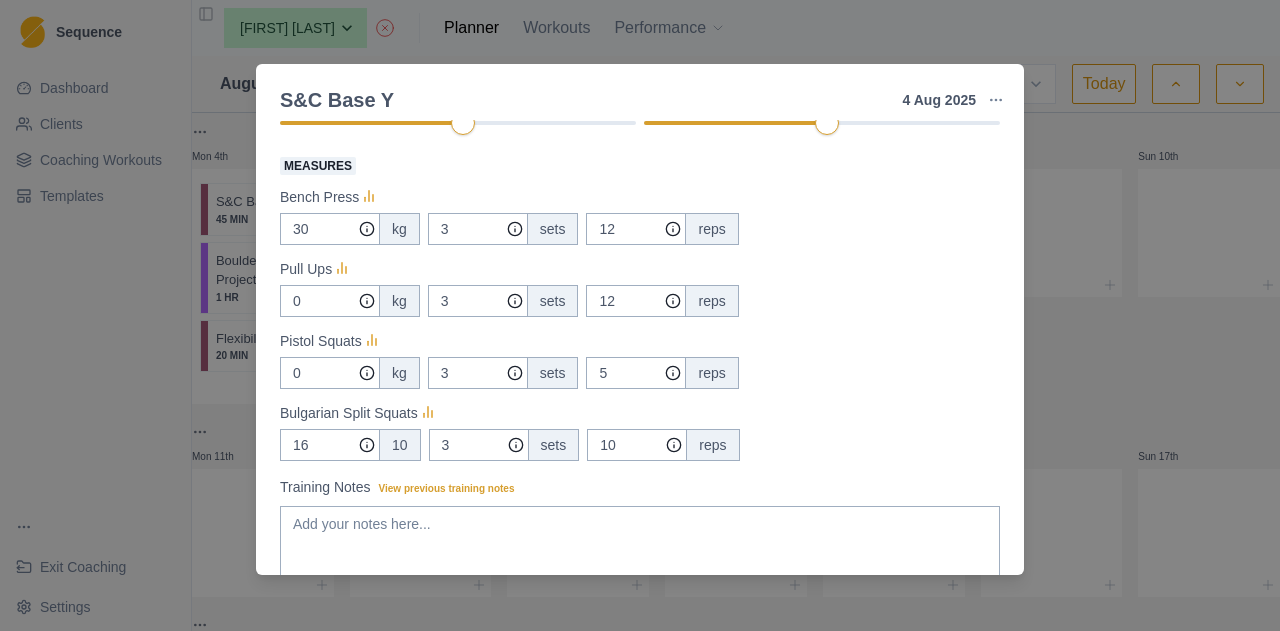 click on "S&C Base Y 4 Aug 2025 Link To Goal View Workout Metrics Edit Original Workout Reschedule Workout Remove From Schedule Conditioning Duration:  45 MIN Pull ups, Bench Press, Bulgarian Split Squats & Pistol Squats
3 minute rest between sets.  Actual Workout Duration 45 minutes Performance (1 = Low – 10 = High) Feeling (1 = Low – 10 = High) Motivation (1 = Low – 10 = High) RPE (1 = Low – 10 = High) Measures Bench Press 30 kg 3 sets 12 reps Pull Ups 0 kg 3 sets 12 reps Pistol Squats 0 kg 3 sets 5 reps Bulgarian Split Squats 16 10 3 sets 10 reps Training Notes View previous training notes Mark as Incomplete Complete Workout" at bounding box center [640, 315] 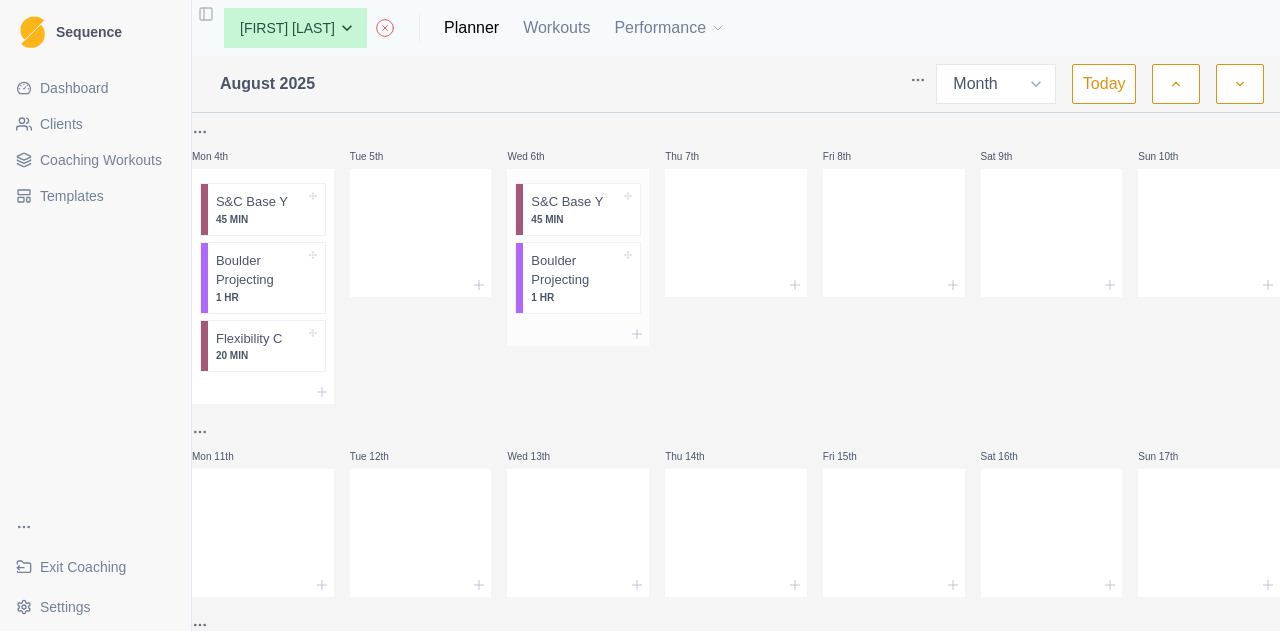 scroll, scrollTop: 0, scrollLeft: 0, axis: both 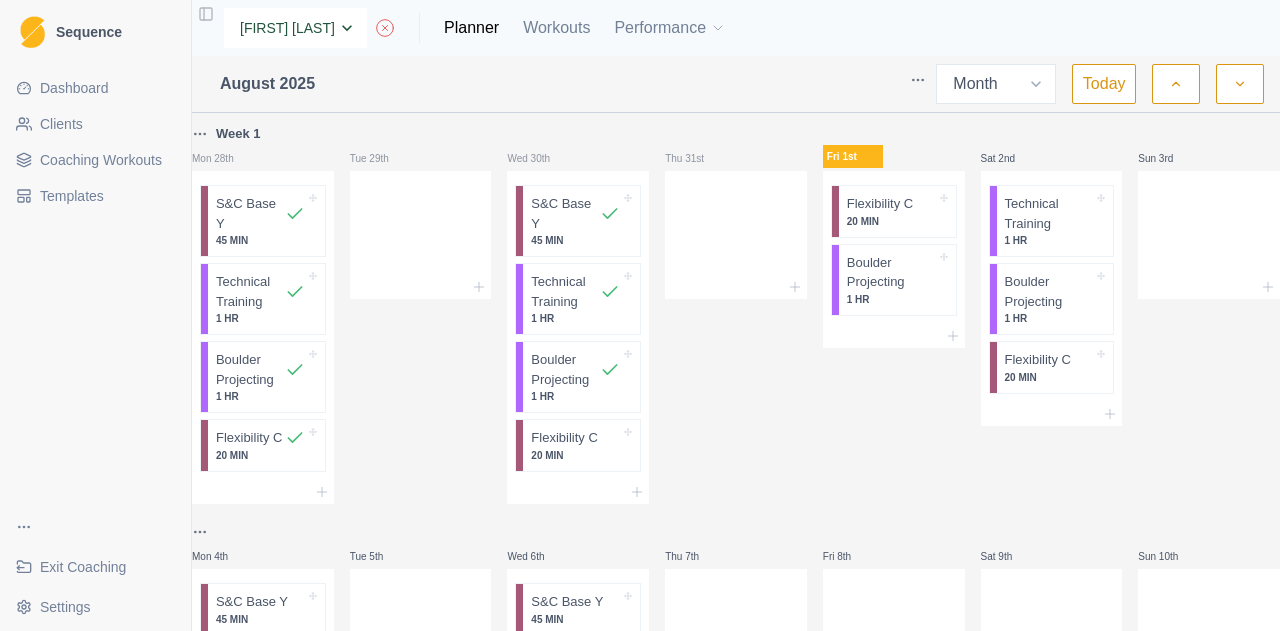 click on "None [FIRST] [LAST] [FIRST] [LAST] [FIRST] [LAST] [FIRST] [LAST] [FIRST] [LAST] [FIRST] [LAST] [FIRST] [LAST] [FIRST] [LAST] [FIRST] [LAST] [FIRST] [LAST] [FIRST] [LAST] [FIRST] [LAST] [FIRST] [LAST]" at bounding box center [295, 28] 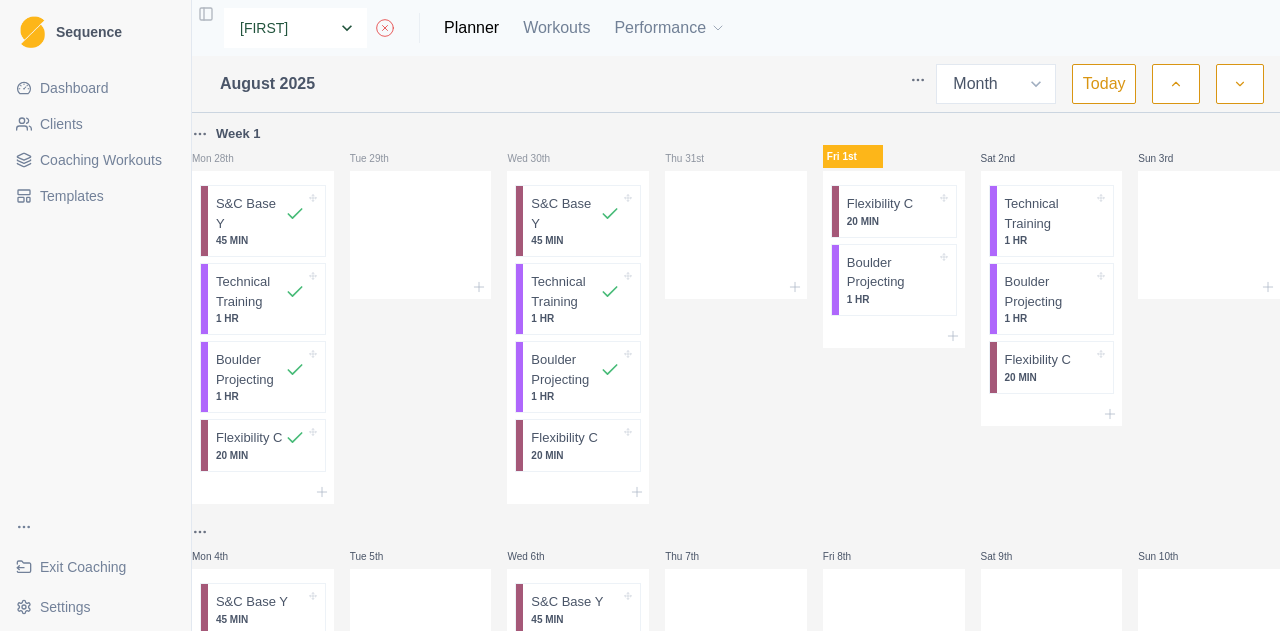 click on "None [FIRST] [LAST] [FIRST] [LAST] [FIRST] [LAST] [FIRST] [LAST] [FIRST] [LAST] [FIRST] [LAST] [FIRST] [LAST] [FIRST] [LAST] [FIRST] [LAST] [FIRST] [LAST] [FIRST] [LAST] [FIRST] [LAST] [FIRST] [LAST]" at bounding box center [295, 28] 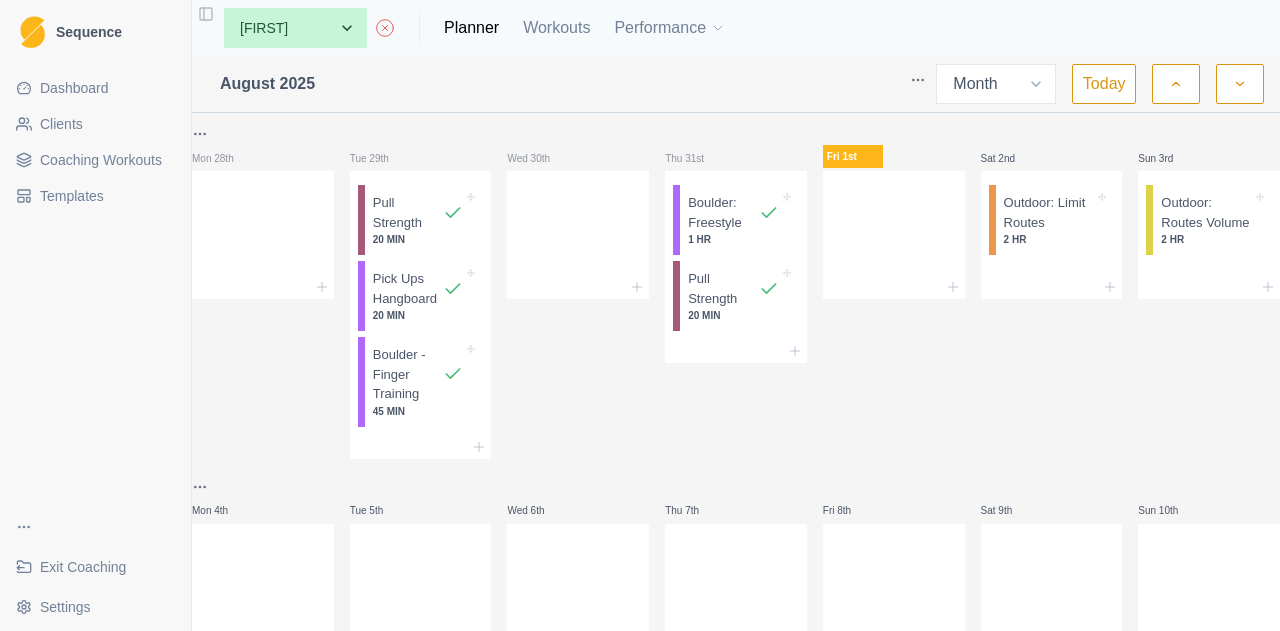 select on "month" 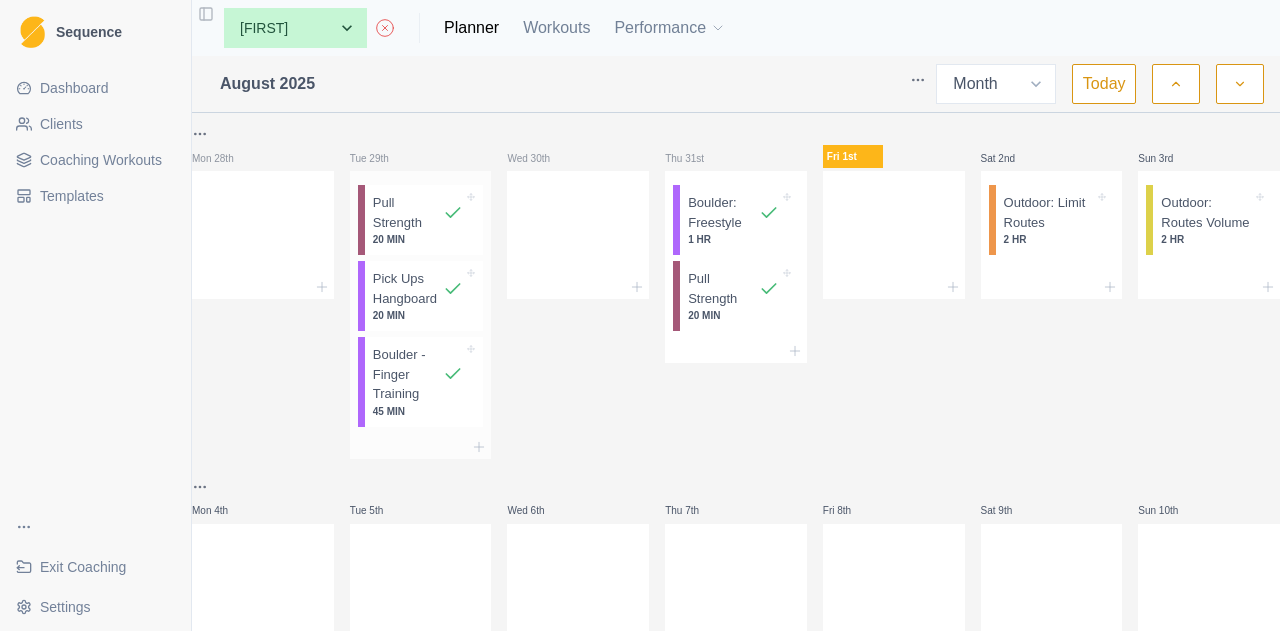 scroll, scrollTop: 0, scrollLeft: 0, axis: both 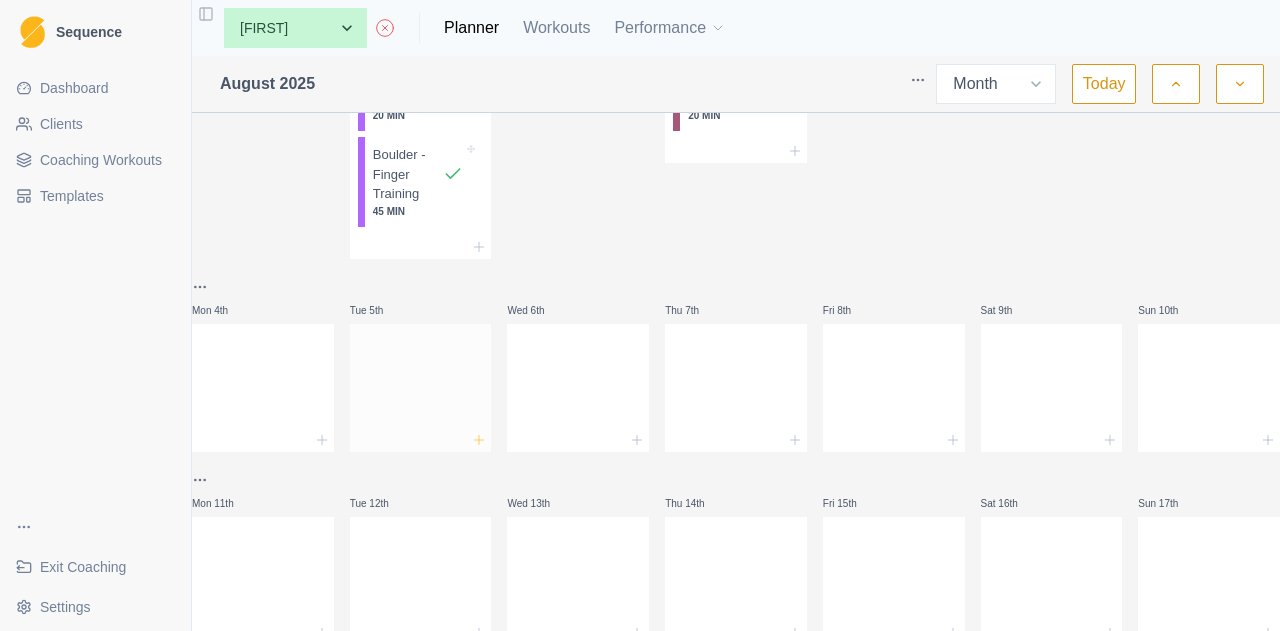 click 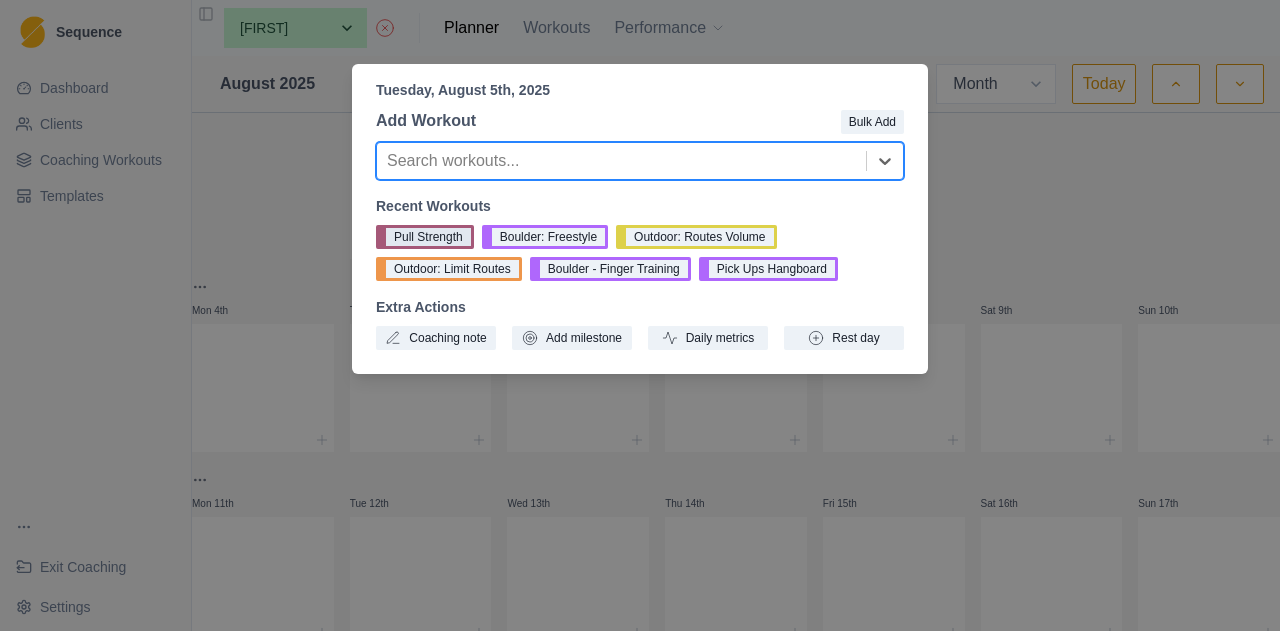 click on "Pull Strength" at bounding box center [425, 237] 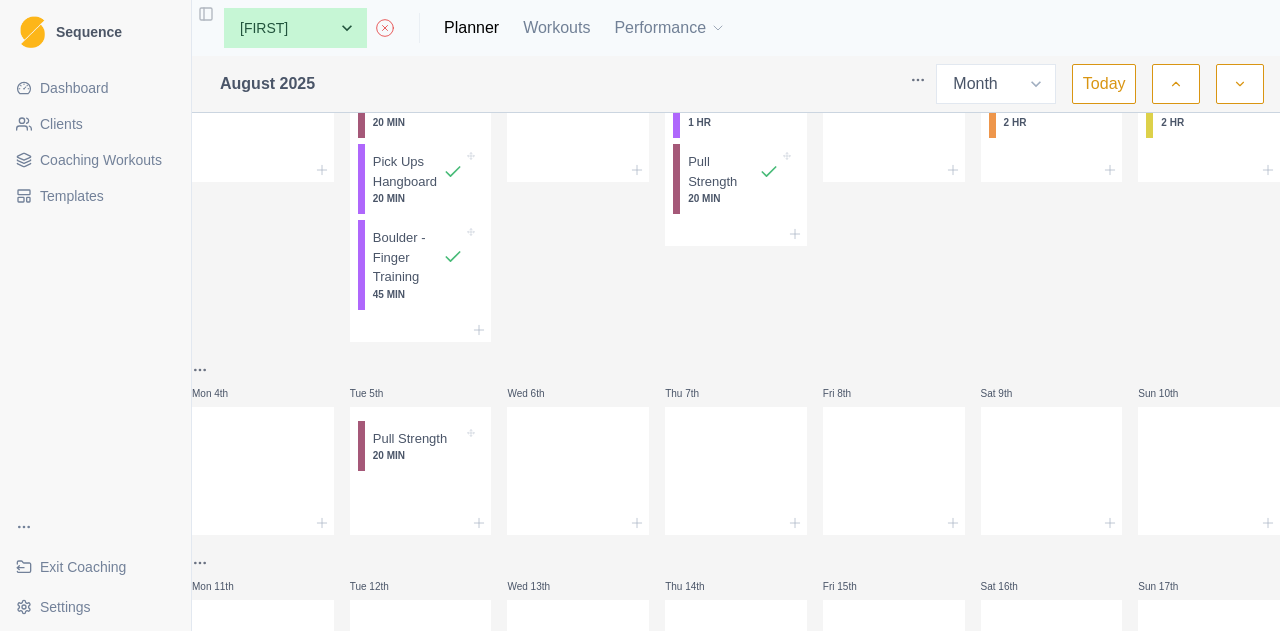scroll, scrollTop: 200, scrollLeft: 0, axis: vertical 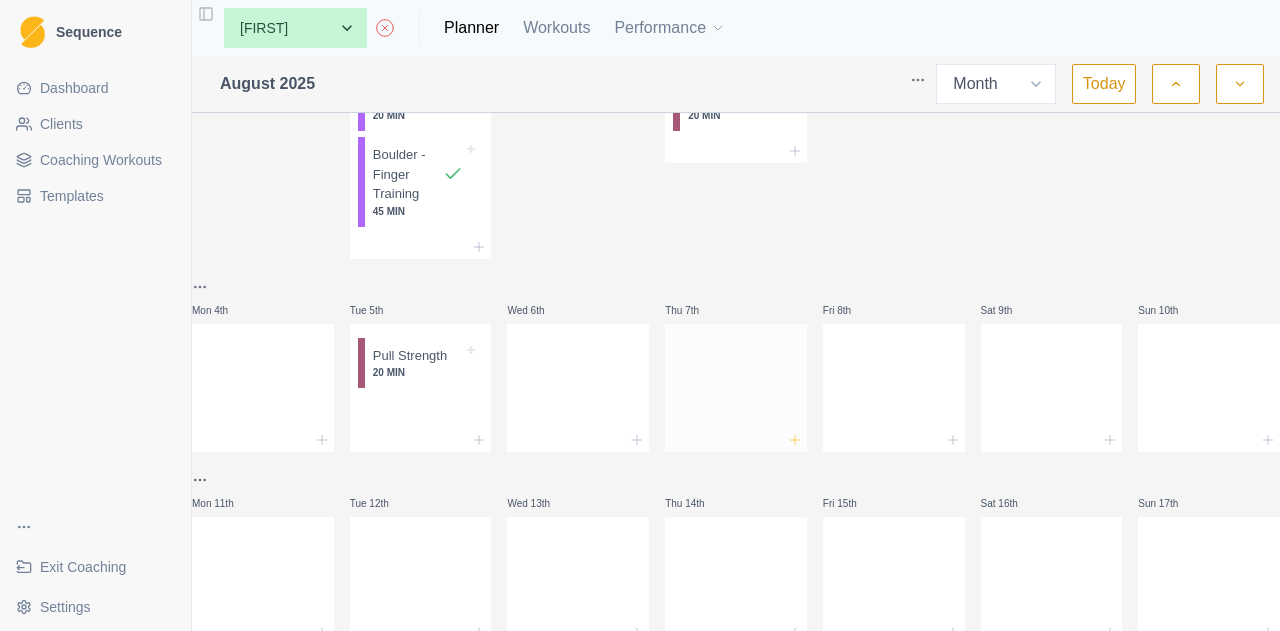 click 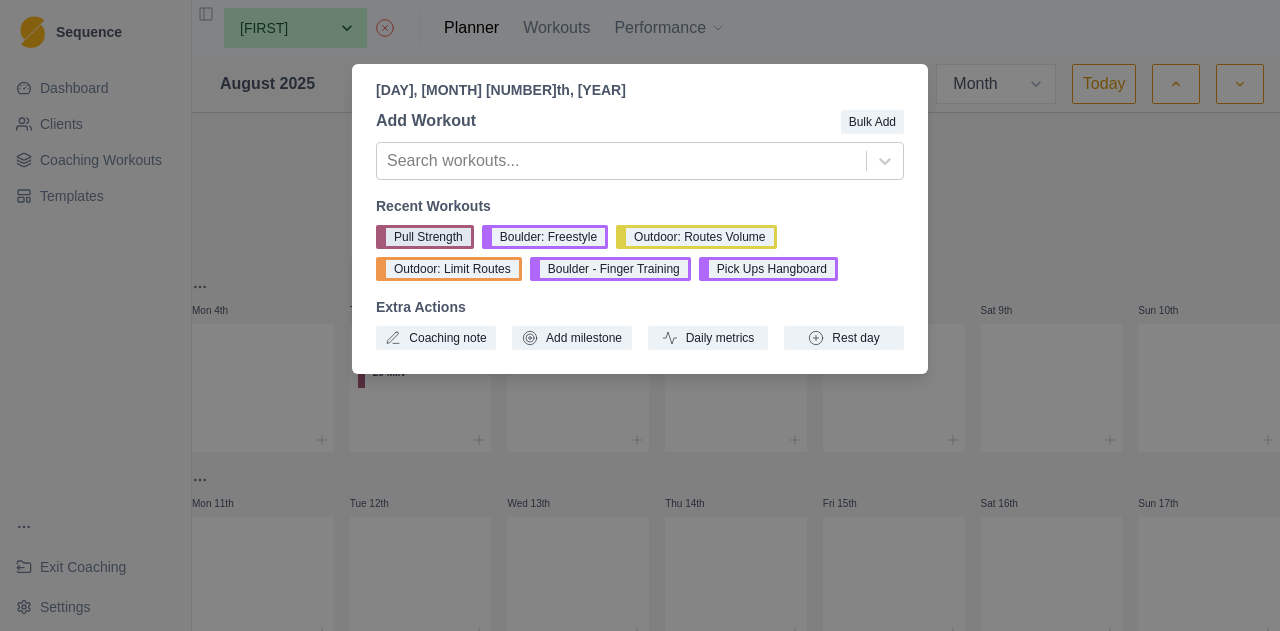 click on "Pull Strength" at bounding box center [425, 237] 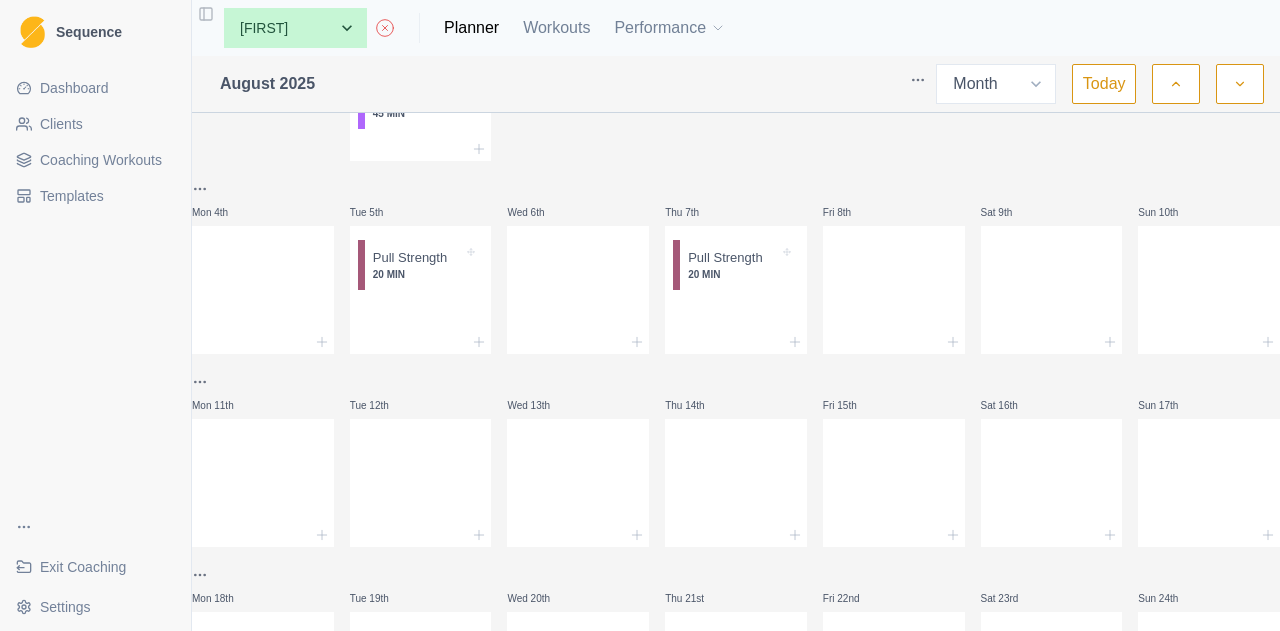 scroll, scrollTop: 300, scrollLeft: 0, axis: vertical 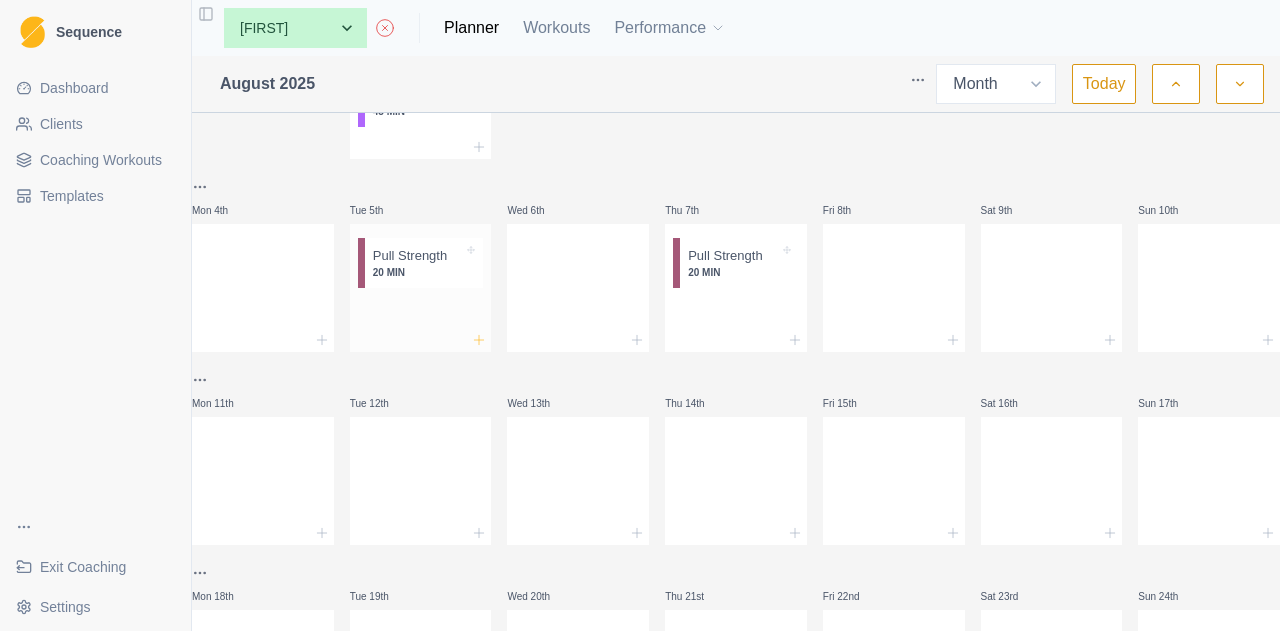 click 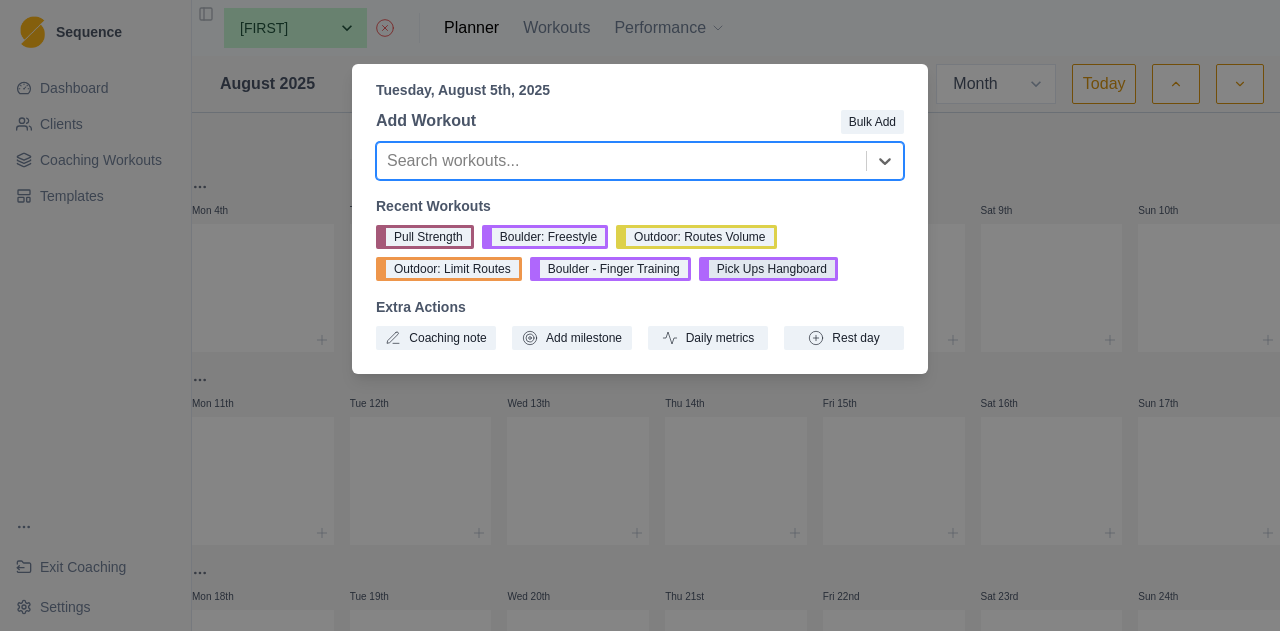 click on "Pick Ups Hangboard" at bounding box center (768, 269) 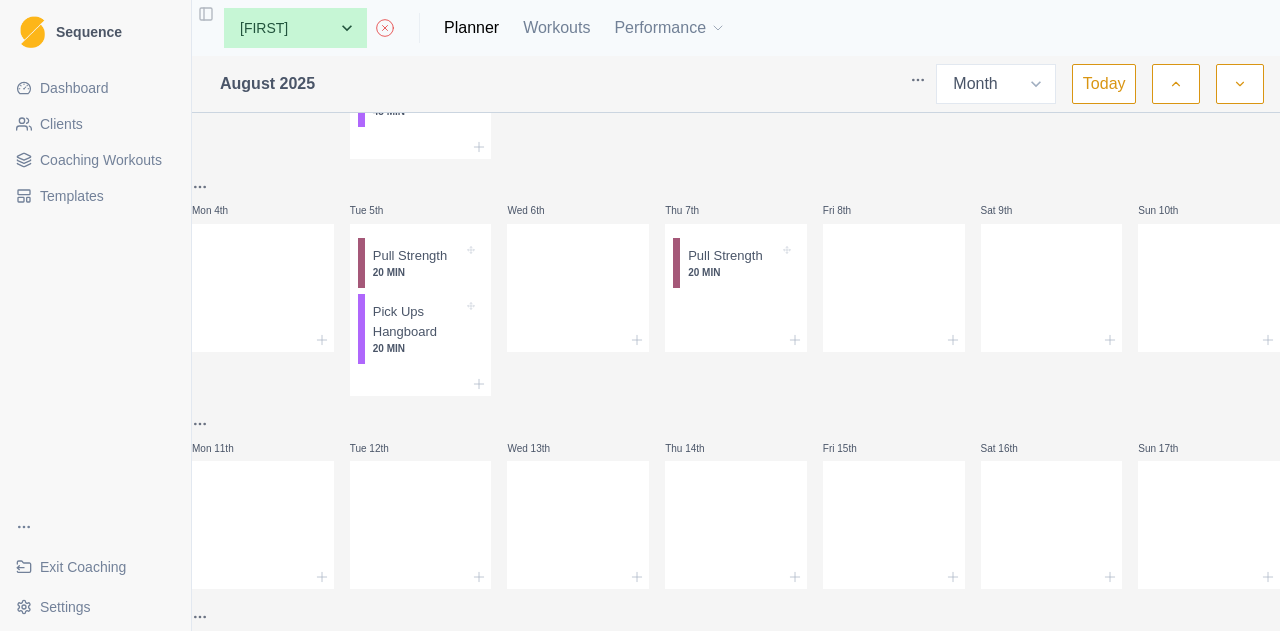 click 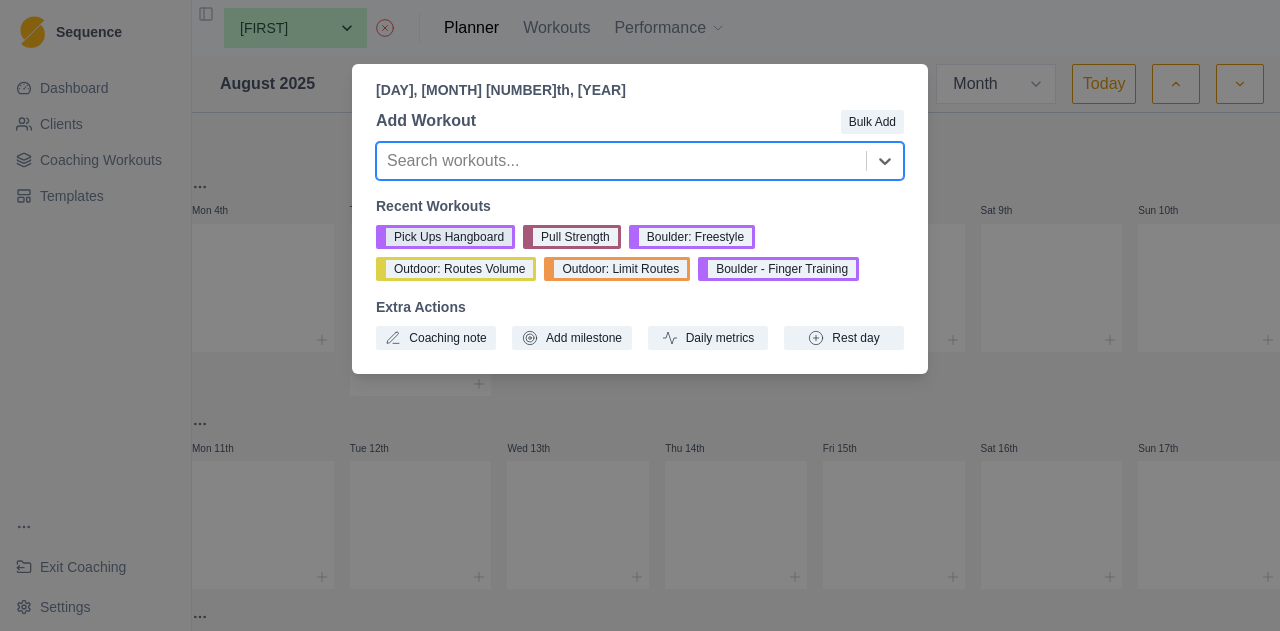 click on "Pick Ups Hangboard" at bounding box center (445, 237) 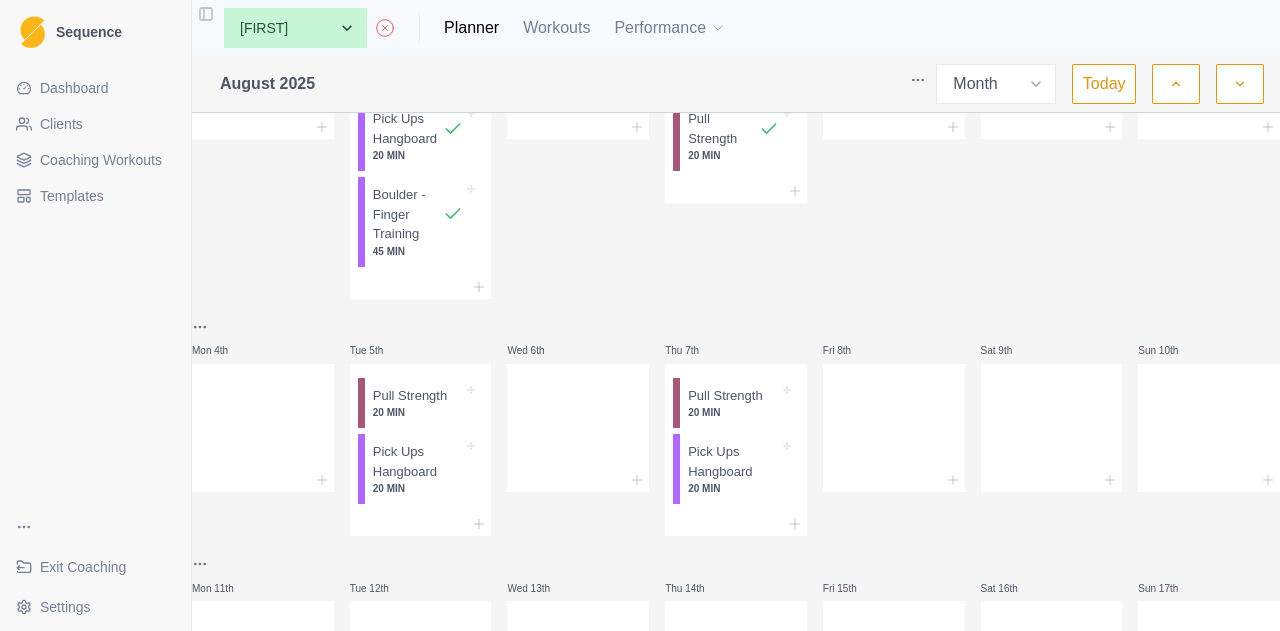 scroll, scrollTop: 200, scrollLeft: 0, axis: vertical 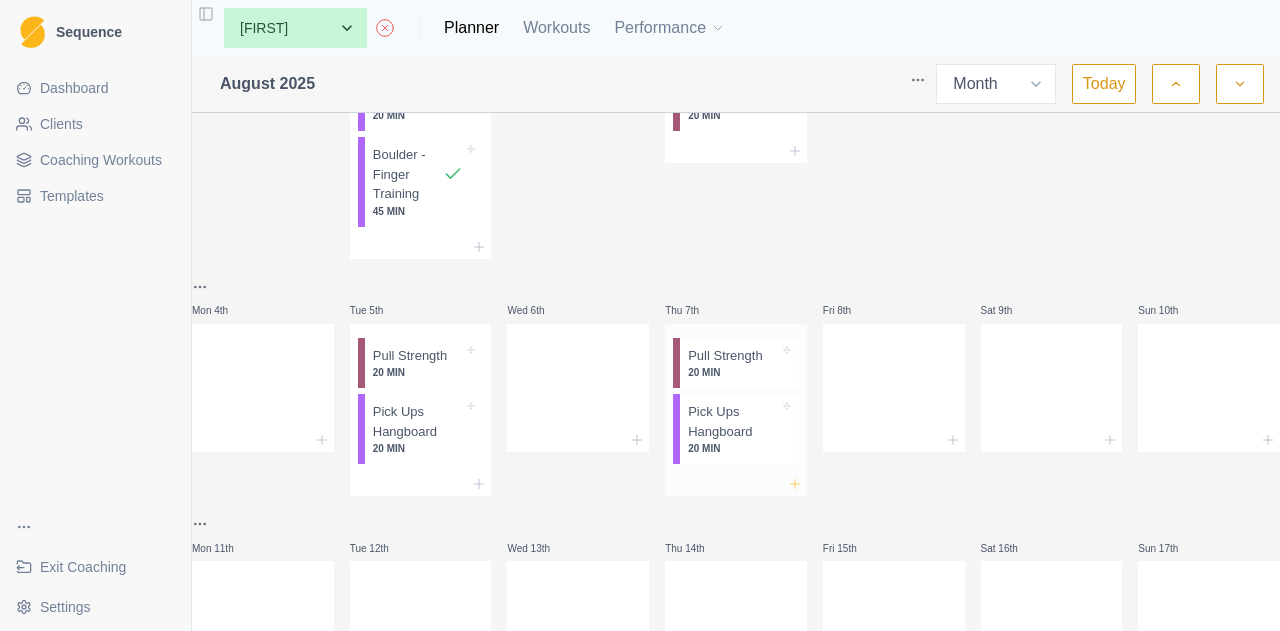 click 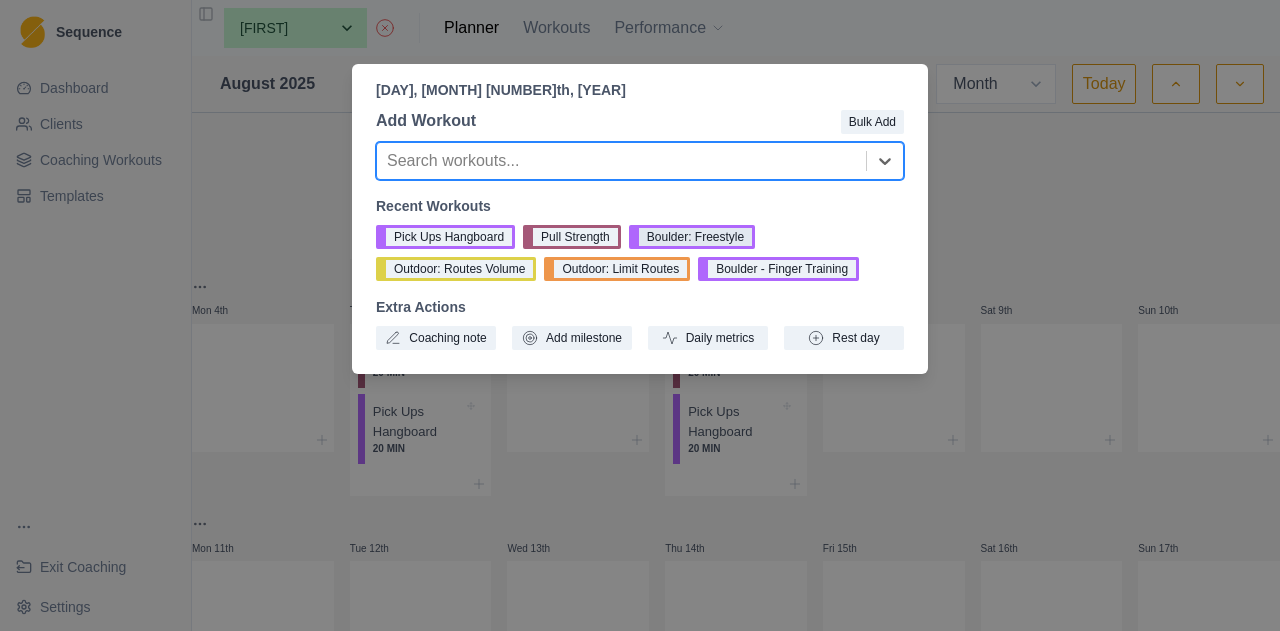 click on "Boulder: Freestyle" at bounding box center [692, 237] 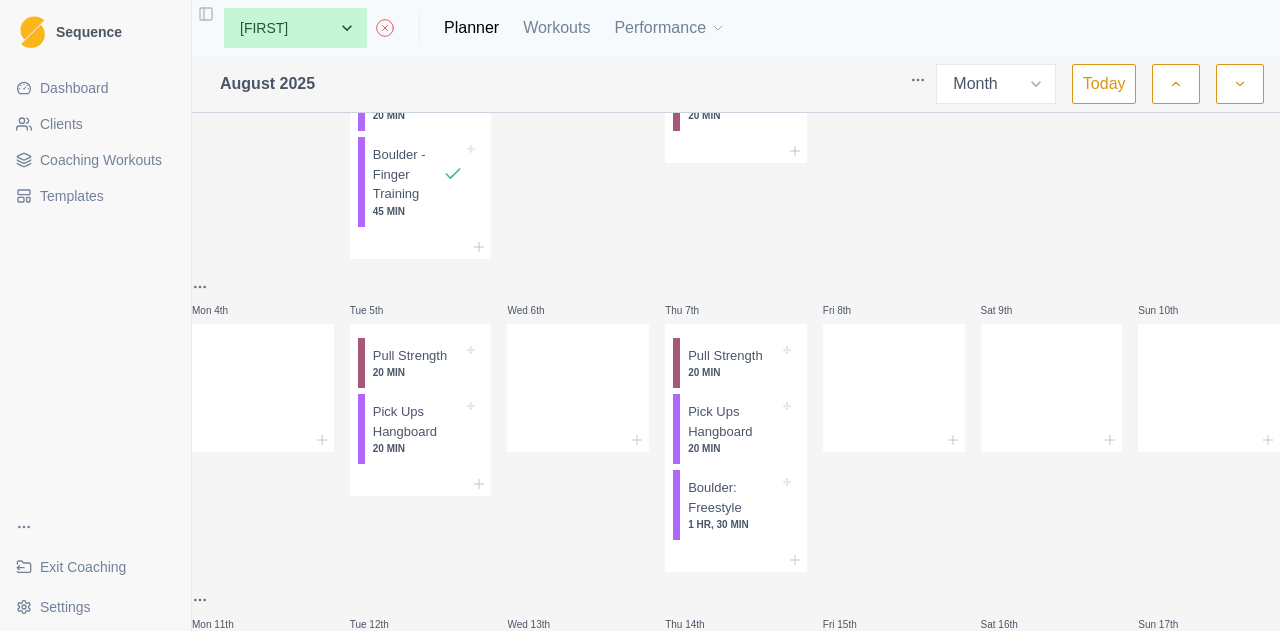 click 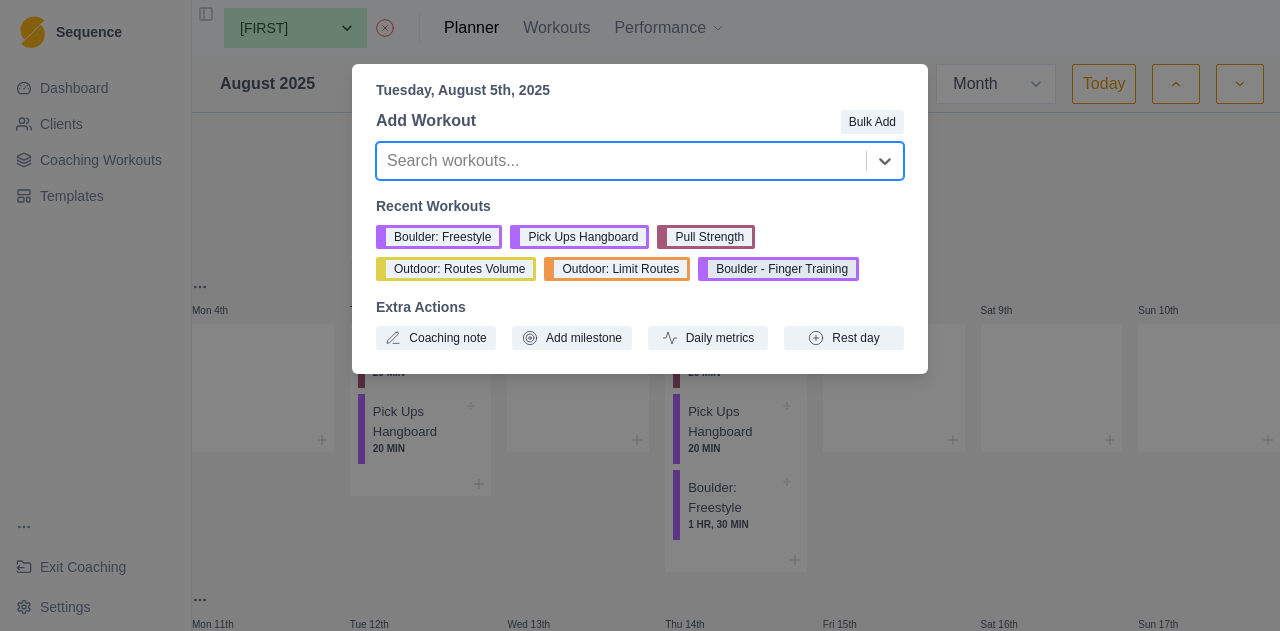 click on "Boulder - Finger Training" at bounding box center [778, 269] 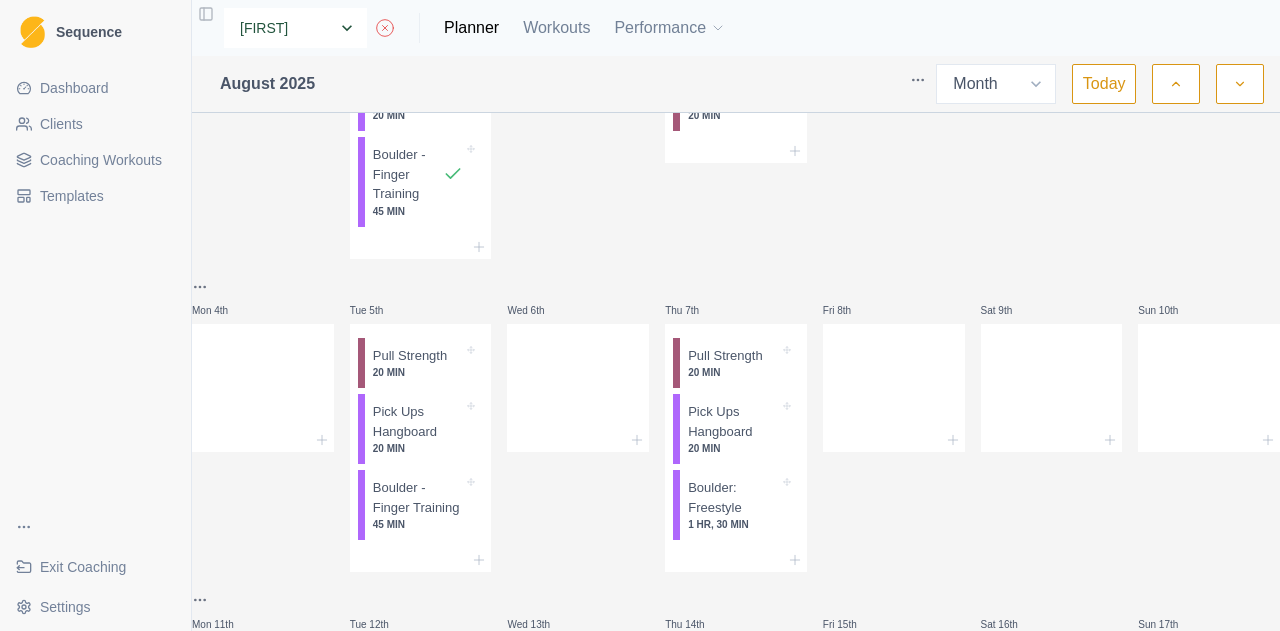 click on "None [FIRST] [LAST] [FIRST] [LAST] [FIRST] [LAST] [FIRST] [LAST] [FIRST] [LAST] [FIRST] [LAST] [FIRST] [LAST] [FIRST] [LAST] [FIRST] [LAST] [FIRST] [LAST] [FIRST] [LAST] [FIRST] [LAST] [FIRST] [LAST] [FIRST] [LAST] [FIRST] [LAST] [FIRST] [LAST] [FIRST] [LAST]" at bounding box center (295, 28) 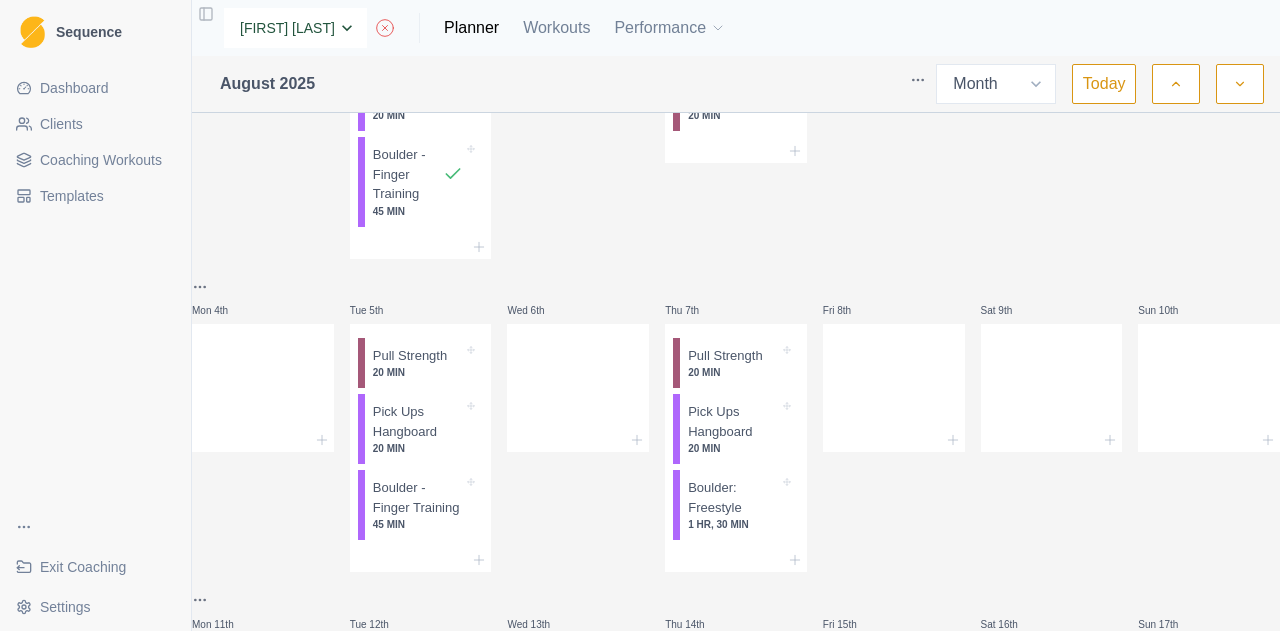click on "None [FIRST] [LAST] [FIRST] [LAST] [FIRST] [LAST] [FIRST] [LAST] [FIRST] [LAST] [FIRST] [LAST] [FIRST] [LAST] [FIRST] [LAST] [FIRST] [LAST] [FIRST] [LAST] [FIRST] [LAST] [FIRST] [LAST] [FIRST] [LAST] [FIRST] [LAST] [FIRST] [LAST] [FIRST] [LAST] [FIRST] [LAST]" at bounding box center (295, 28) 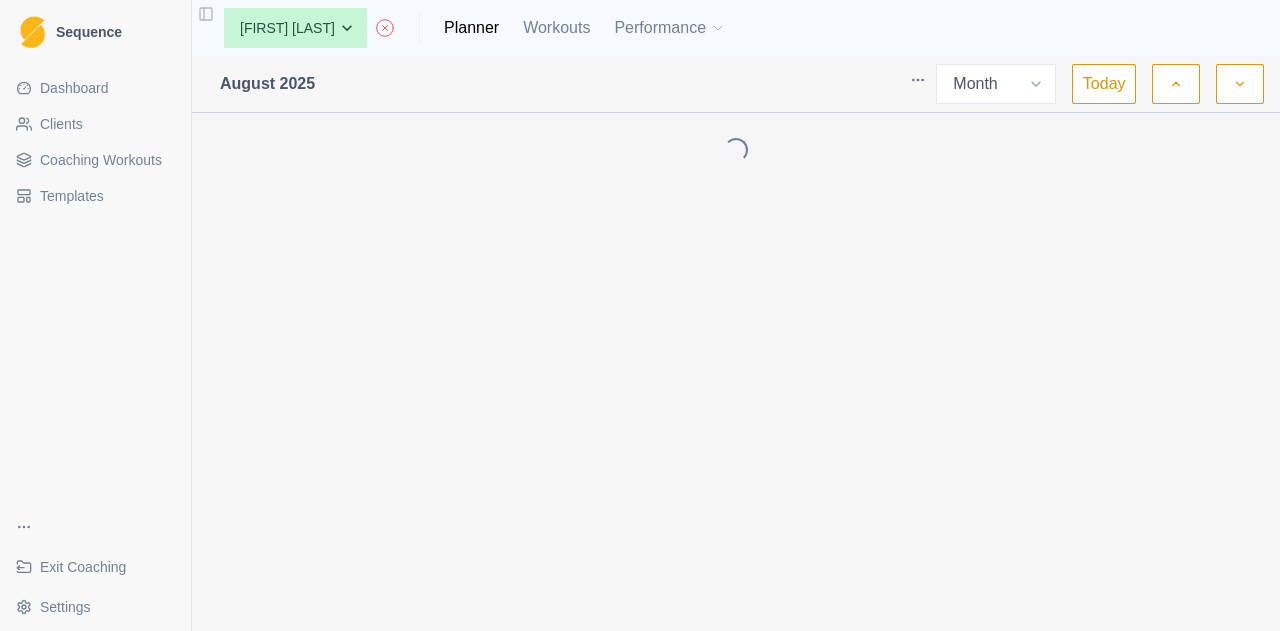 select on "month" 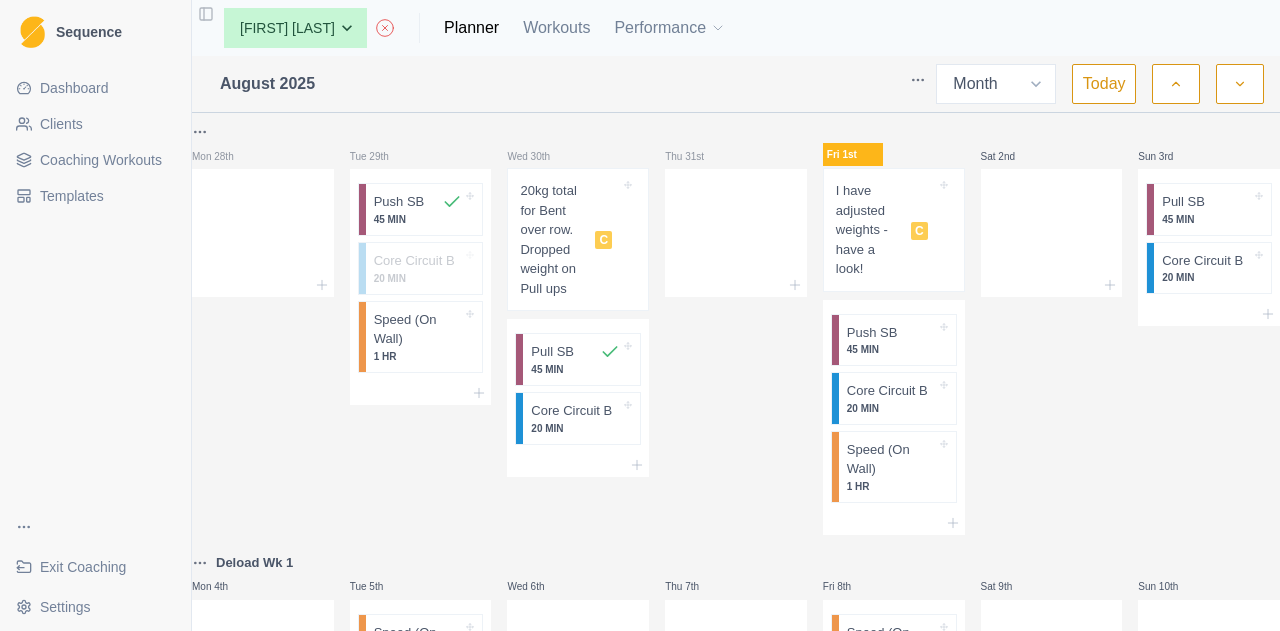 scroll, scrollTop: 0, scrollLeft: 0, axis: both 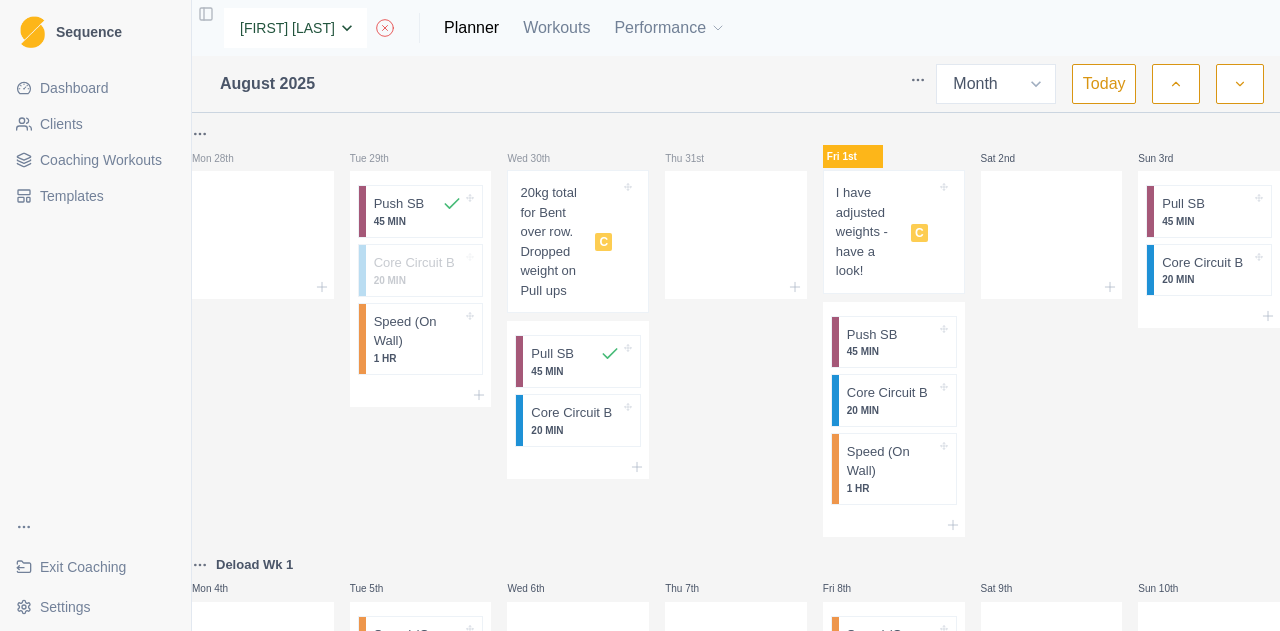 click on "None [FIRST] [LAST] [FIRST] [LAST] [FIRST] [LAST] [FIRST] [LAST] [FIRST] [LAST] [FIRST] [LAST] [FIRST] [LAST] [FIRST] [LAST] [FIRST] [LAST] [FIRST] [LAST] [FIRST] [LAST] [FIRST] [LAST] [FIRST] [LAST] [FIRST] [LAST] [FIRST] [LAST]" at bounding box center (295, 28) 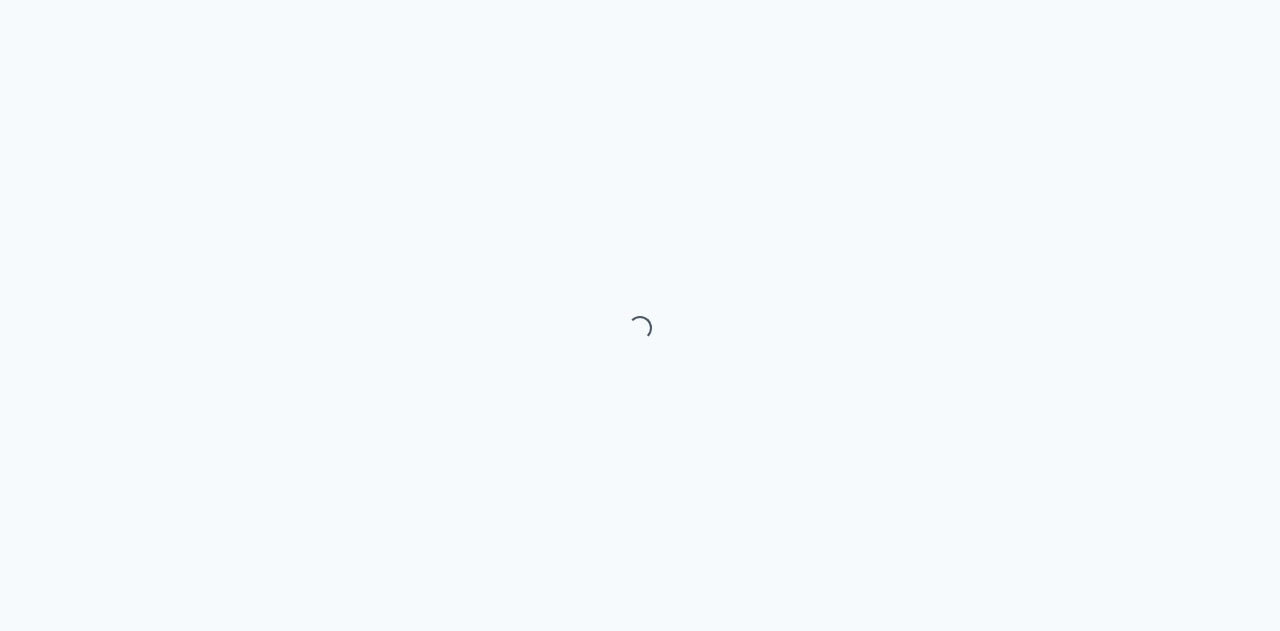 scroll, scrollTop: 0, scrollLeft: 0, axis: both 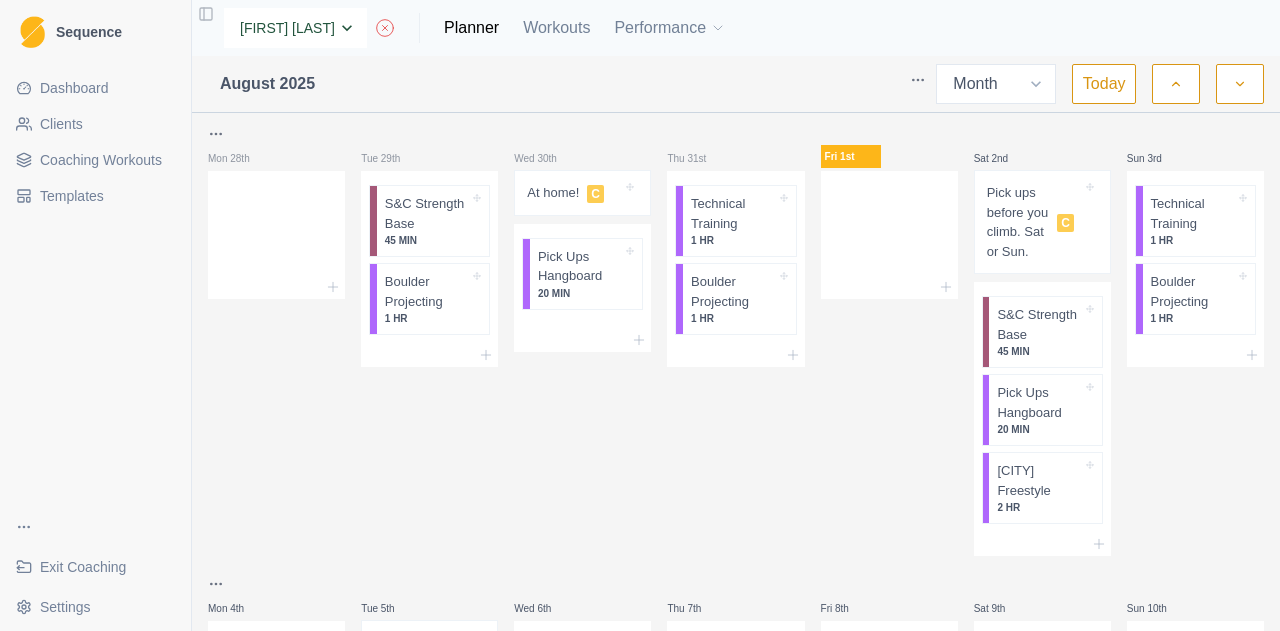 click on "None [FIRST] [LAST] [FIRST] [LAST] [FIRST] [LAST] [FIRST] [LAST] [FIRST] [LAST] [FIRST] [LAST] [FIRST] [LAST] [FIRST] [LAST] [FIRST] [LAST] [FIRST] [LAST] [FIRST] [LAST] [FIRST] [LAST] [FIRST] [LAST] [FIRST] [LAST] [FIRST] [LAST] [FIRST] [LAST] [FIRST] [LAST]" at bounding box center [295, 28] 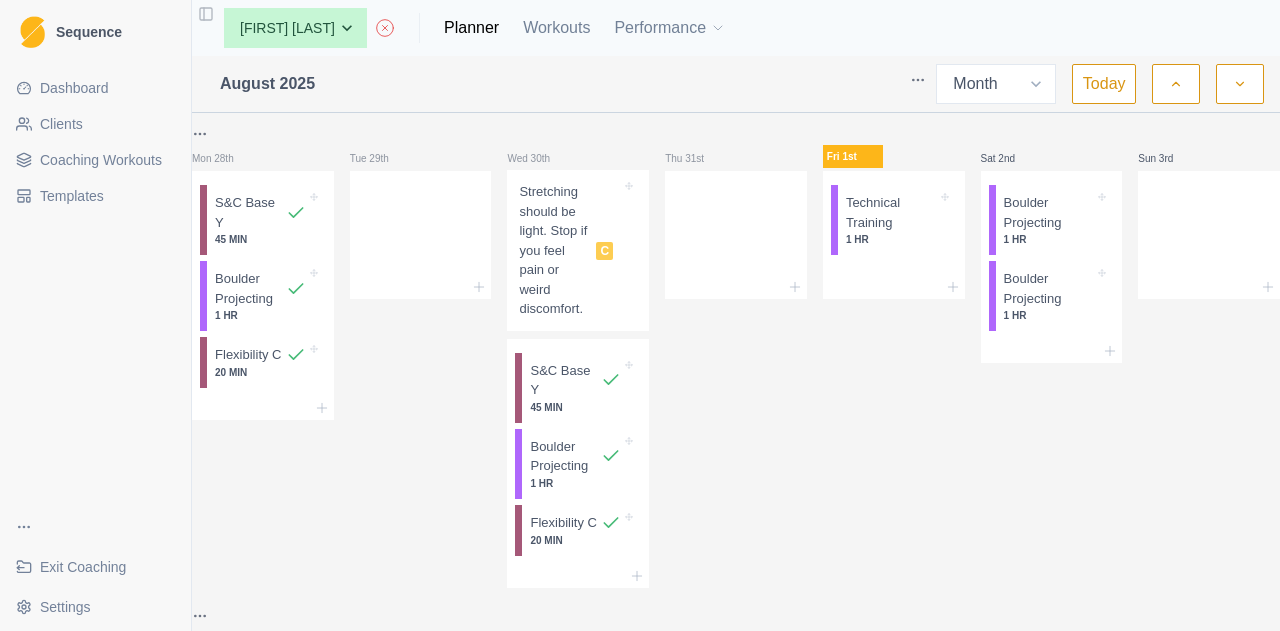 select on "month" 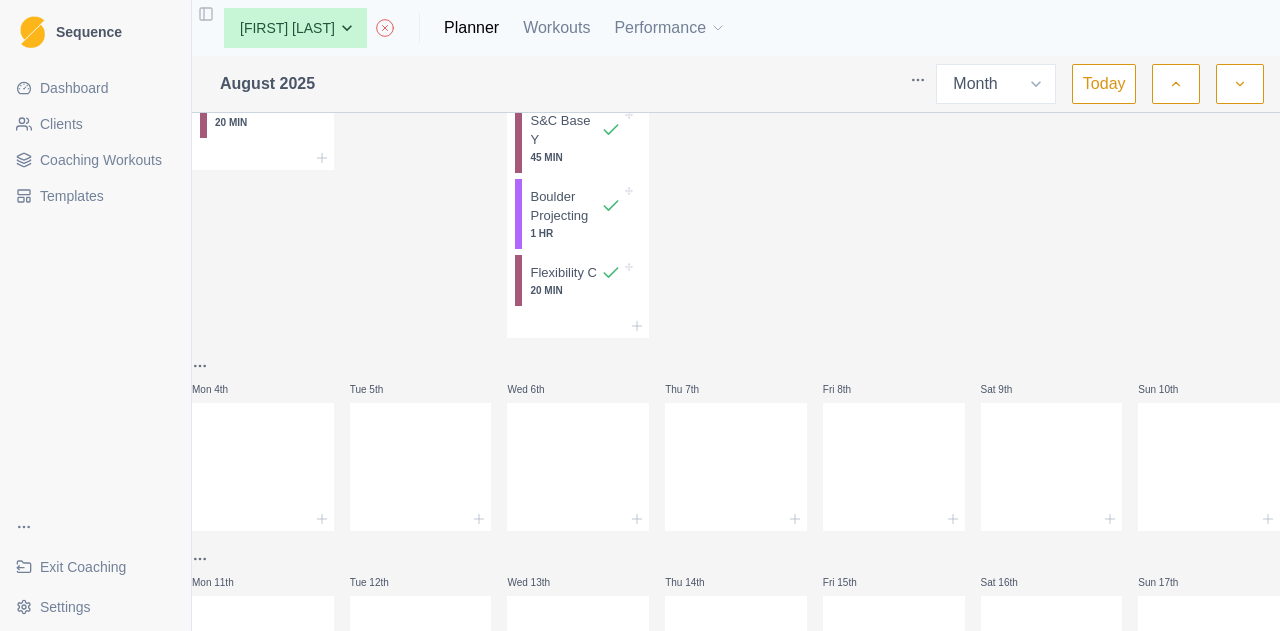 scroll, scrollTop: 500, scrollLeft: 0, axis: vertical 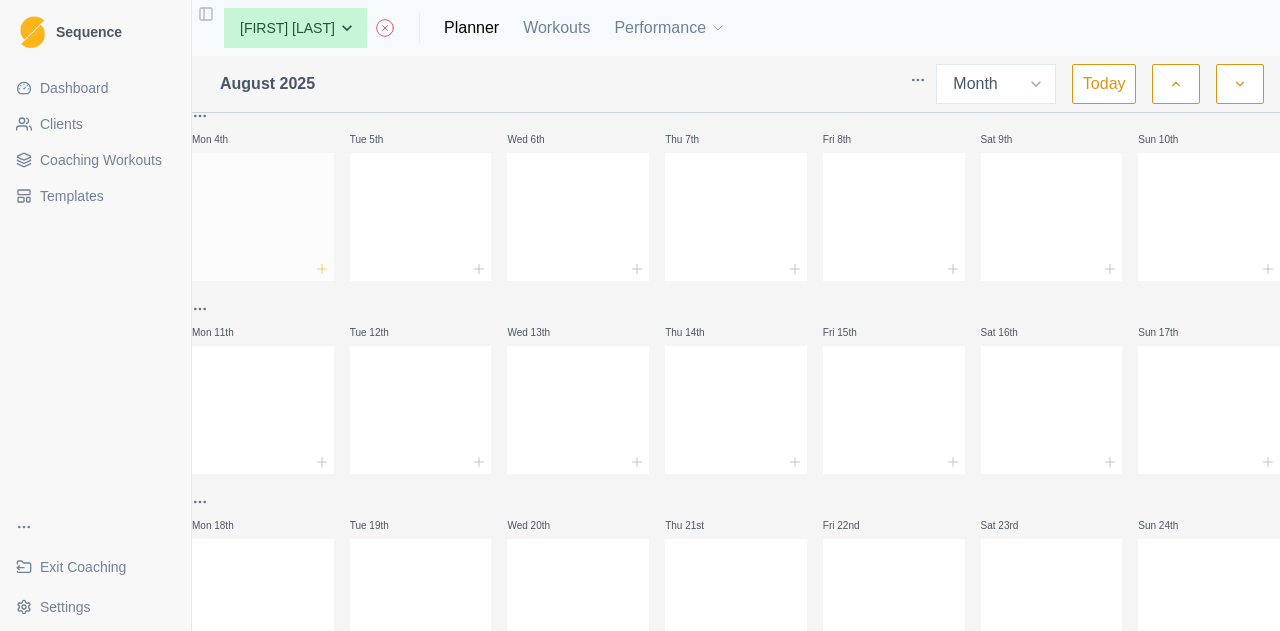 click 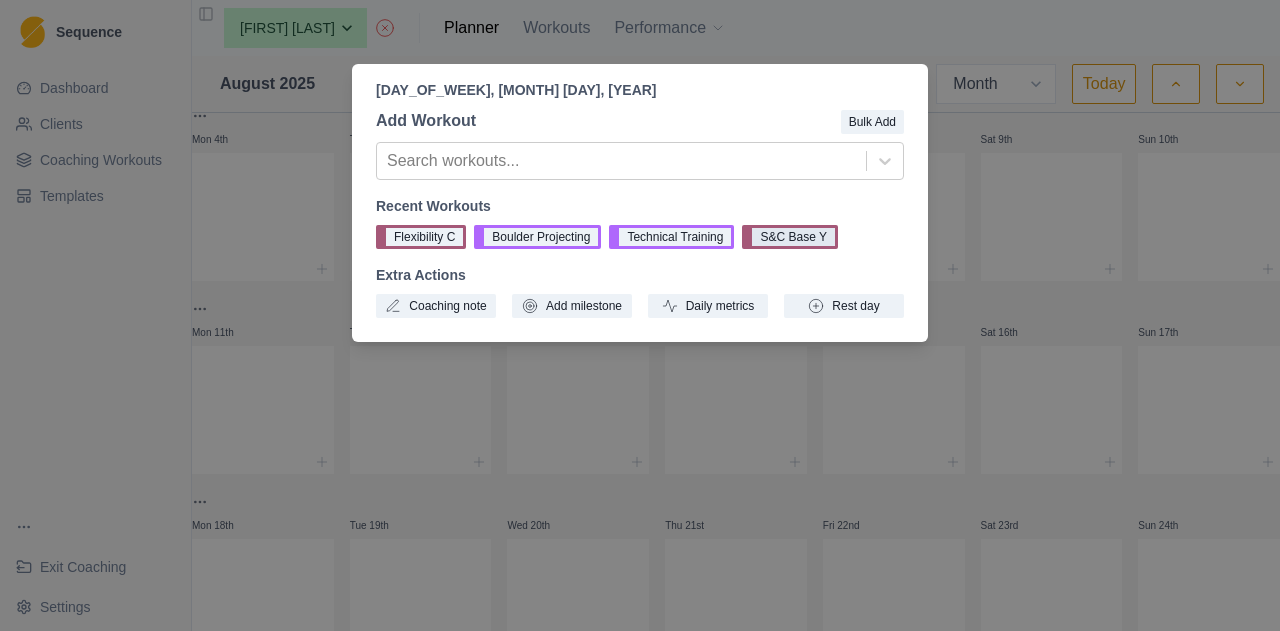 click on "S&C Base Y" at bounding box center [789, 237] 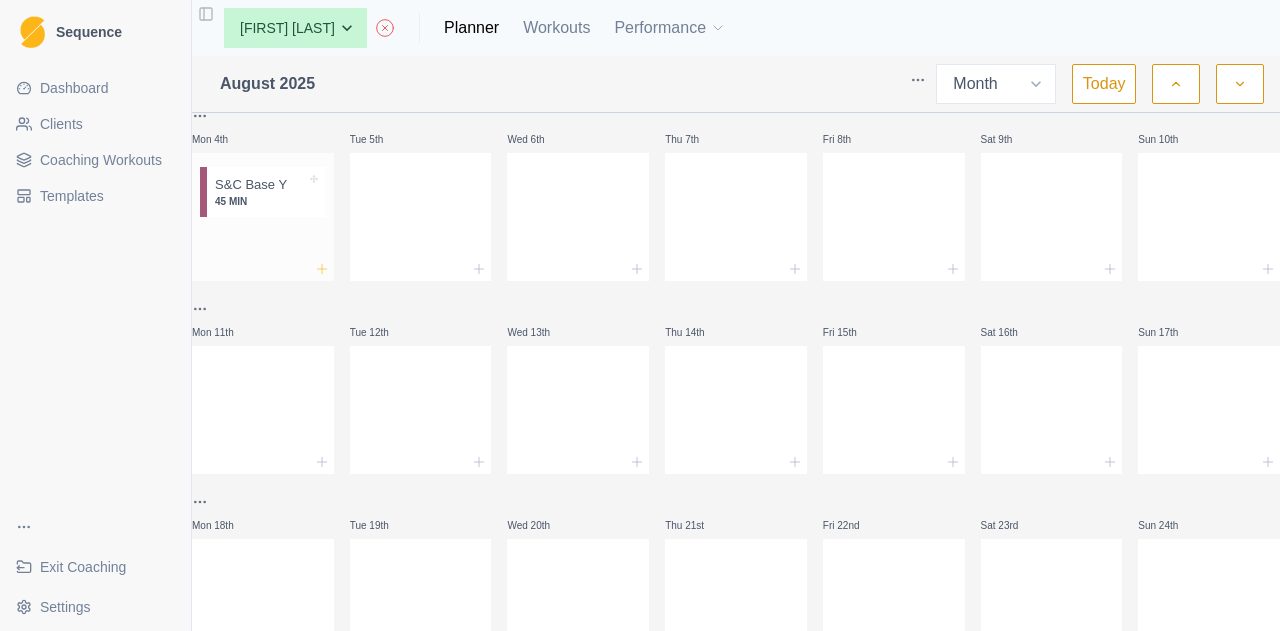 click 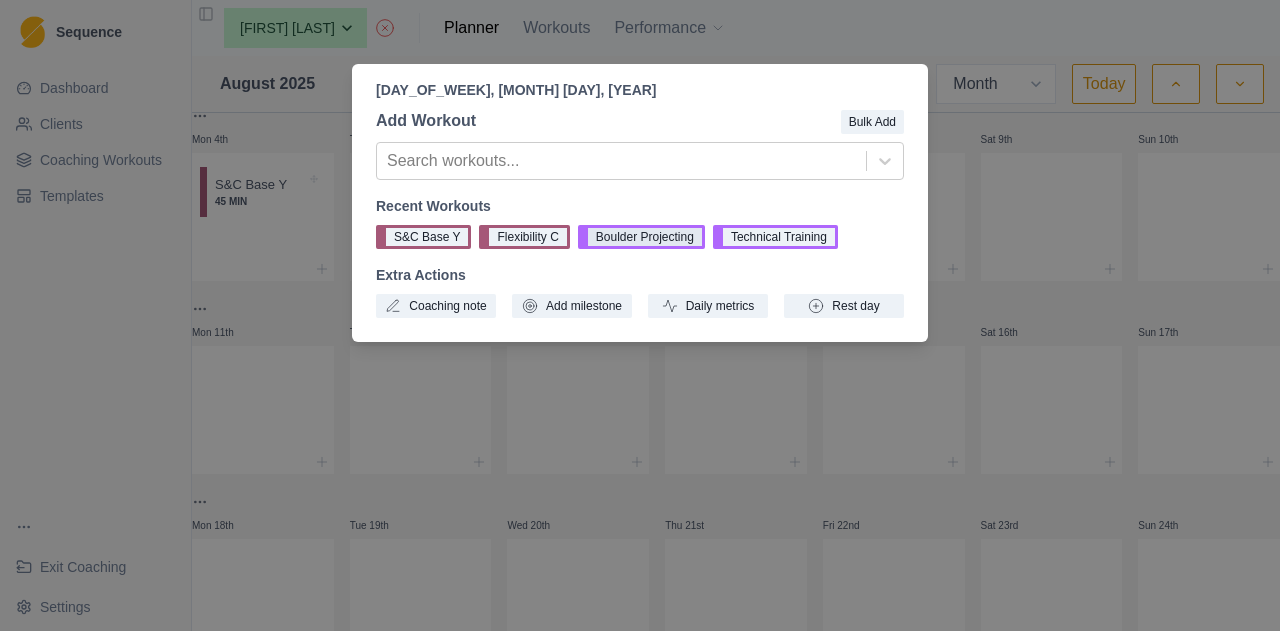 click on "Boulder Projecting" at bounding box center (641, 237) 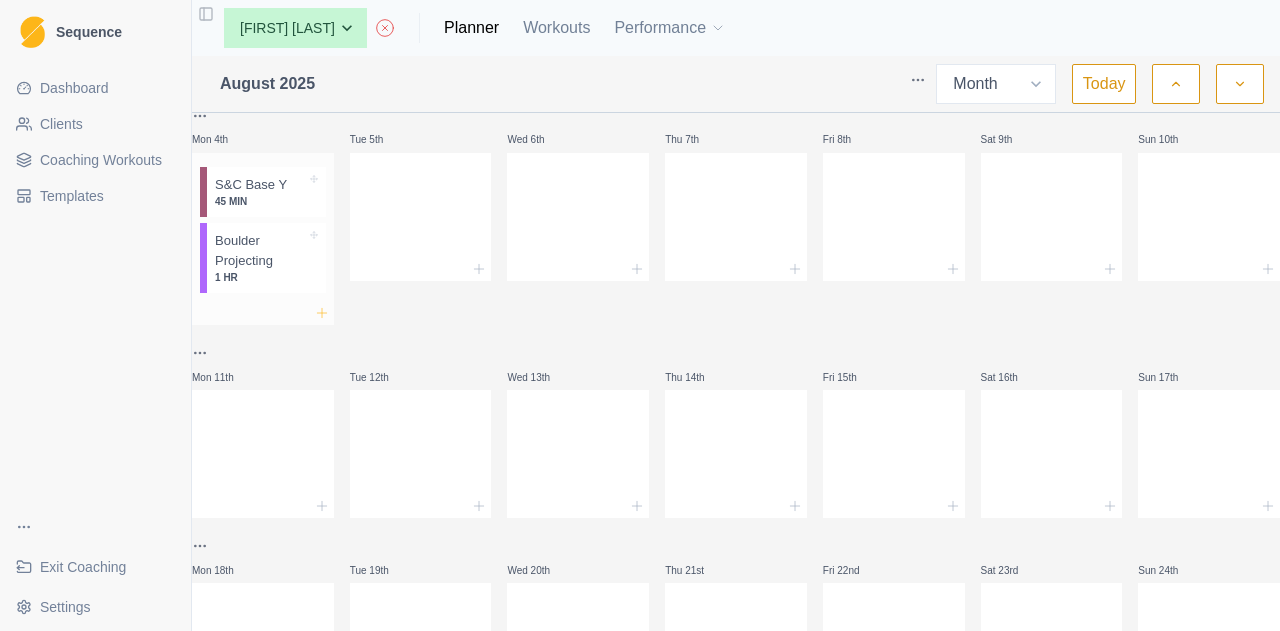click 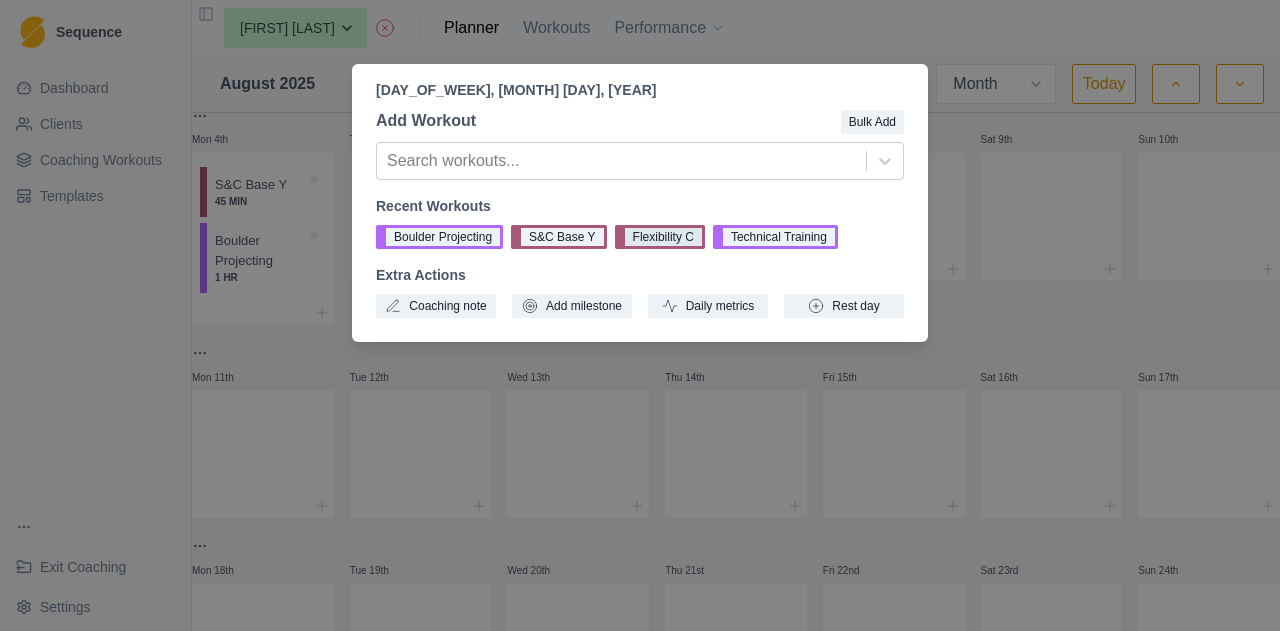click on "Flexibility C" at bounding box center [660, 237] 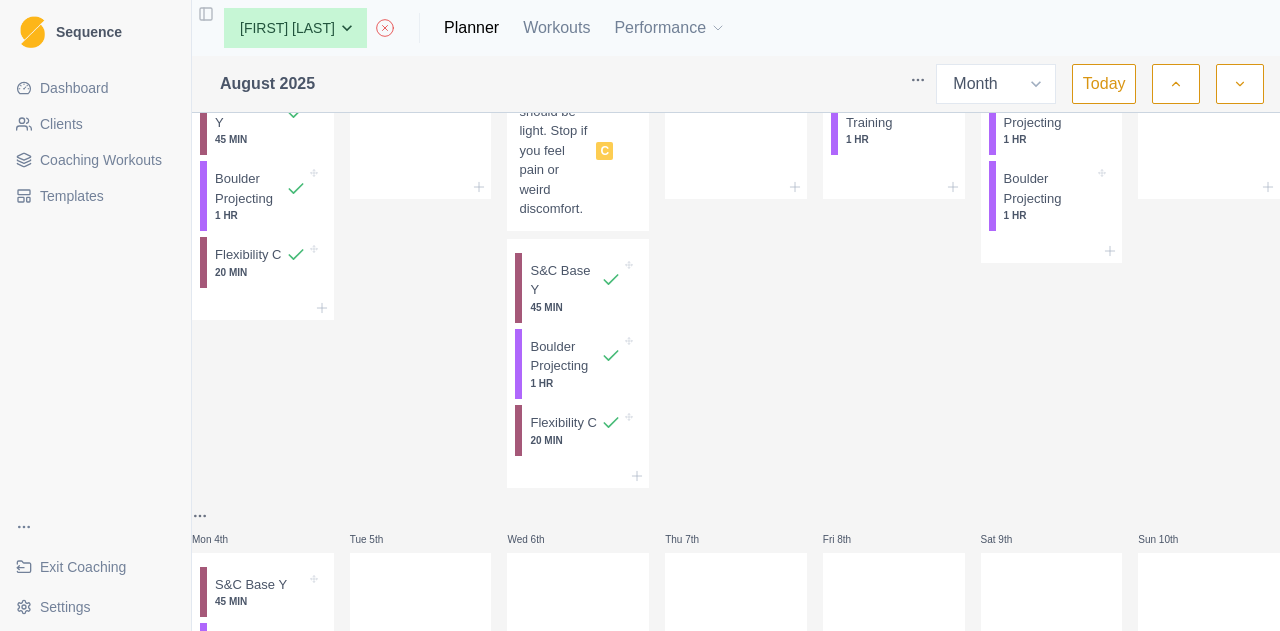 scroll, scrollTop: 300, scrollLeft: 0, axis: vertical 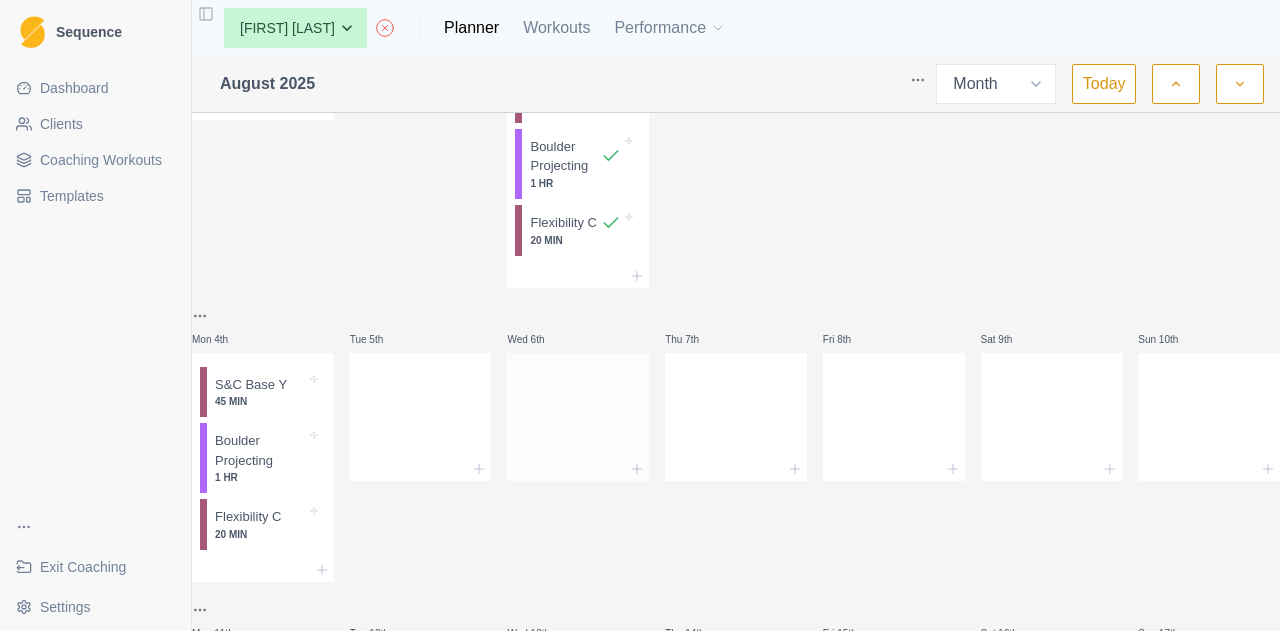 click at bounding box center [578, 469] 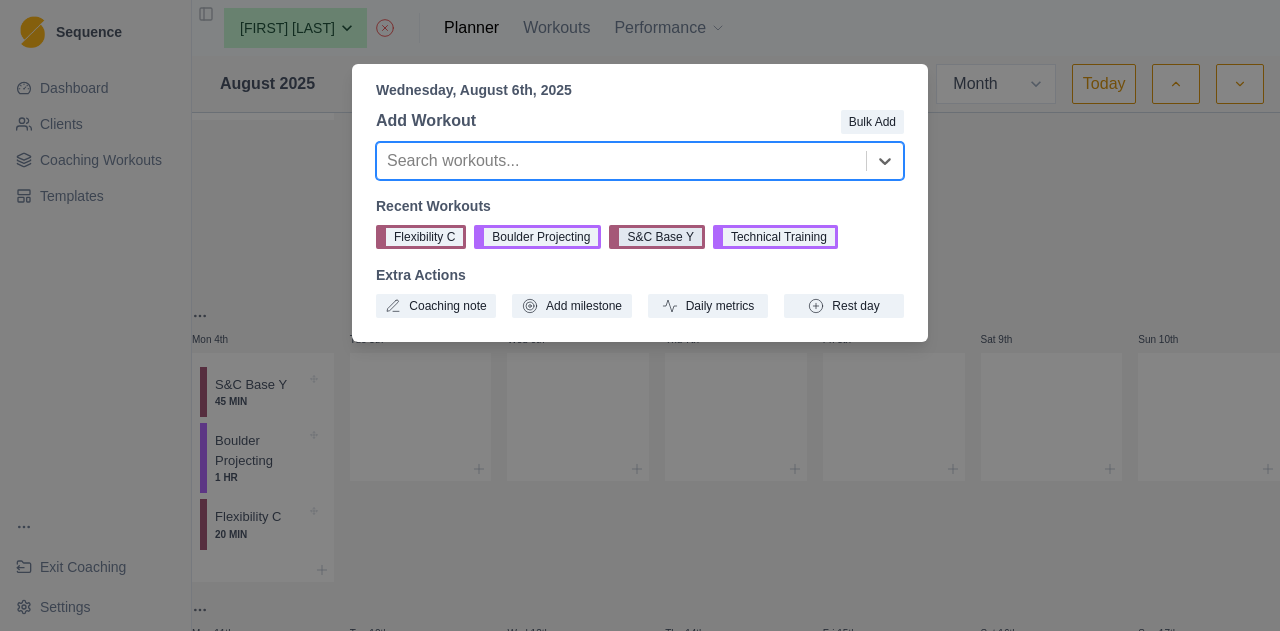 click on "S&C Base Y" at bounding box center [656, 237] 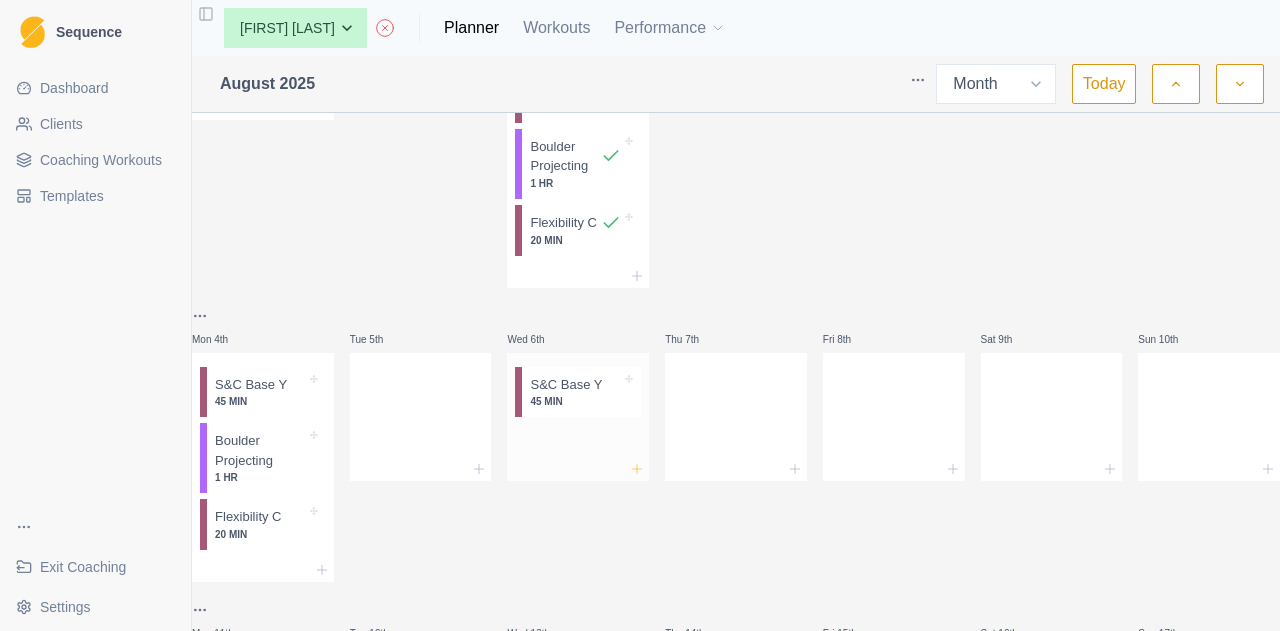 click 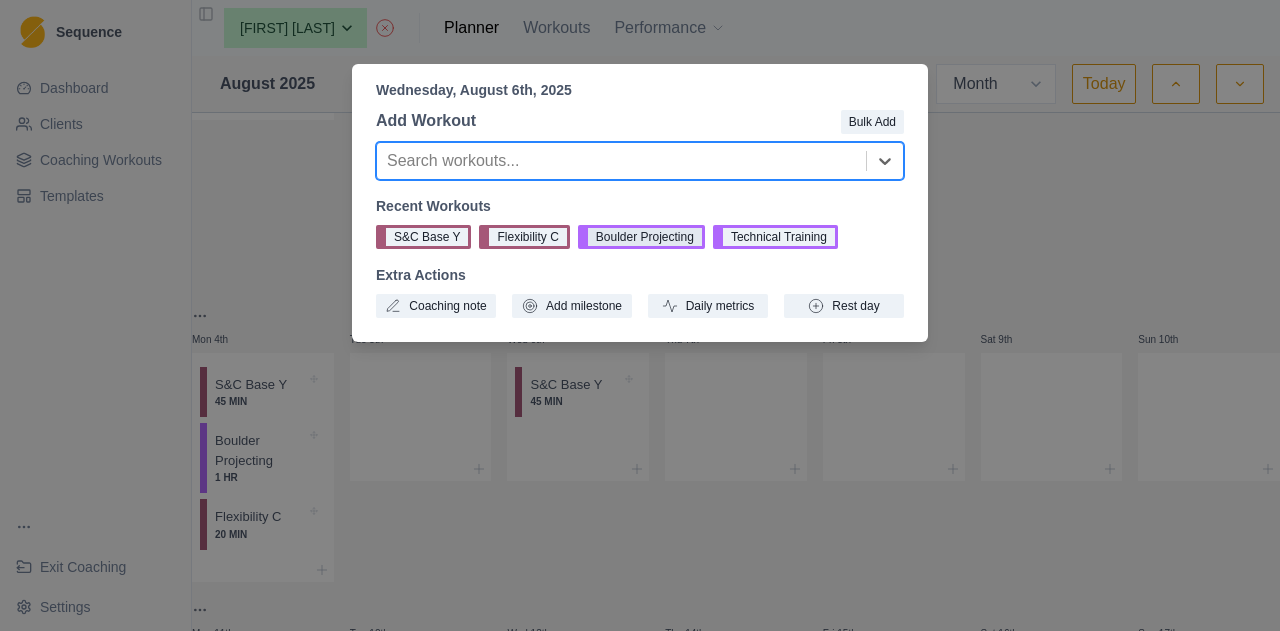click on "Boulder Projecting" at bounding box center [641, 237] 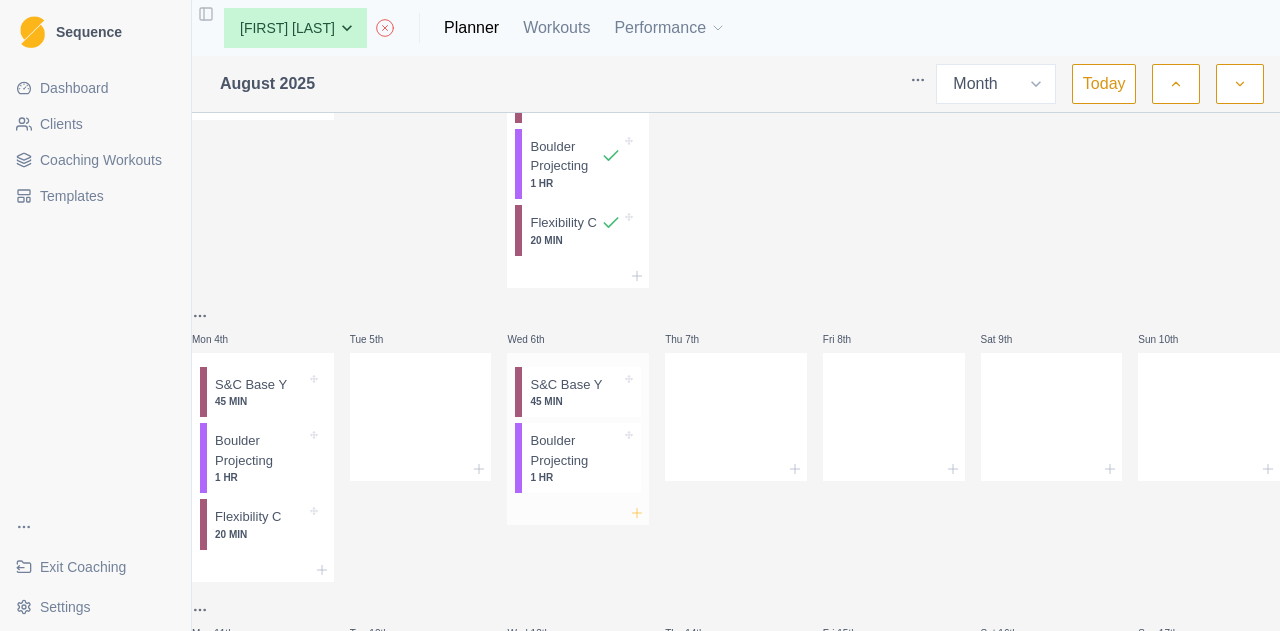 click 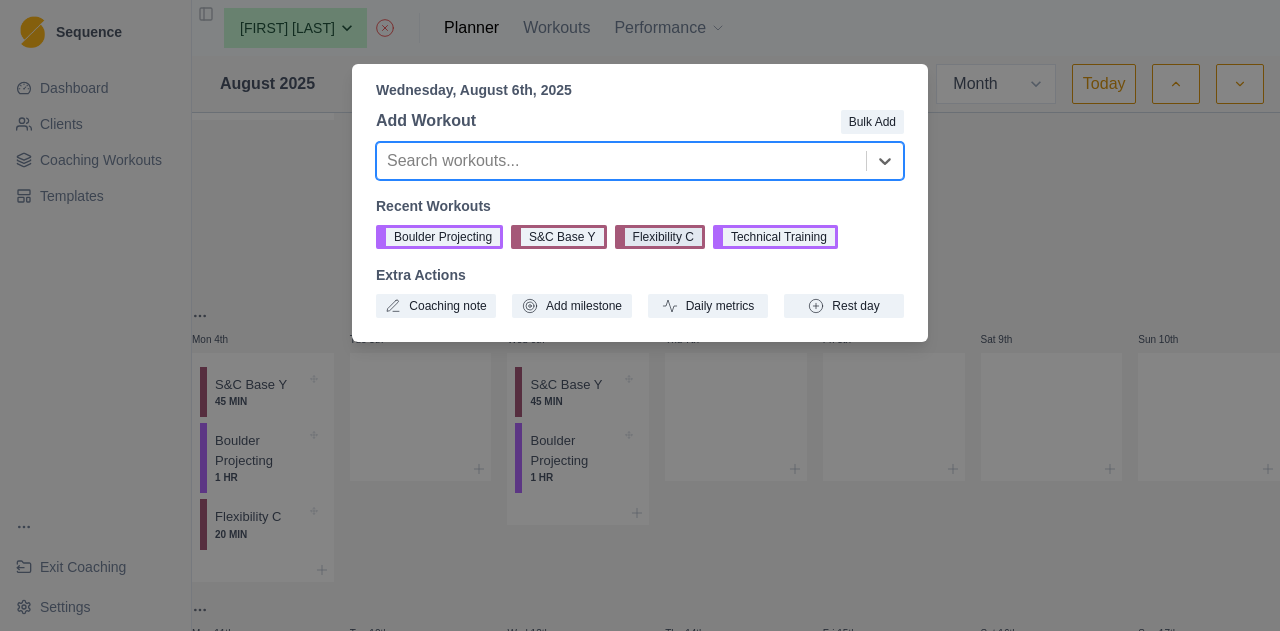 click on "Flexibility C" at bounding box center (660, 237) 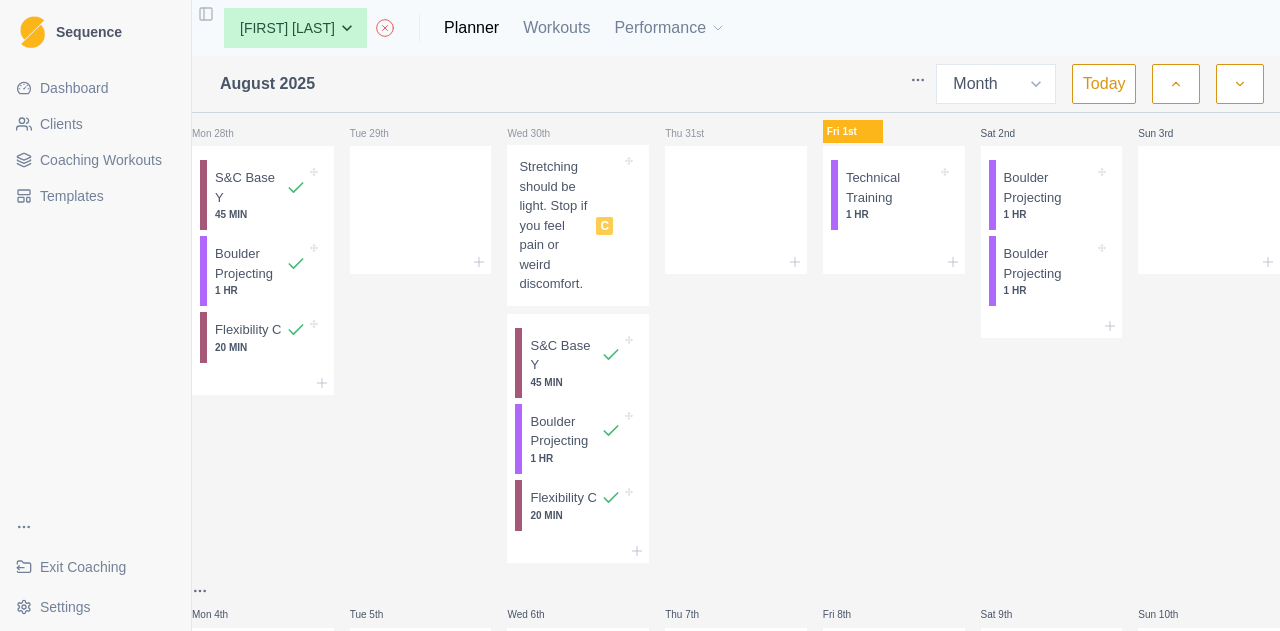scroll, scrollTop: 0, scrollLeft: 0, axis: both 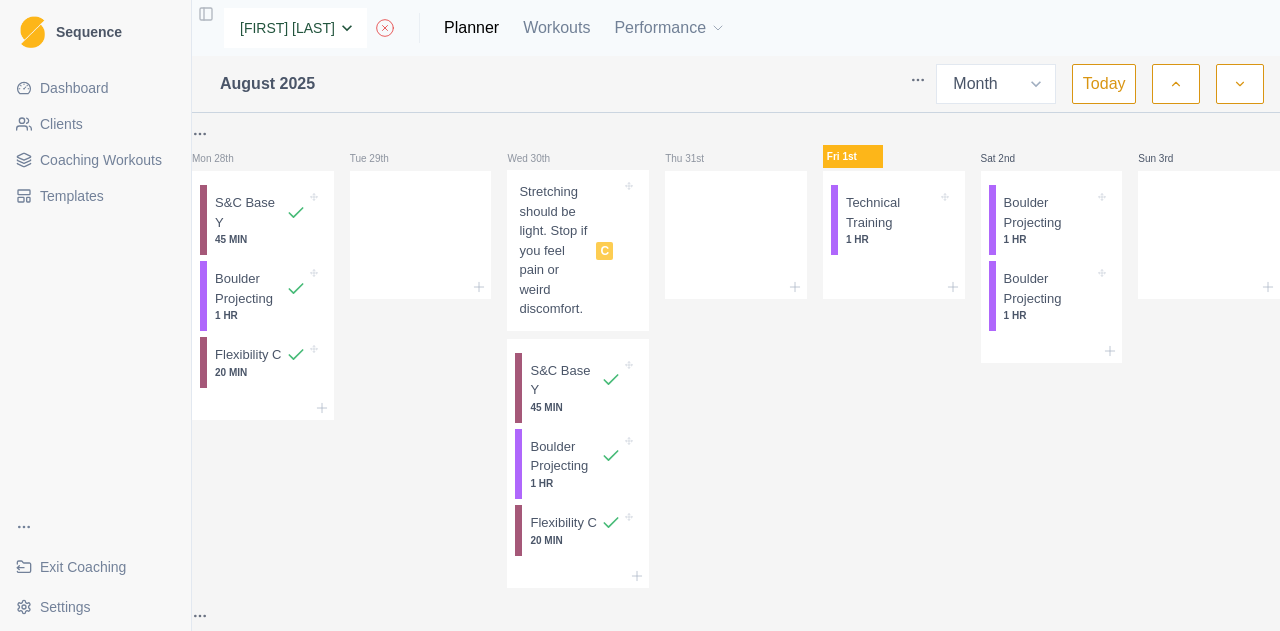 click on "[FIRST] [LAST] [FIRST] [LAST] [FIRST] [LAST] [FIRST] [LAST] [FIRST] [LAST] [FIRST] [LAST] [FIRST] [LAST] [FIRST] [LAST] [FIRST] [LAST] [FIRST] [LAST] [FIRST] [LAST] [FIRST] [LAST] [FIRST] [LAST] [FIRST] [LAST] [FIRST] [LAST] [FIRST] [LAST] [FIRST] [LAST] [FIRST] [LAST] [FIRST] [LAST] [FIRST] [LAST] [FIRST] [LAST]" at bounding box center (295, 28) 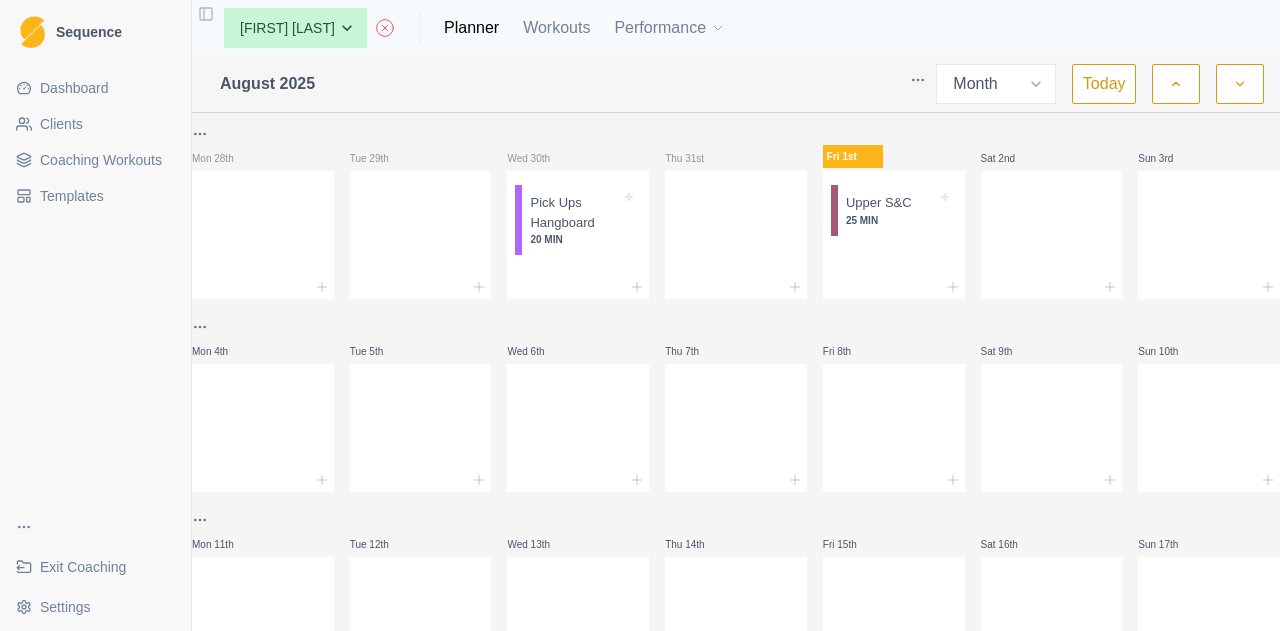 select on "month" 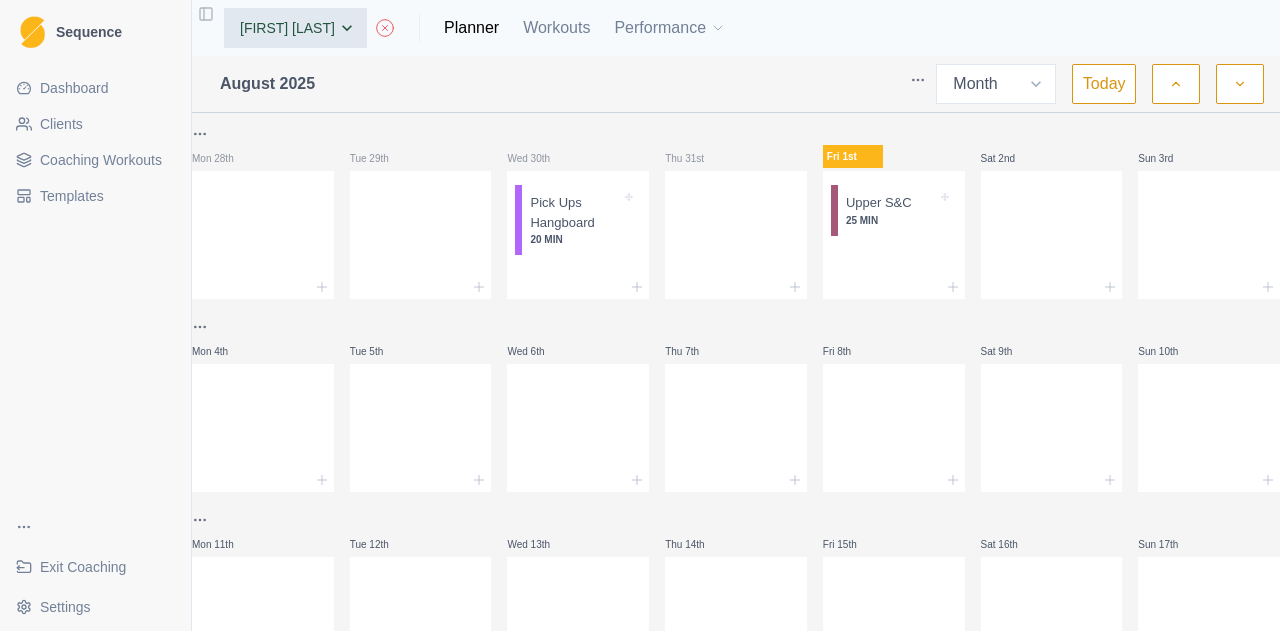 scroll, scrollTop: 0, scrollLeft: 0, axis: both 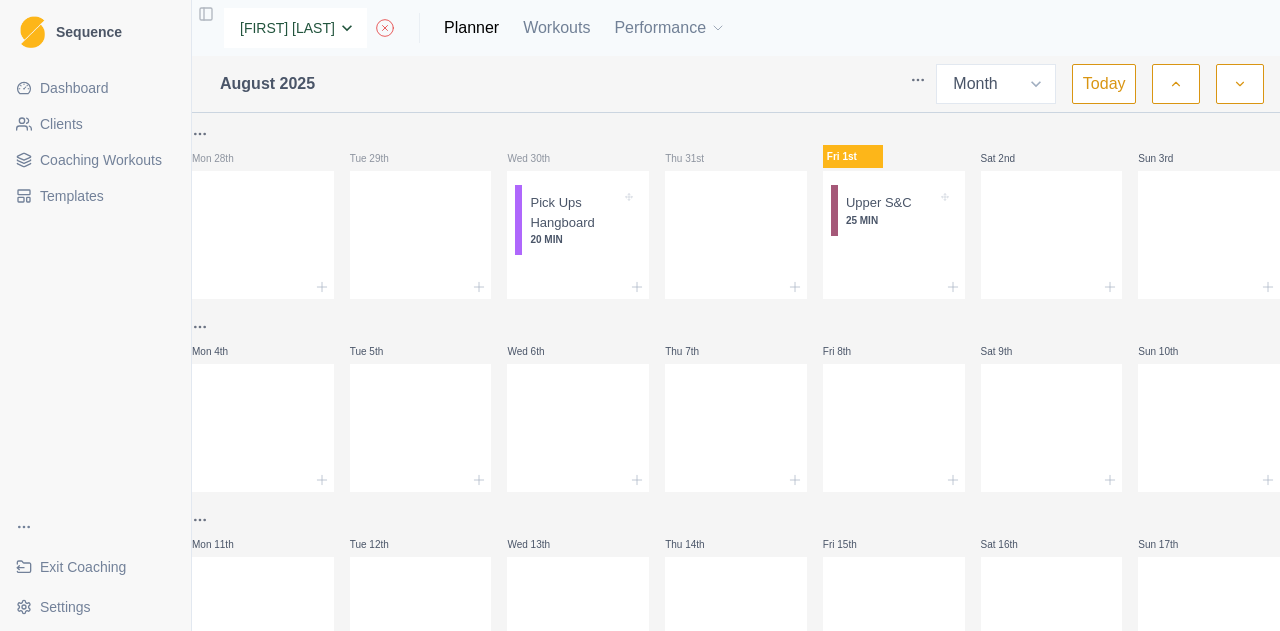click on "None [FIRST] [LAST] [FIRST] [LAST] [FIRST] [LAST] [FIRST] [LAST] [FIRST] [LAST] [FIRST] [LAST] [FIRST] [LAST] [FIRST] [LAST] [FIRST] [LAST] [FIRST] [LAST] [FIRST] [LAST] [FIRST] [LAST] [FIRST] [LAST] [FIRST] [LAST] [FIRST] [LAST] [FIRST] [LAST] [FIRST] [LAST]" at bounding box center [295, 28] 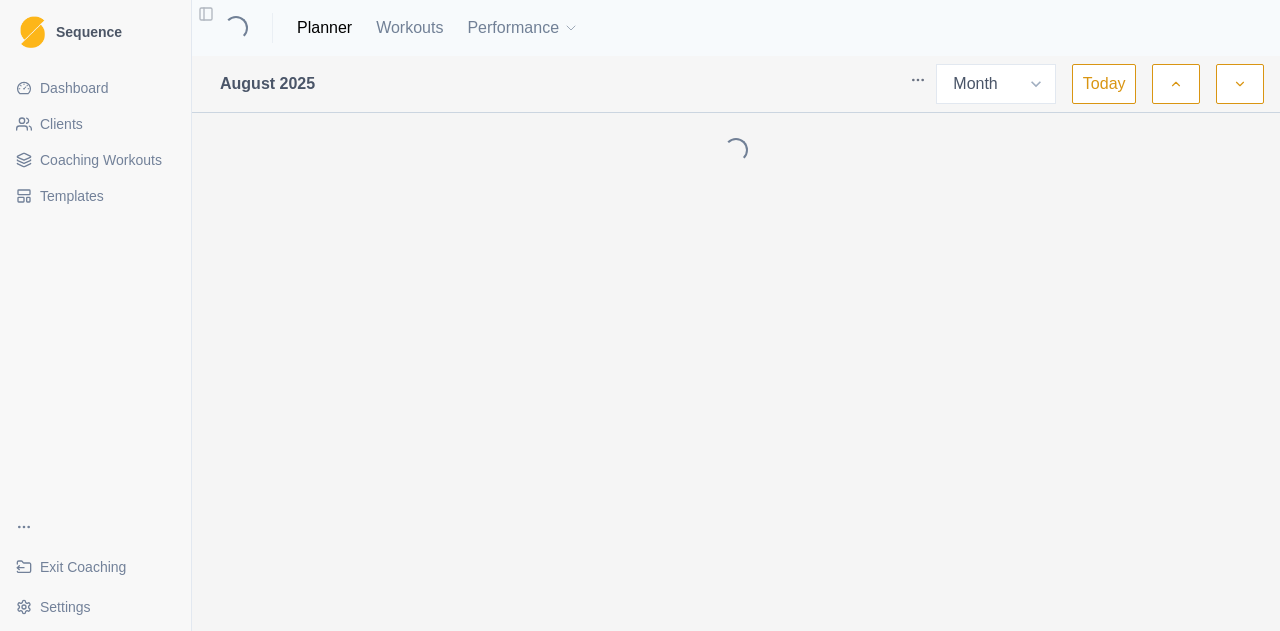 select on "month" 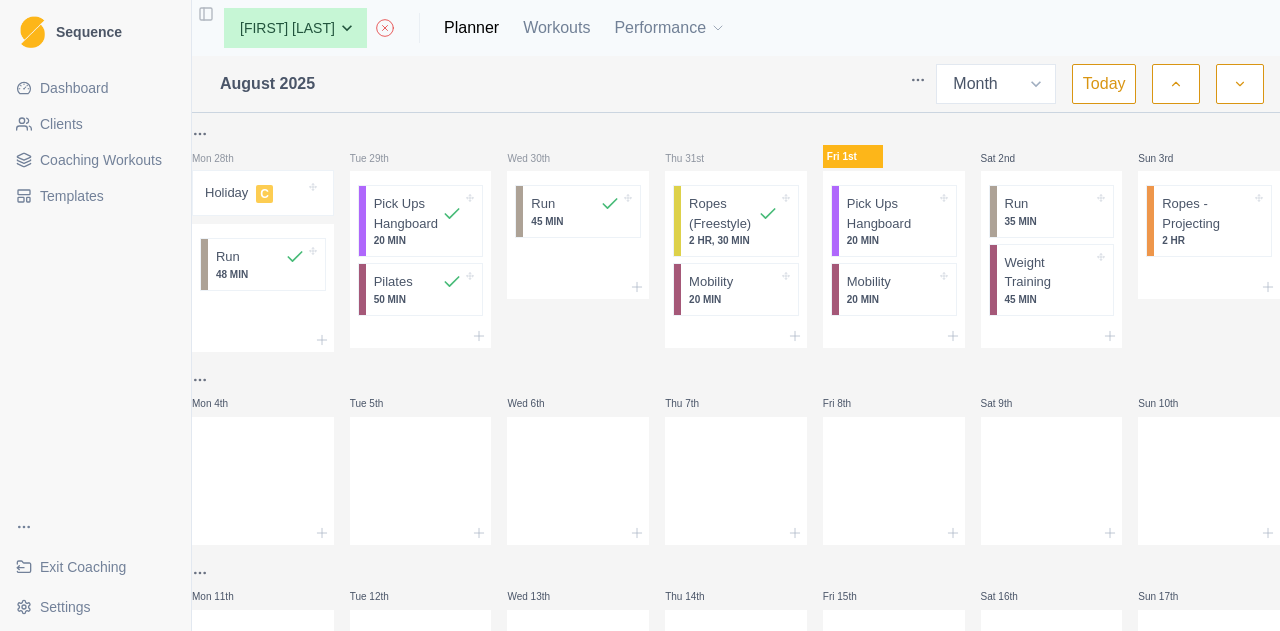 scroll, scrollTop: 100, scrollLeft: 0, axis: vertical 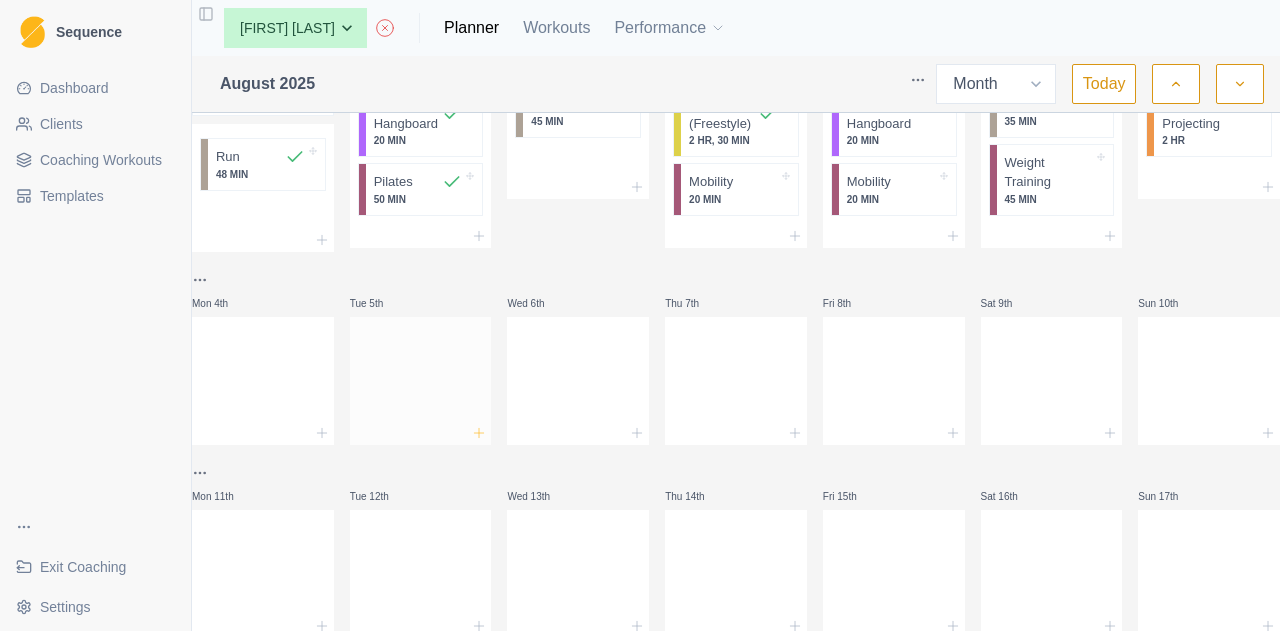 click 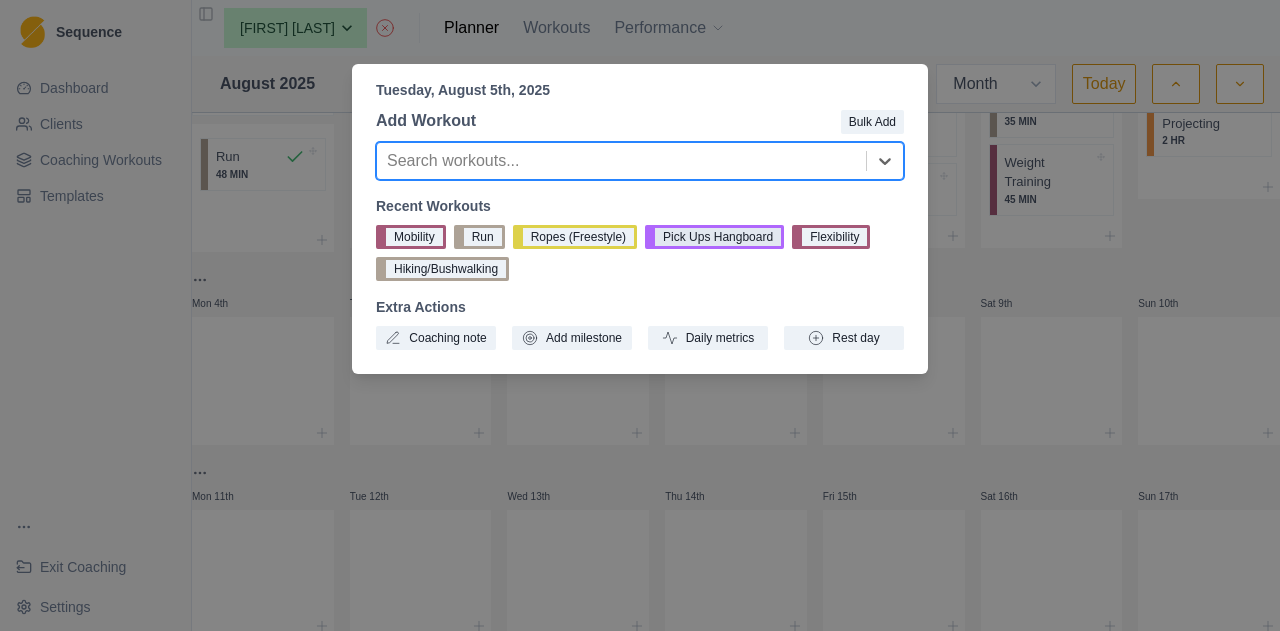 click on "Pick Ups Hangboard" at bounding box center [714, 237] 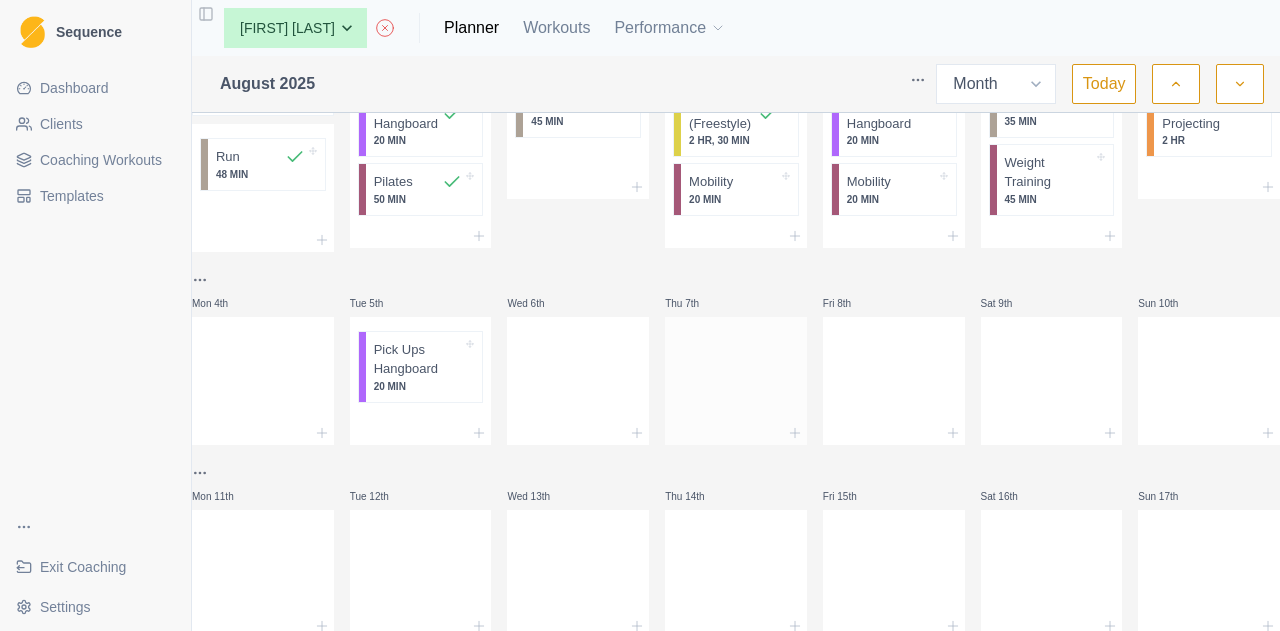 click at bounding box center (736, 433) 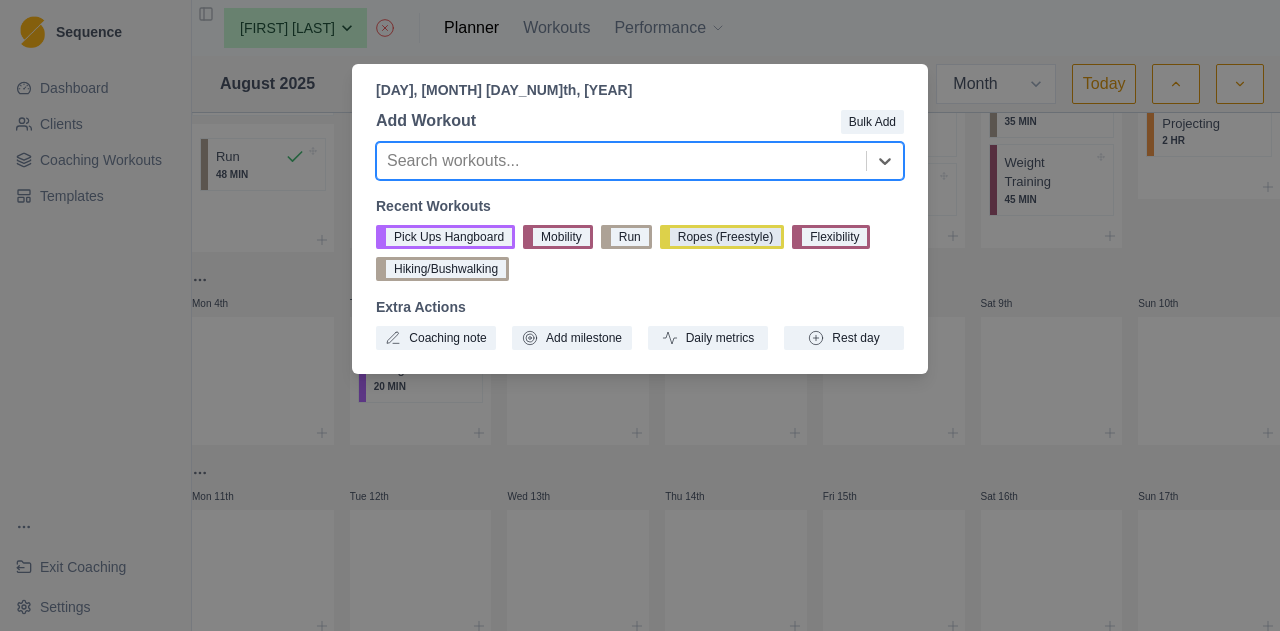 click on "Ropes (Freestyle)" at bounding box center (722, 237) 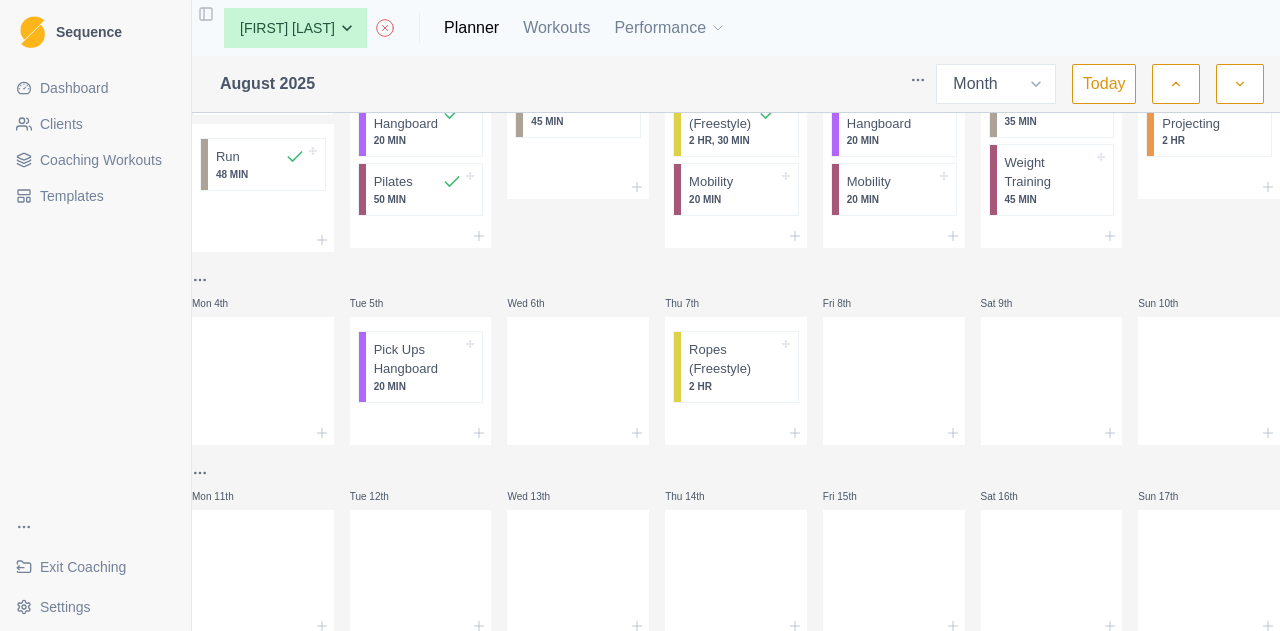 click 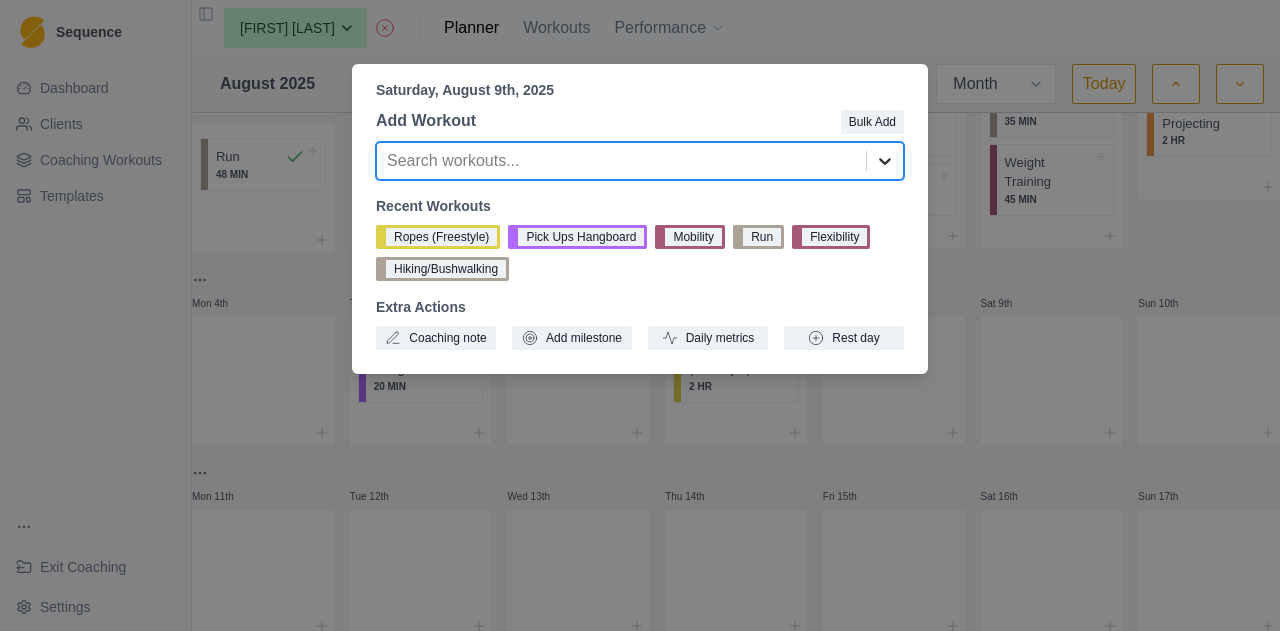 click at bounding box center [885, 161] 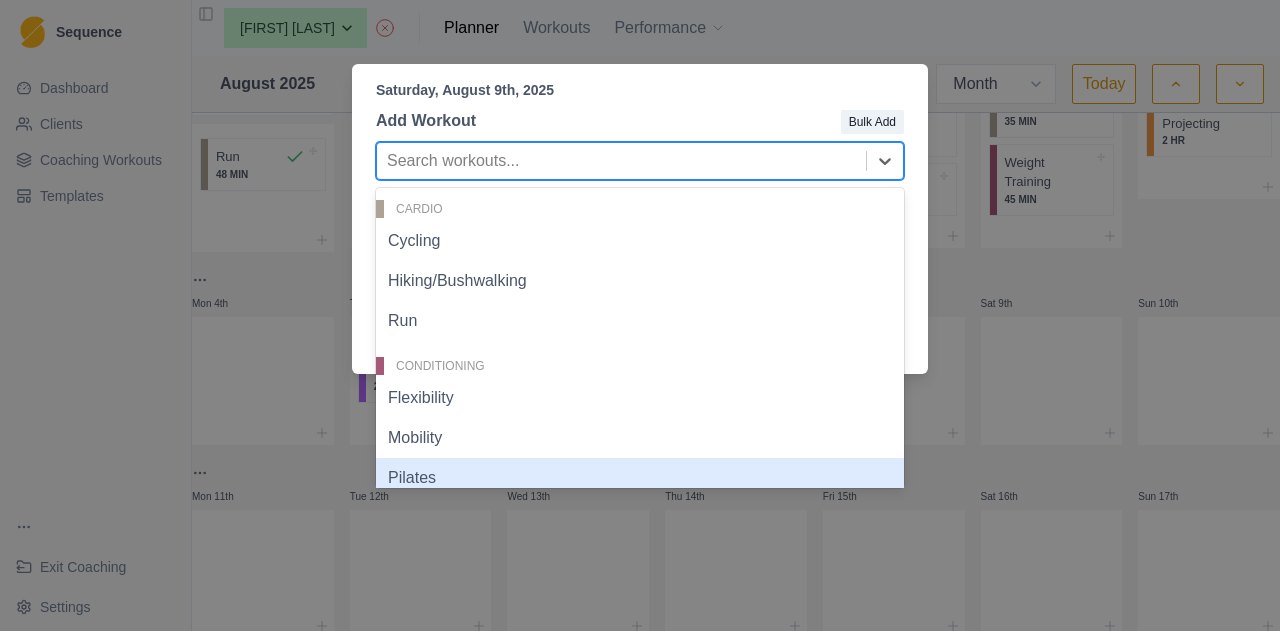 click on "Pilates" at bounding box center (640, 478) 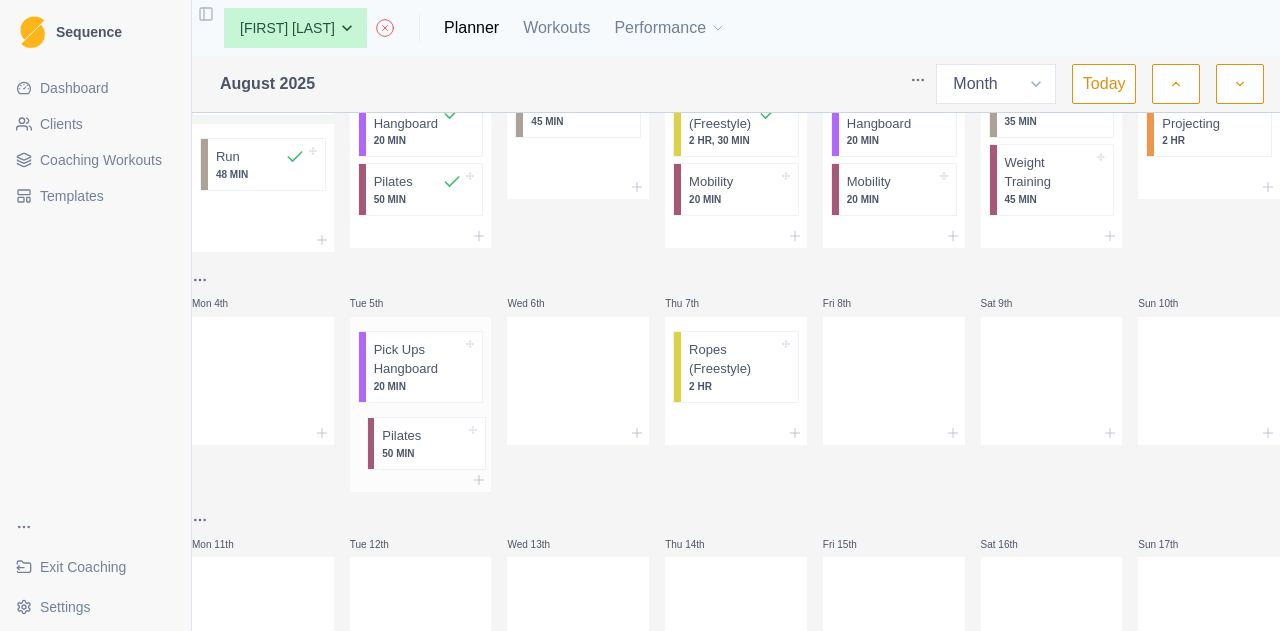 drag, startPoint x: 413, startPoint y: 411, endPoint x: 432, endPoint y: 453, distance: 46.09772 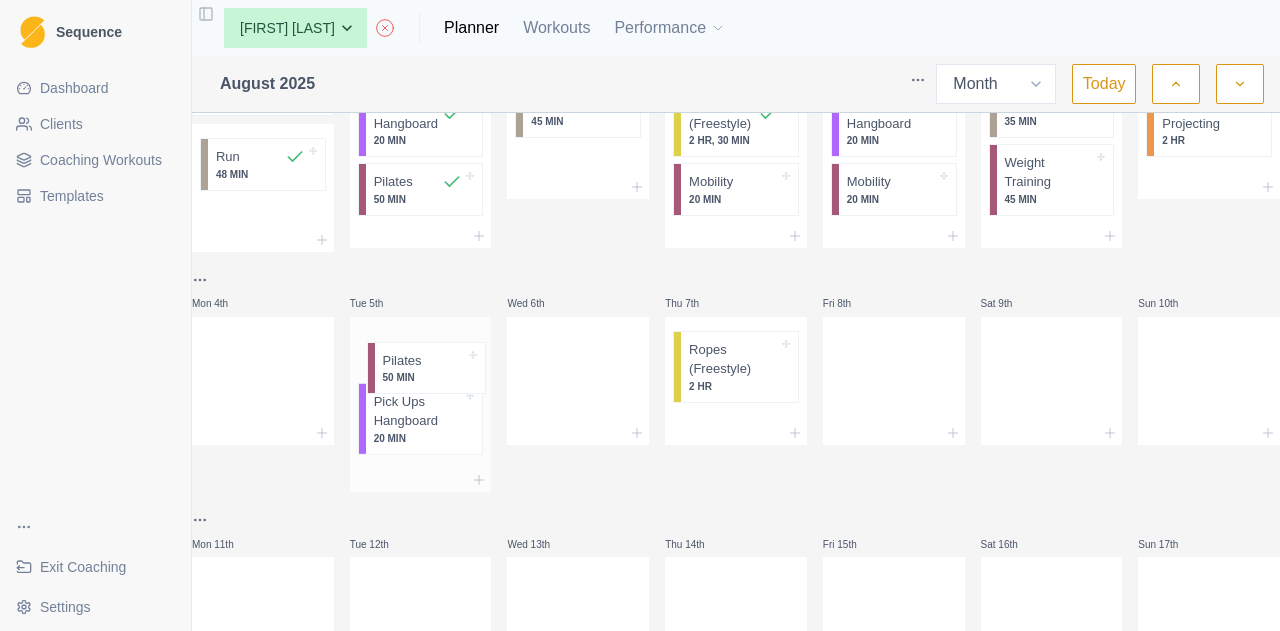 drag, startPoint x: 436, startPoint y: 451, endPoint x: 430, endPoint y: 358, distance: 93.193344 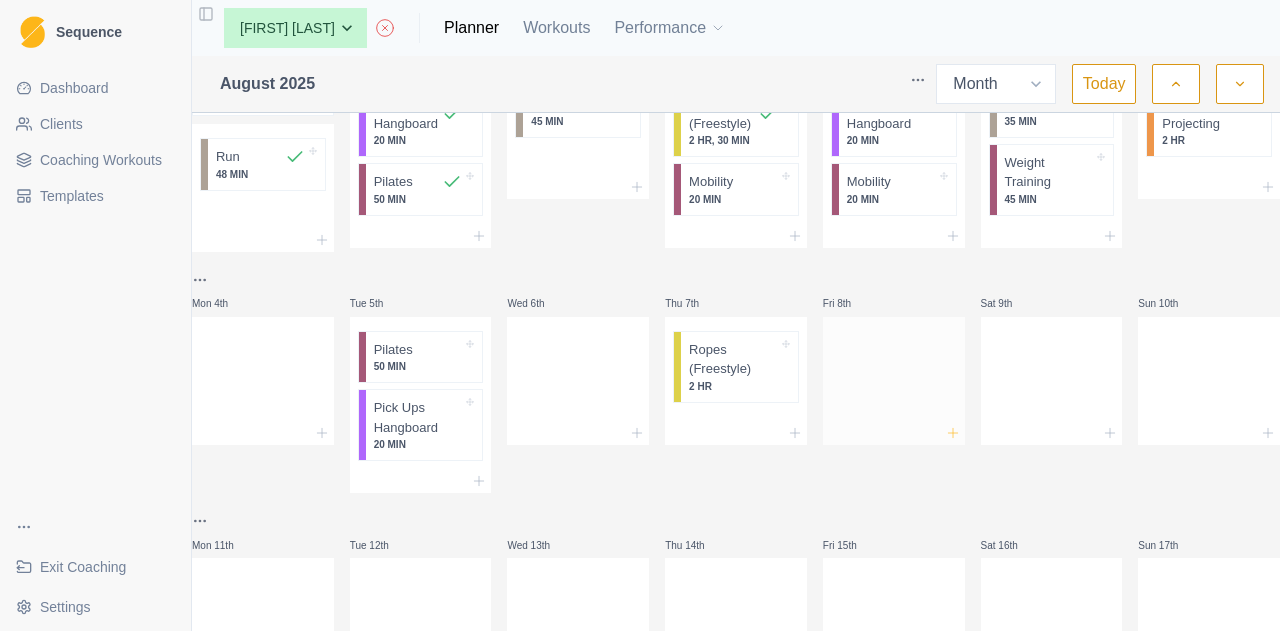 click 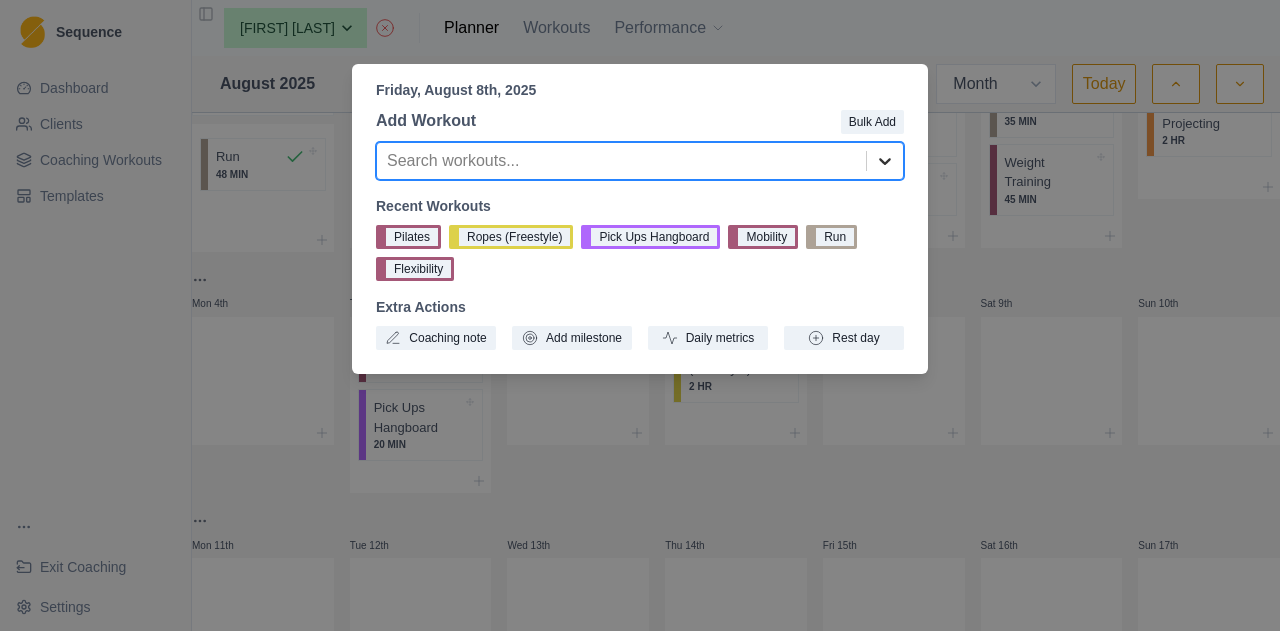 click 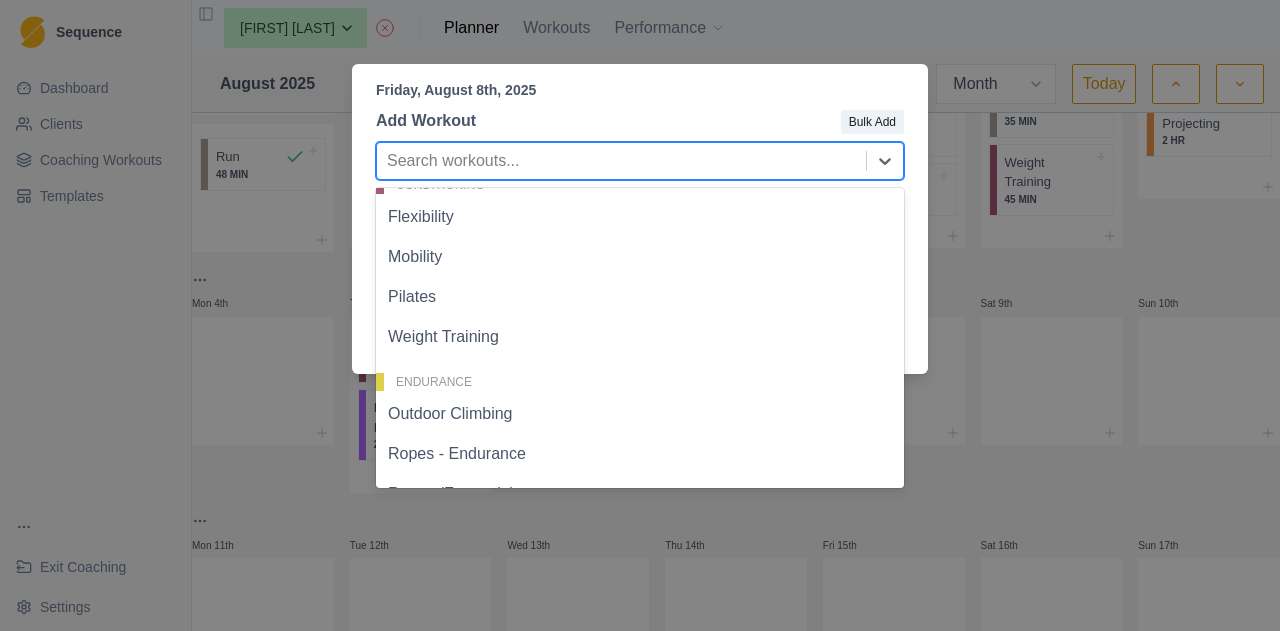 scroll, scrollTop: 200, scrollLeft: 0, axis: vertical 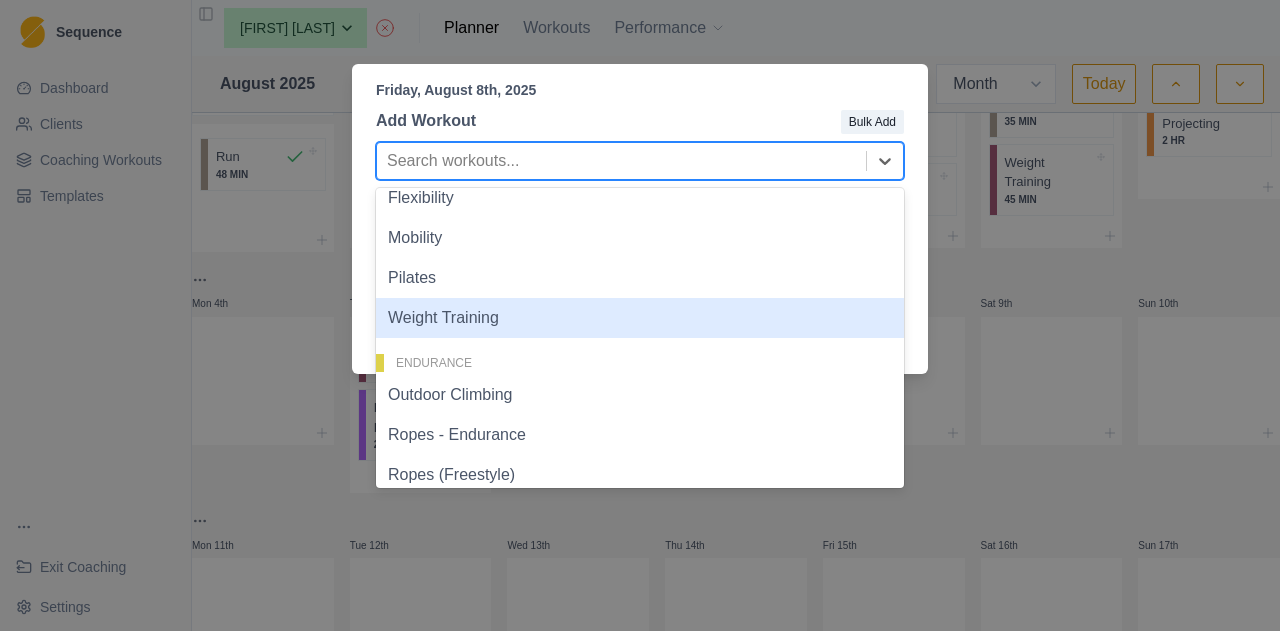 click on "Weight Training" at bounding box center (640, 318) 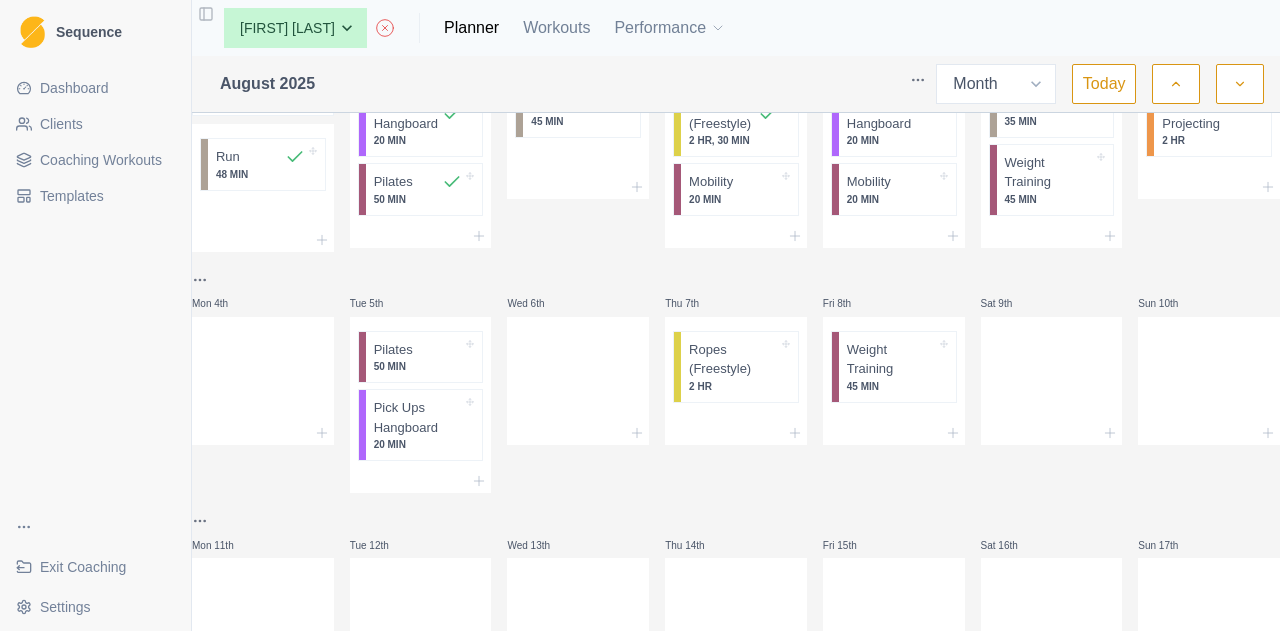 scroll, scrollTop: 0, scrollLeft: 0, axis: both 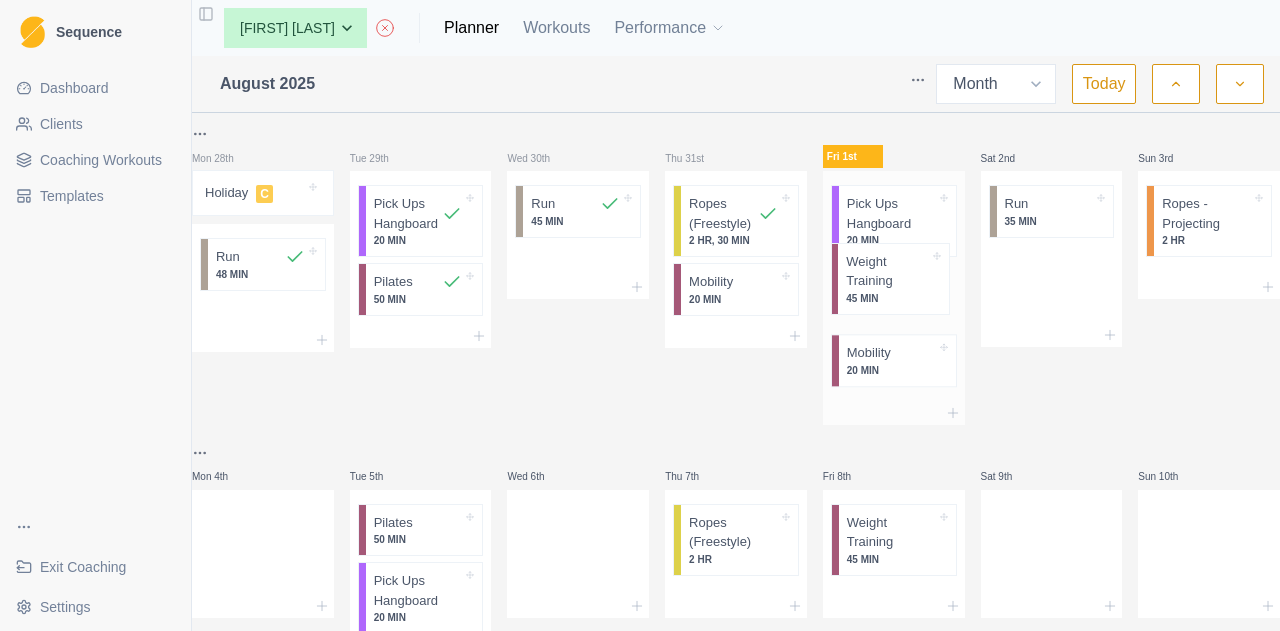 drag, startPoint x: 1057, startPoint y: 285, endPoint x: 896, endPoint y: 285, distance: 161 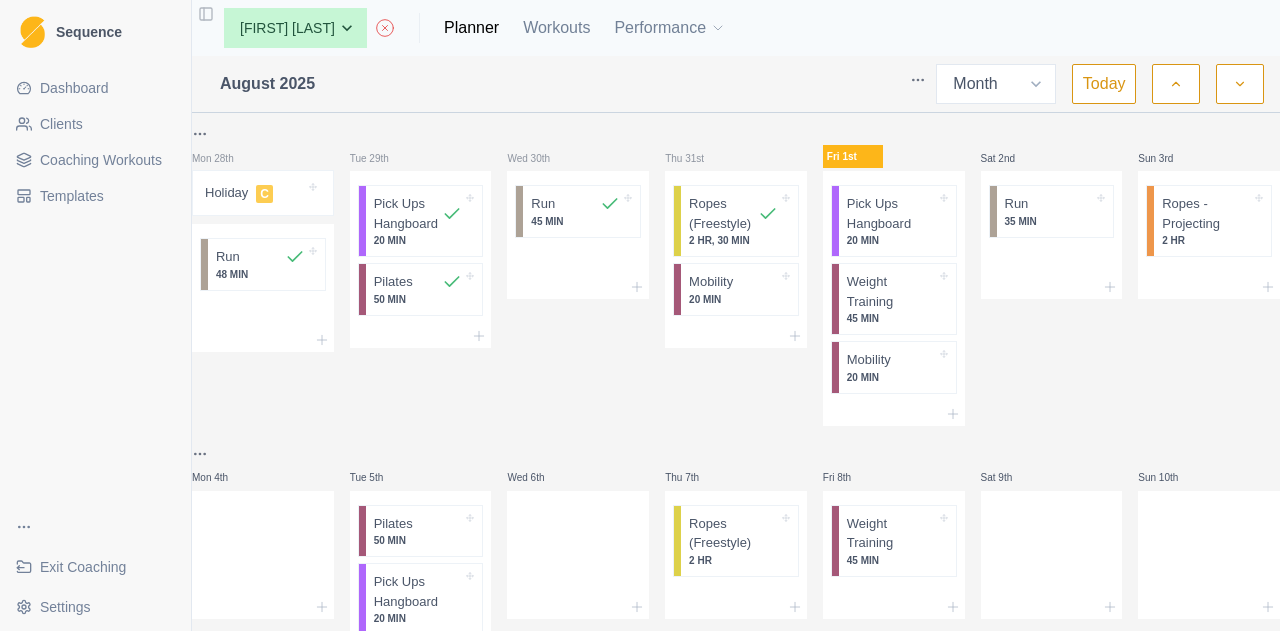scroll, scrollTop: 200, scrollLeft: 0, axis: vertical 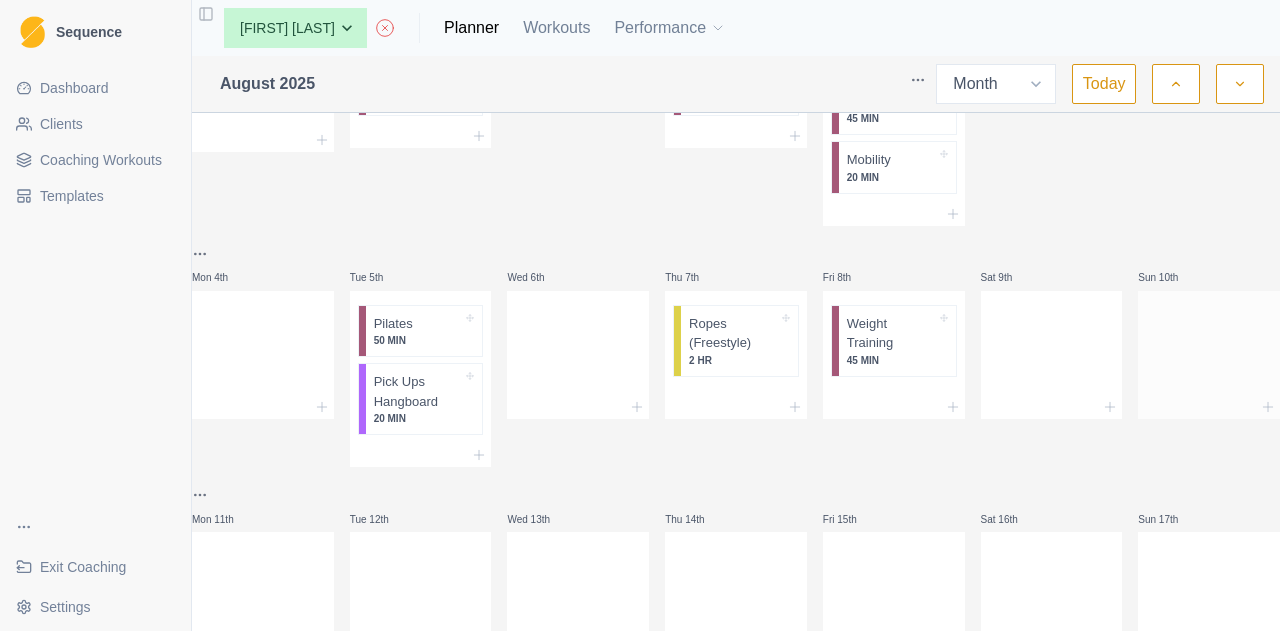 click at bounding box center (1209, 407) 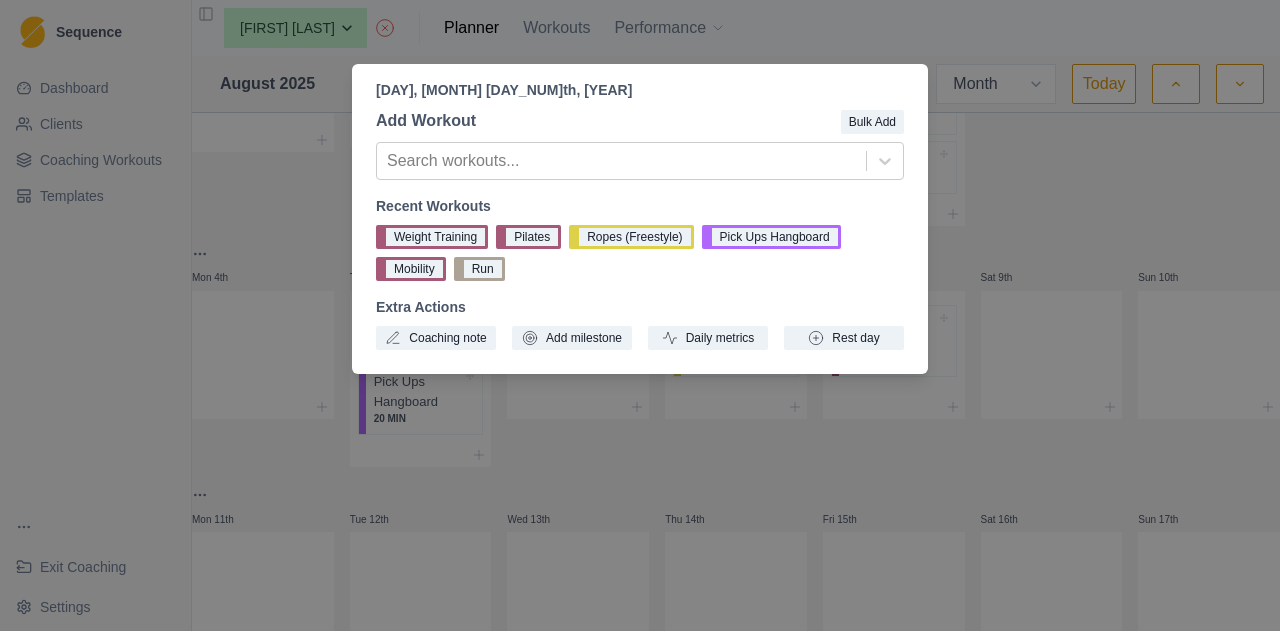 click on "Add Workout Bulk Add Search workouts... Recent Workouts Weight Training  Pilates Ropes (Freestyle) Pick Ups Hangboard Mobility Run Extra Actions Coaching note Add milestone Daily metrics Rest day" at bounding box center (640, 229) 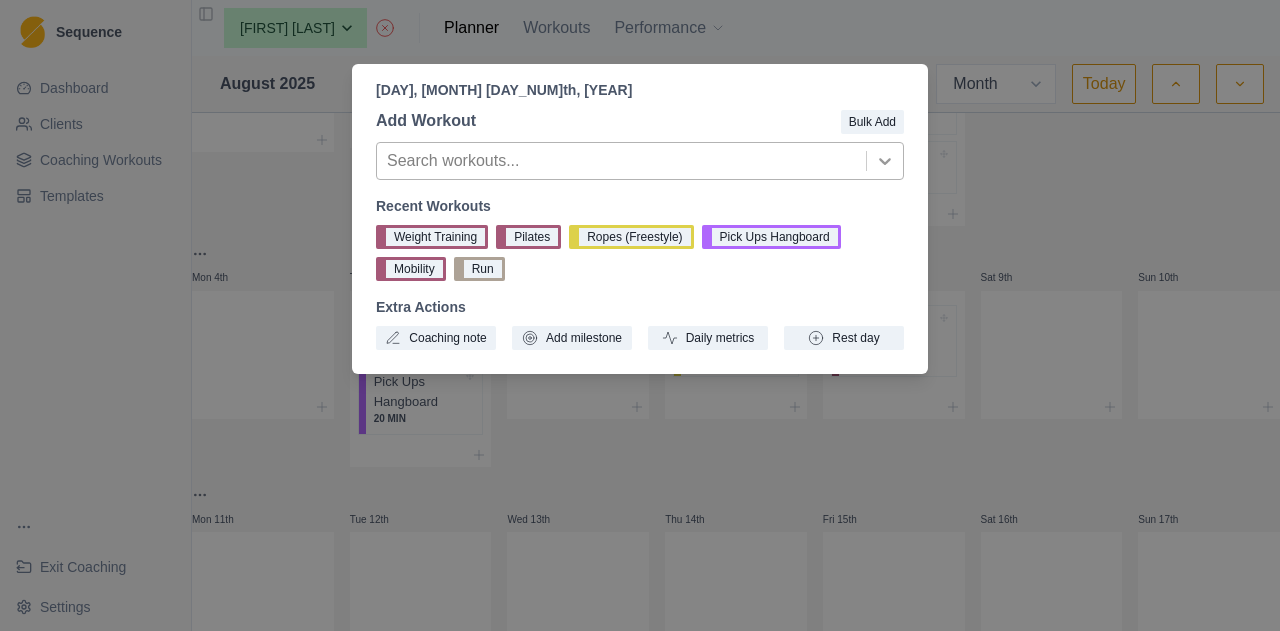 click 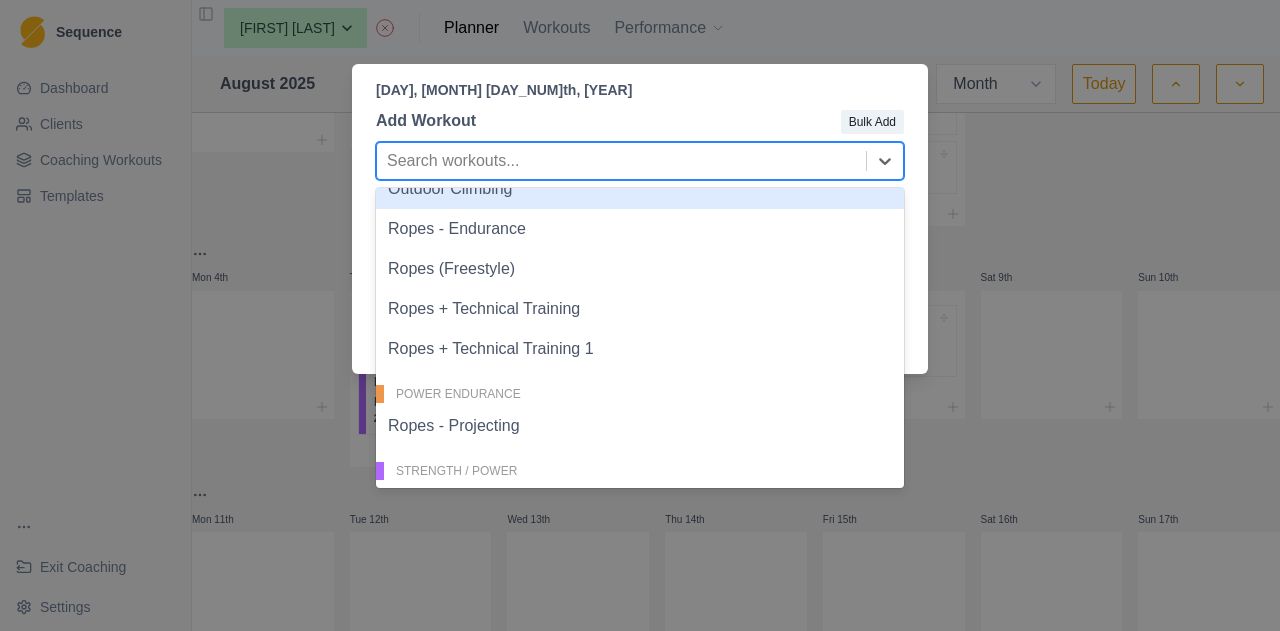 scroll, scrollTop: 600, scrollLeft: 0, axis: vertical 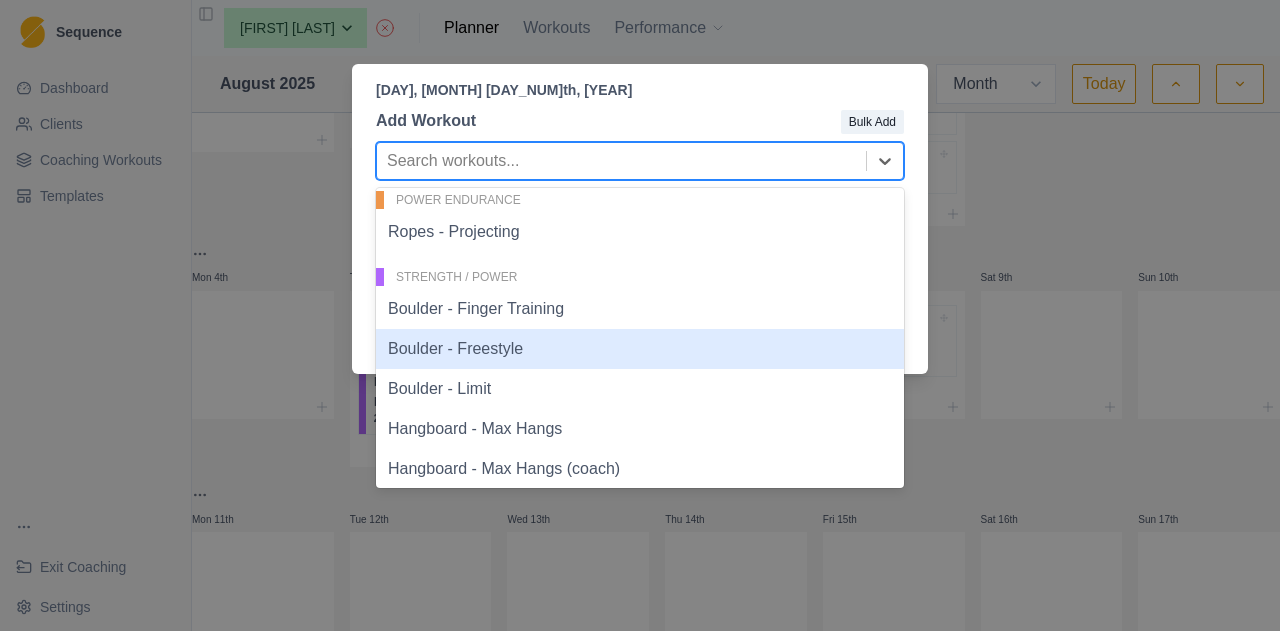 click on "Boulder - Freestyle" at bounding box center (640, 349) 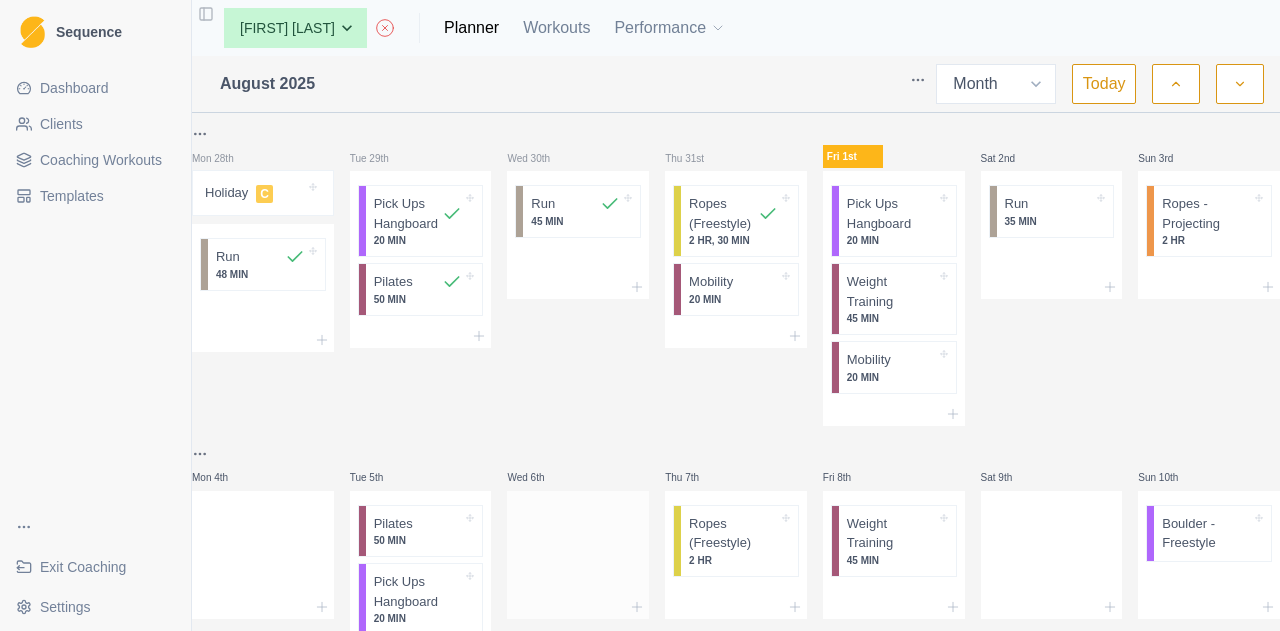 scroll, scrollTop: 200, scrollLeft: 0, axis: vertical 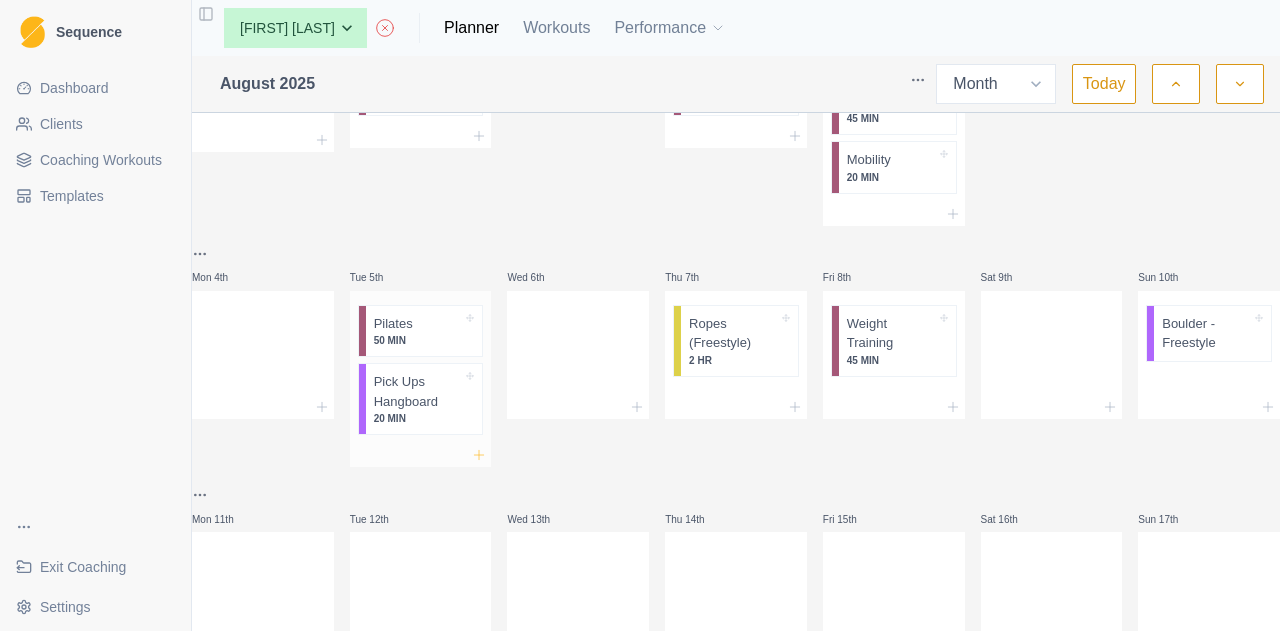 click 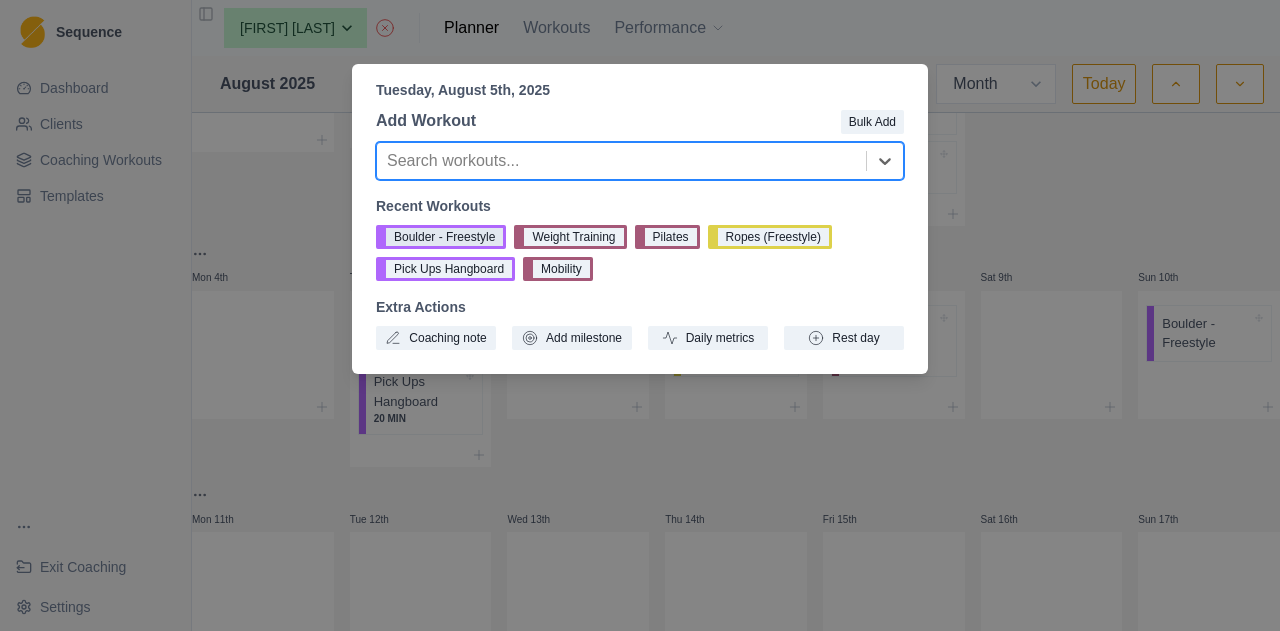 click on "Boulder - Freestyle" at bounding box center (441, 237) 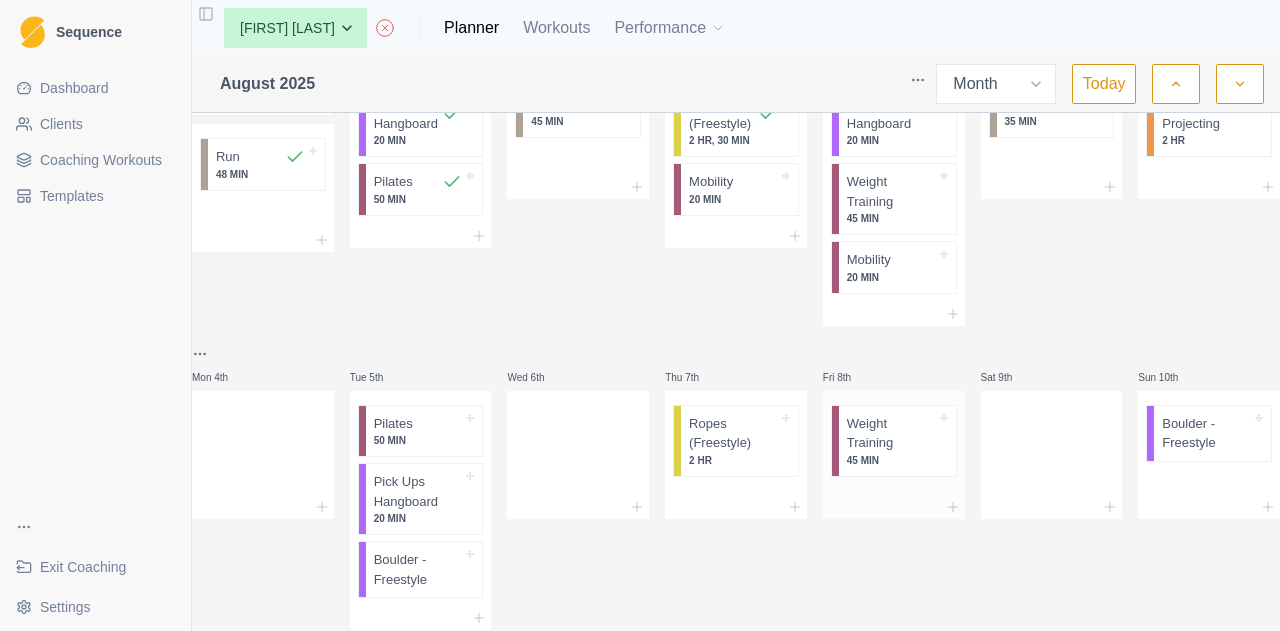 scroll, scrollTop: 200, scrollLeft: 0, axis: vertical 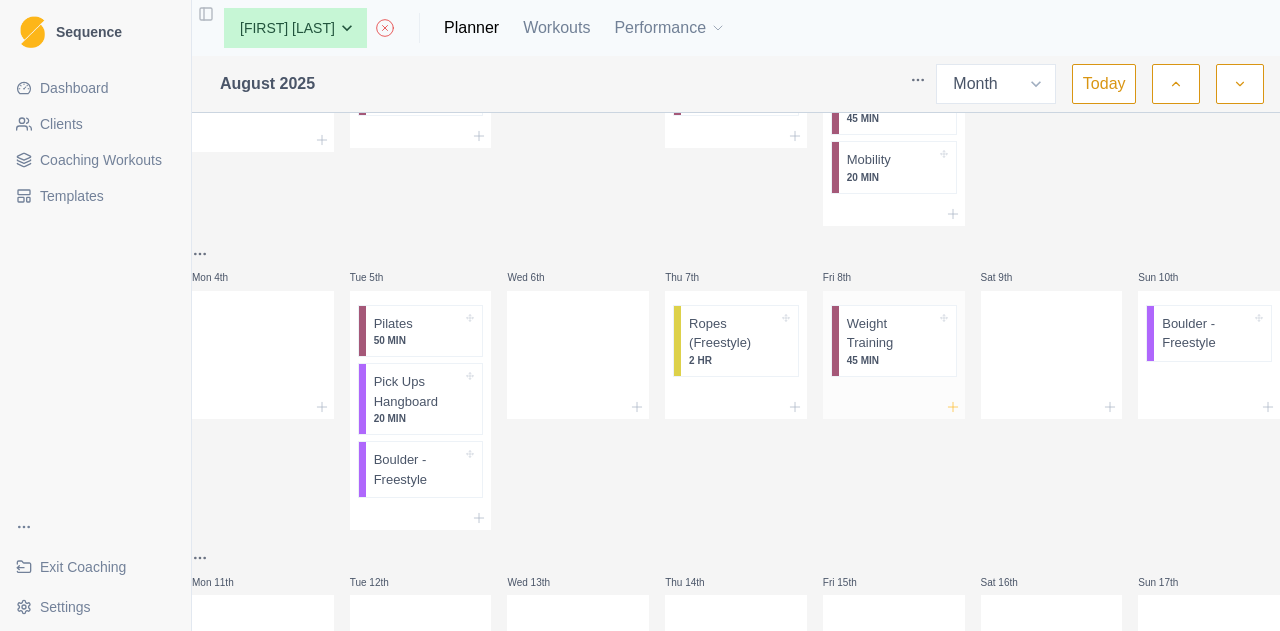click 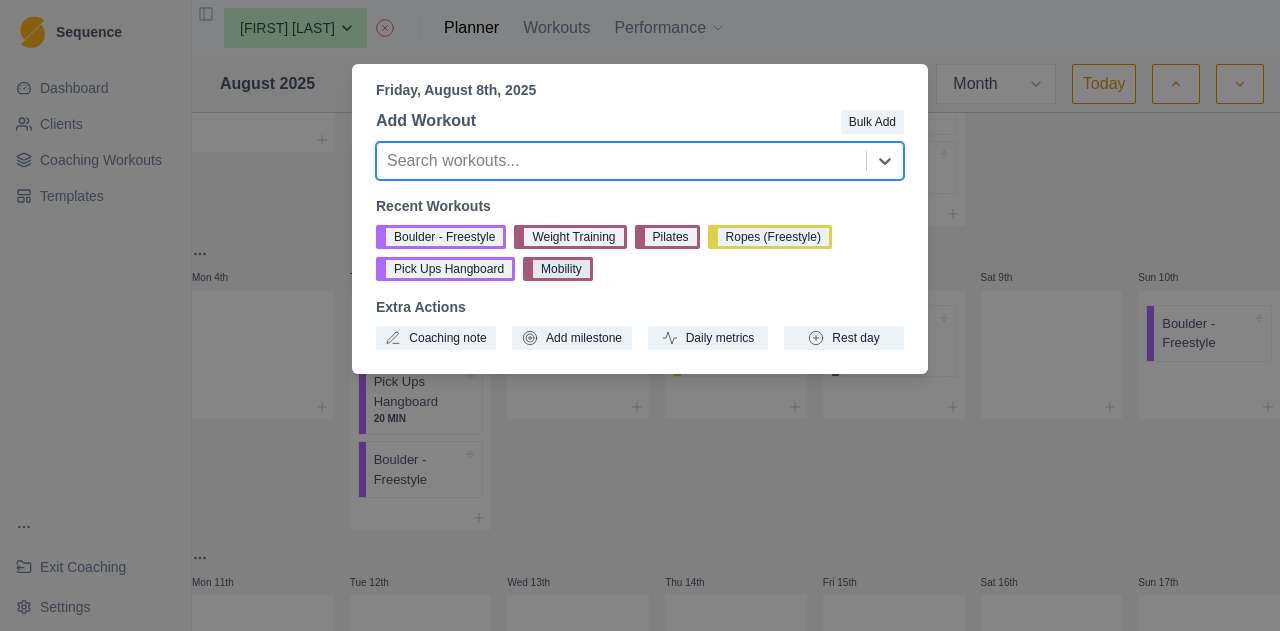 click on "Mobility" at bounding box center [558, 269] 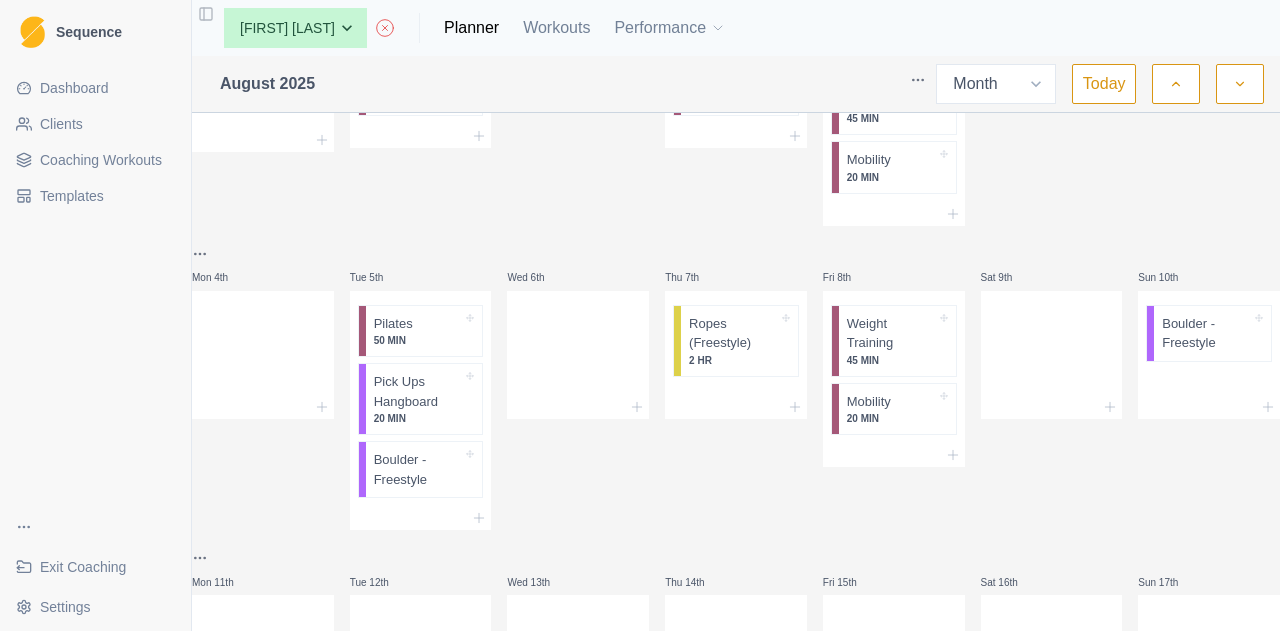 click 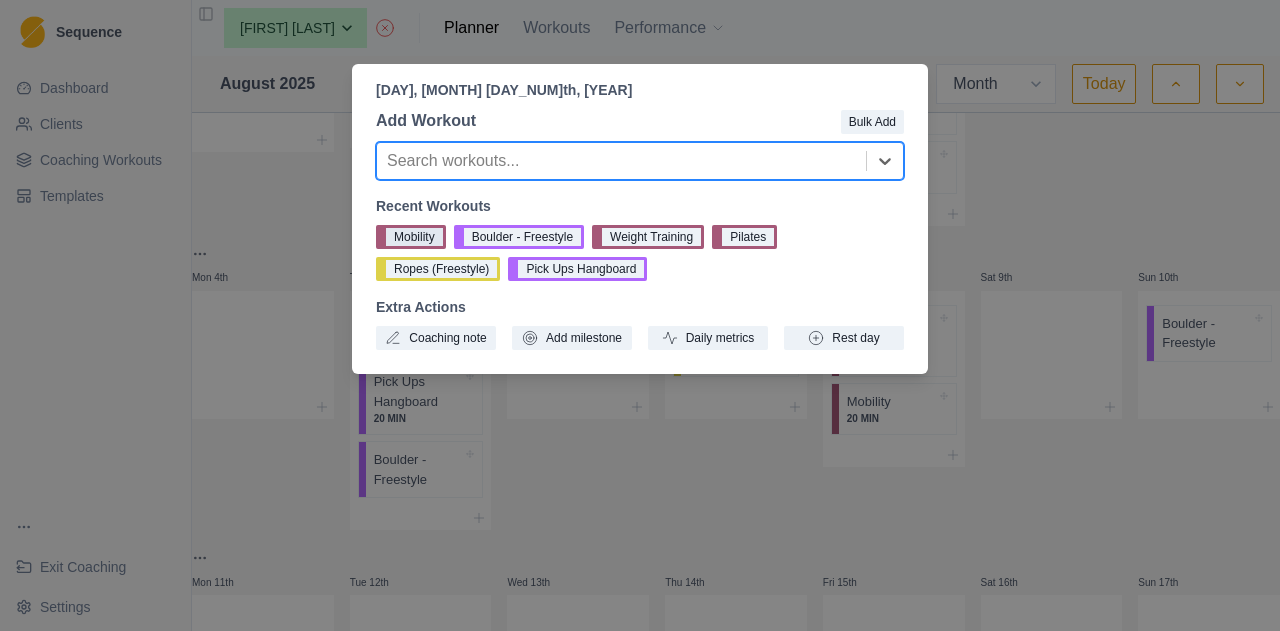 click on "Mobility" at bounding box center [411, 237] 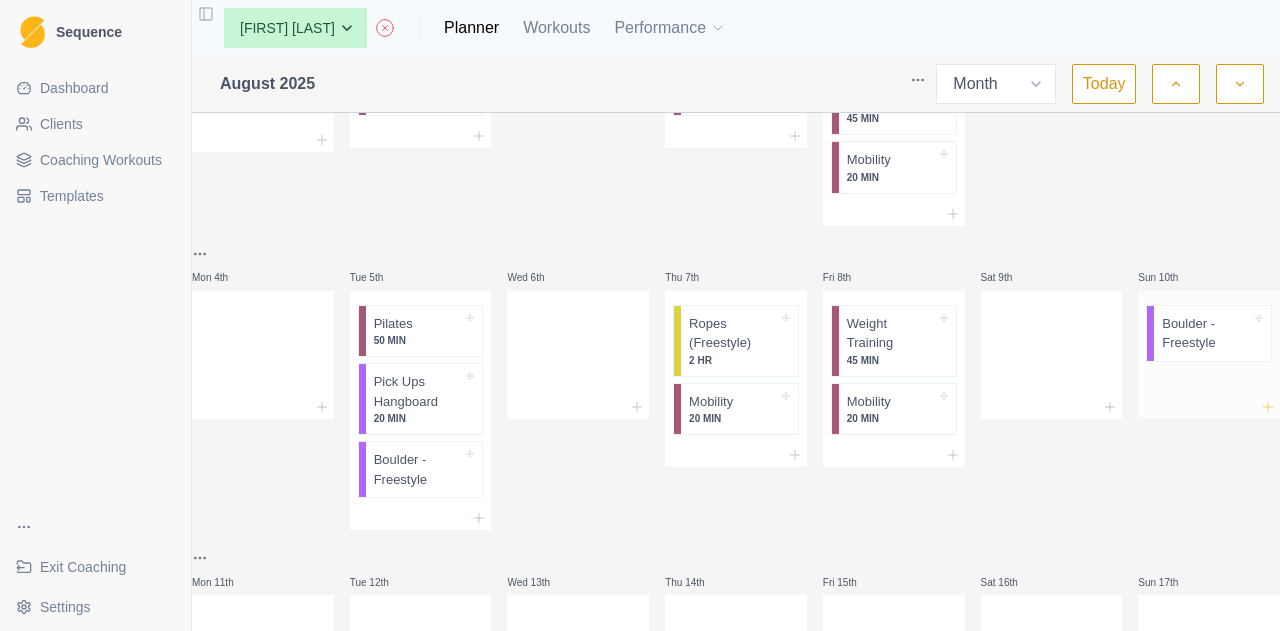 click 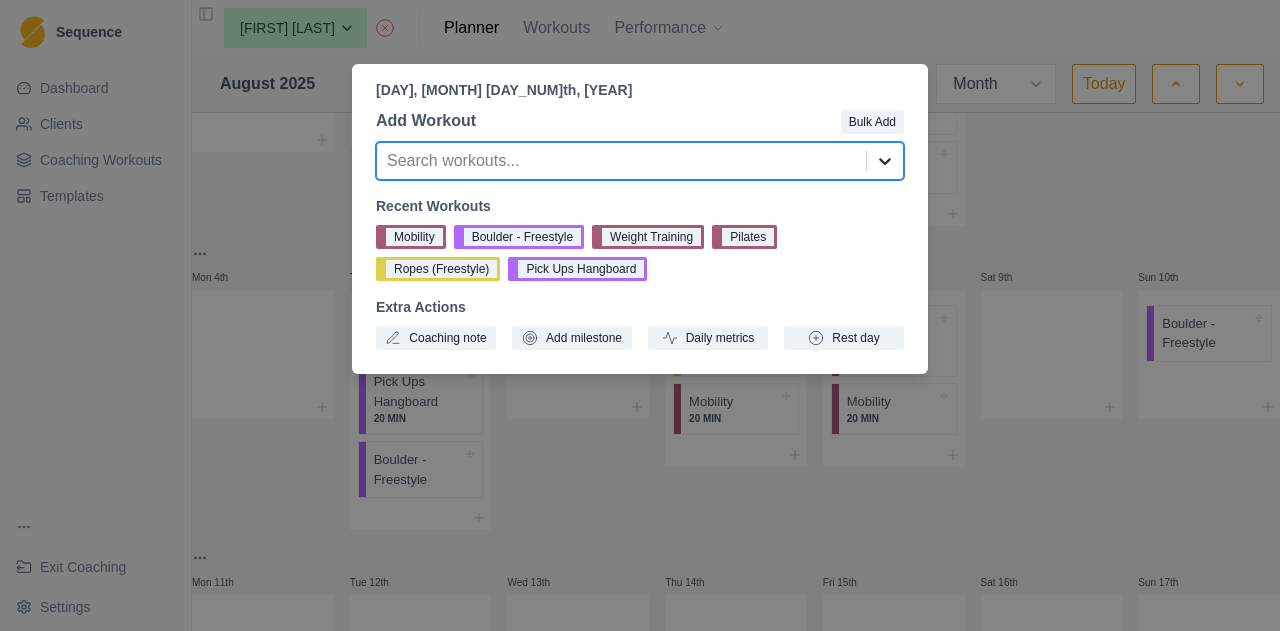 click 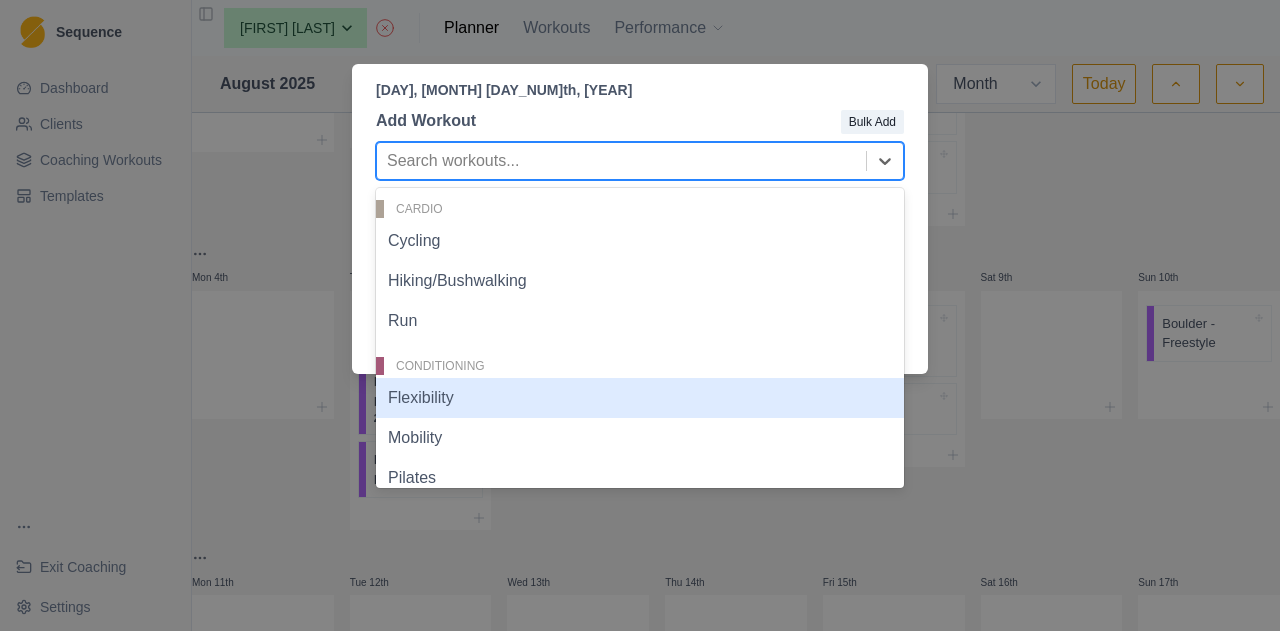 click on "Flexibility" at bounding box center (640, 398) 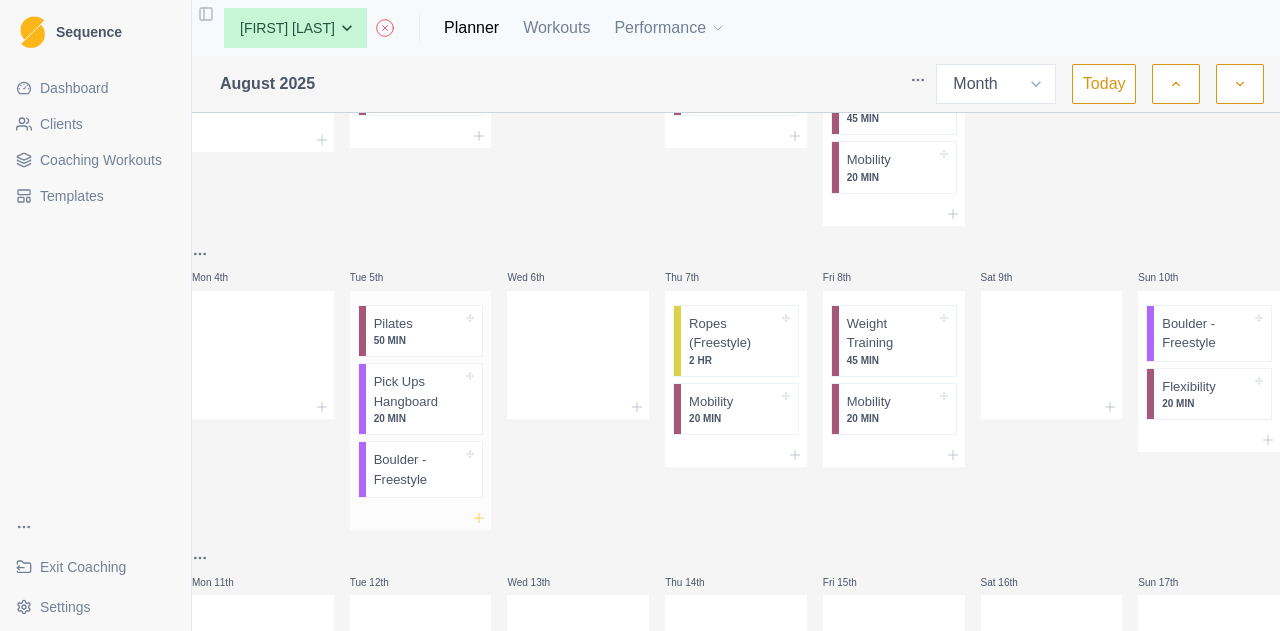 click 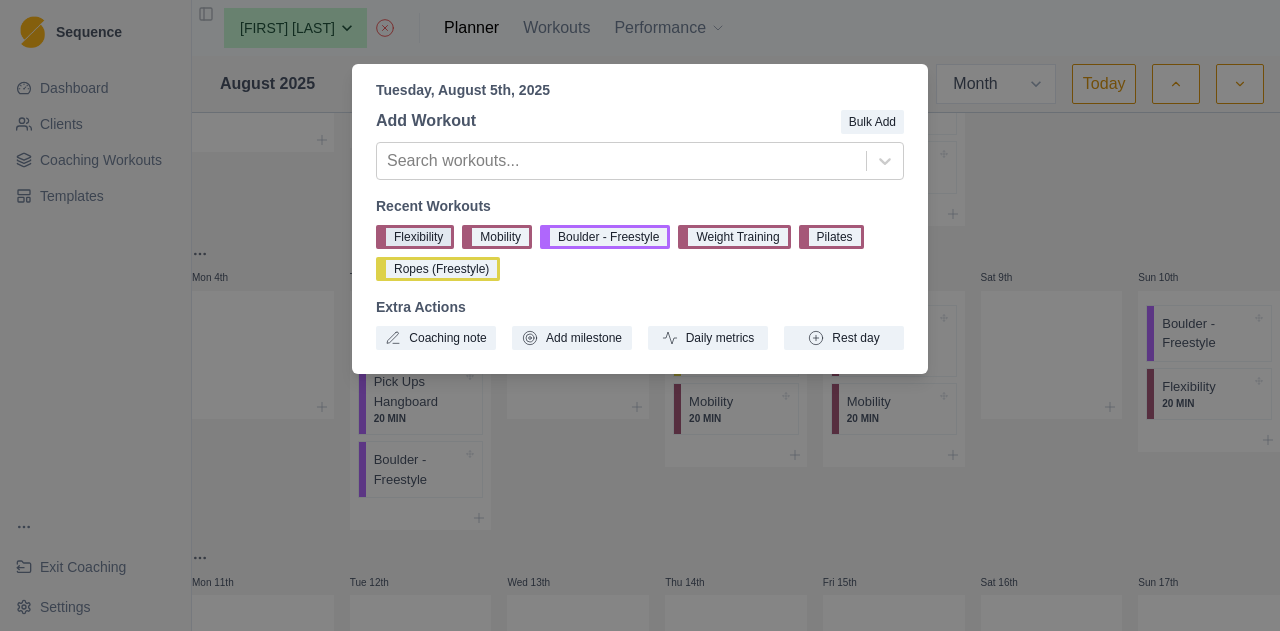 click on "Flexibility" at bounding box center [415, 237] 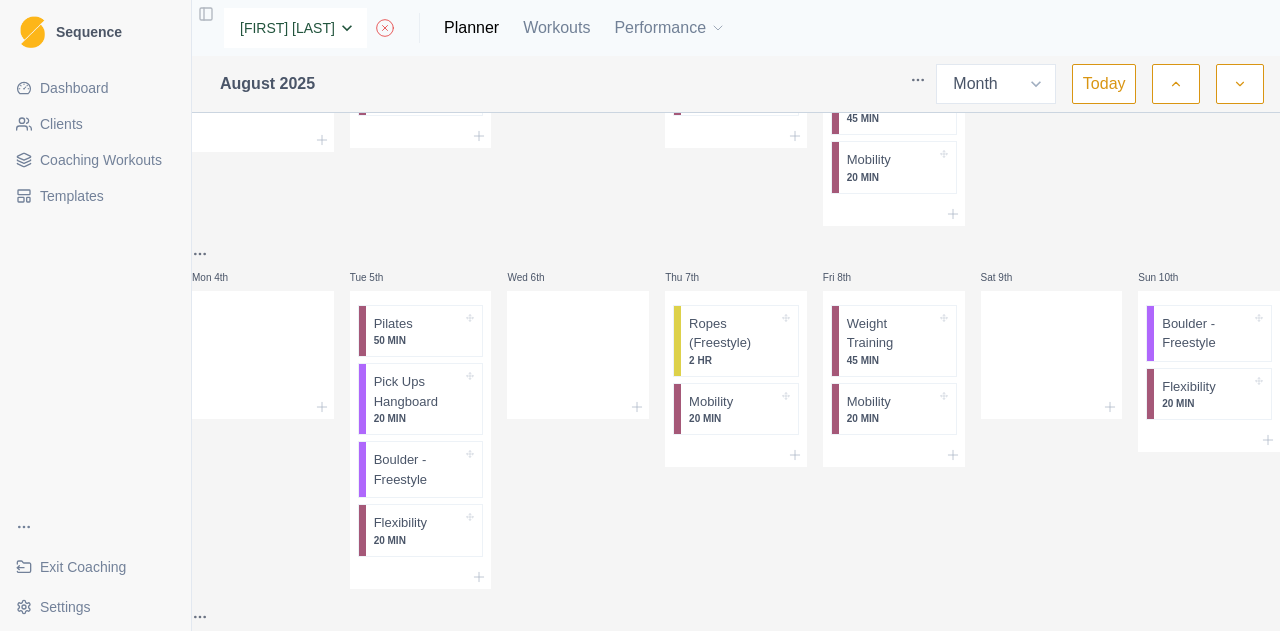 click on "None [FIRST] [LAST] [FIRST] [LAST] [FIRST] [LAST] [FIRST] [LAST] [FIRST] [LAST] [FIRST] [LAST] [FIRST] [LAST] [FIRST] [LAST] [FIRST] [LAST] [FIRST] [LAST] [FIRST] [LAST] [FIRST] [LAST] [FIRST] [LAST]" at bounding box center [295, 28] 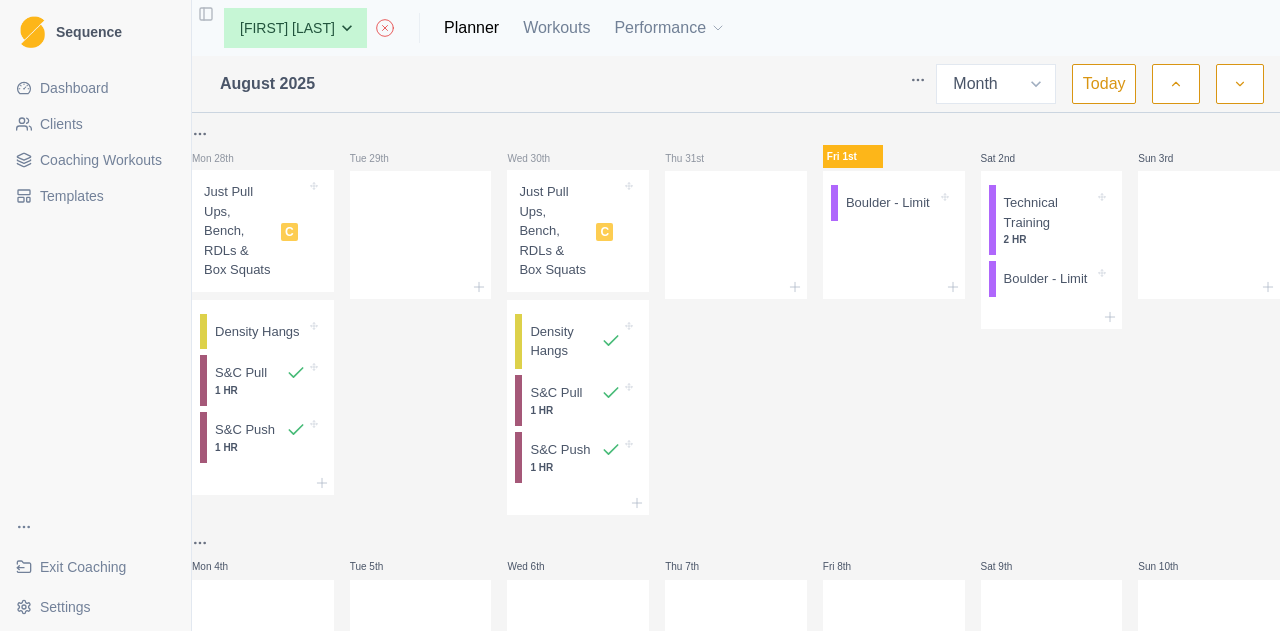 select on "month" 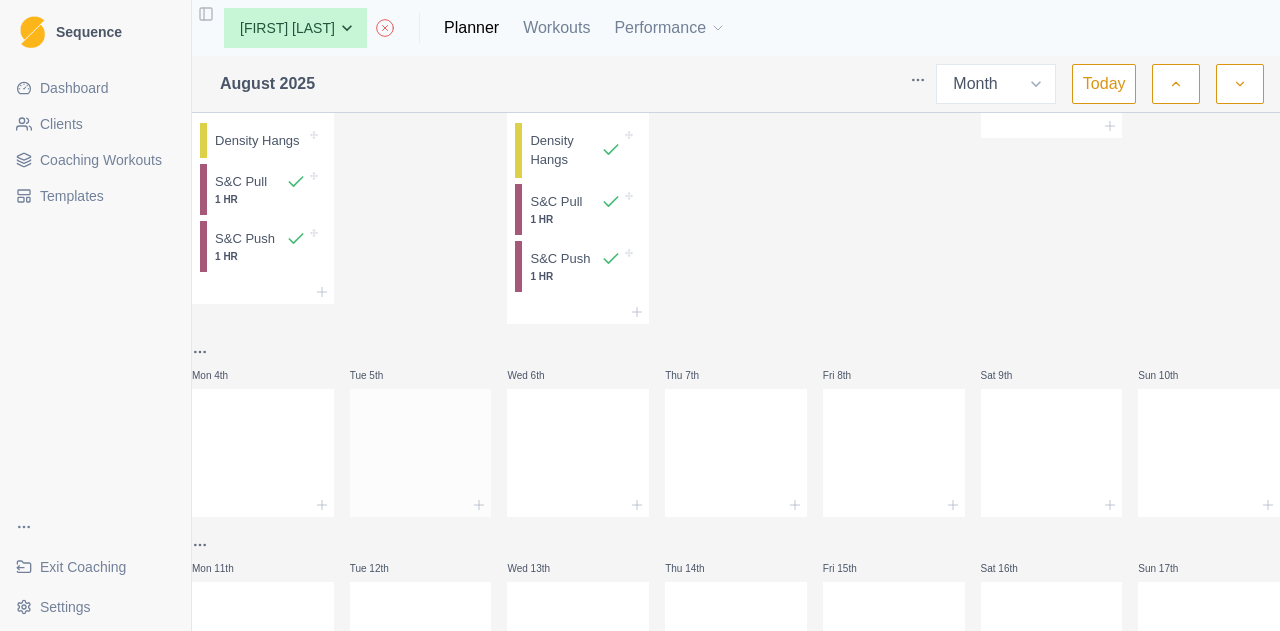 scroll, scrollTop: 200, scrollLeft: 0, axis: vertical 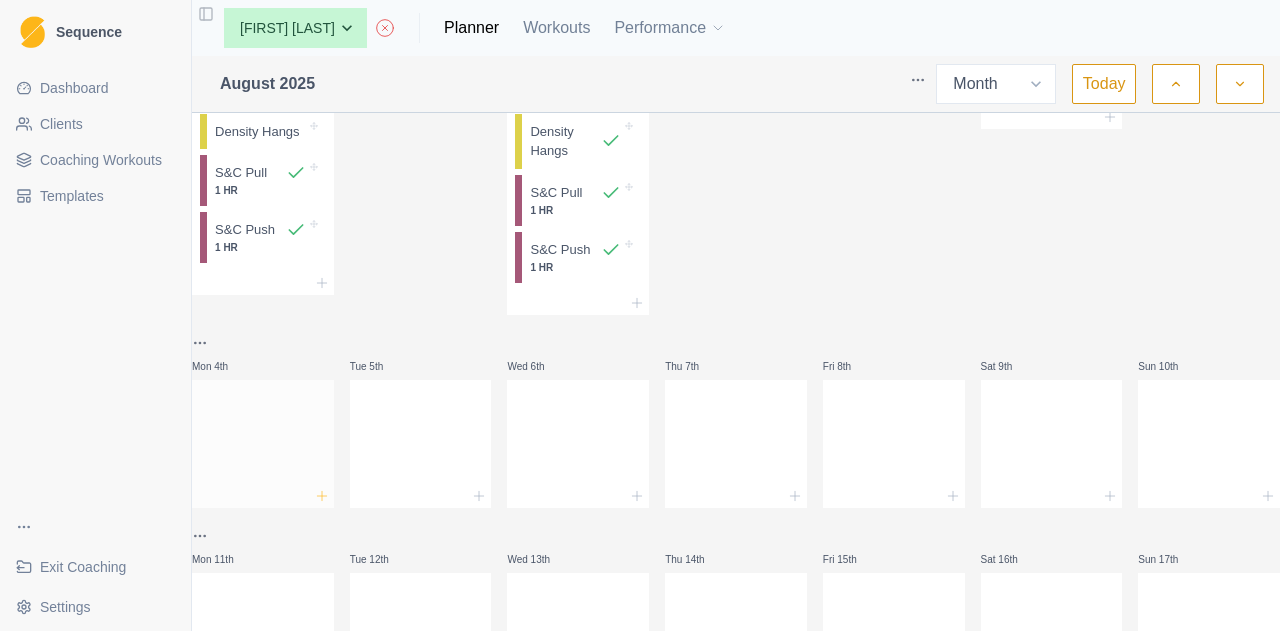 click 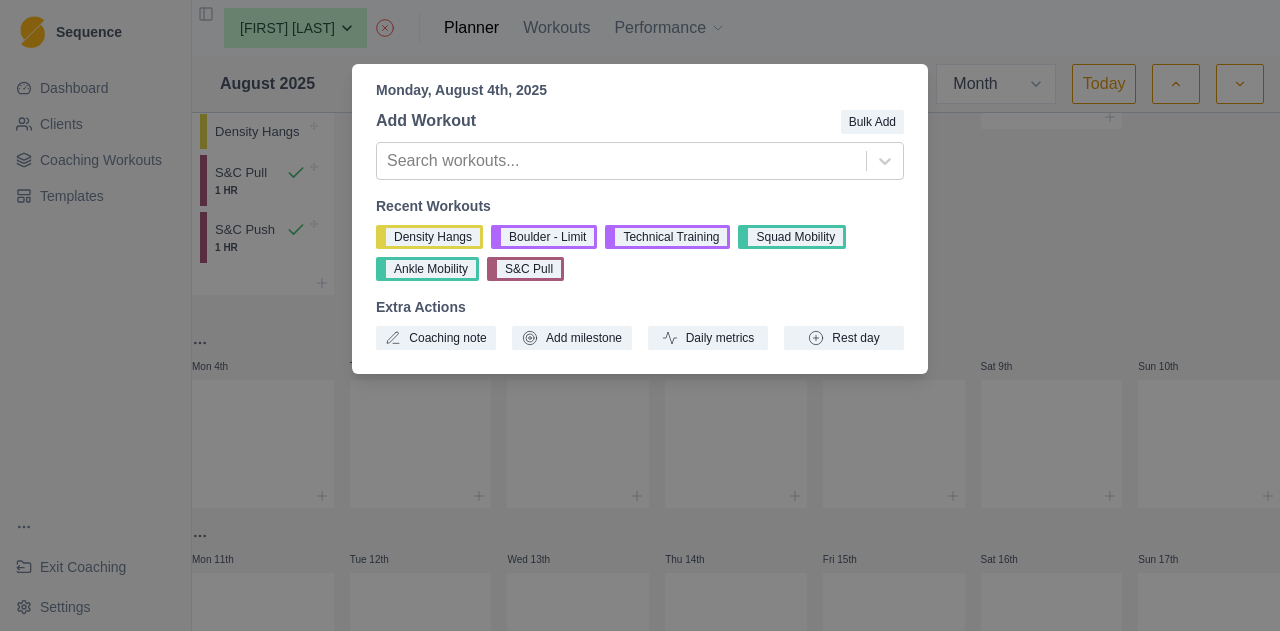 click on "Monday, August 4th, 2025 Add Workout Bulk Add Search workouts... Recent Workouts Density Hangs Boulder - Limit Technical Training Squad Mobility Ankle Mobility S&C Pull Extra Actions Coaching note Add milestone Daily metrics Rest day" at bounding box center [640, 315] 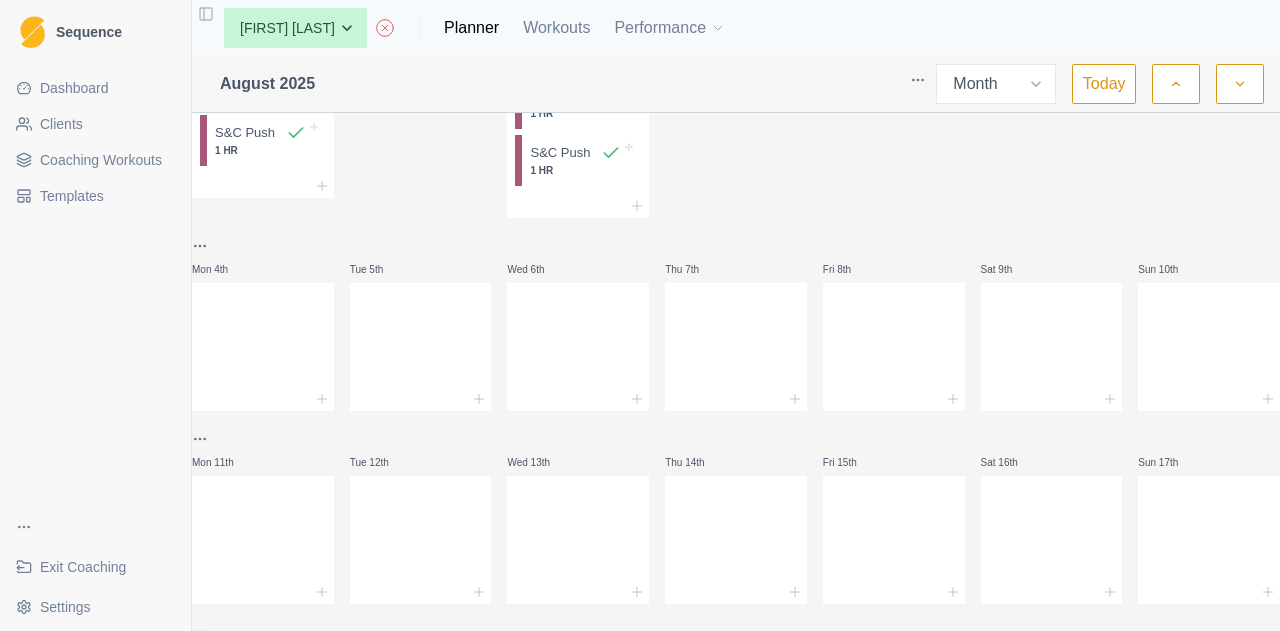 scroll, scrollTop: 300, scrollLeft: 0, axis: vertical 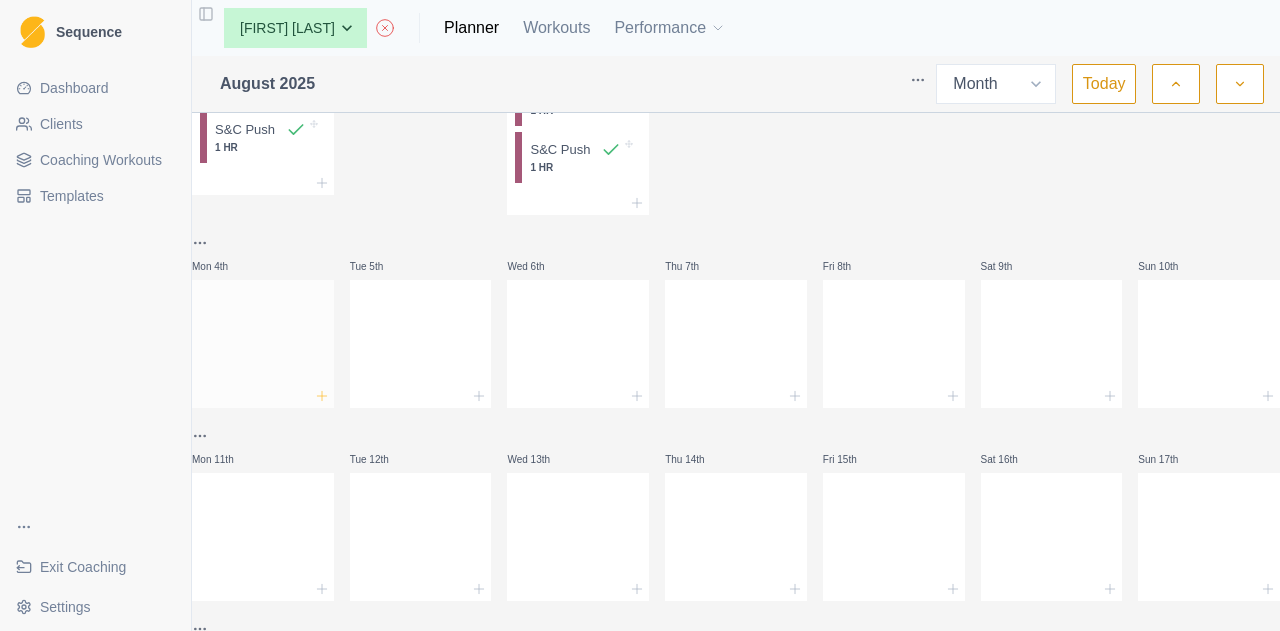 click 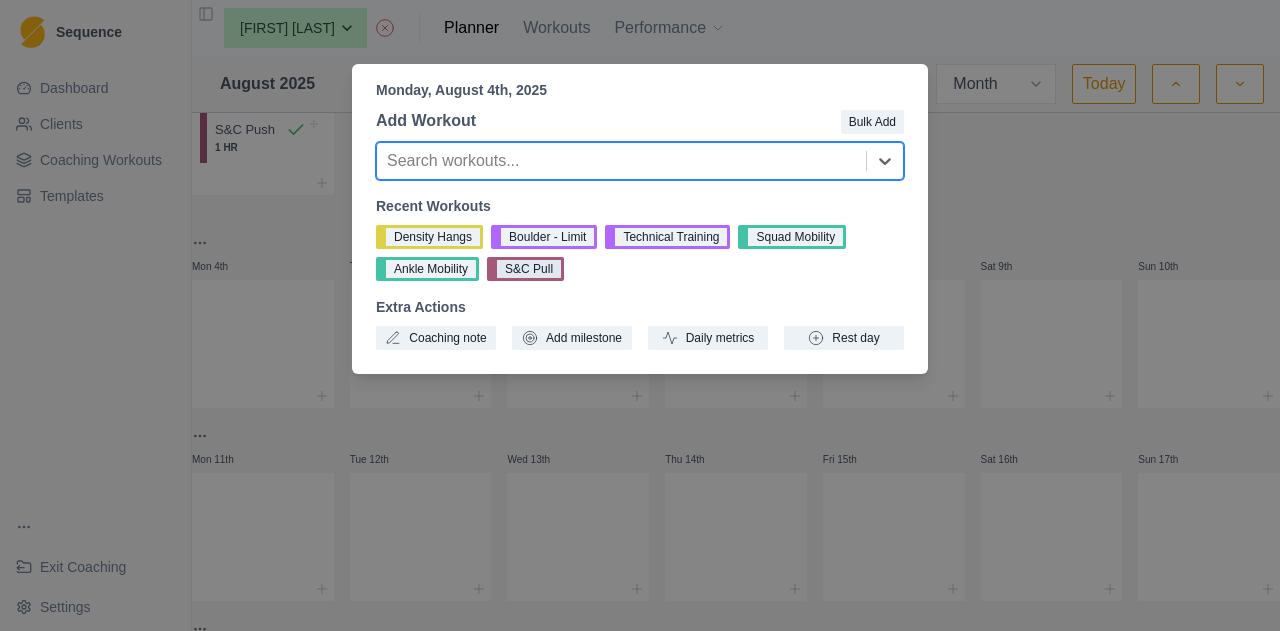 click on "S&C Pull" at bounding box center [525, 269] 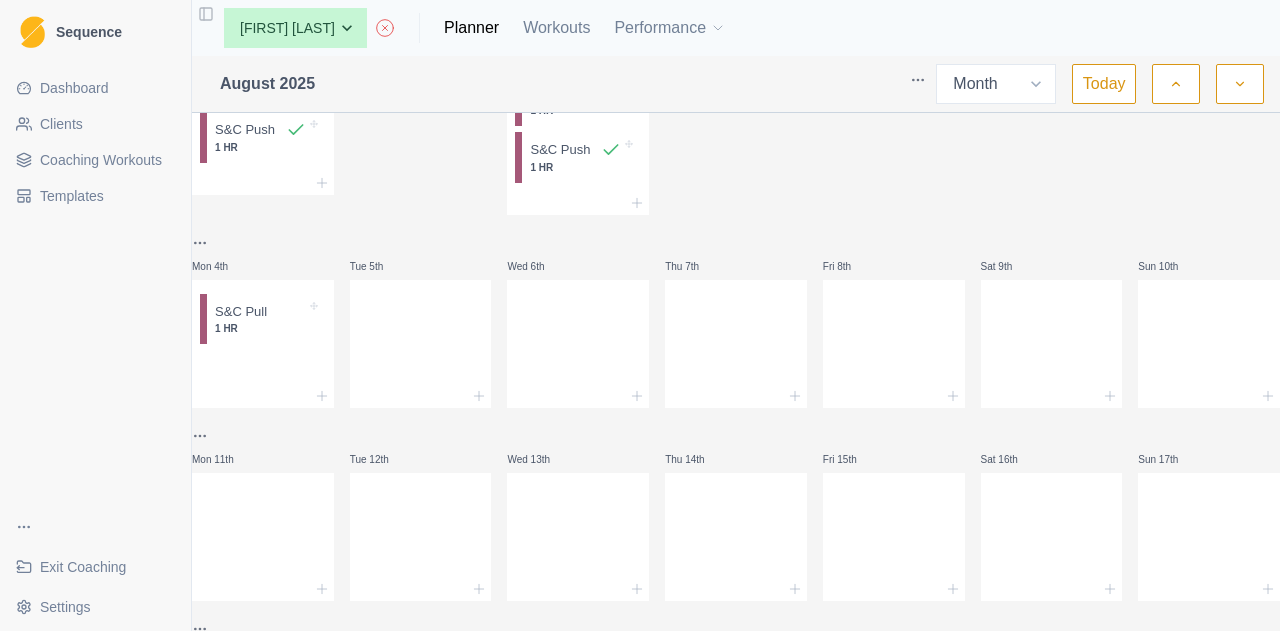 click 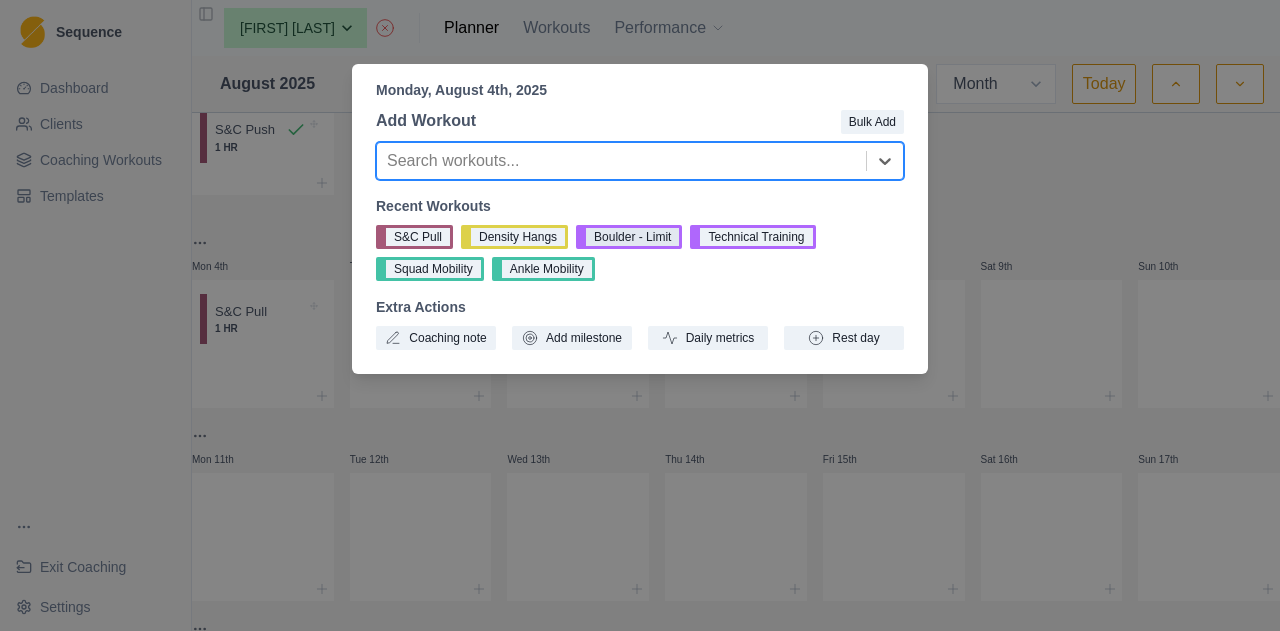click on "Boulder - Limit" at bounding box center (629, 237) 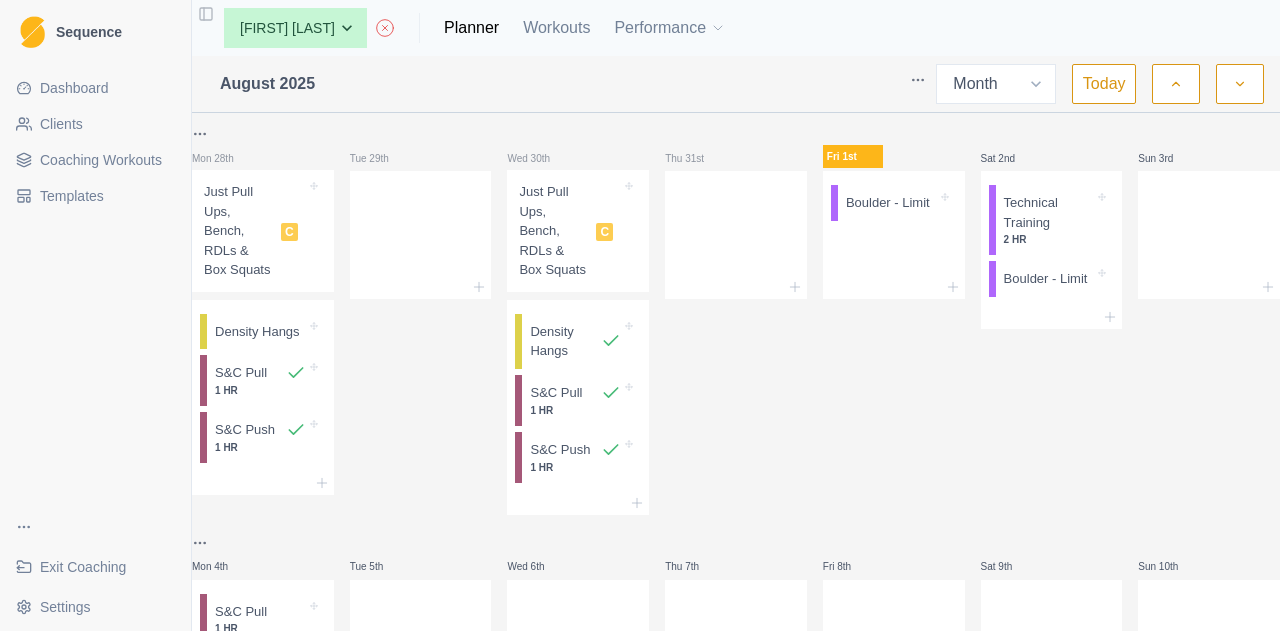 scroll, scrollTop: 200, scrollLeft: 0, axis: vertical 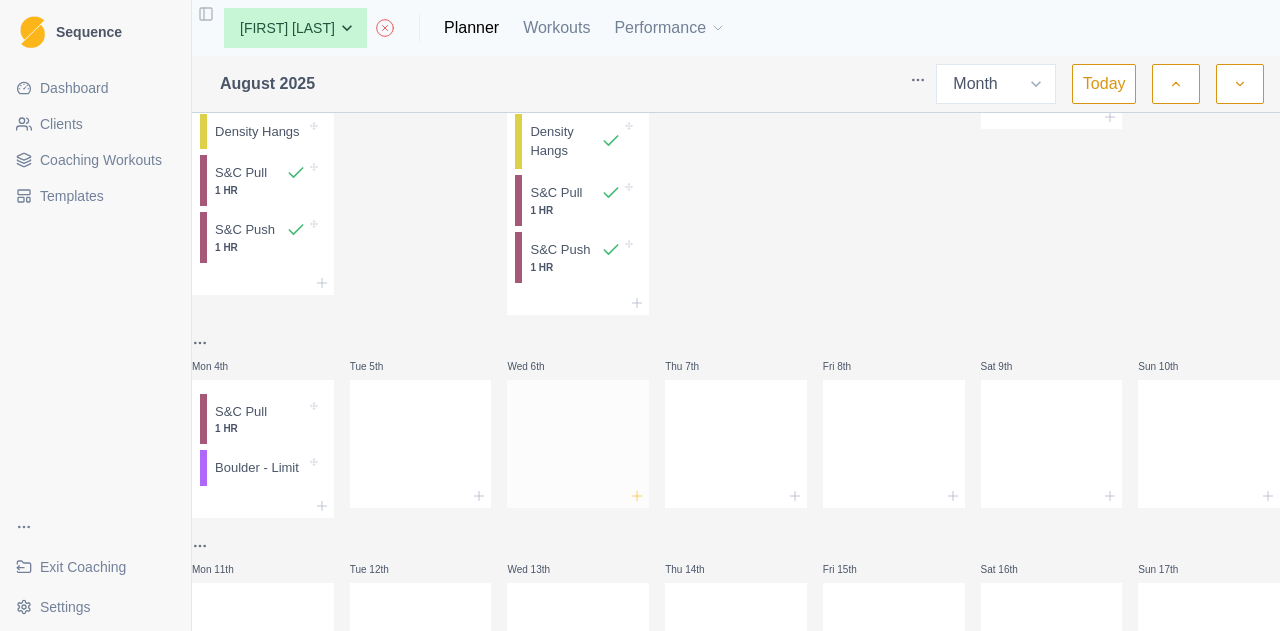 click 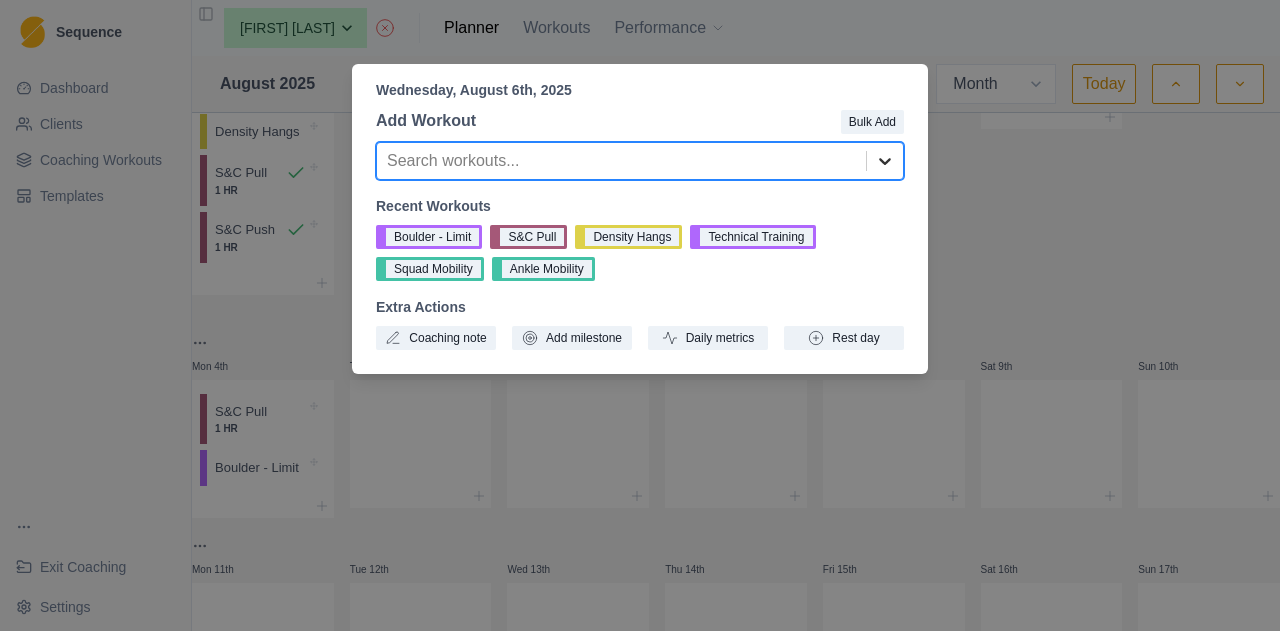 click at bounding box center [885, 161] 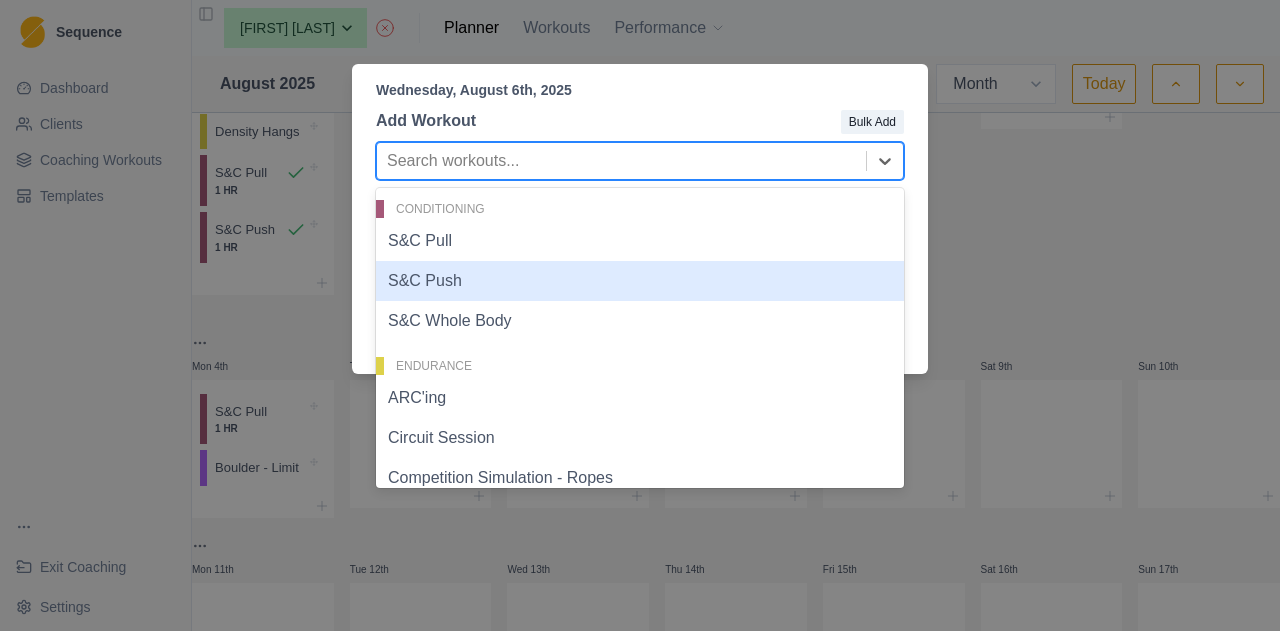 click on "S&C Push" at bounding box center [640, 281] 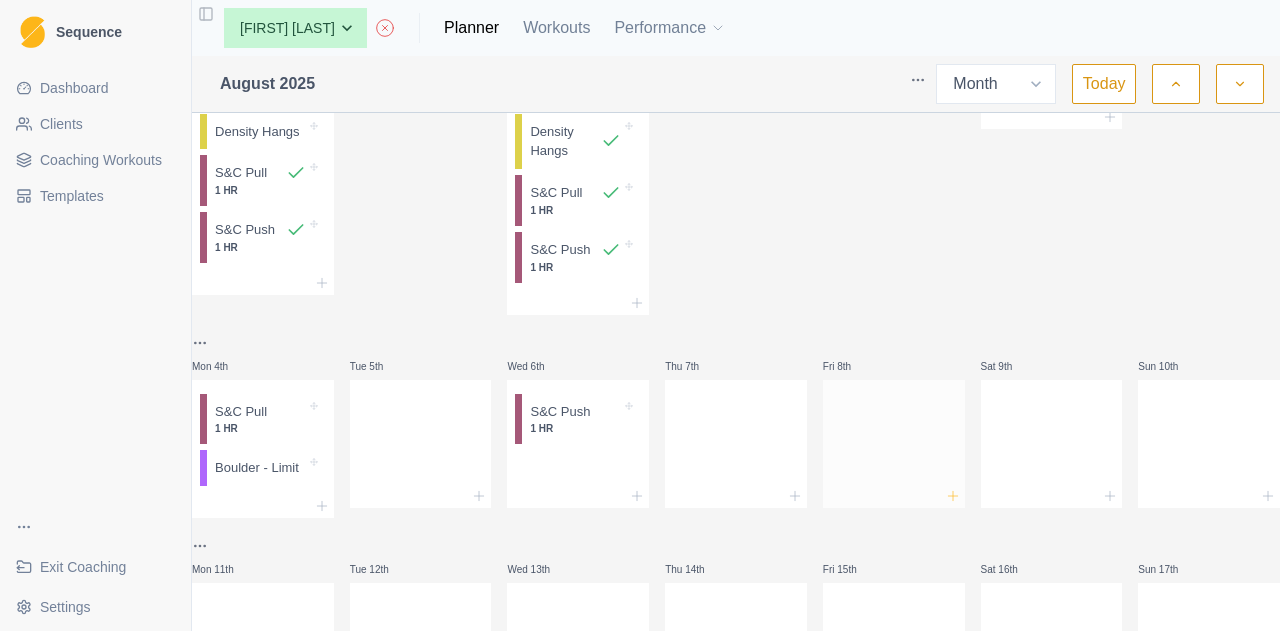 click 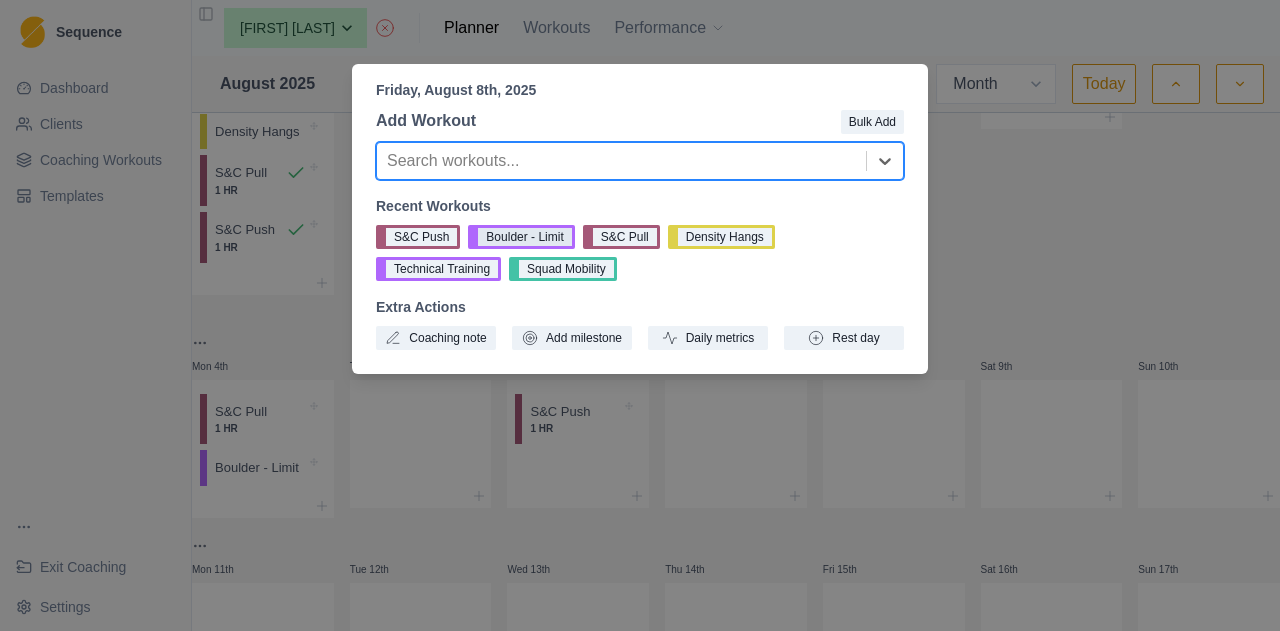 click on "Boulder - Limit" at bounding box center [521, 237] 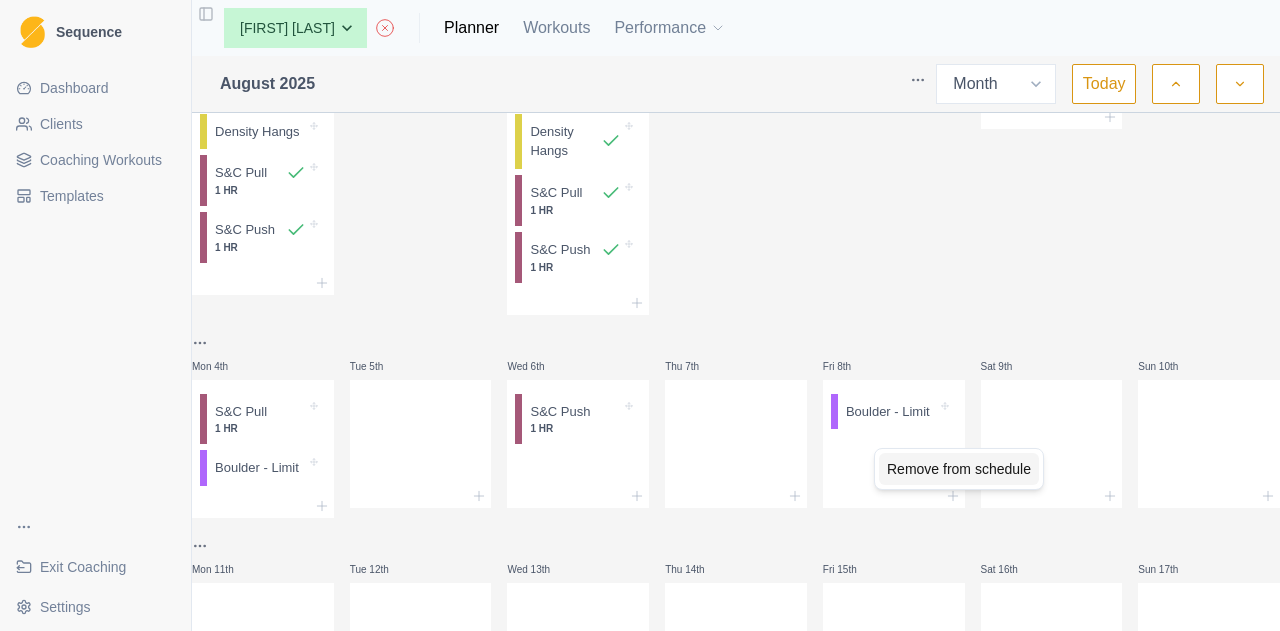 click on "Remove from schedule" at bounding box center [959, 469] 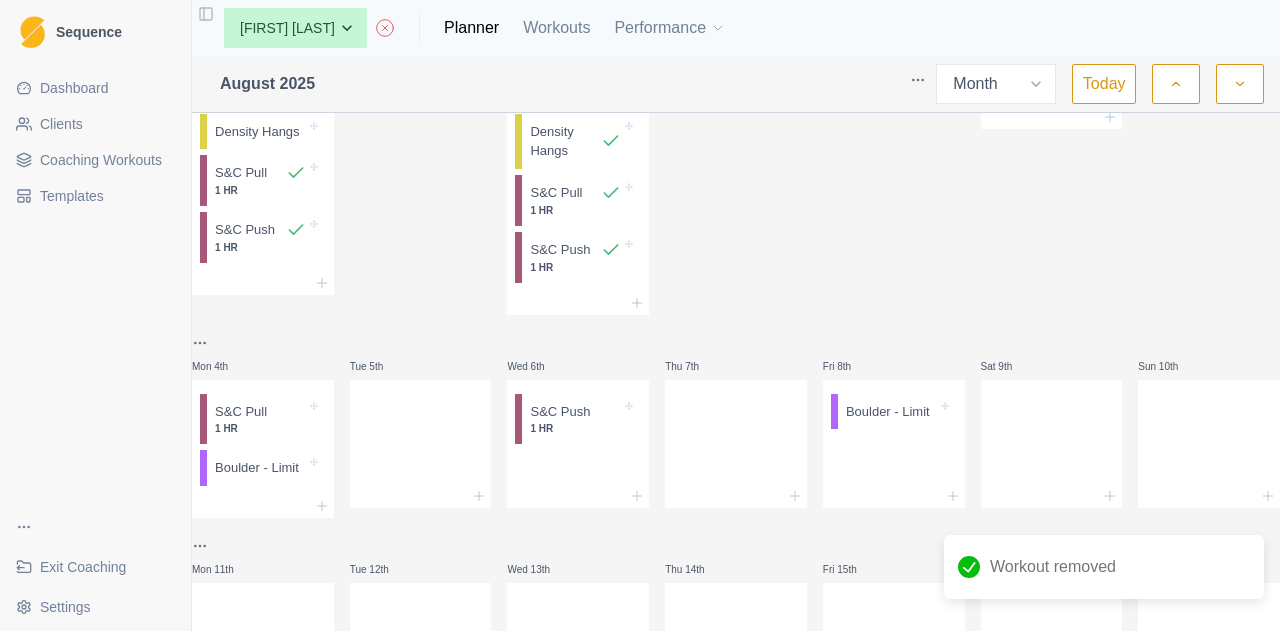 click 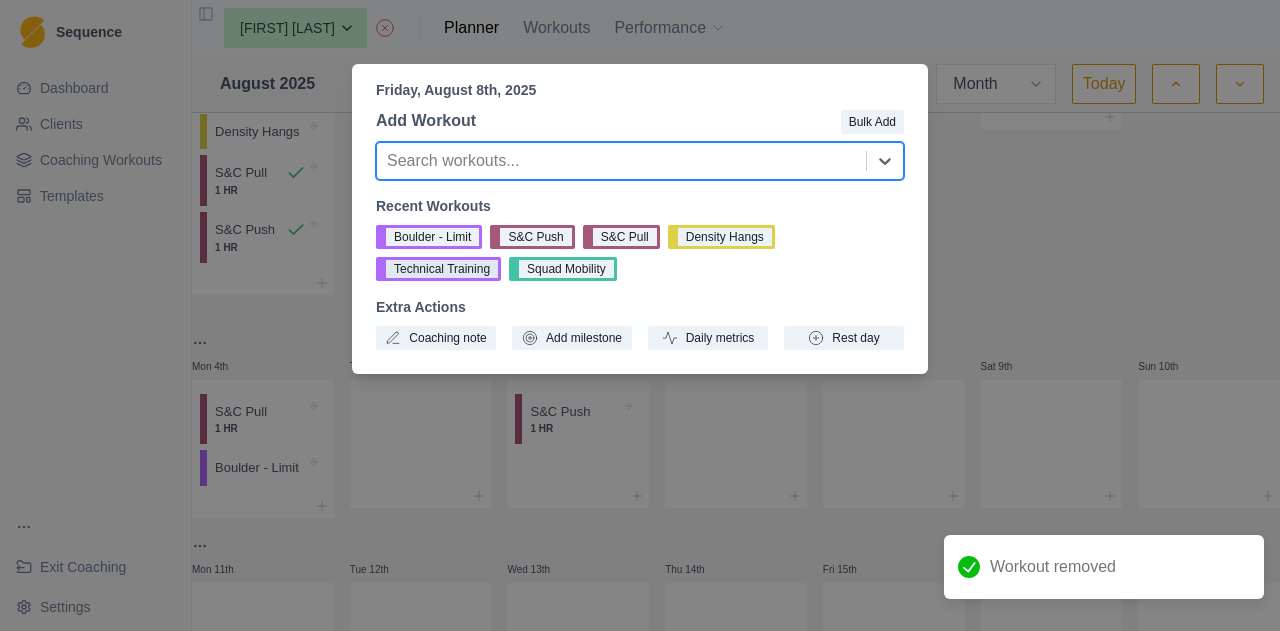 click on "Technical Training" at bounding box center [438, 269] 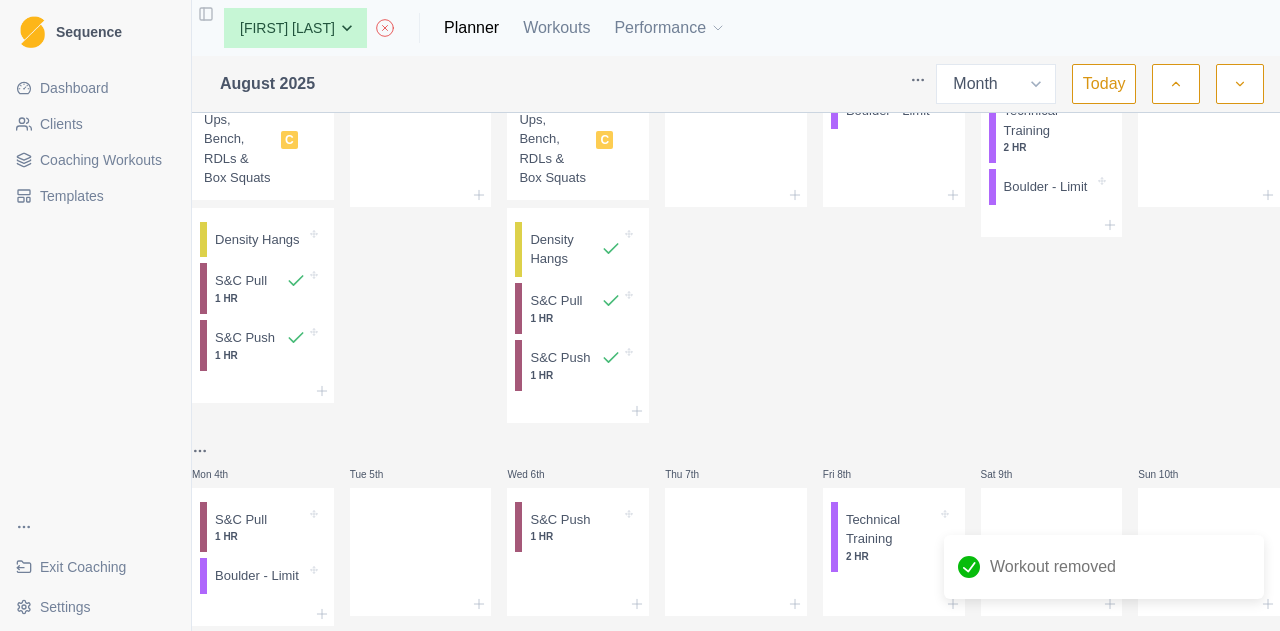 scroll, scrollTop: 200, scrollLeft: 0, axis: vertical 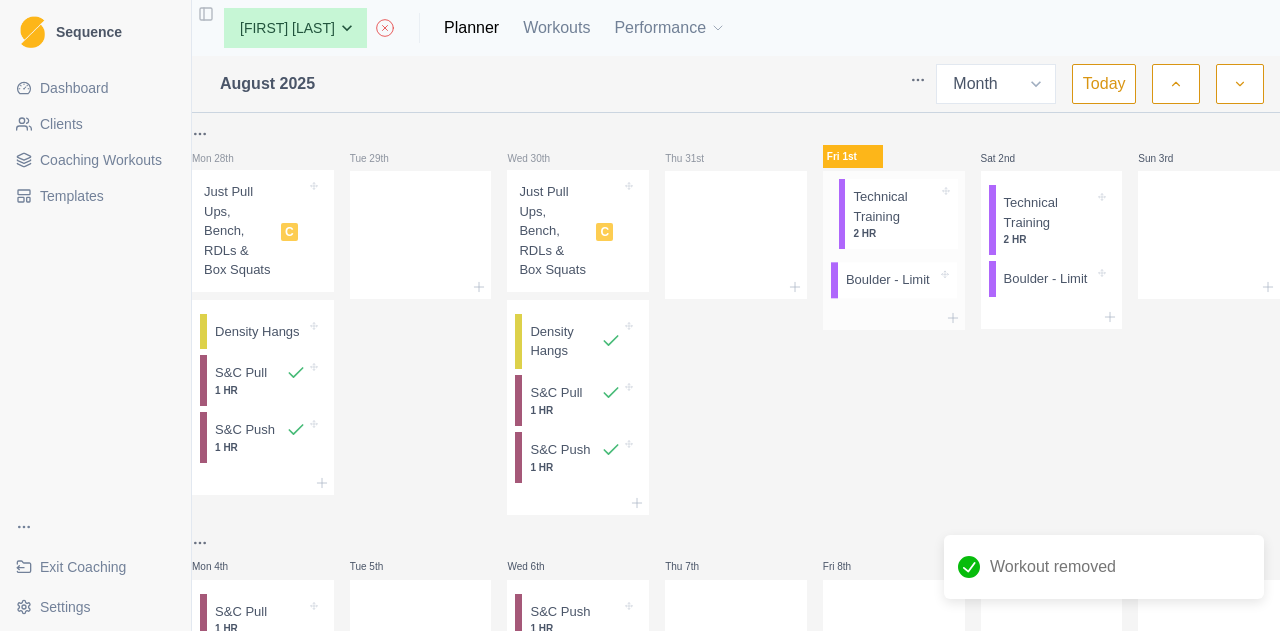 drag, startPoint x: 907, startPoint y: 467, endPoint x: 912, endPoint y: 221, distance: 246.05081 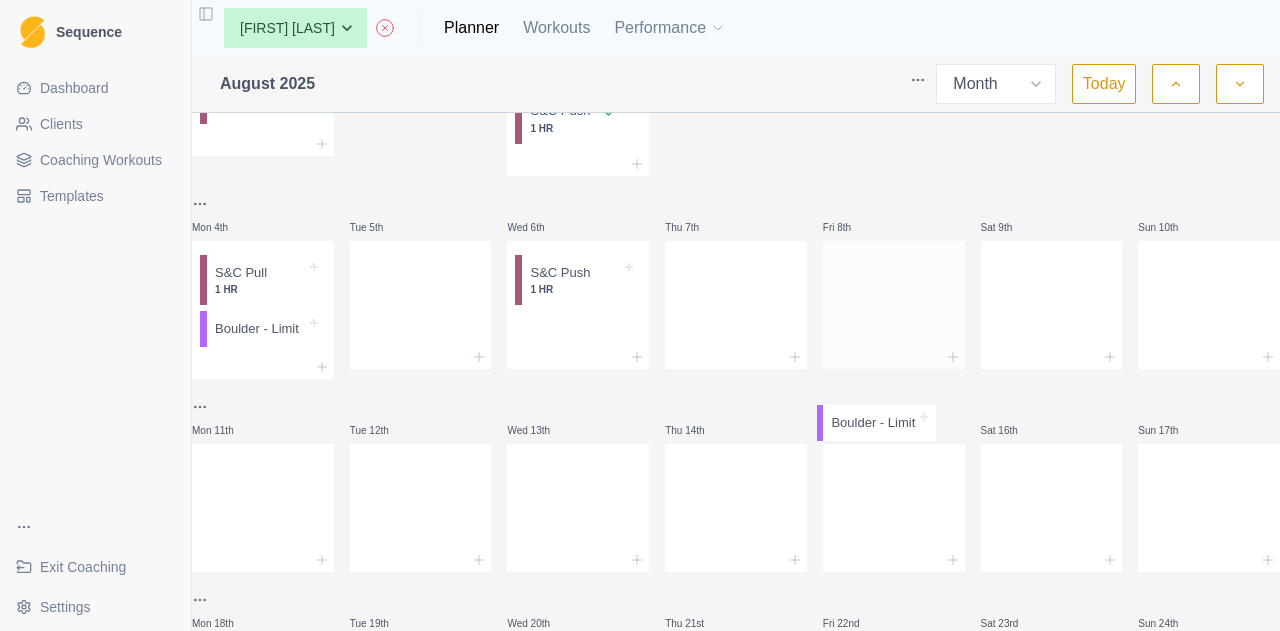scroll, scrollTop: 354, scrollLeft: 0, axis: vertical 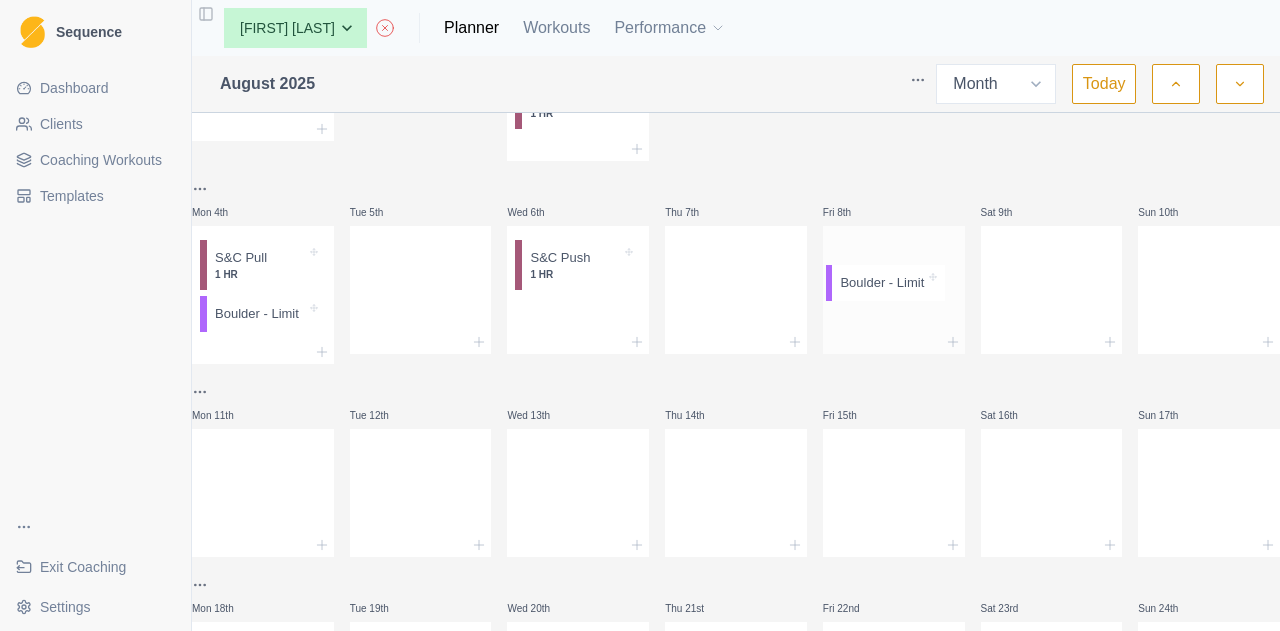 drag, startPoint x: 889, startPoint y: 407, endPoint x: 901, endPoint y: 310, distance: 97.73945 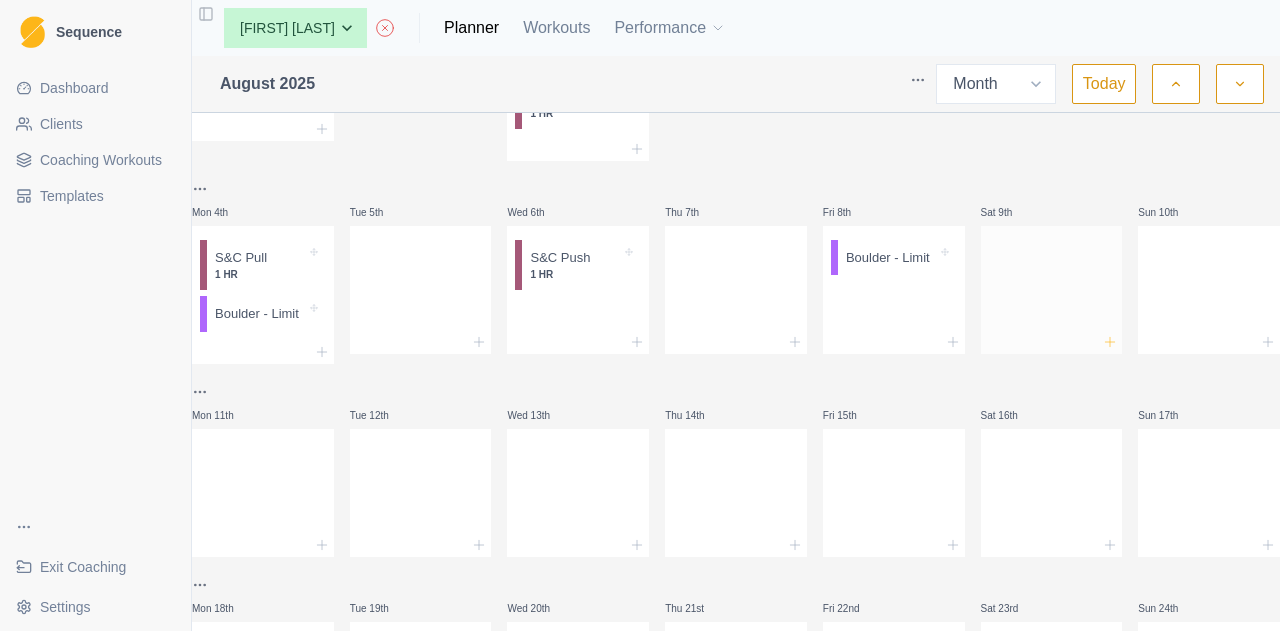 click 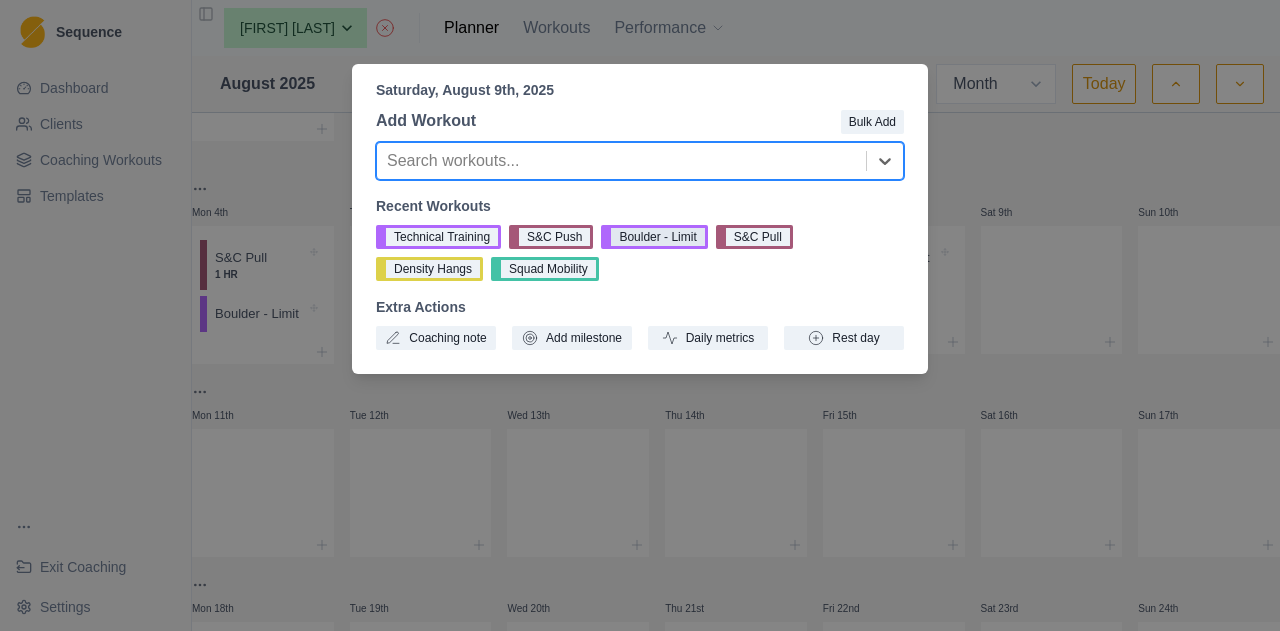 click on "Boulder - Limit" at bounding box center (654, 237) 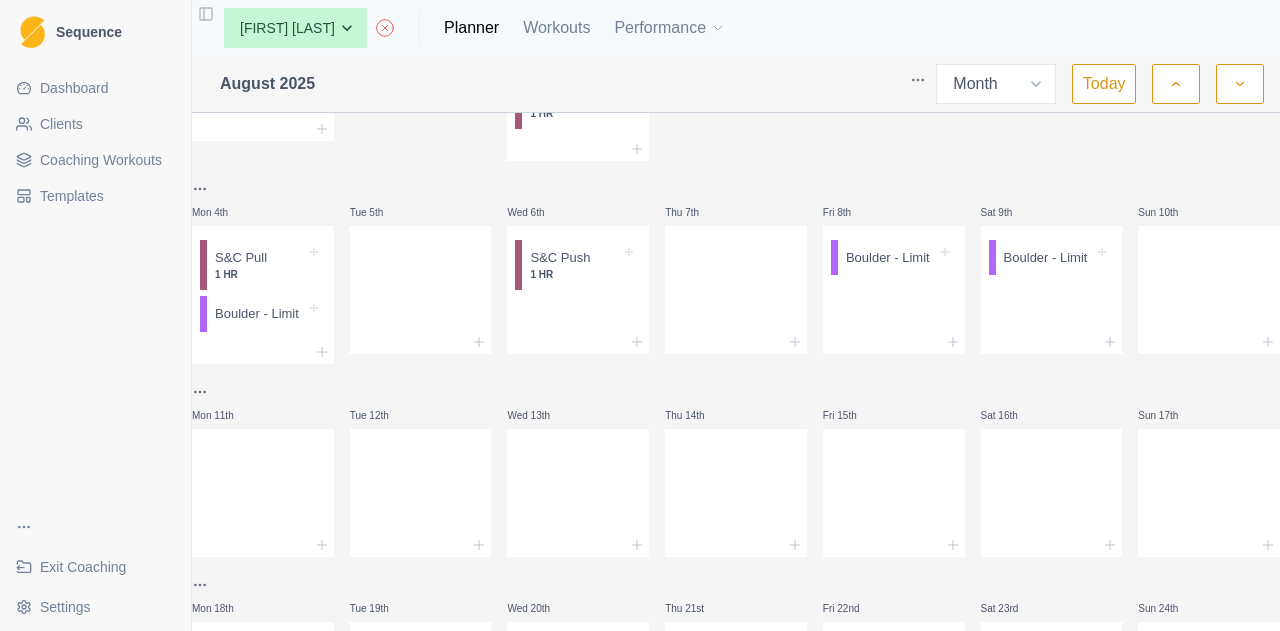 click 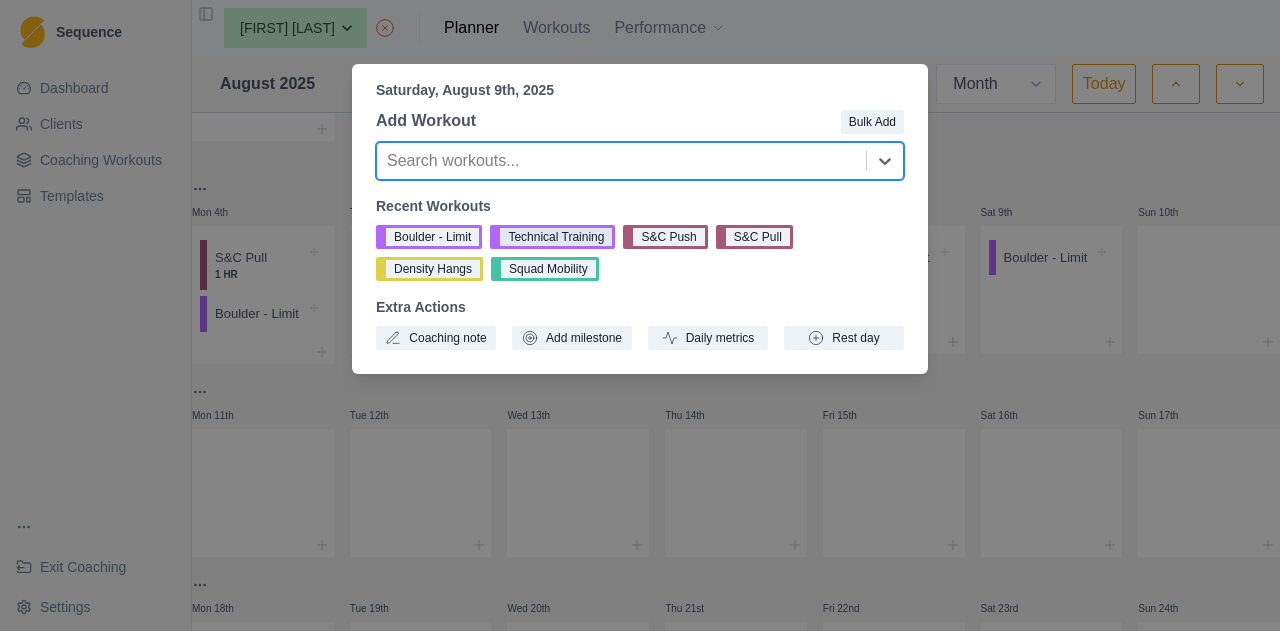 click on "Technical Training" at bounding box center (552, 237) 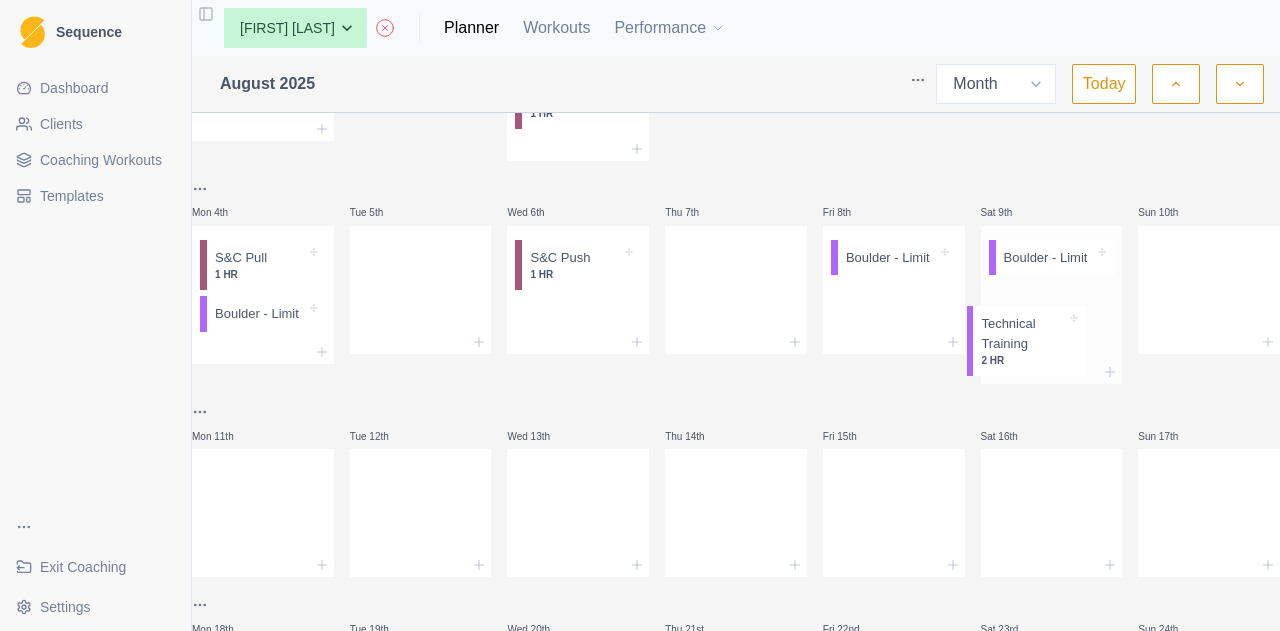 click on "Boulder - Limit Technical Training 2 HR" at bounding box center (1052, 293) 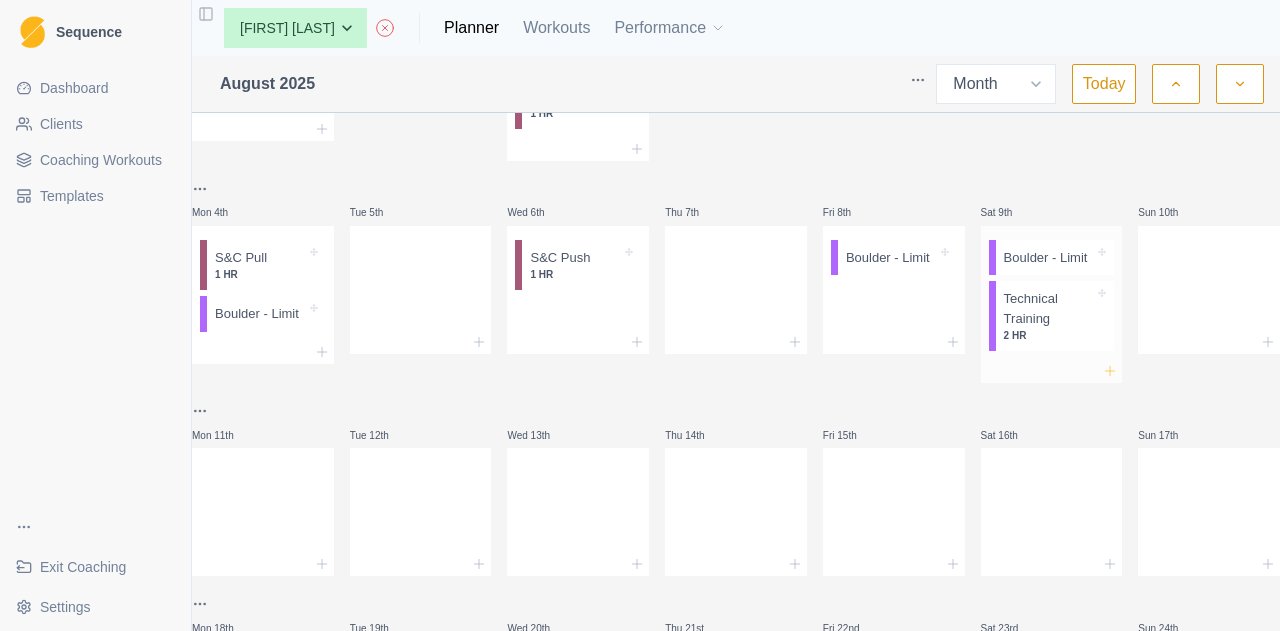 click 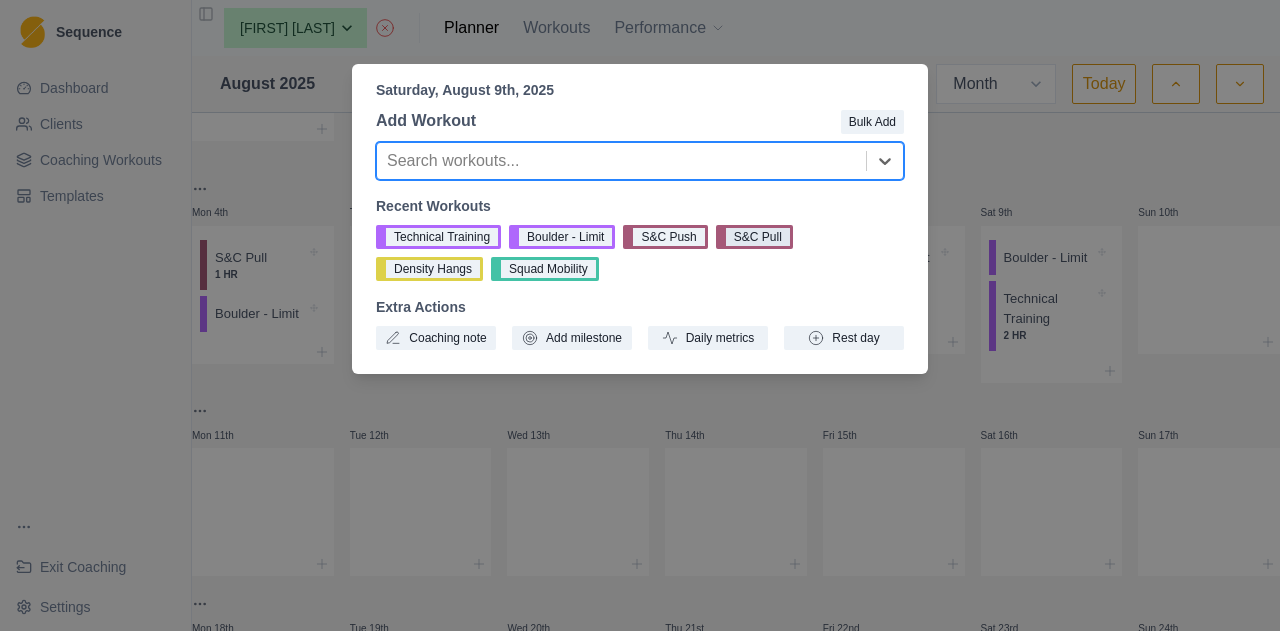 click on "S&C Pull" at bounding box center [754, 237] 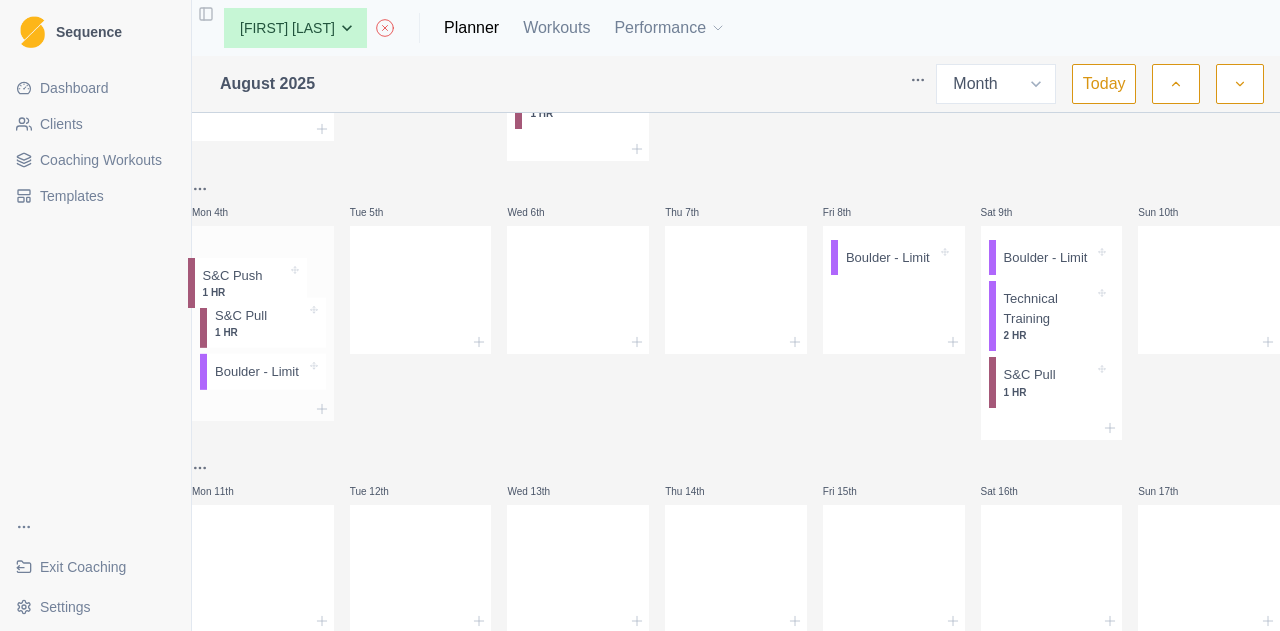 drag, startPoint x: 589, startPoint y: 292, endPoint x: 250, endPoint y: 286, distance: 339.0531 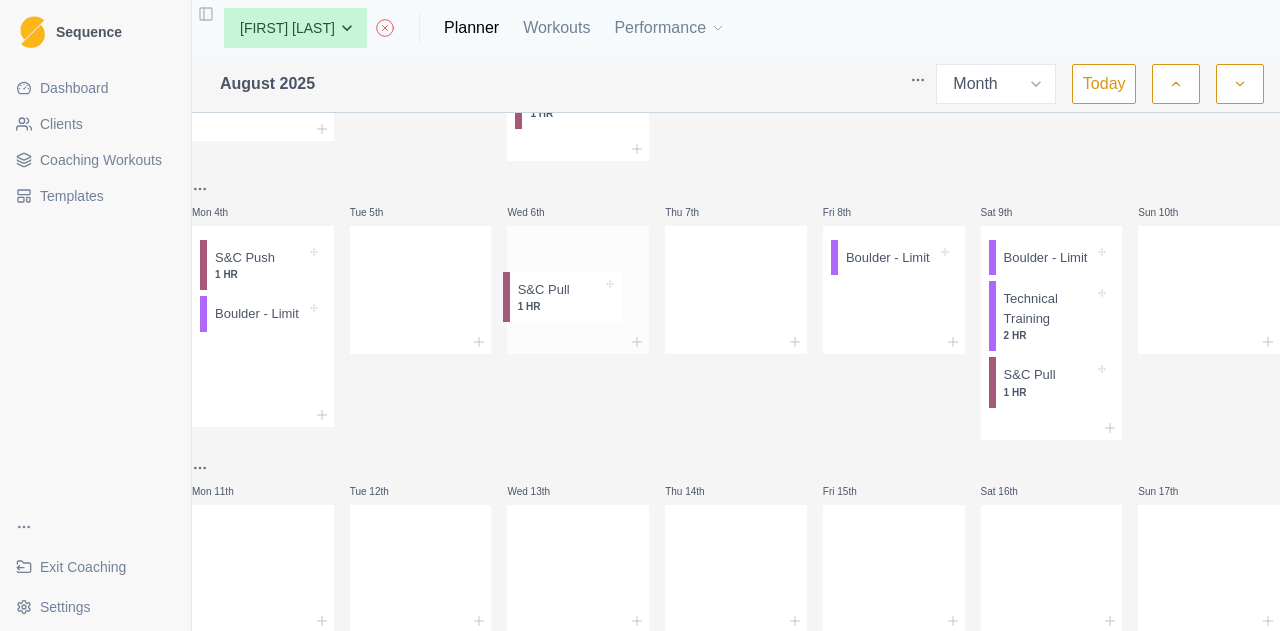 drag, startPoint x: 286, startPoint y: 357, endPoint x: 624, endPoint y: 292, distance: 344.19327 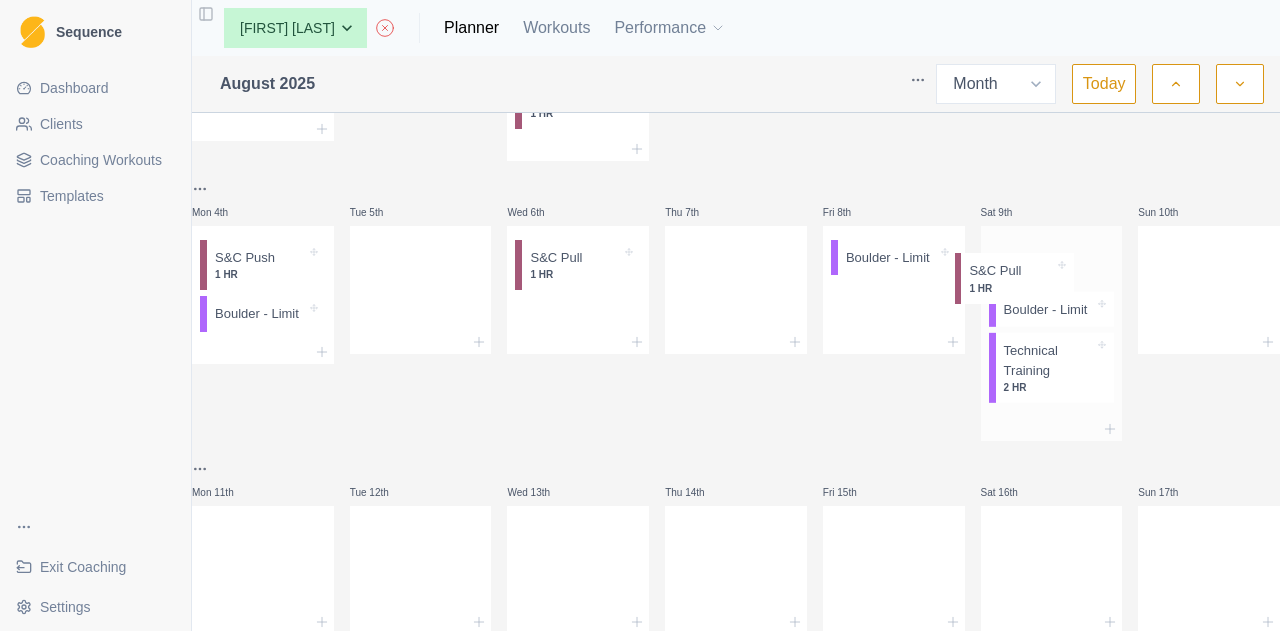 drag, startPoint x: 1034, startPoint y: 437, endPoint x: 998, endPoint y: 286, distance: 155.23209 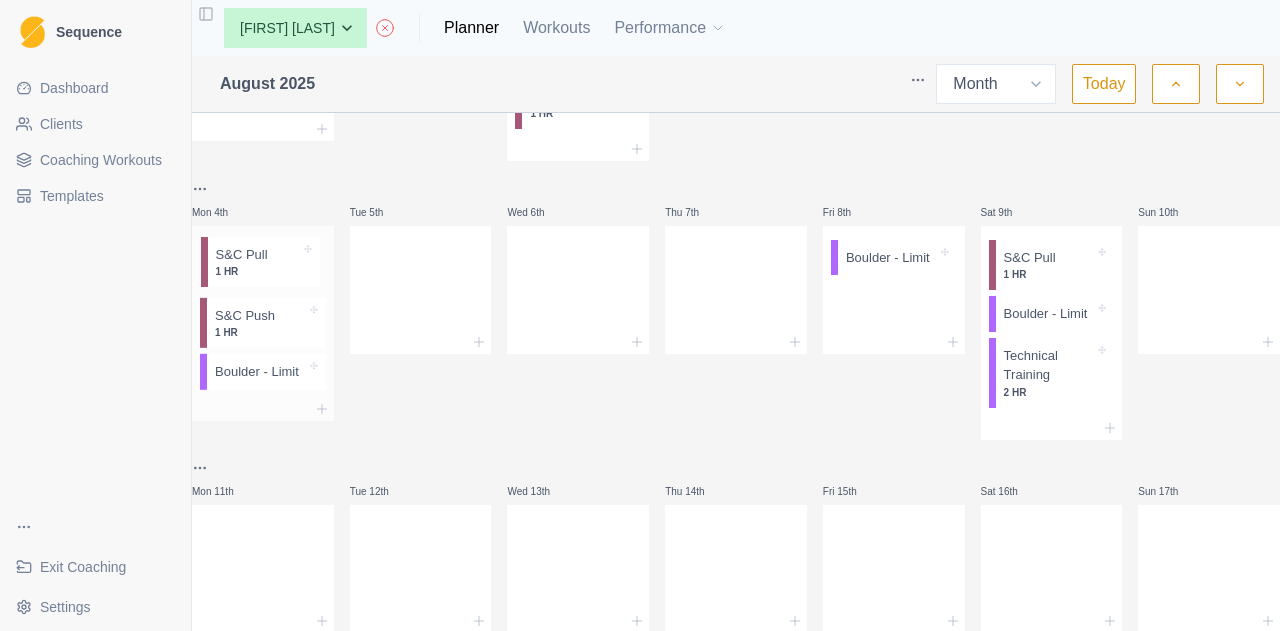drag, startPoint x: 200, startPoint y: 295, endPoint x: 232, endPoint y: 267, distance: 42.520584 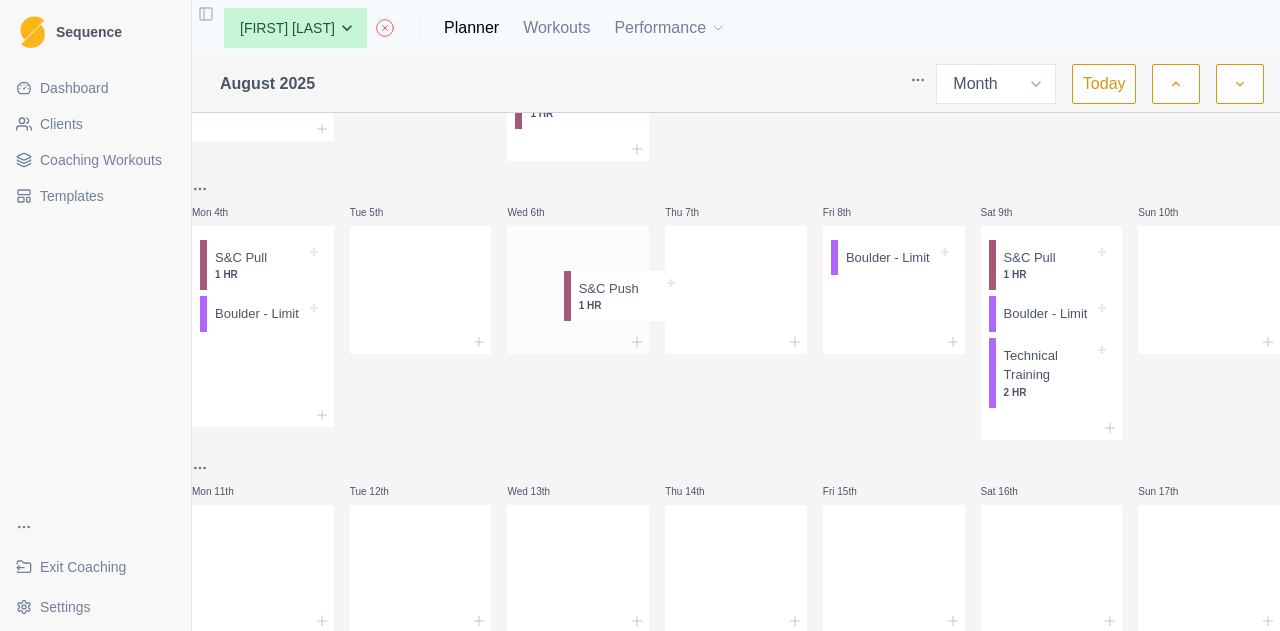 drag, startPoint x: 558, startPoint y: 302, endPoint x: 564, endPoint y: 276, distance: 26.683329 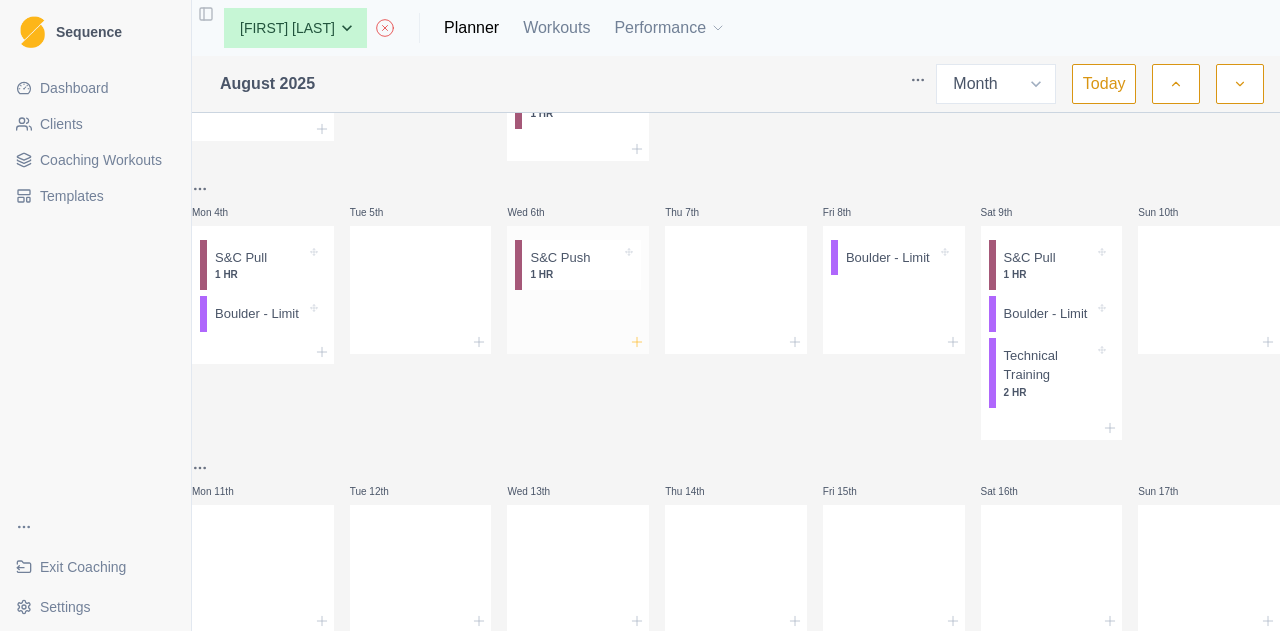click 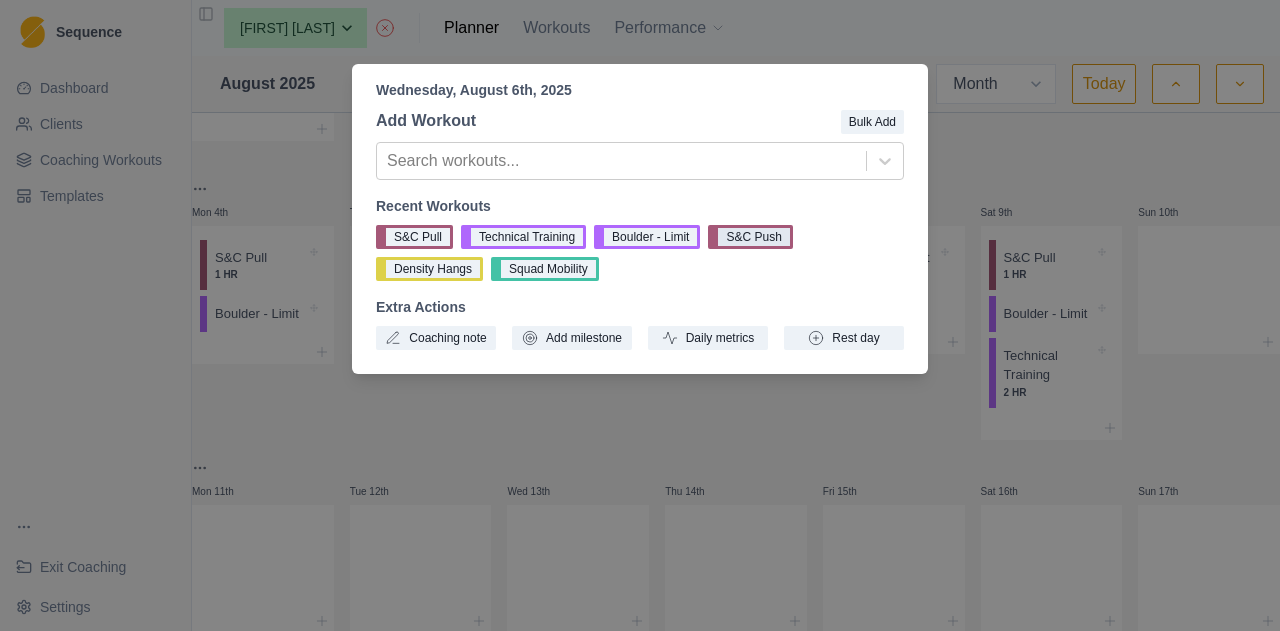click on "S&C Push" at bounding box center [750, 237] 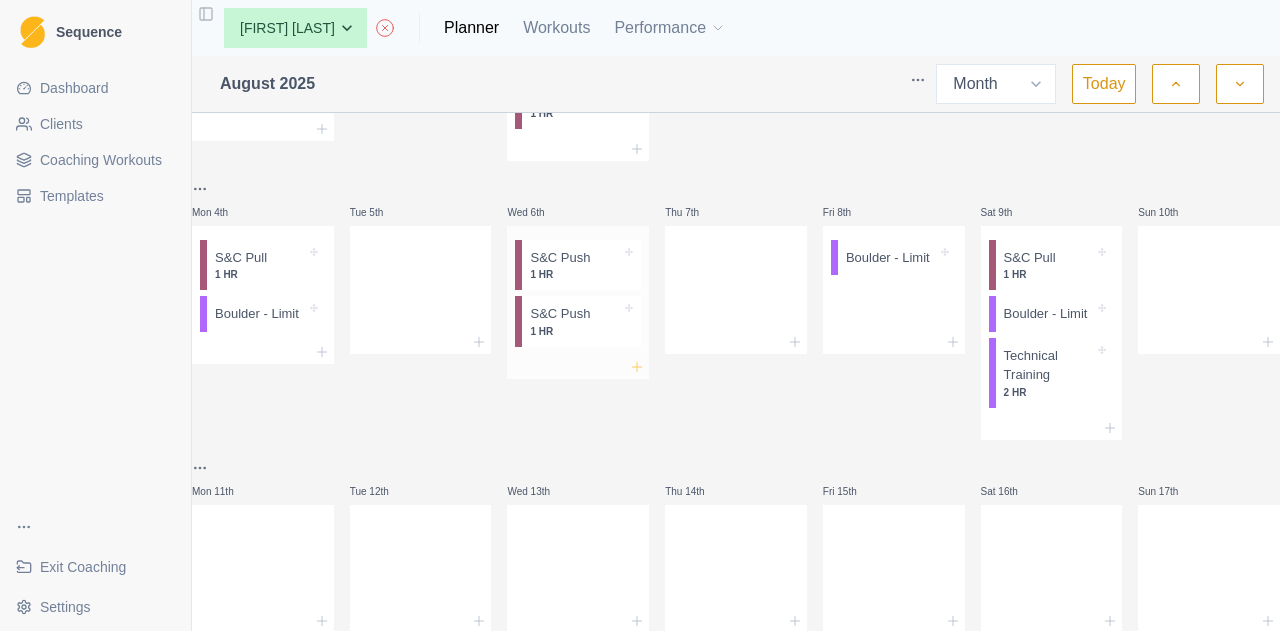 click 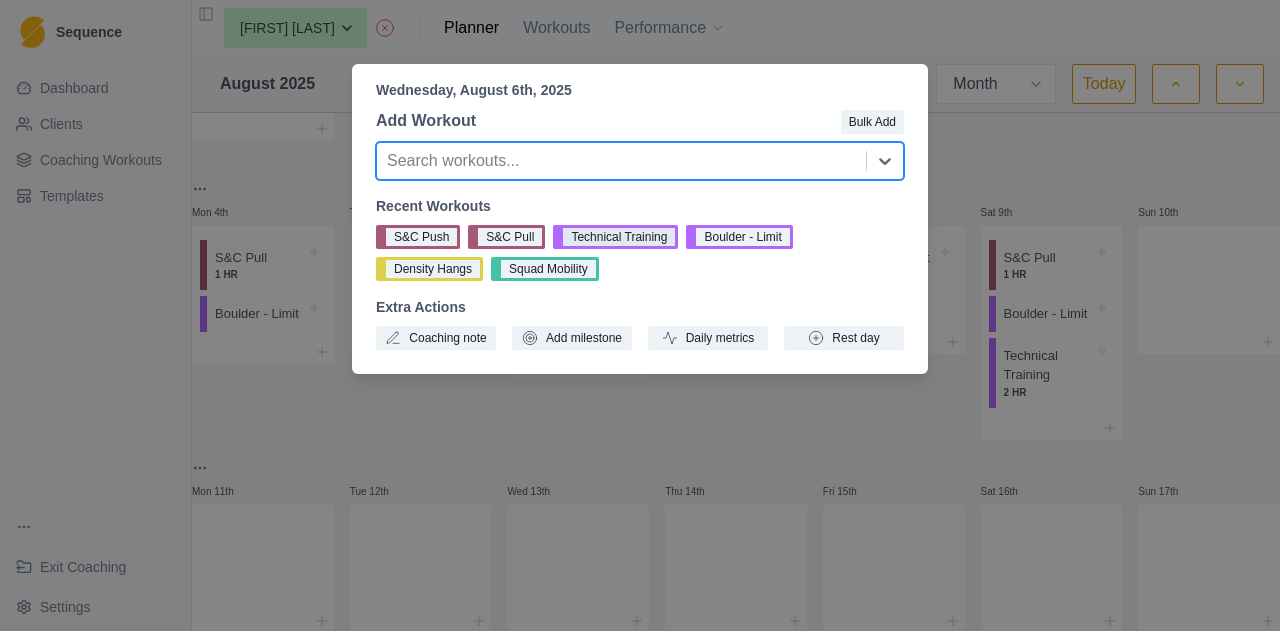 click on "Technical Training" at bounding box center (615, 237) 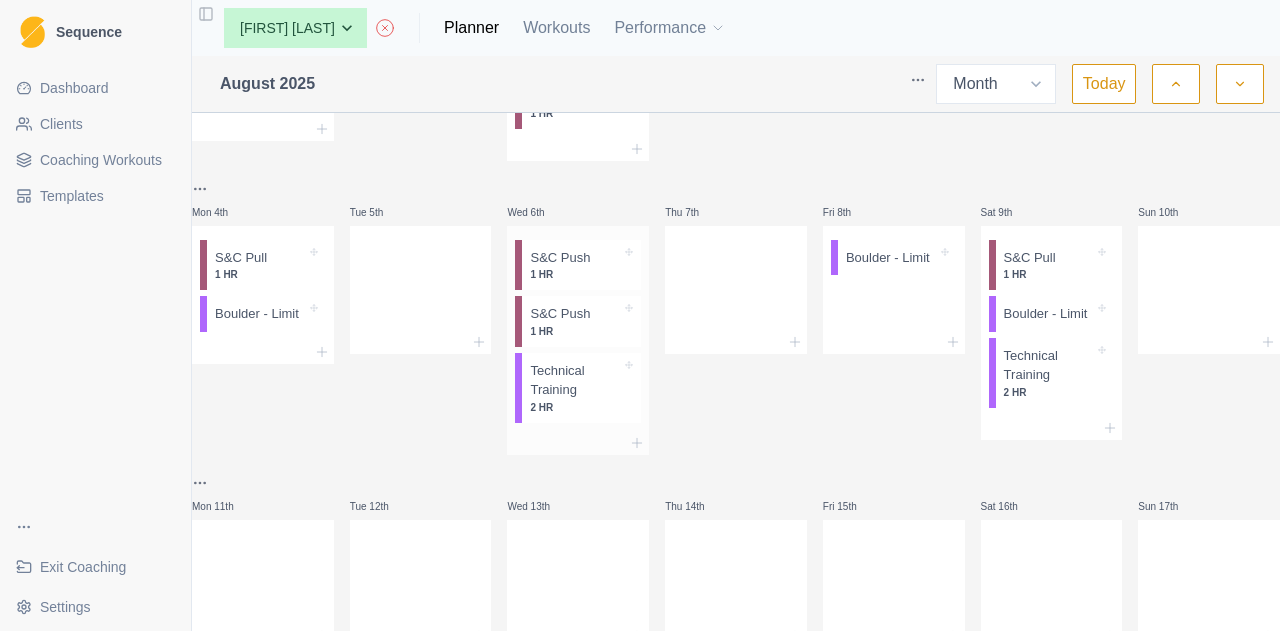 click on "1 HR" at bounding box center [575, 331] 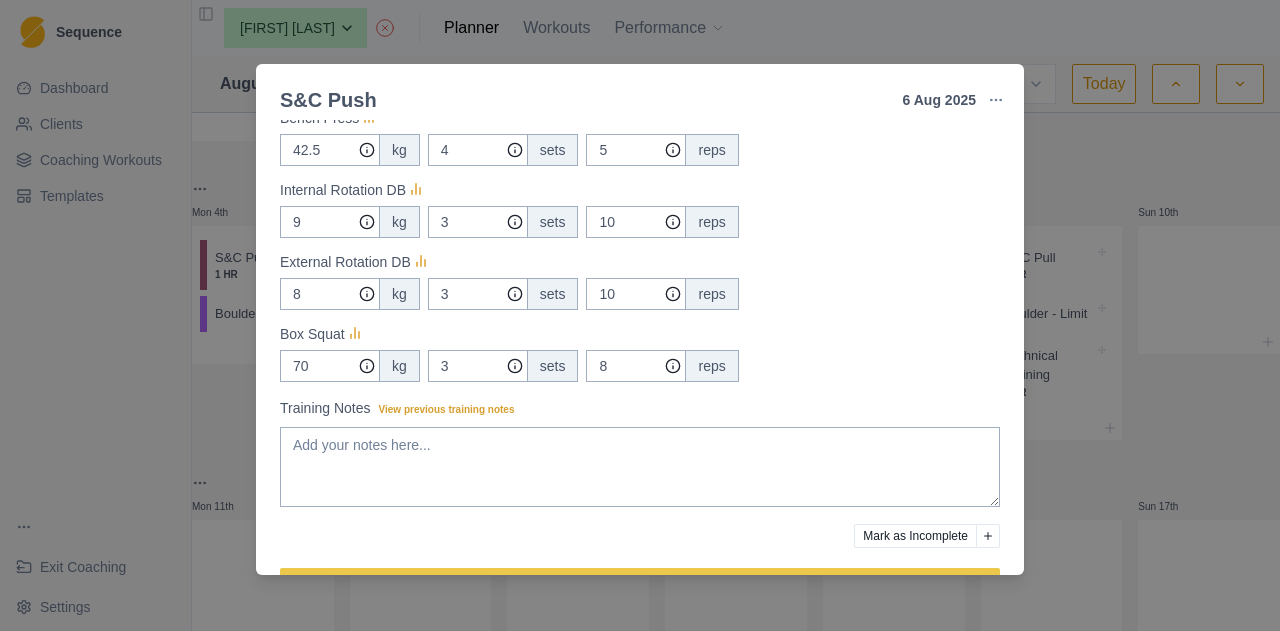 scroll, scrollTop: 0, scrollLeft: 0, axis: both 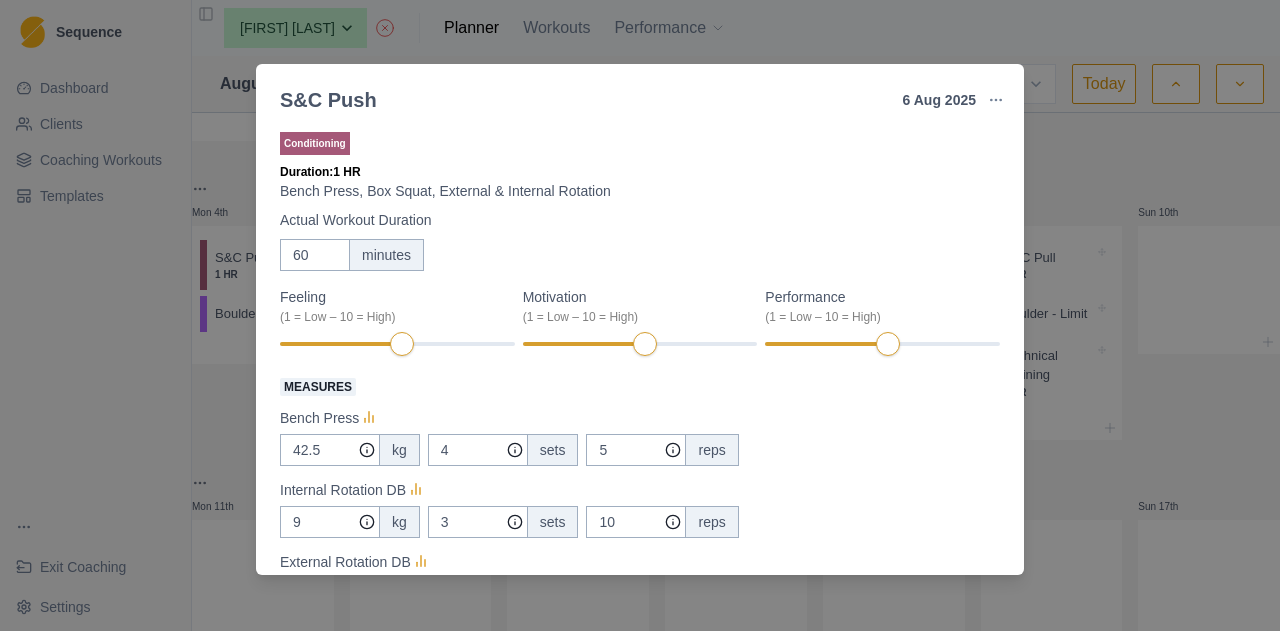 click on "S&C Push 6 Aug 2025 Link To Goal View Workout Metrics Edit Original Workout Reschedule Workout Remove From Schedule Conditioning Duration:  1 HR Bench Press, Box Squat, External & Internal Rotation Actual Workout Duration 60 minutes Feeling (1 = Low – 10 = High) Motivation (1 = Low – 10 = High) Performance (1 = Low – 10 = High) Measures Bench Press 42.5 kg 4 sets 5 reps Internal Rotation DB 9 kg 3 sets 10 reps External Rotation DB 8 kg 3 sets 10 reps Box Squat 70 kg 3 sets 8 reps Training Notes View previous training notes Mark as Incomplete Complete Workout" at bounding box center [640, 315] 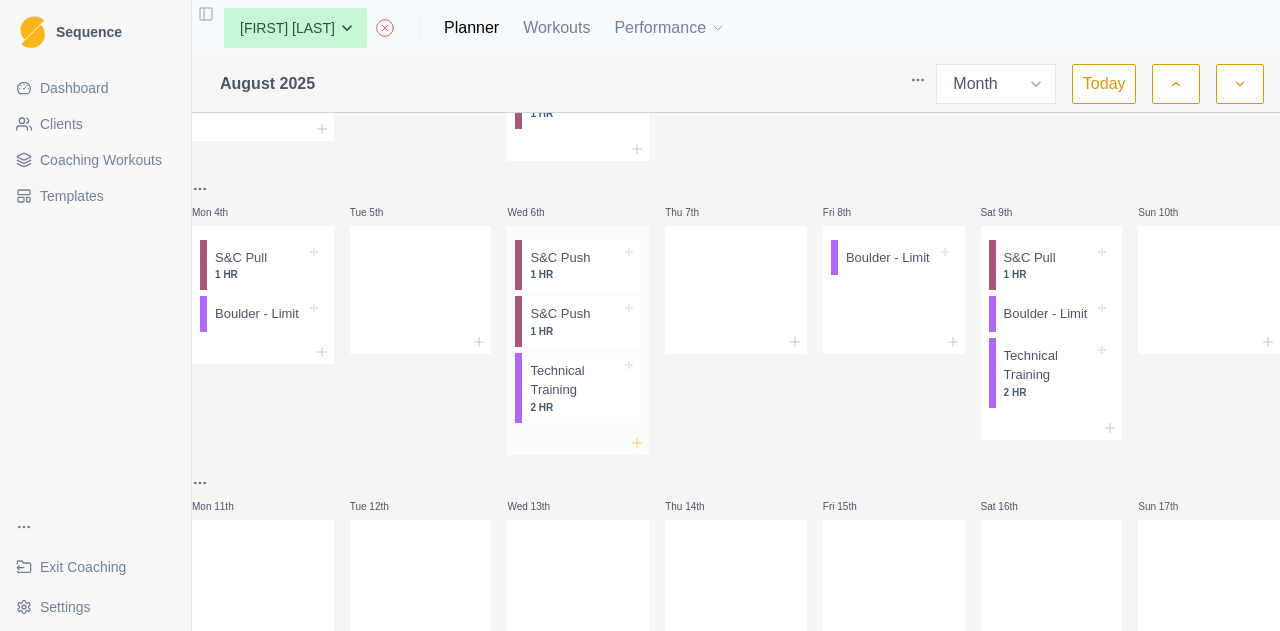 click 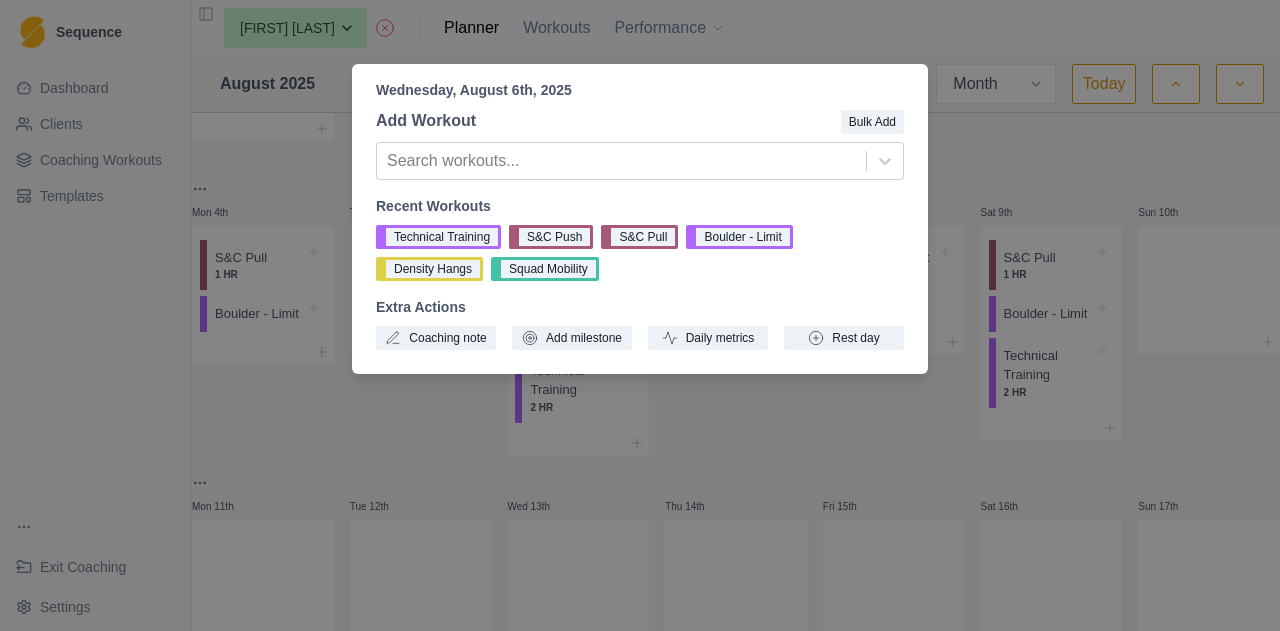 click on "Wednesday, August 6th, 2025 Add Workout Bulk Add Search workouts... Recent Workouts Technical Training S&C Push S&C Pull Boulder - Limit Density Hangs Squad Mobility Extra Actions Coaching note Add milestone Daily metrics Rest day" at bounding box center [640, 315] 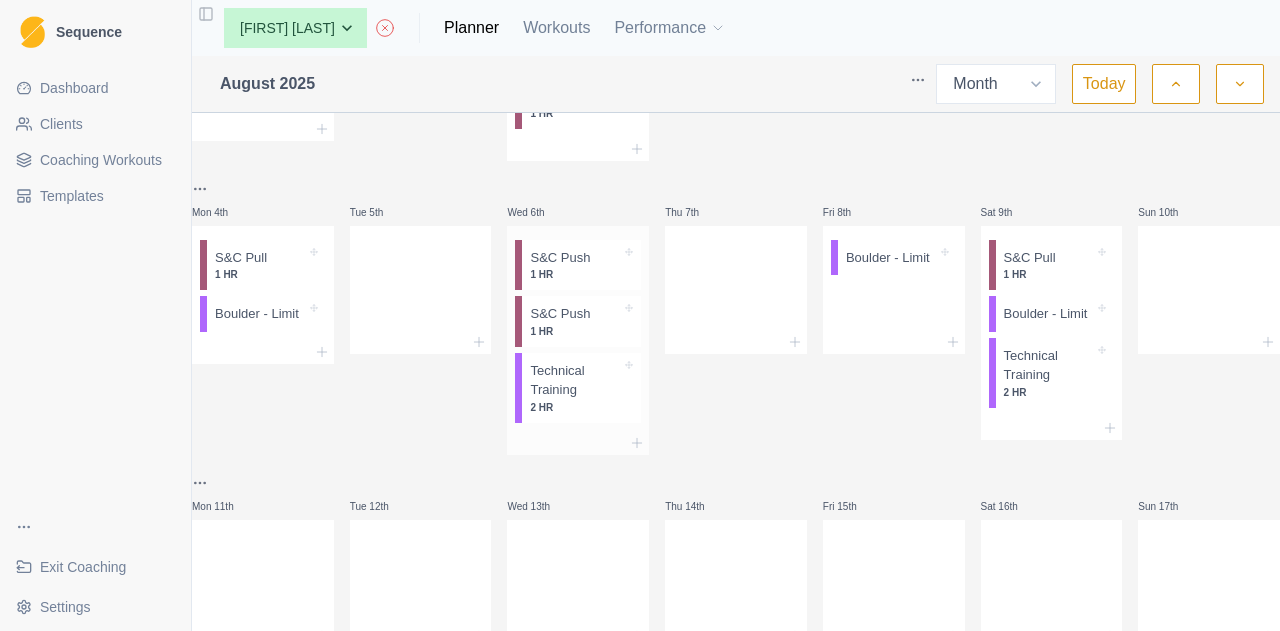 click at bounding box center (605, 258) 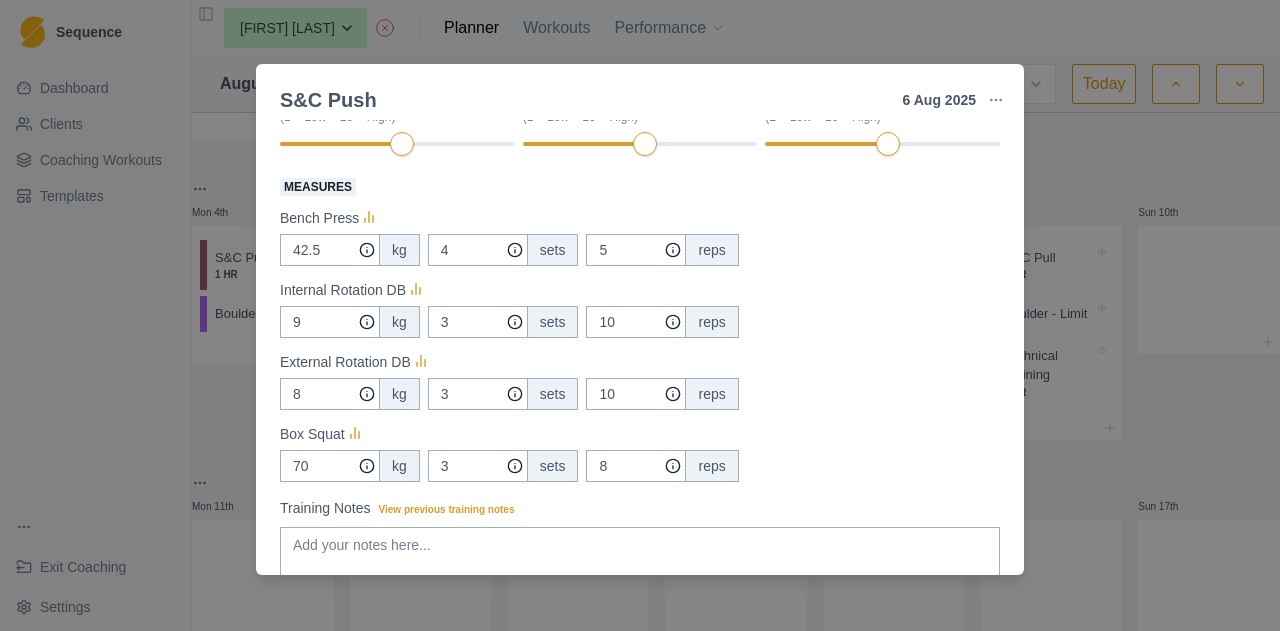 scroll, scrollTop: 0, scrollLeft: 0, axis: both 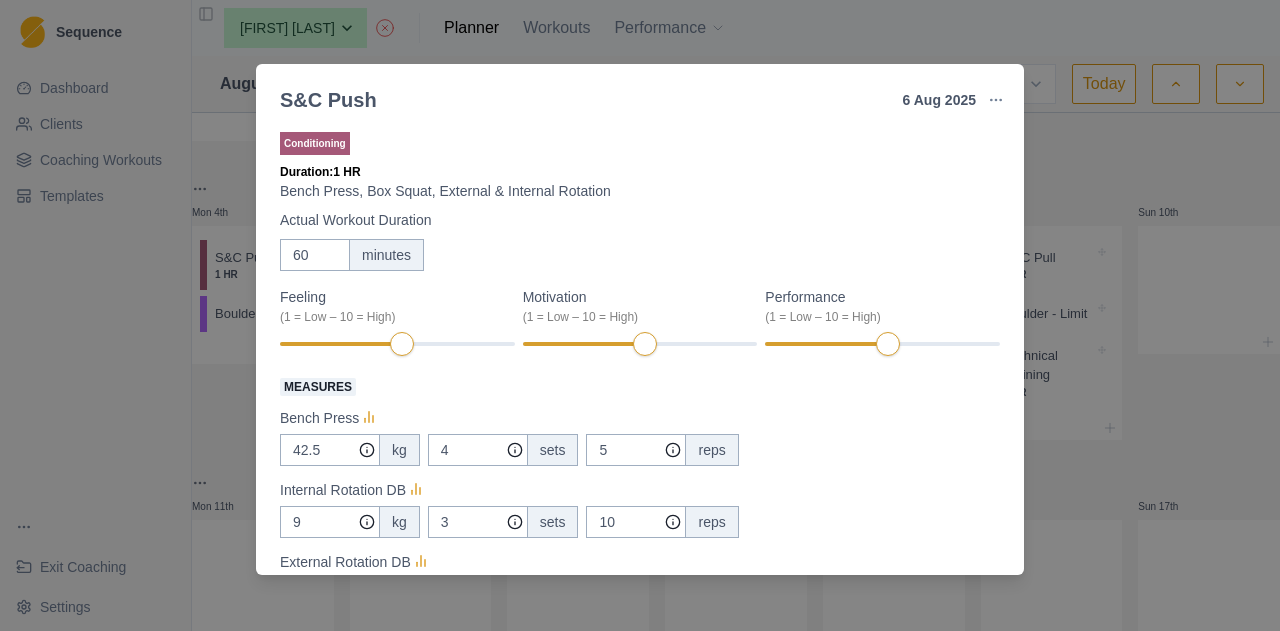 click on "S&C Push 6 Aug 2025 Link To Goal View Workout Metrics Edit Original Workout Reschedule Workout Remove From Schedule Conditioning Duration:  1 HR Bench Press, Box Squat, External & Internal Rotation Actual Workout Duration 60 minutes Feeling (1 = Low – 10 = High) Motivation (1 = Low – 10 = High) Performance (1 = Low – 10 = High) Measures Bench Press 42.5 kg 4 sets 5 reps Internal Rotation DB 9 kg 3 sets 10 reps External Rotation DB 8 kg 3 sets 10 reps Box Squat 70 kg 3 sets 8 reps Training Notes View previous training notes Mark as Incomplete Complete Workout" at bounding box center [640, 315] 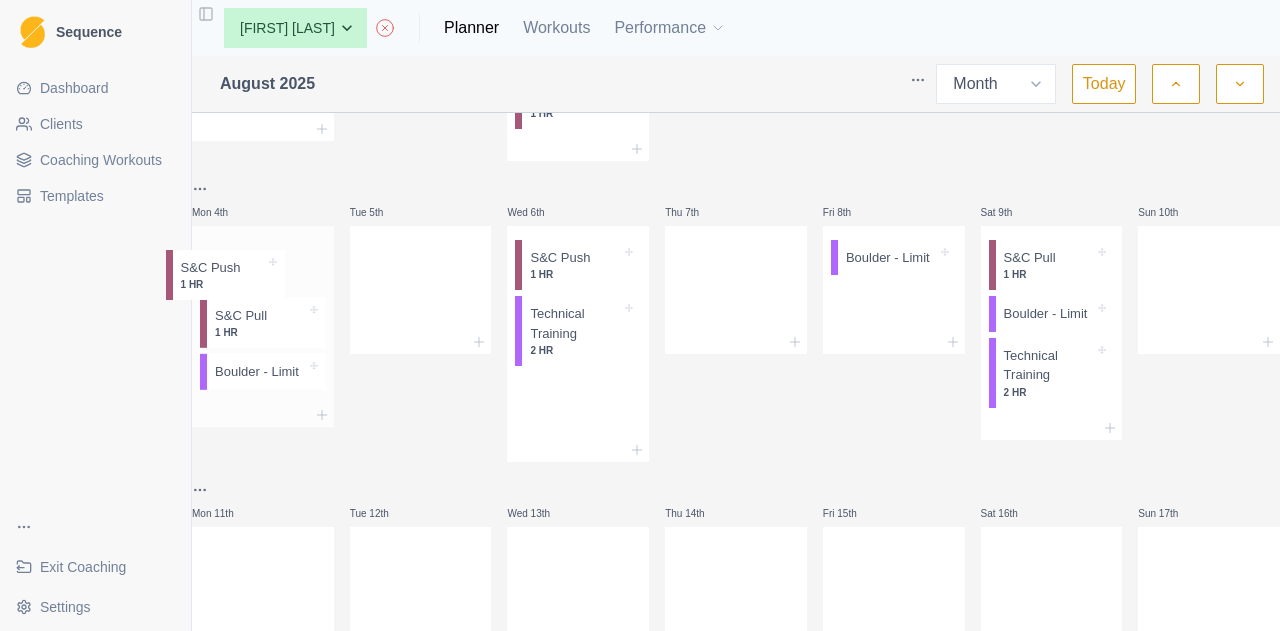 drag, startPoint x: 229, startPoint y: 326, endPoint x: 239, endPoint y: 283, distance: 44.14748 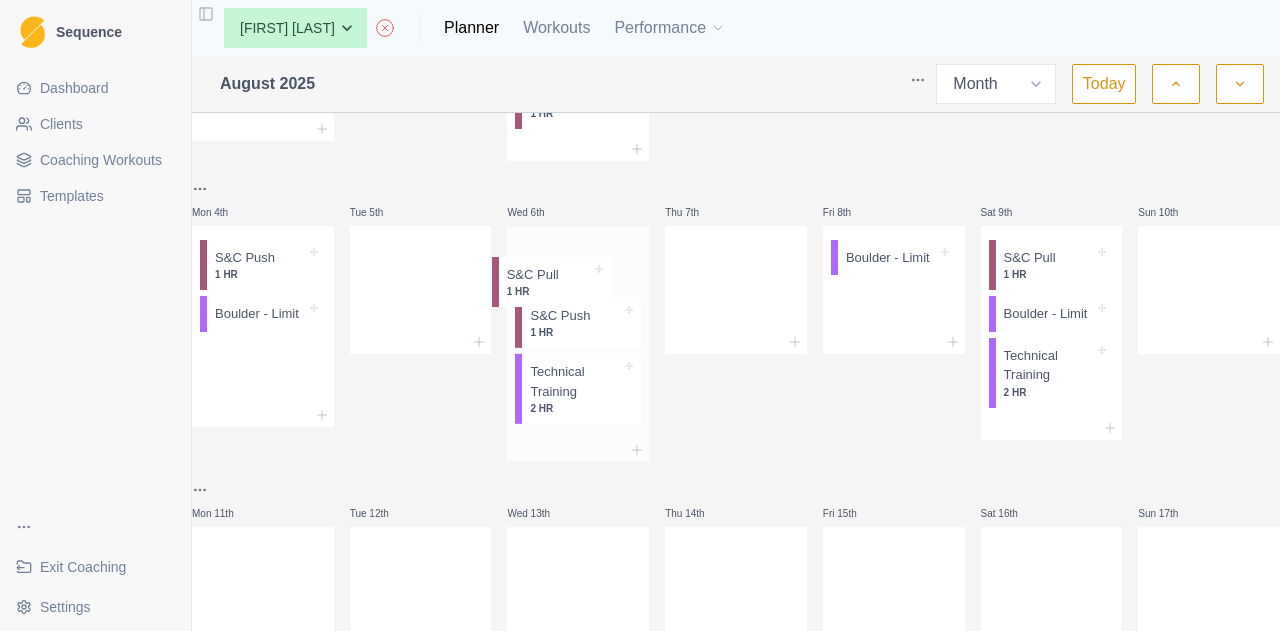 drag, startPoint x: 580, startPoint y: 339, endPoint x: 556, endPoint y: 278, distance: 65.551506 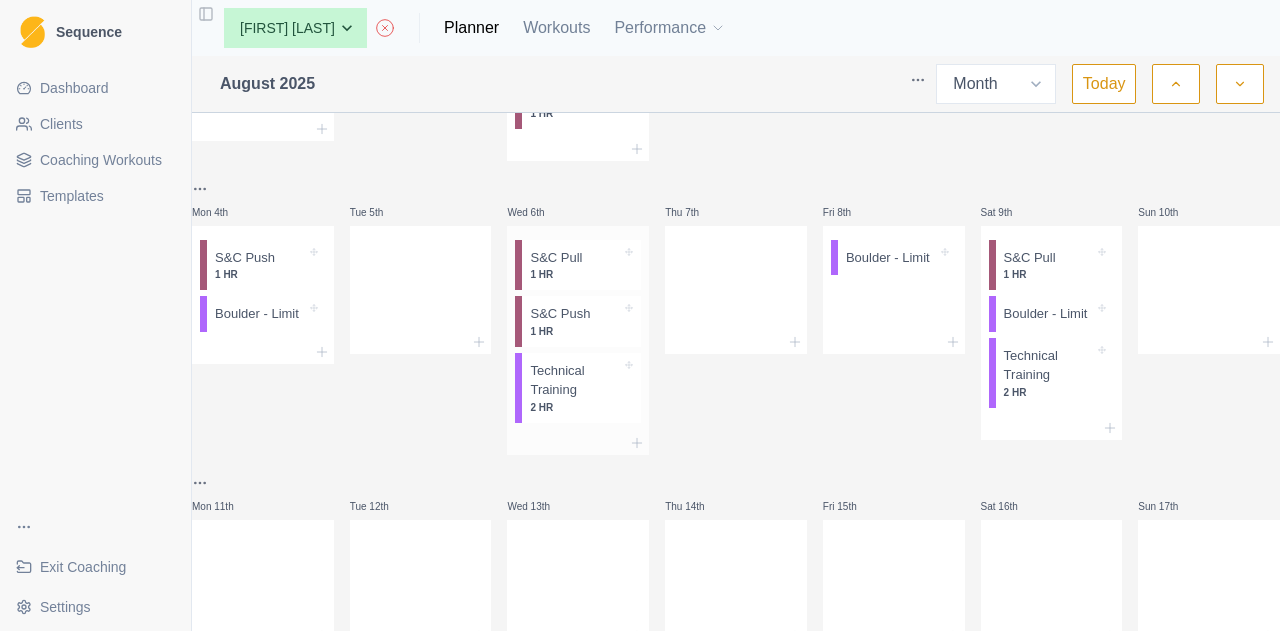 click at bounding box center [602, 258] 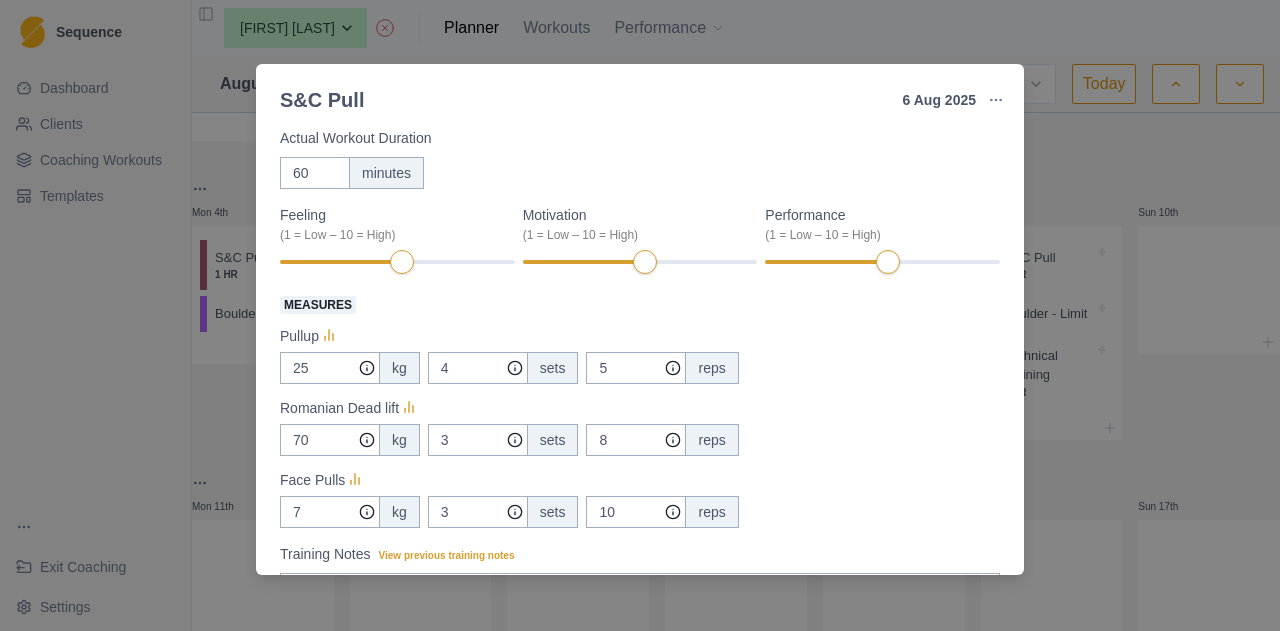scroll, scrollTop: 0, scrollLeft: 0, axis: both 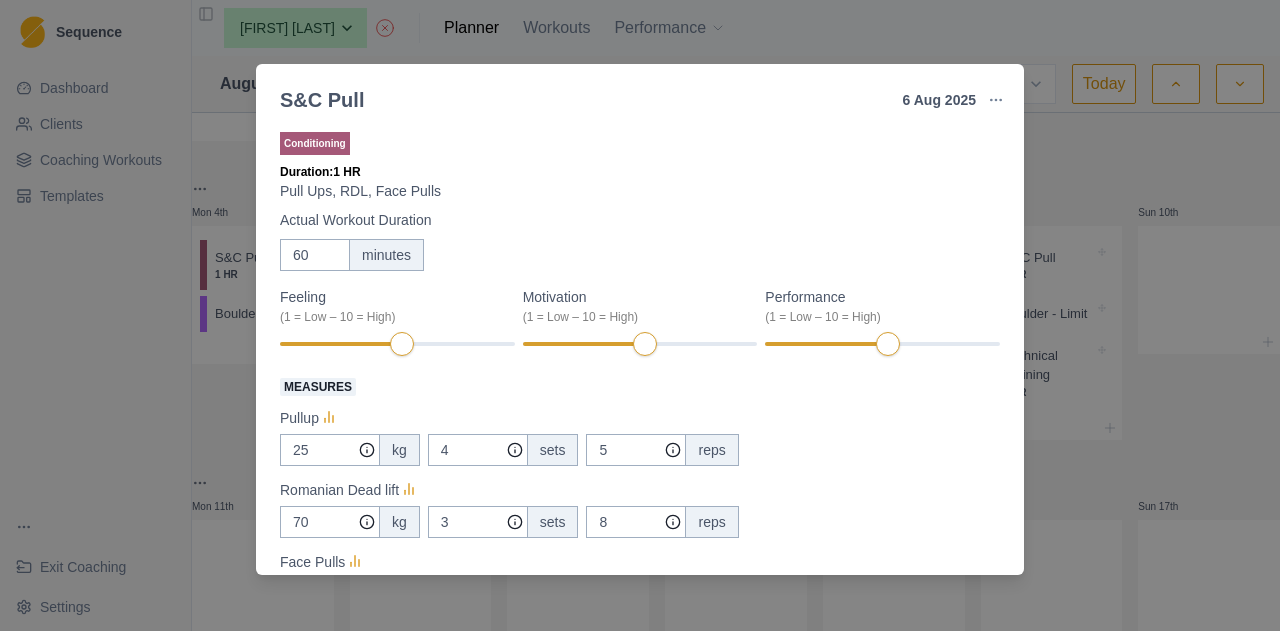 click on "S&C Pull 6 Aug 2025 Link To Goal View Workout Metrics Edit Original Workout Reschedule Workout Remove From Schedule Conditioning Duration:  1 HR Pull Ups, RDL, Face Pulls
Actual Workout Duration 60 minutes Feeling (1 = Low – 10 = High) Motivation (1 = Low – 10 = High) Performance (1 = Low – 10 = High) Measures Pullup 25 kg 4 sets 5 reps Romanian Dead lift 70 kg 3 sets 8 reps Face Pulls 7 kg 3 sets 10 reps Training Notes View previous training notes Mark as Incomplete Complete Workout" at bounding box center (640, 315) 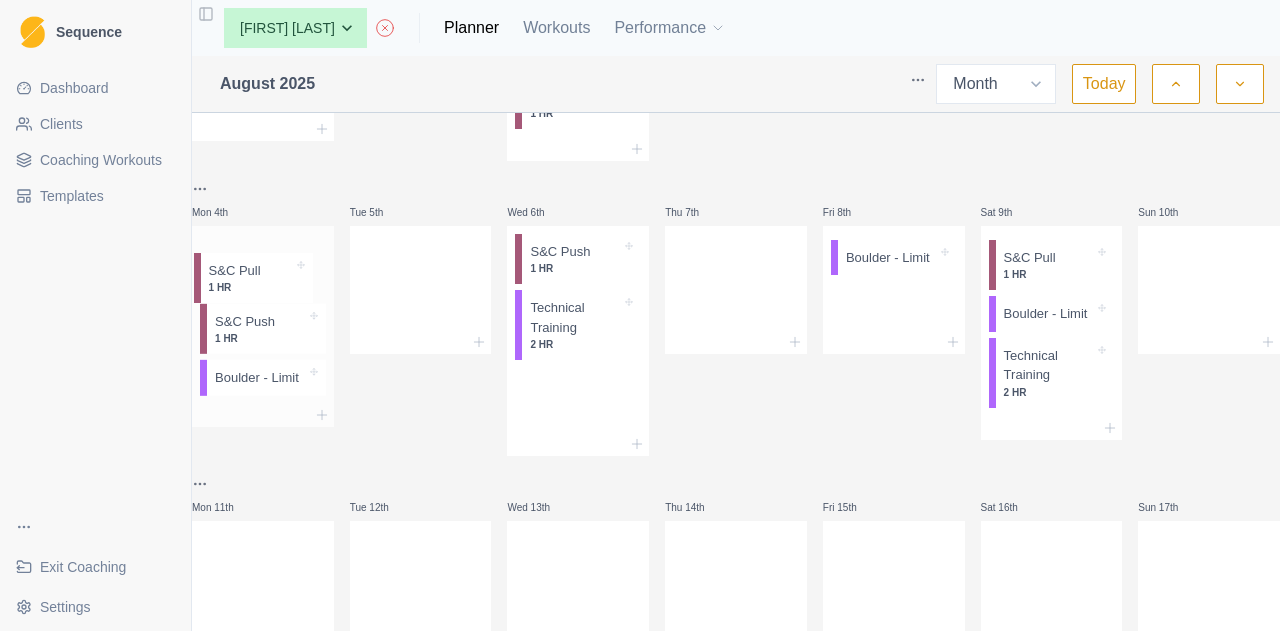 drag, startPoint x: 585, startPoint y: 287, endPoint x: 248, endPoint y: 274, distance: 337.25064 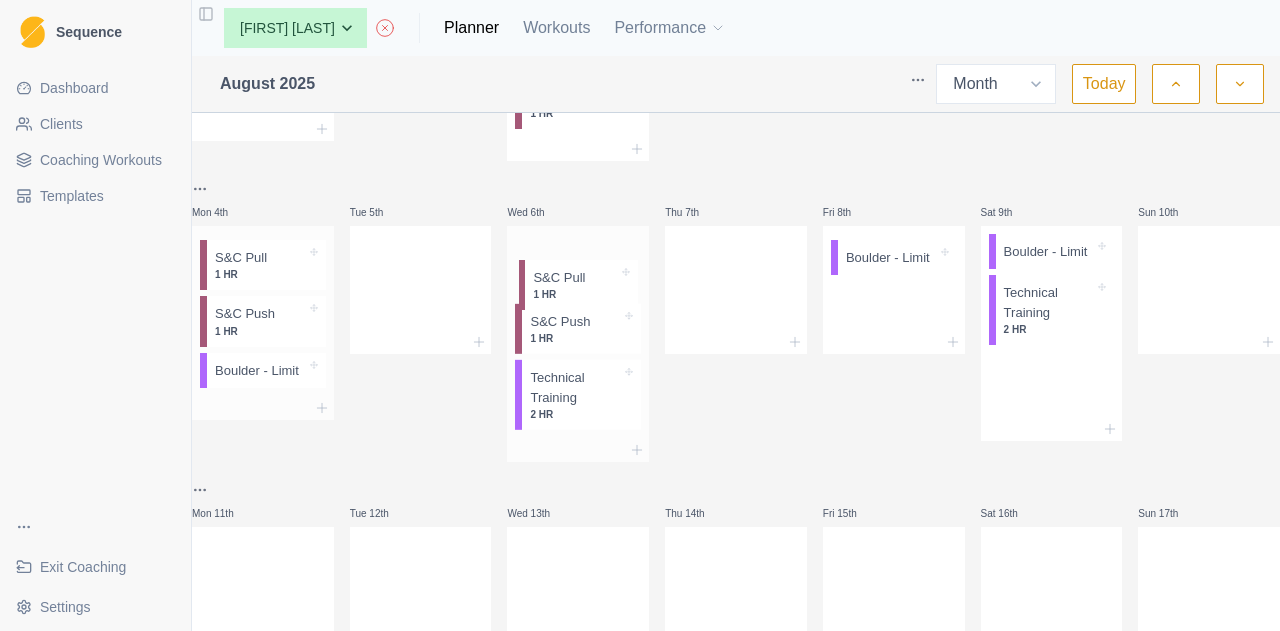 drag, startPoint x: 1055, startPoint y: 296, endPoint x: 594, endPoint y: 295, distance: 461.0011 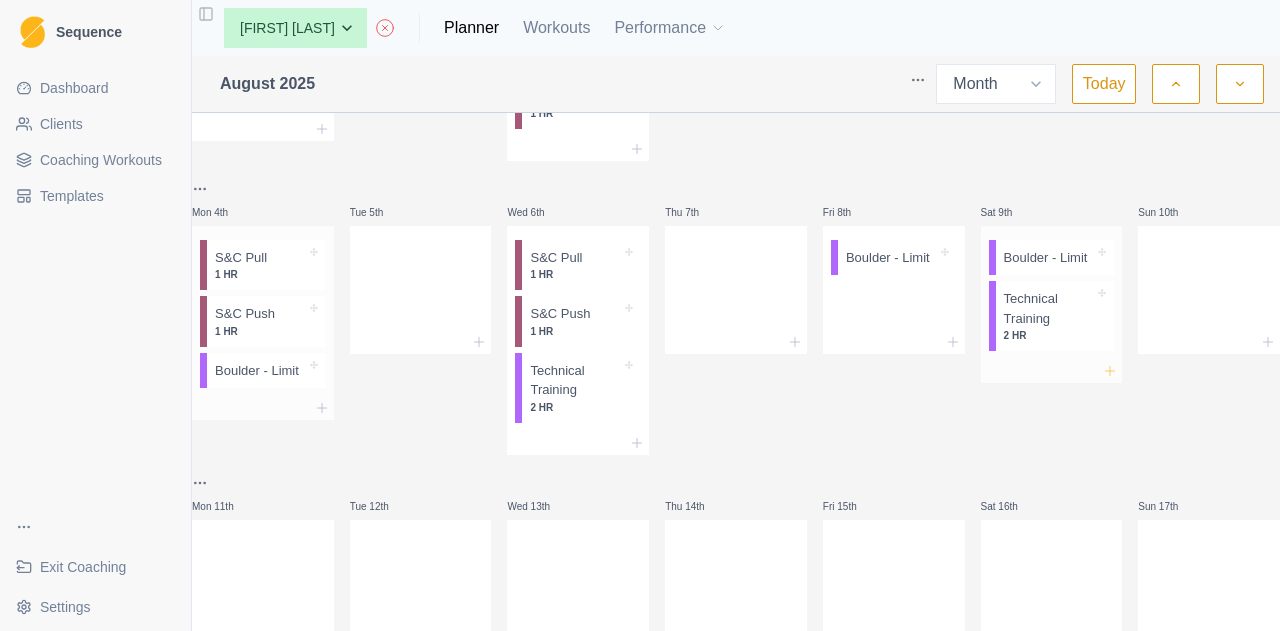 click 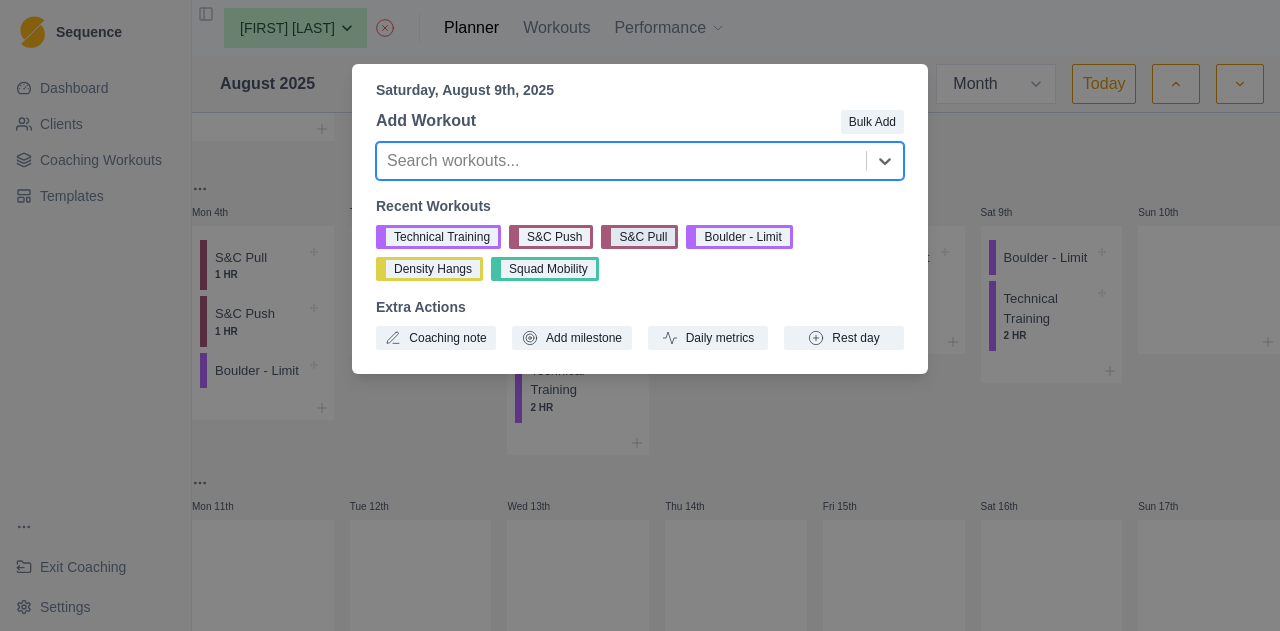 click on "S&C Pull" at bounding box center [639, 237] 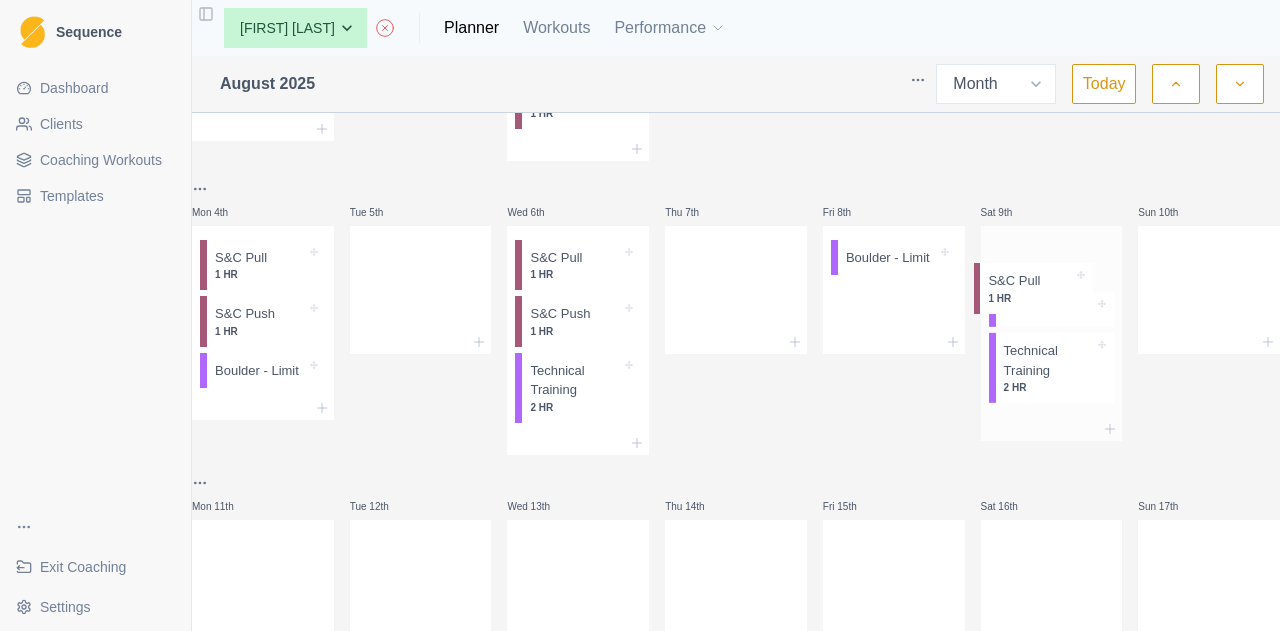 drag, startPoint x: 1032, startPoint y: 434, endPoint x: 1035, endPoint y: 267, distance: 167.02695 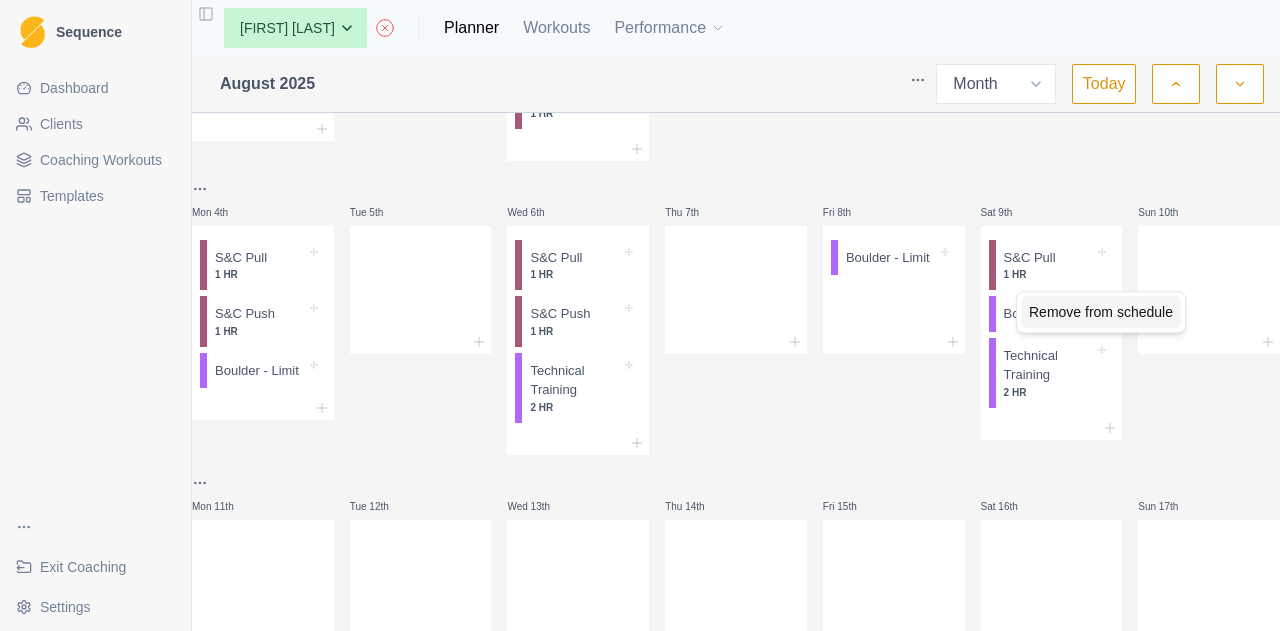 click on "Remove from schedule" at bounding box center (1101, 312) 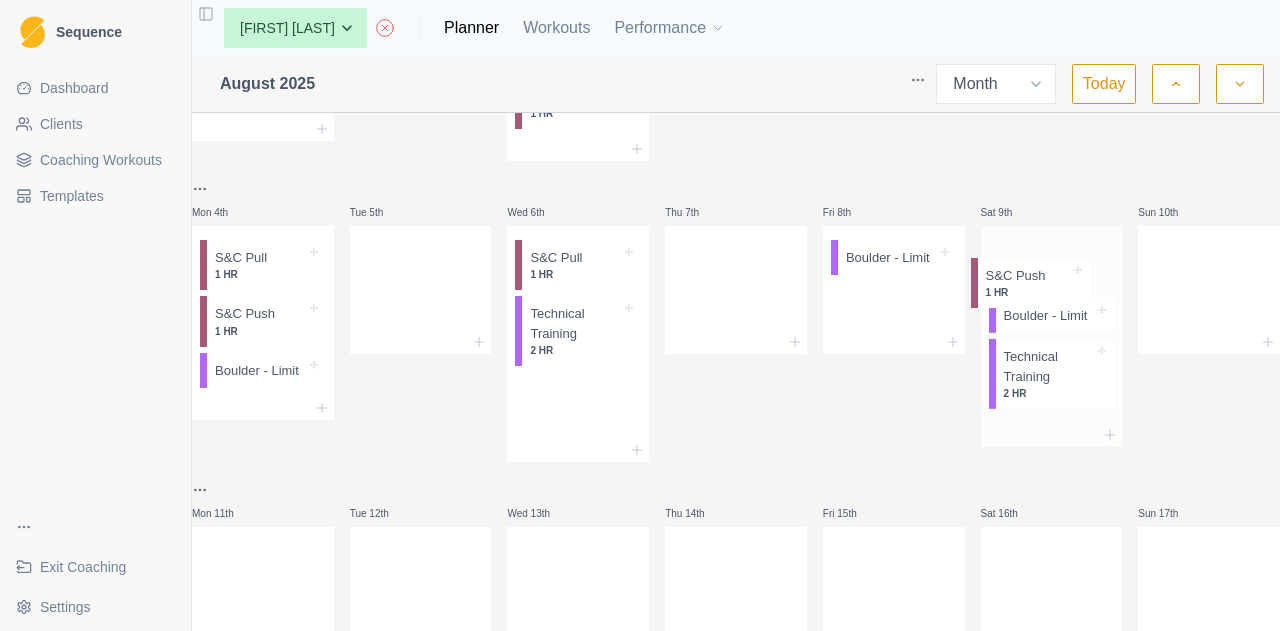 drag, startPoint x: 564, startPoint y: 359, endPoint x: 1038, endPoint y: 295, distance: 478.30115 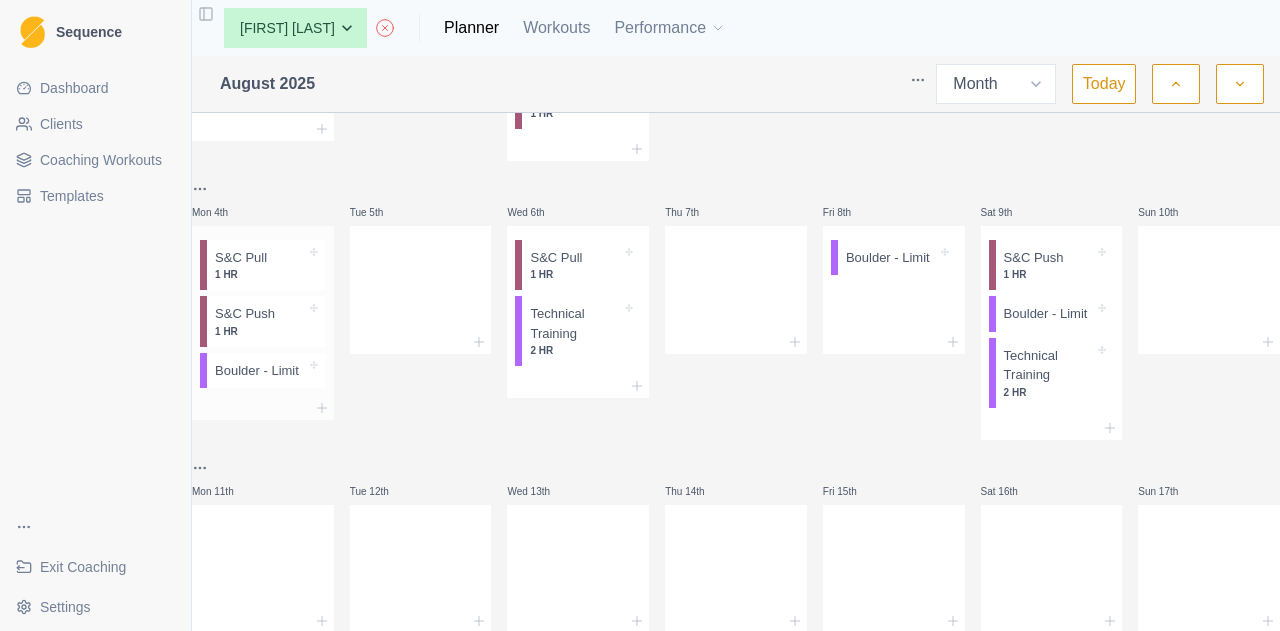 click on "1 HR" at bounding box center [260, 331] 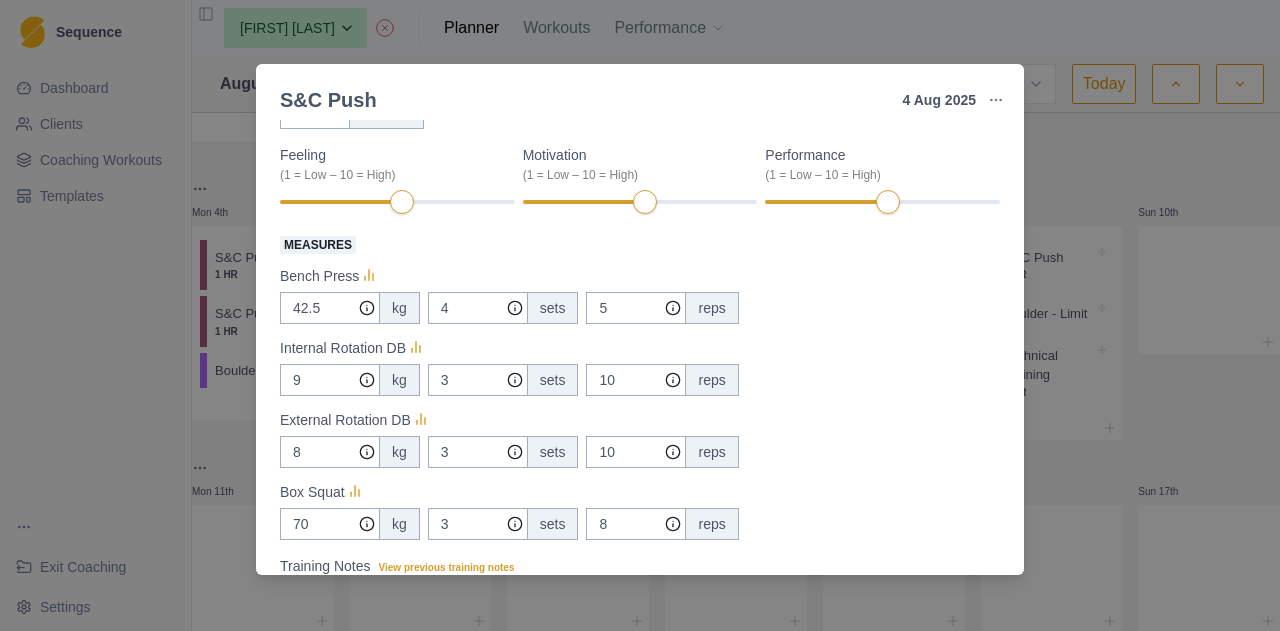 scroll, scrollTop: 200, scrollLeft: 0, axis: vertical 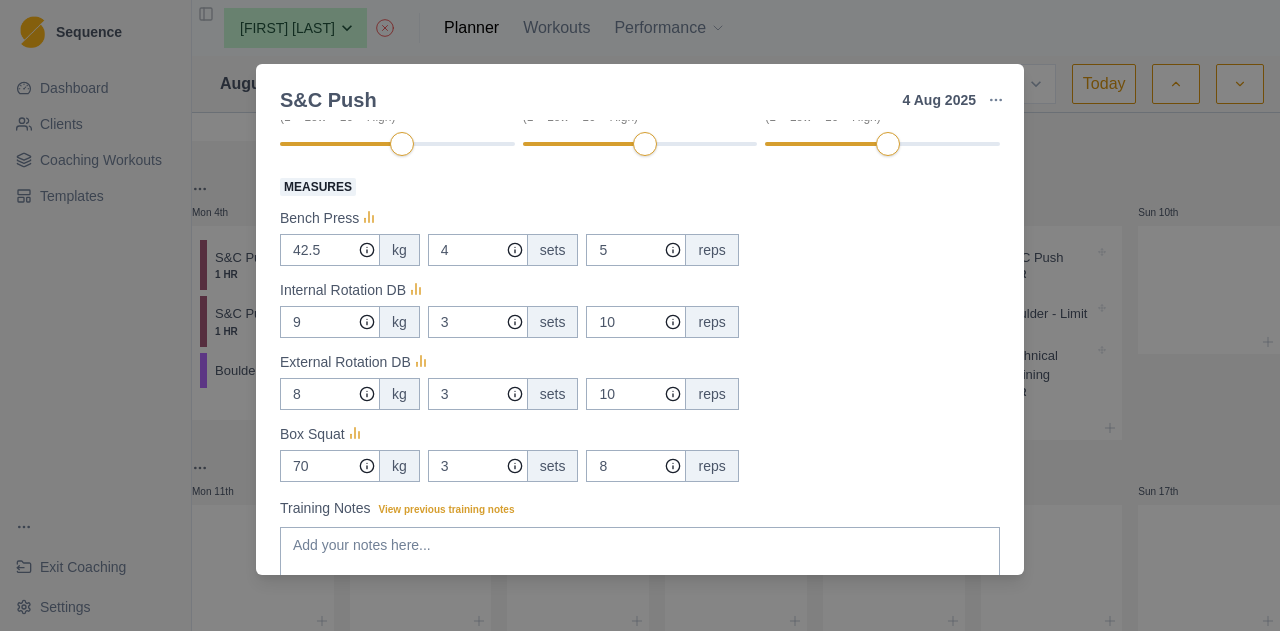 click on "S&C Push 4 Aug 2025 Link To Goal View Workout Metrics Edit Original Workout Reschedule Workout Remove From Schedule Conditioning Duration:  1 HR Bench Press, Box Squat, External & Internal Rotation Actual Workout Duration 60 minutes Feeling (1 = Low – 10 = High) Motivation (1 = Low – 10 = High) Performance (1 = Low – 10 = High) Measures Bench Press 42.5 kg 4 sets 5 reps Internal Rotation DB 9 kg 3 sets 10 reps External Rotation DB 8 kg 3 sets 10 reps Box Squat 70 kg 3 sets 8 reps Training Notes View previous training notes Mark as Incomplete Complete Workout" at bounding box center (640, 315) 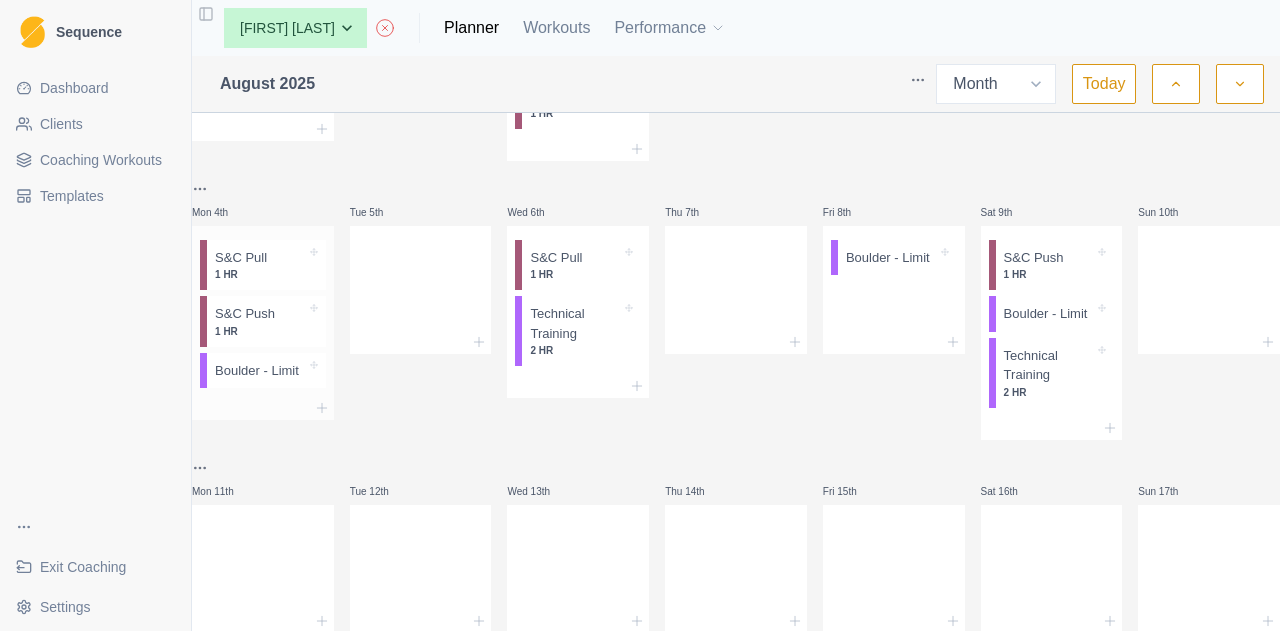 click at bounding box center (286, 258) 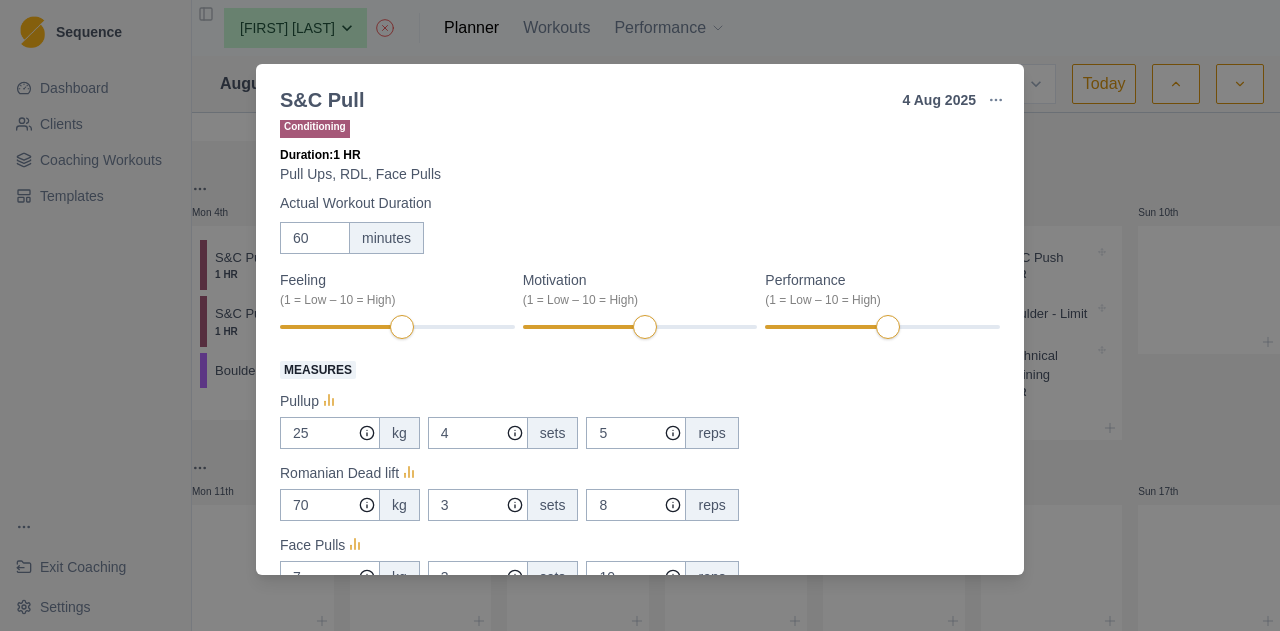 scroll, scrollTop: 0, scrollLeft: 0, axis: both 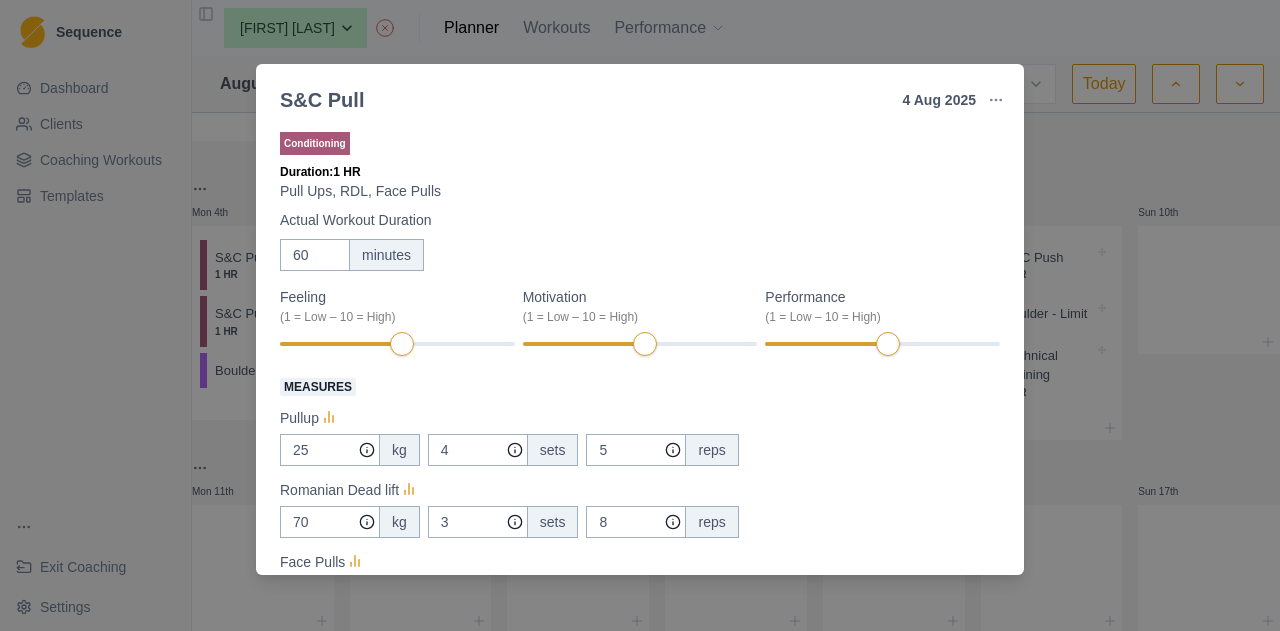 click on "S&C Pull 4 Aug 2025 Link To Goal View Workout Metrics Edit Original Workout Reschedule Workout Remove From Schedule Conditioning Duration:  1 HR Pull Ups, RDL, Face Pulls
Actual Workout Duration 60 minutes Feeling (1 = Low – 10 = High) Motivation (1 = Low – 10 = High) Performance (1 = Low – 10 = High) Measures Pullup 25 kg 4 sets 5 reps Romanian Dead lift 70 kg 3 sets 8 reps Face Pulls 7 kg 3 sets 10 reps Training Notes View previous training notes Mark as Incomplete Complete Workout" at bounding box center [640, 315] 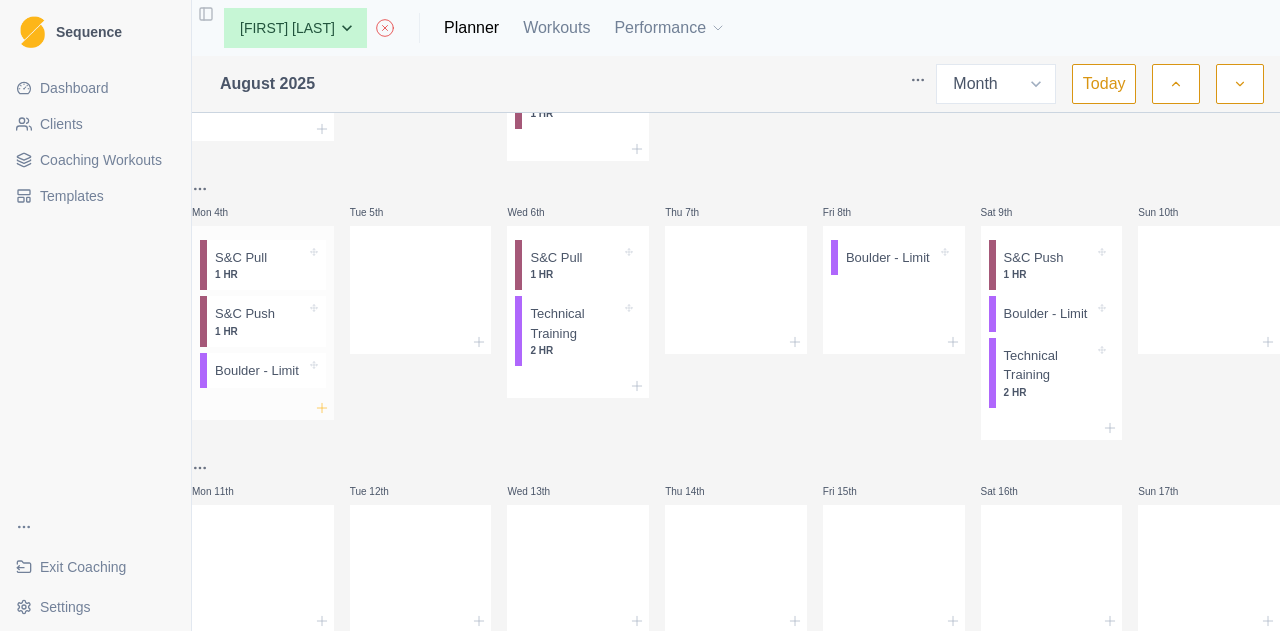 click 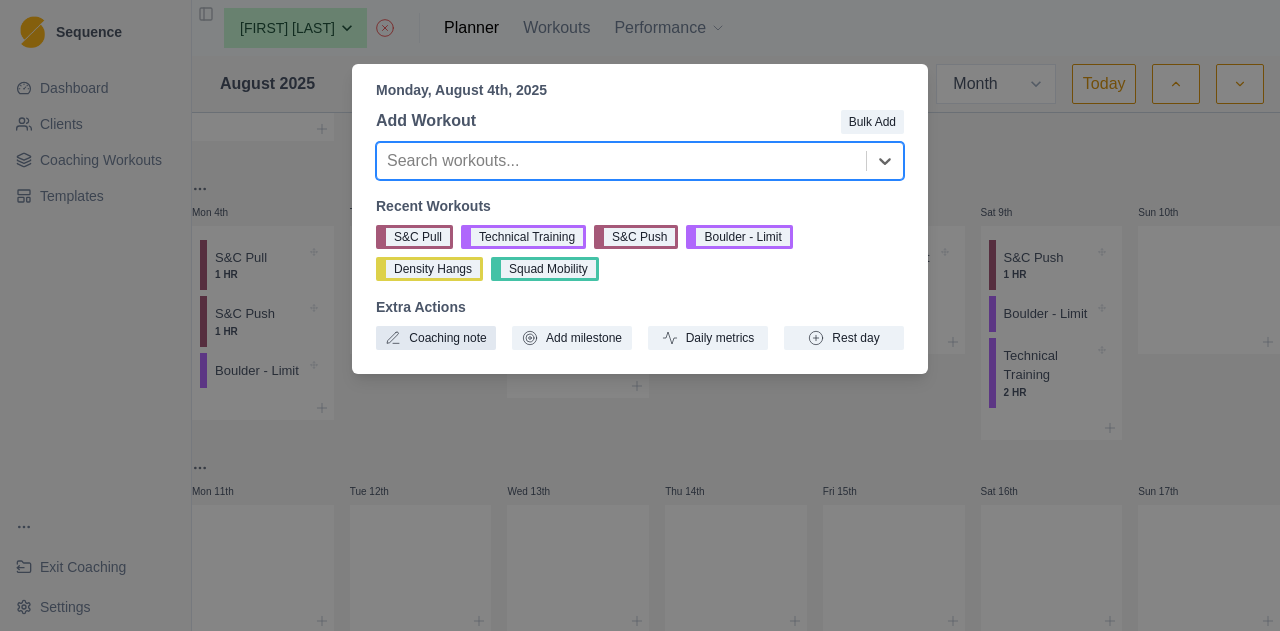click on "Coaching note" at bounding box center (436, 338) 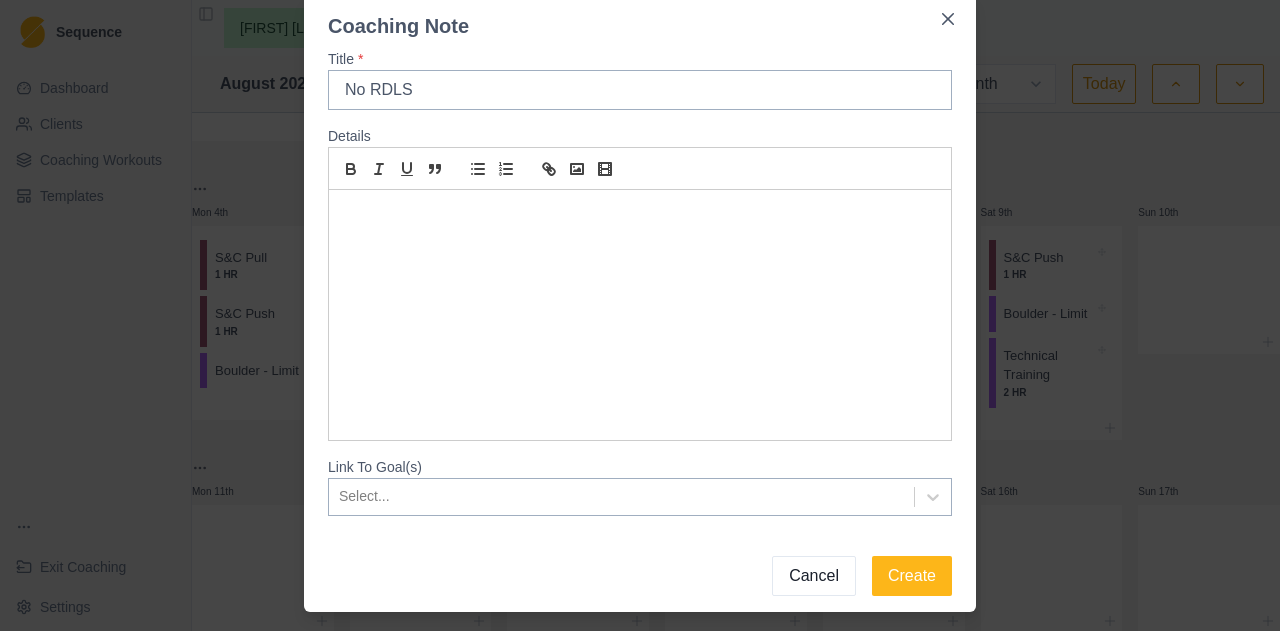 scroll, scrollTop: 112, scrollLeft: 0, axis: vertical 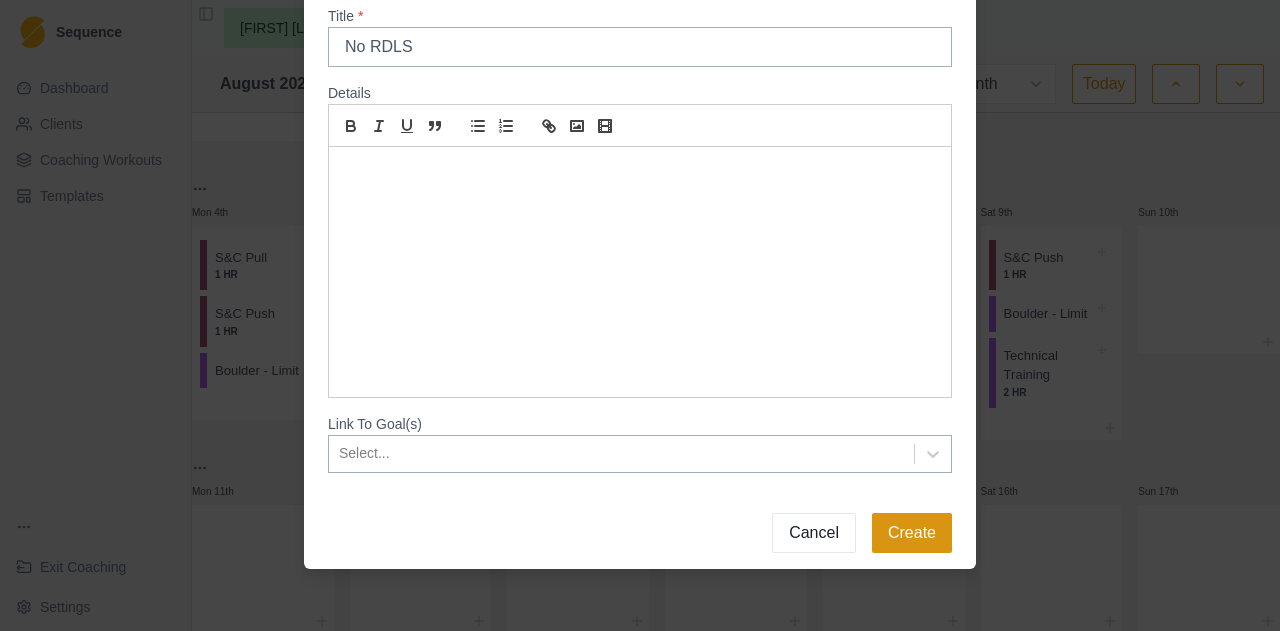 type on "No RDLS" 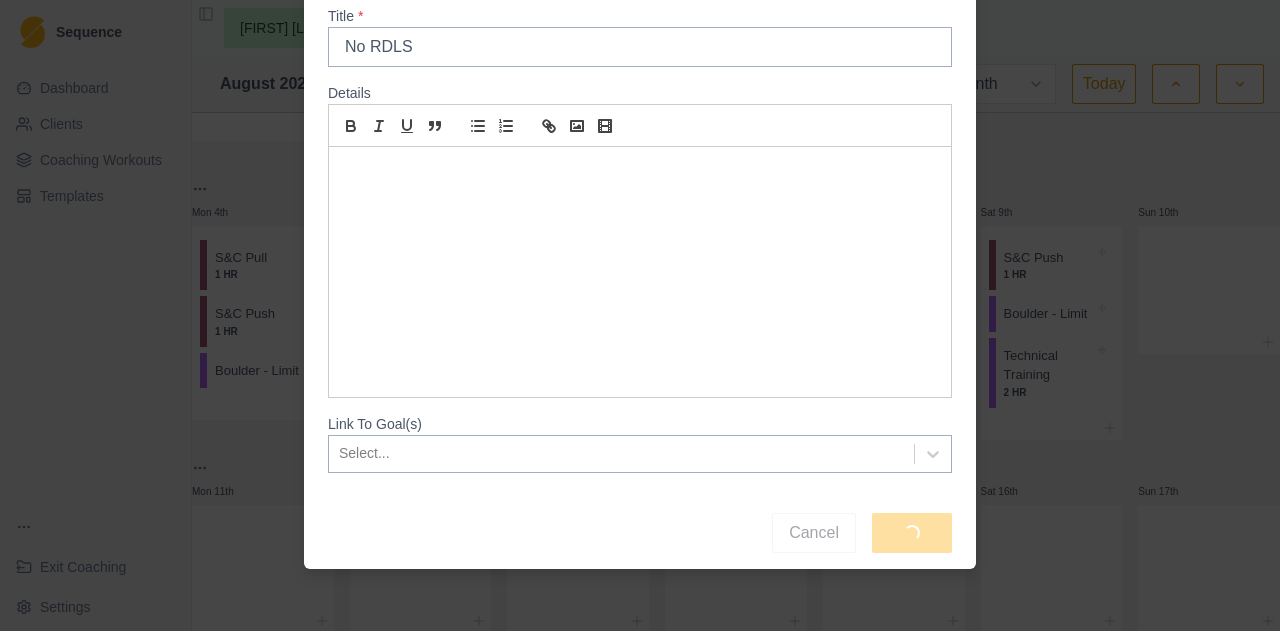 scroll, scrollTop: 0, scrollLeft: 0, axis: both 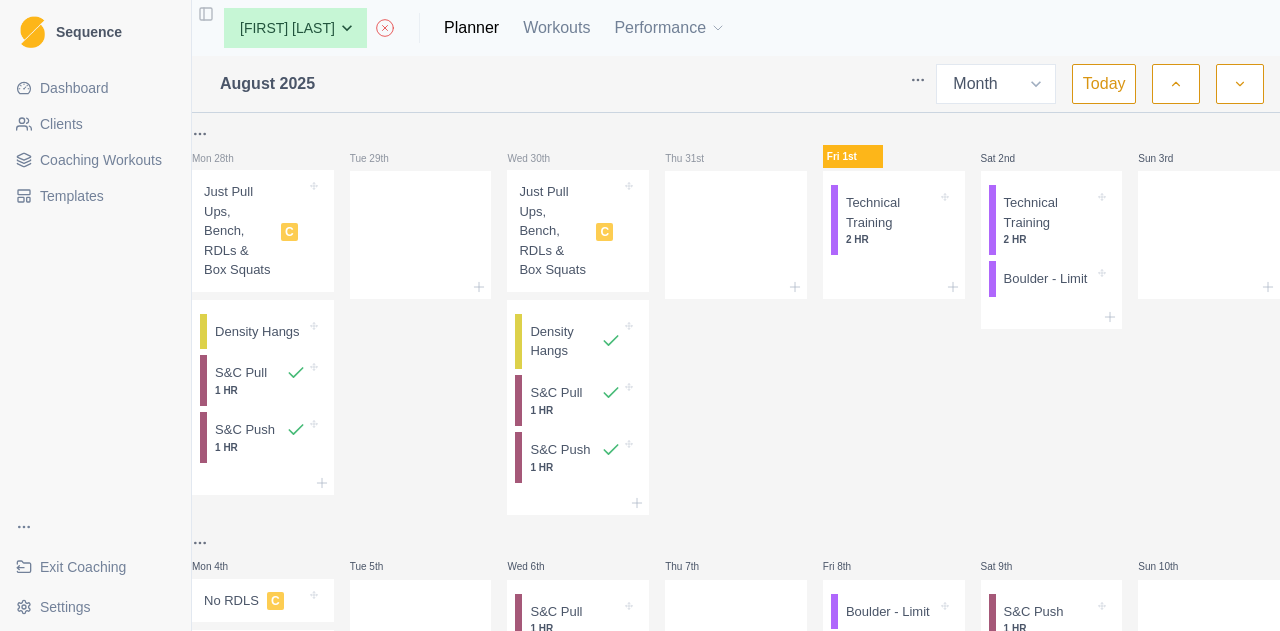 click on "Sequence Dashboard Clients Coaching Workouts Templates Exit Coaching Settings Toggle Sidebar None Alex Dees Ashwin Param Ben Colton Billy Zulkifli Isaac Waugh Jem Rolland Jimmy Justina Chan Luke Danzig Max Brogan Meg Hobson Michael O'Reilly Nick Ray Poppy Taylor Taj Madden Tim Coultas Planner Workouts Performance August 2025 Week Month Today Mon 28th Just Pull Ups, Bench, RDLs & Box Squats C Density Hangs S&C Pull 1 HR S&C Push 1 HR Tue 29th Wed 30th Just Pull Ups, Bench, RDLs & Box Squats C Density Hangs S&C Pull 1 HR S&C Push 1 HR Thu 31st Fri 1st Technical Training 2 HR Sat 2nd Technical Training 2 HR Boulder - Limit Sun 3rd Mon 4th No RDLS C S&C Pull 1 HR S&C Push 1 HR Boulder - Limit Tue 5th Wed 6th S&C Pull 1 HR Technical Training 2 HR Thu 7th Fri 8th Boulder - Limit Sat 9th S&C Push 1 HR Boulder - Limit Technical Training 2 HR Sun 10th Mon 11th Tue 12th Wed 13th Thu 14th Fri 15th Sat 16th Sun 17th Mon 18th Tue 19th Wed 20th Thu 21st Fri 22nd Sat 23rd Sun 24th Mon 25th Tue 26th Wed 27th" at bounding box center [640, 315] 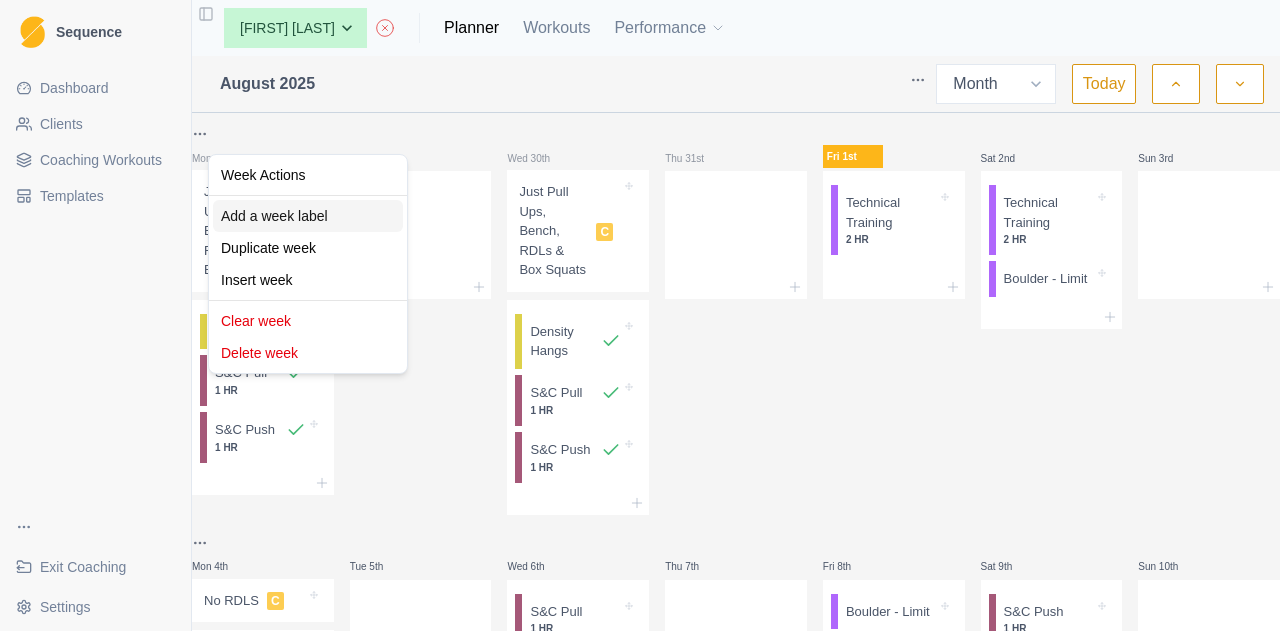 click on "Add a week label" at bounding box center (308, 216) 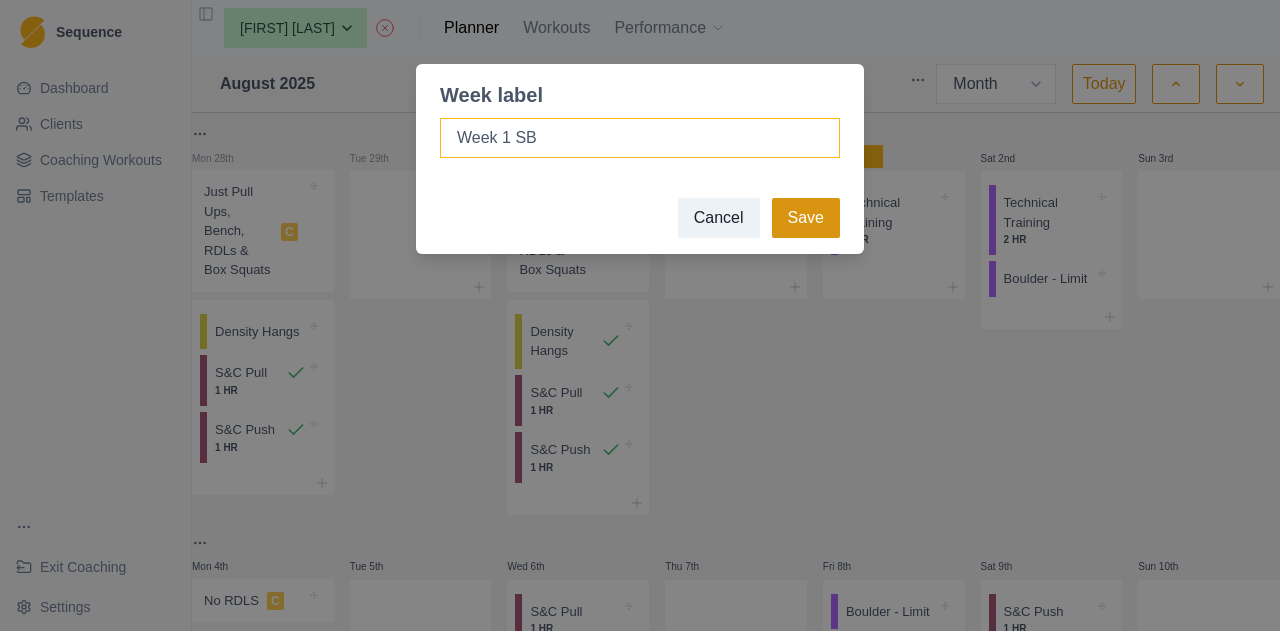 type on "Week 1 SB" 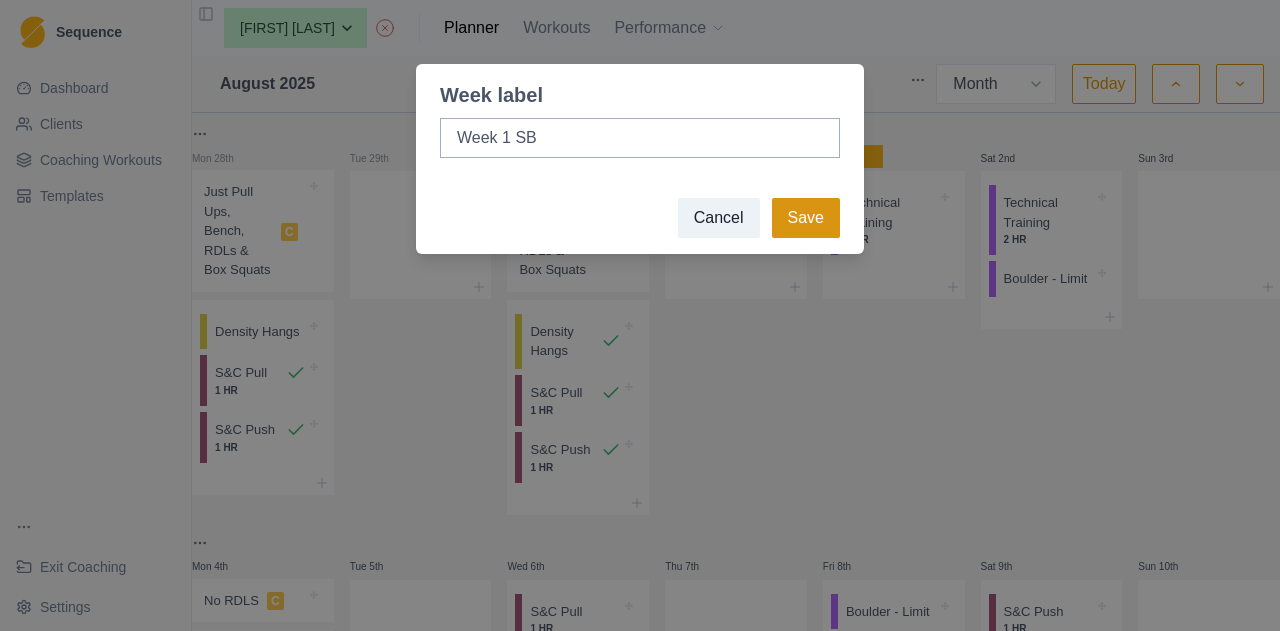 click on "Save" at bounding box center (806, 218) 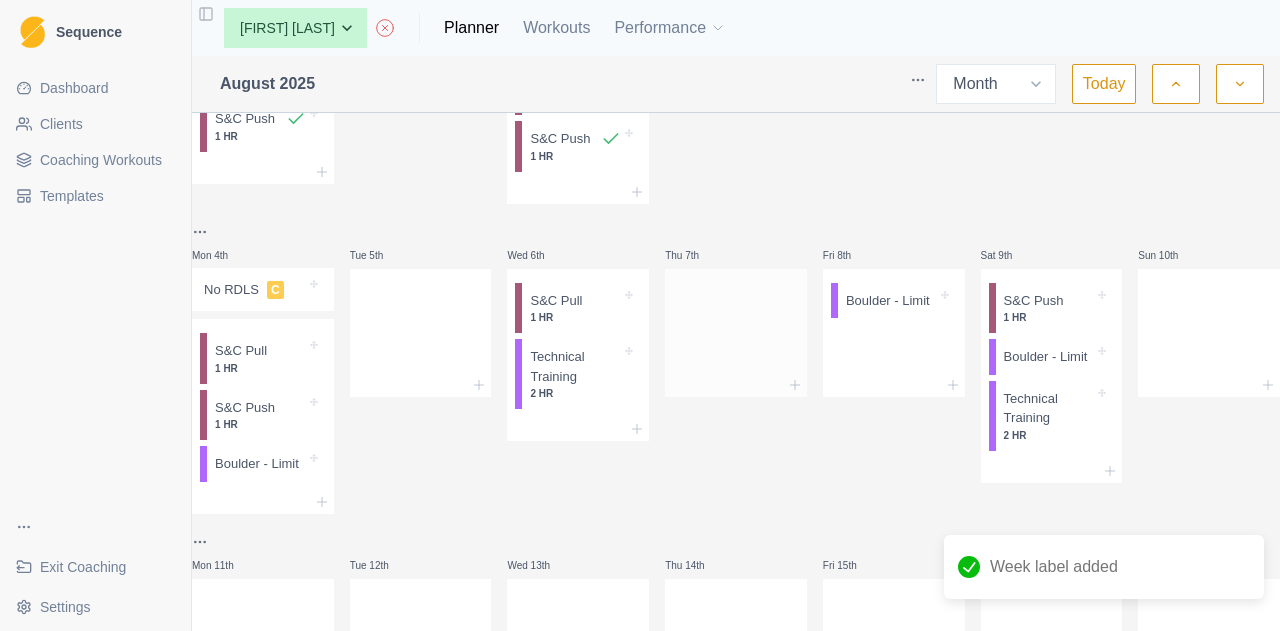 scroll, scrollTop: 400, scrollLeft: 0, axis: vertical 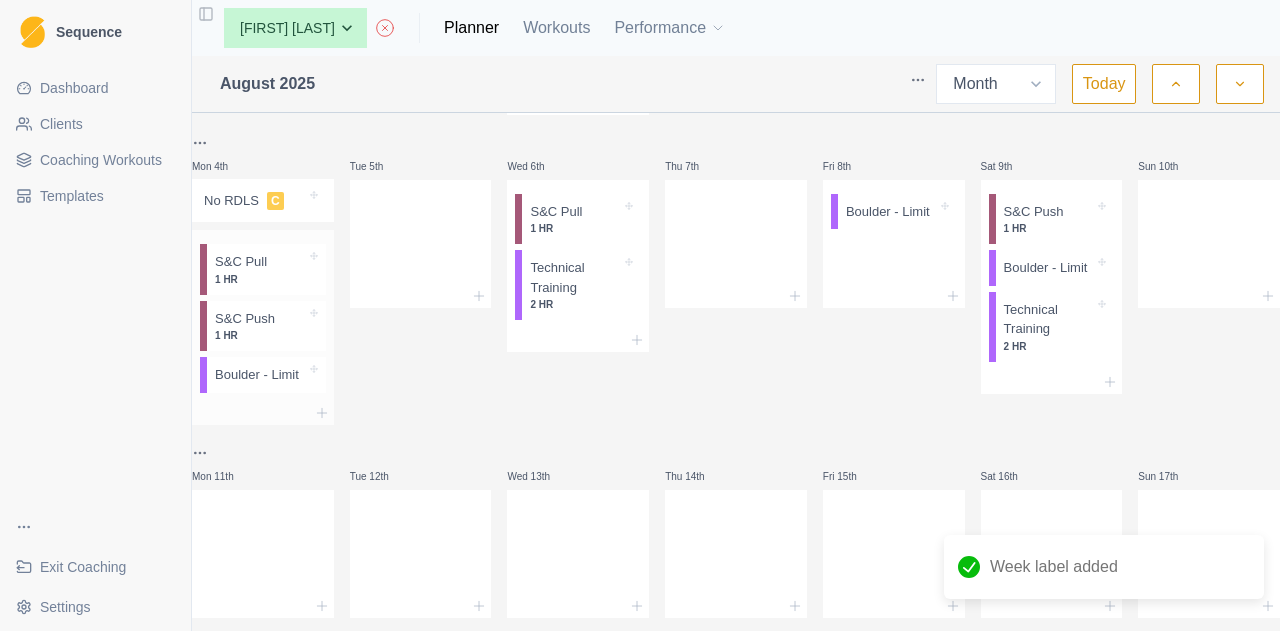 click on "1 HR" at bounding box center (260, 279) 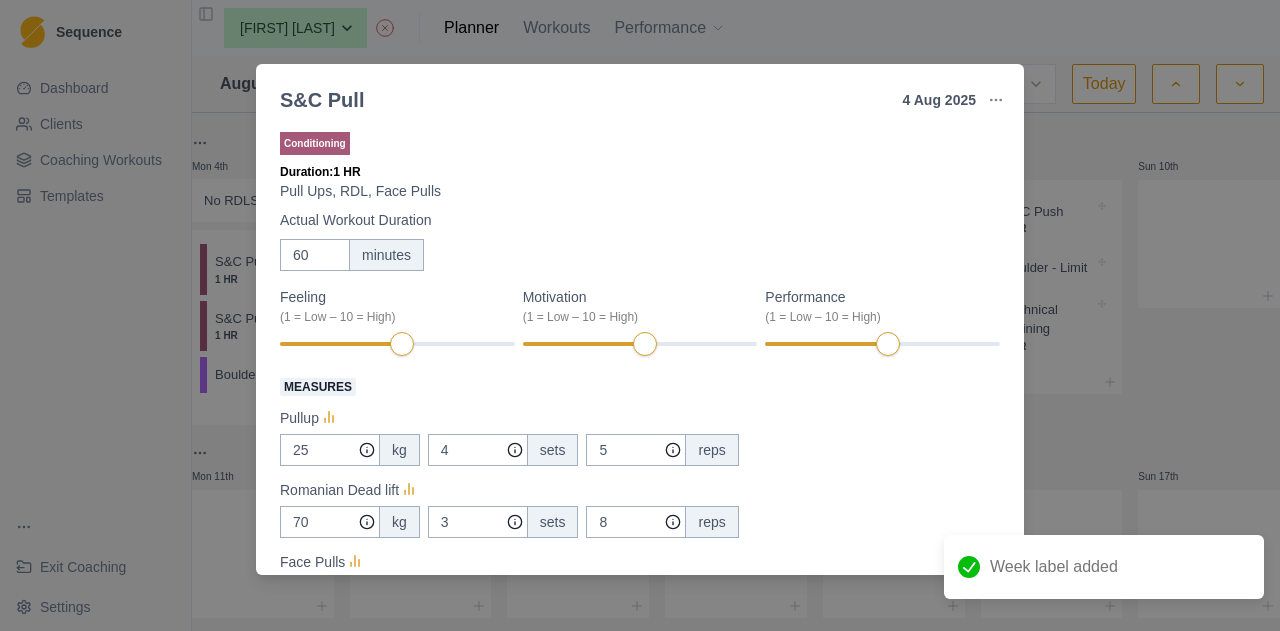 scroll, scrollTop: 100, scrollLeft: 0, axis: vertical 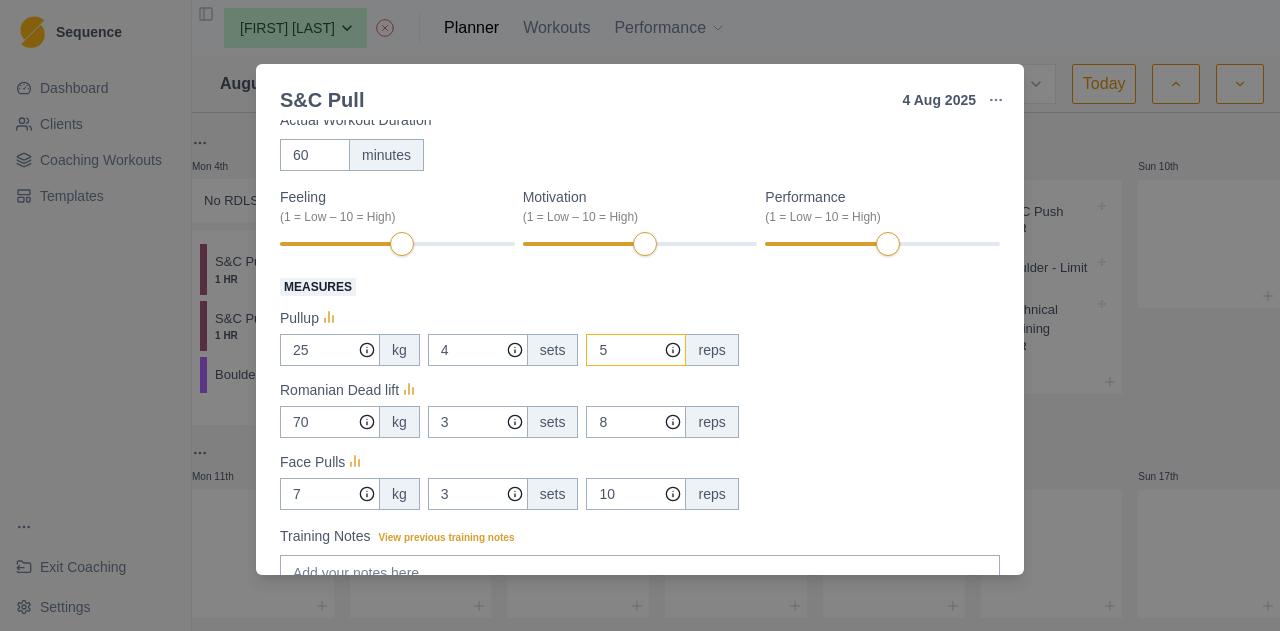 click on "5" at bounding box center [636, 350] 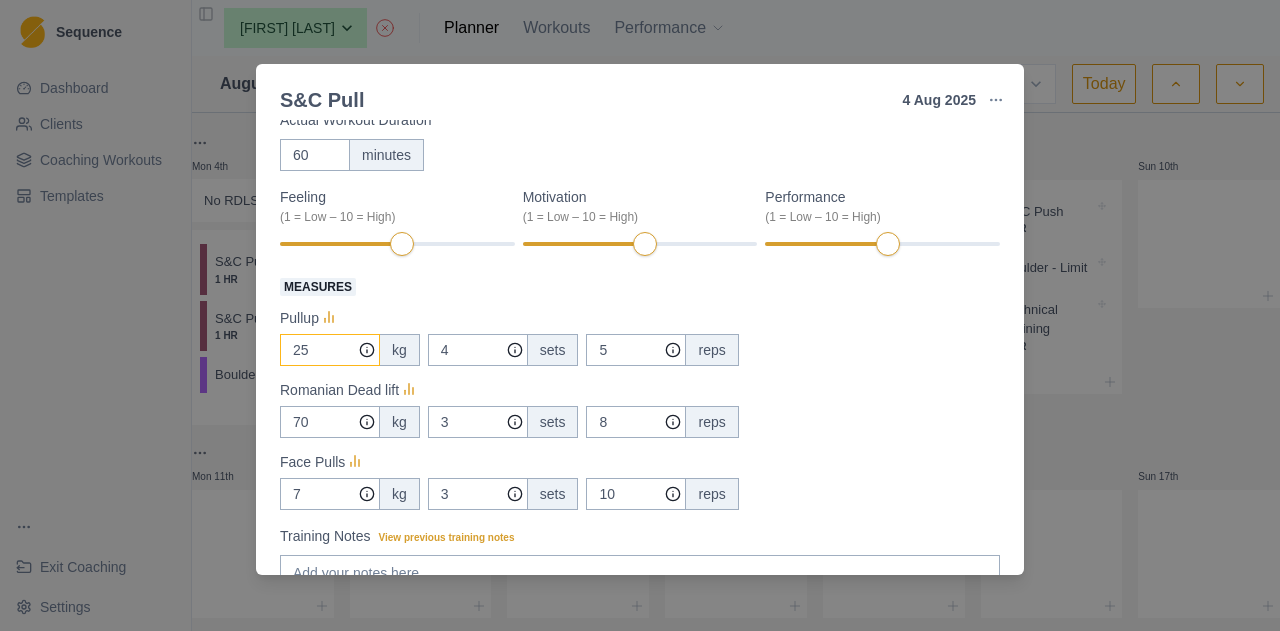 click on "25" at bounding box center (330, 350) 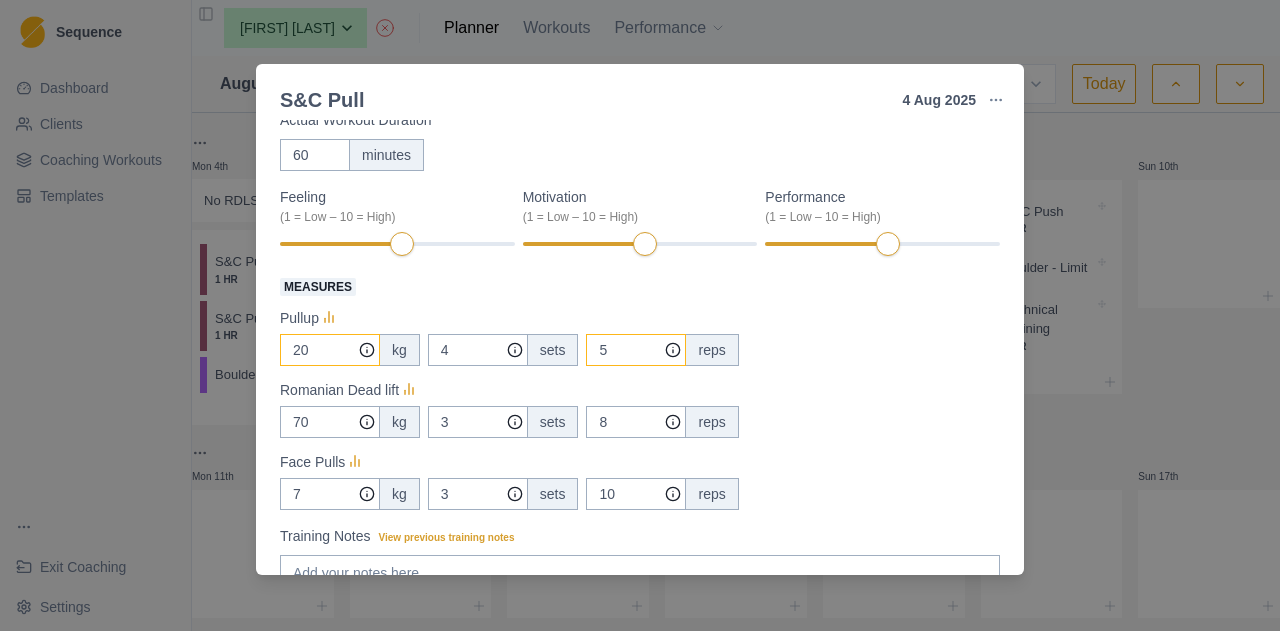 type on "20" 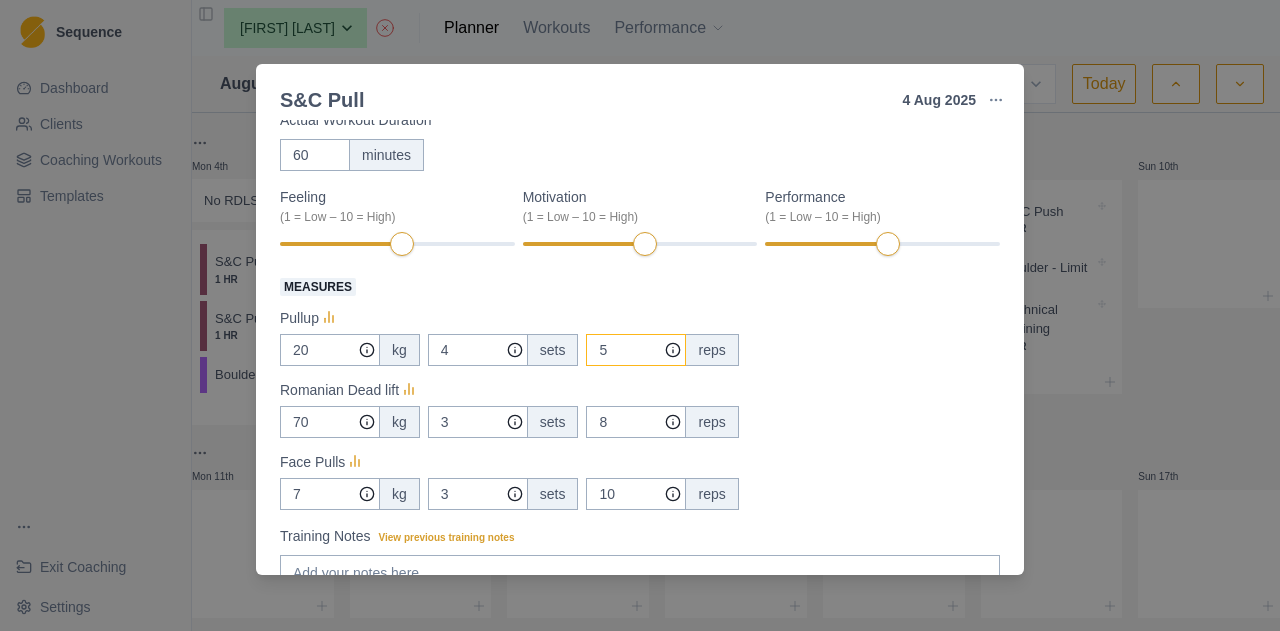 click on "5" at bounding box center (636, 350) 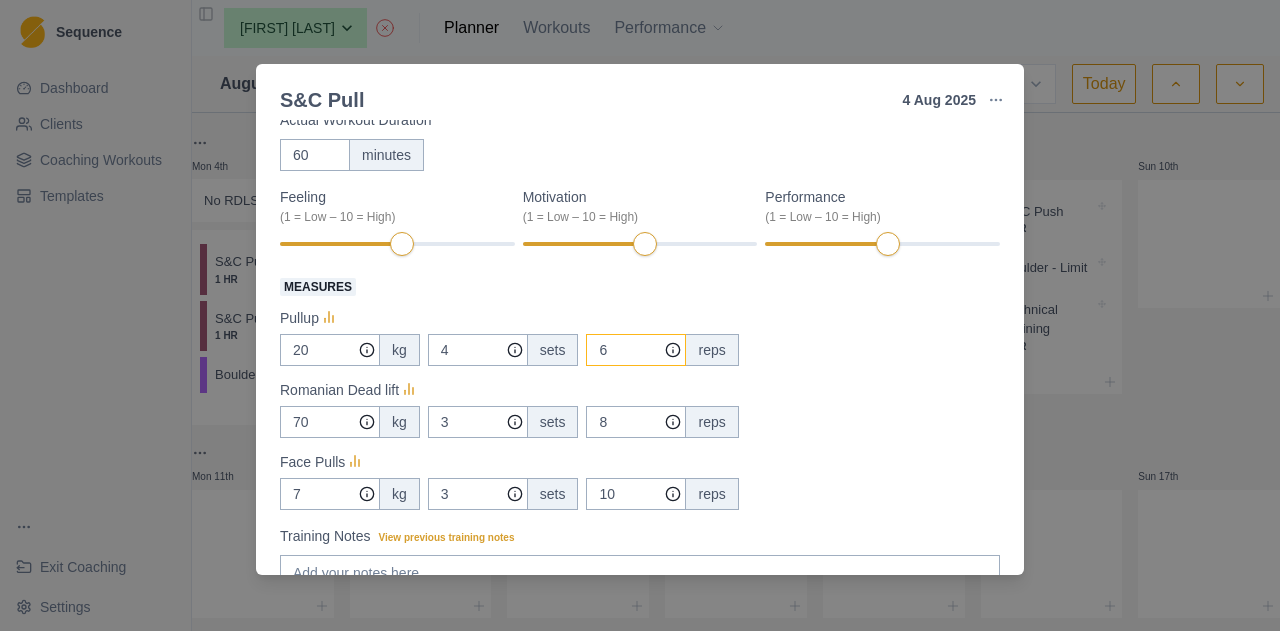type on "6" 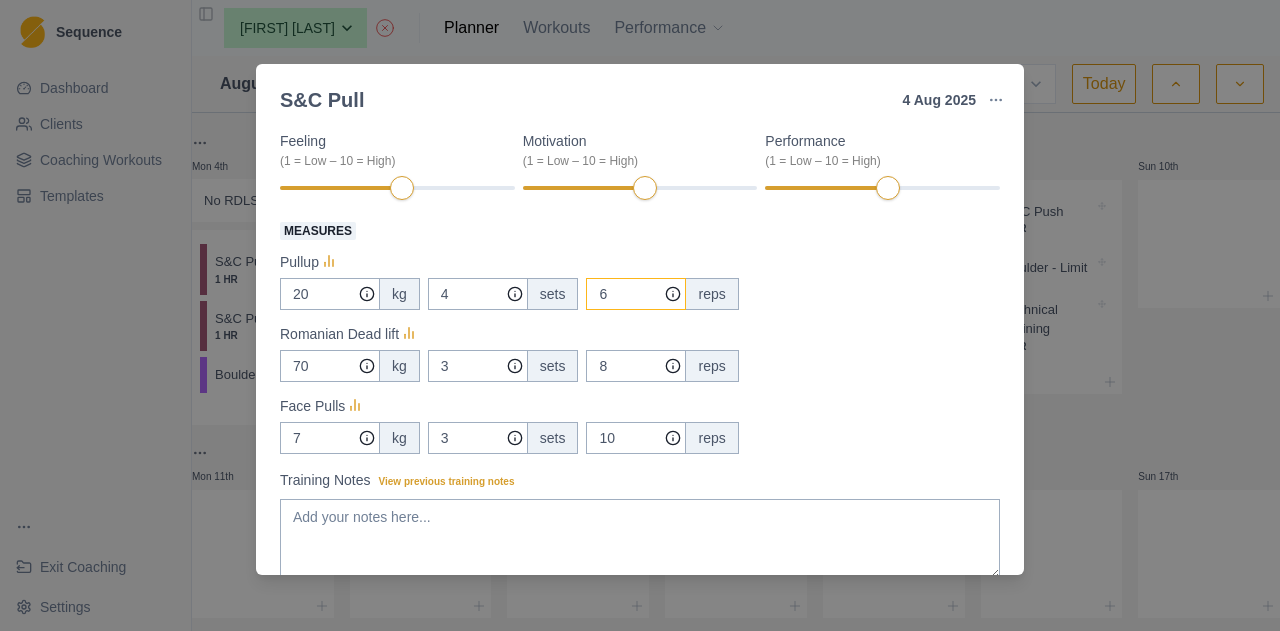 scroll, scrollTop: 200, scrollLeft: 0, axis: vertical 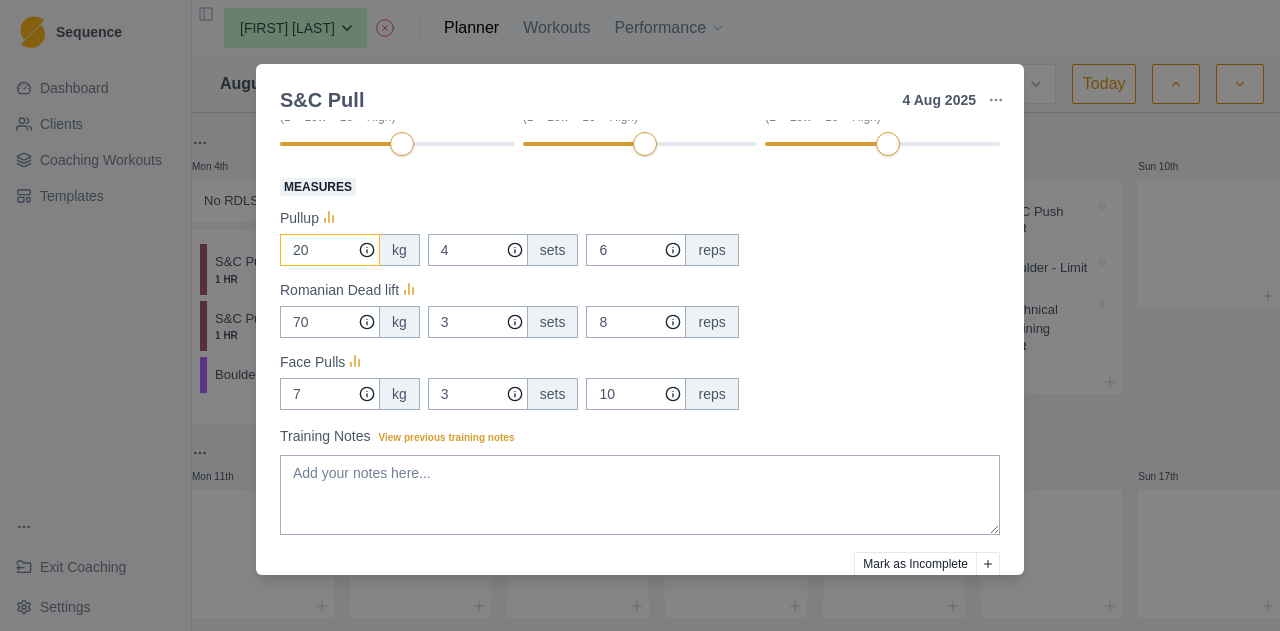 click on "20" at bounding box center (330, 250) 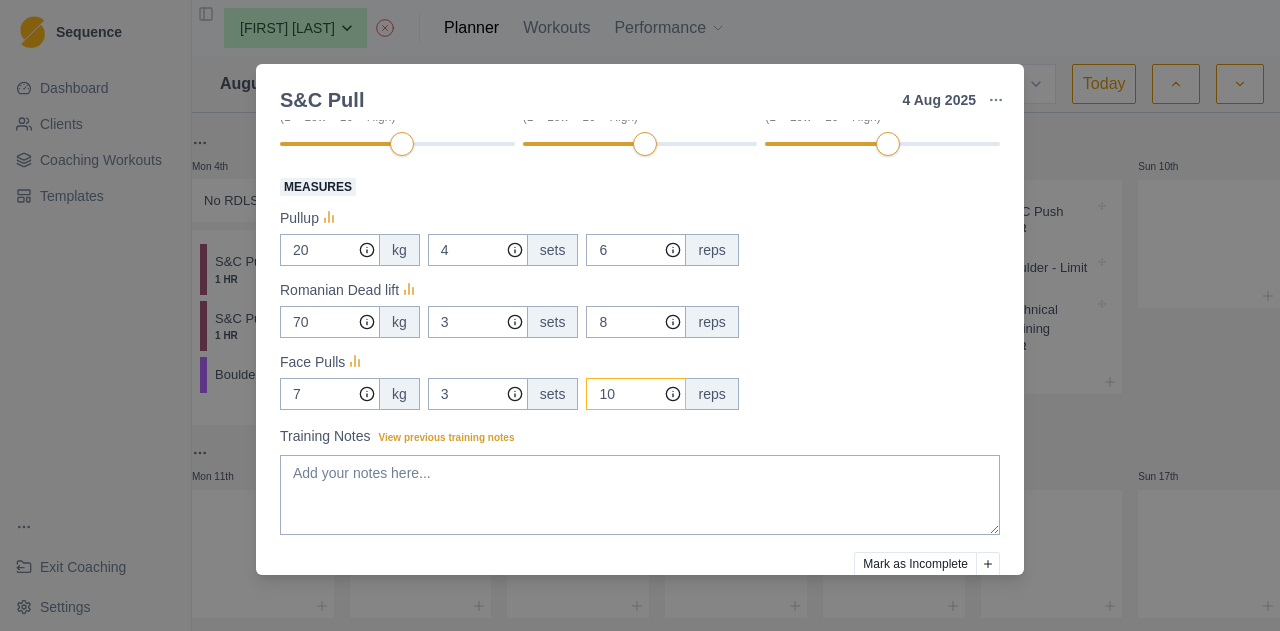 click on "10" at bounding box center [636, 250] 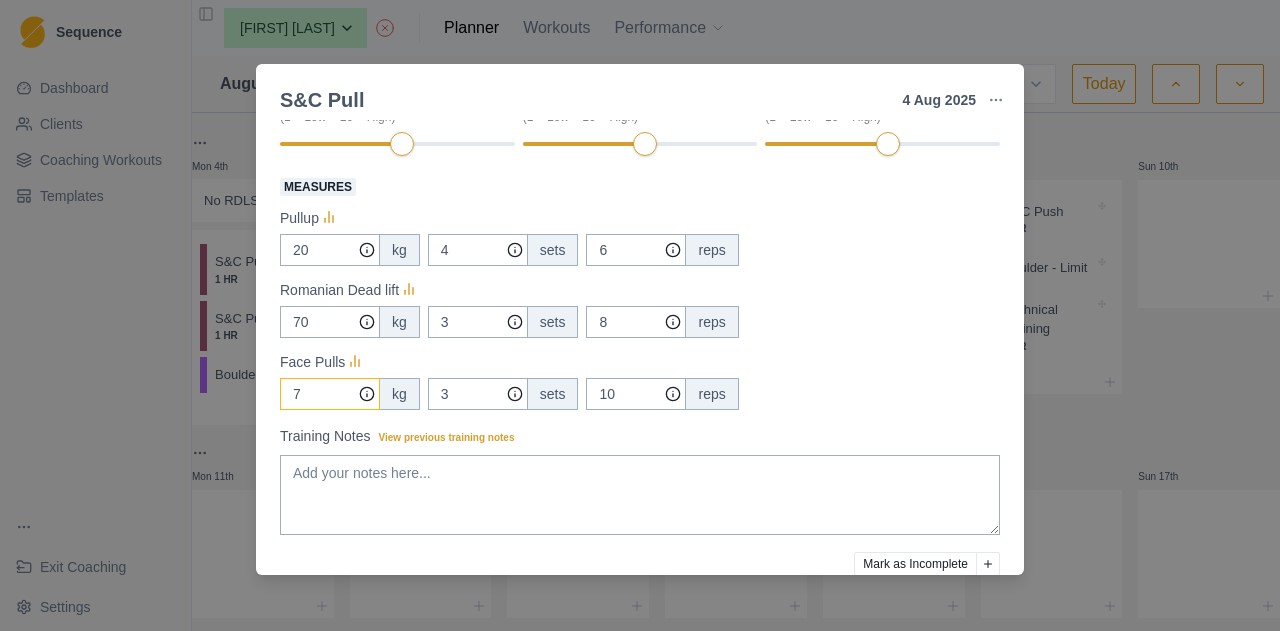 click on "7" at bounding box center [330, 250] 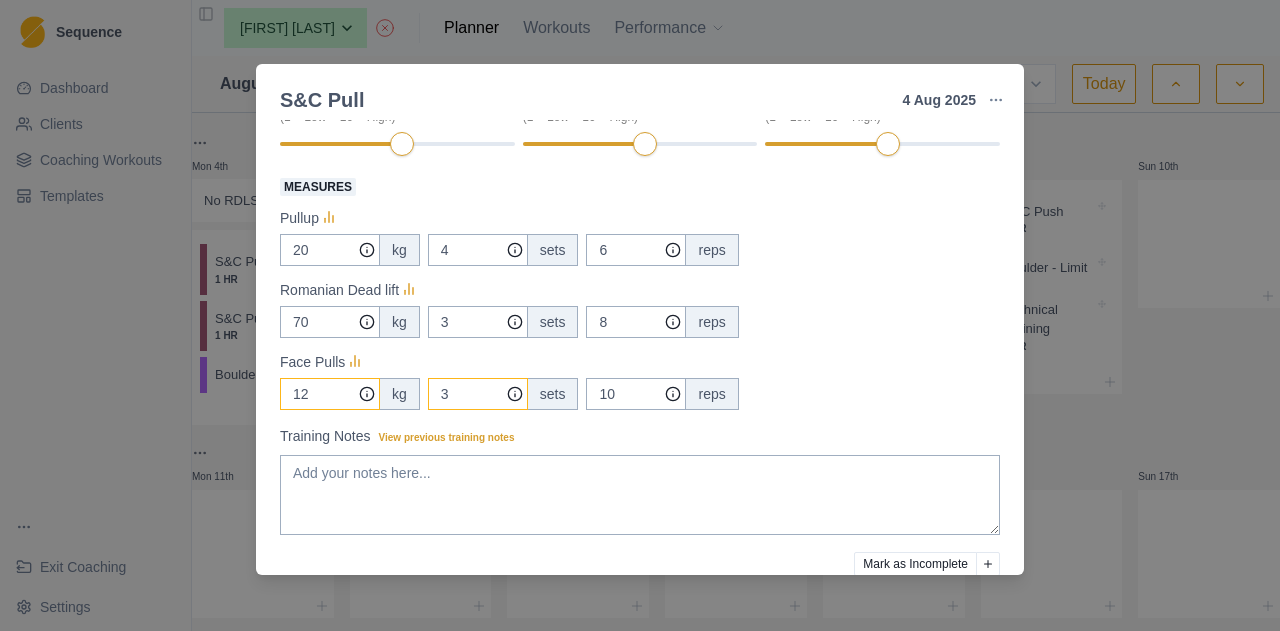 type on "12" 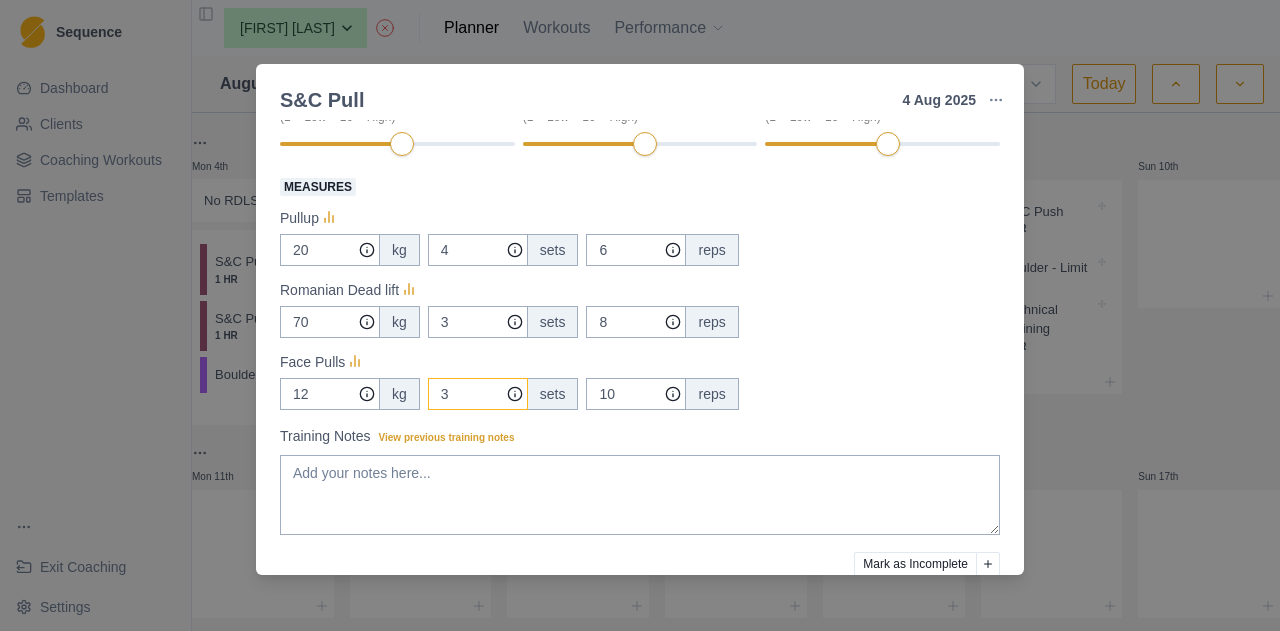 click on "3" at bounding box center [478, 250] 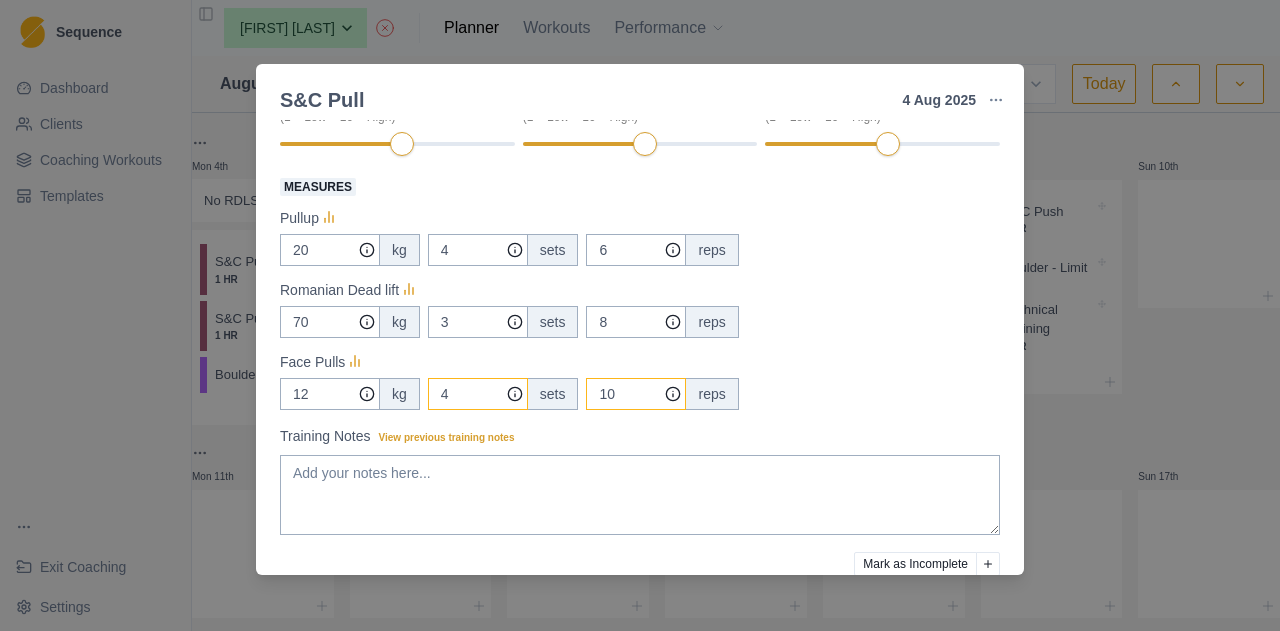 type on "4" 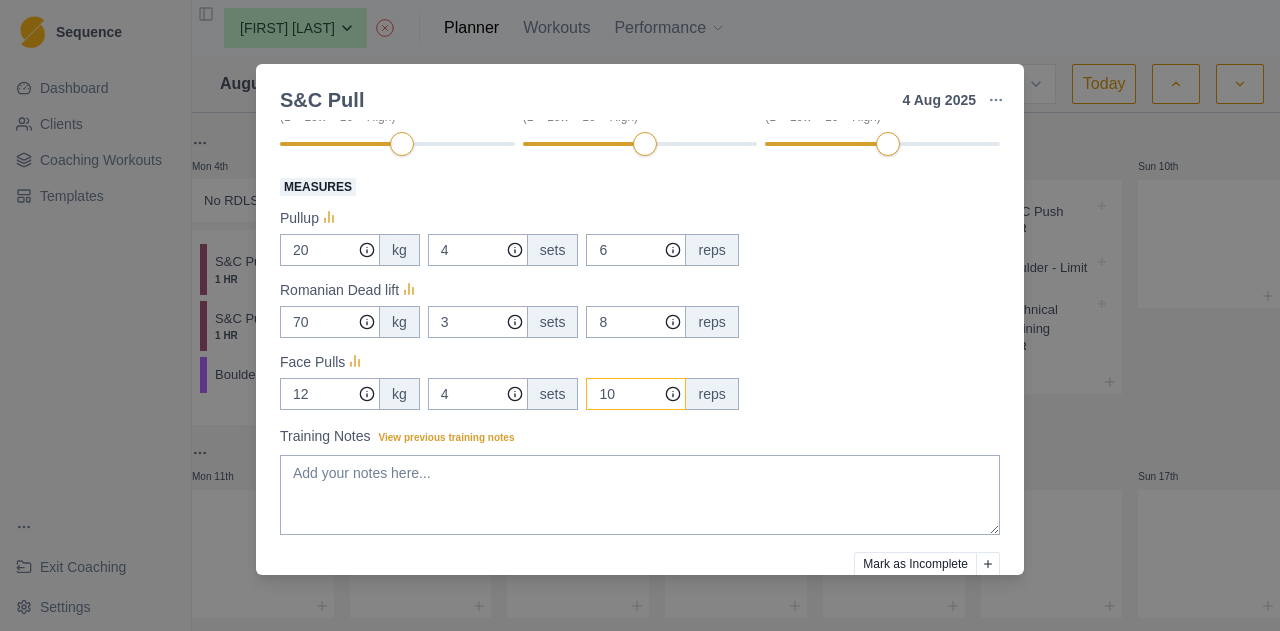 click on "10" at bounding box center (636, 250) 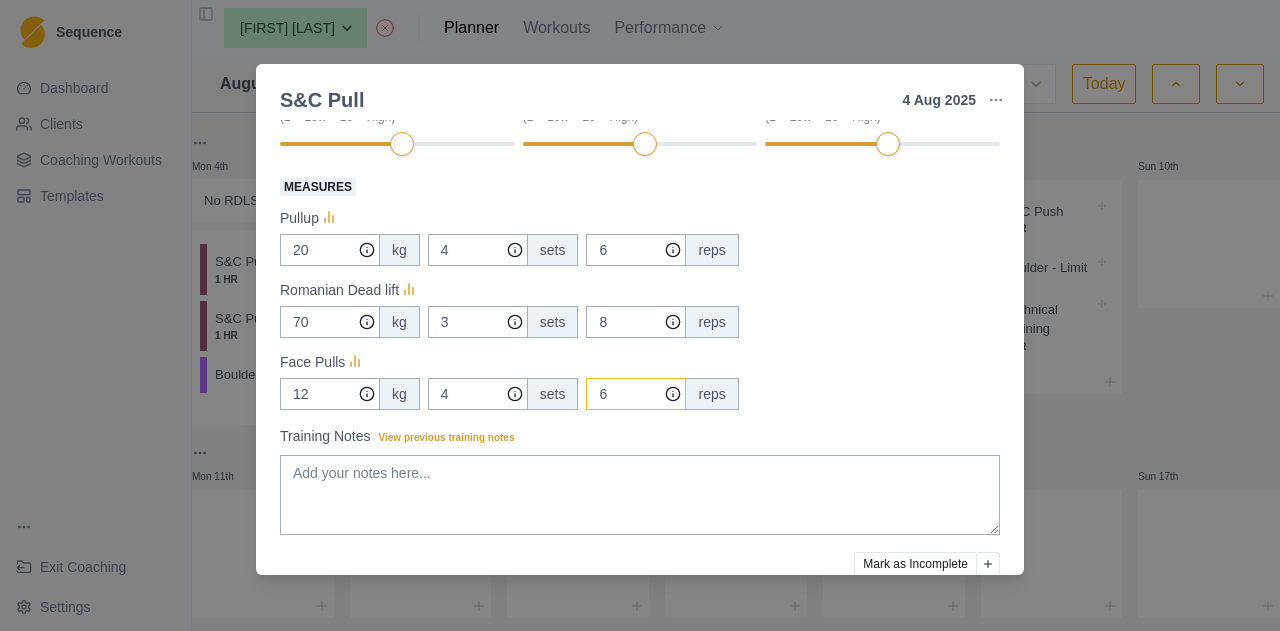 type on "6" 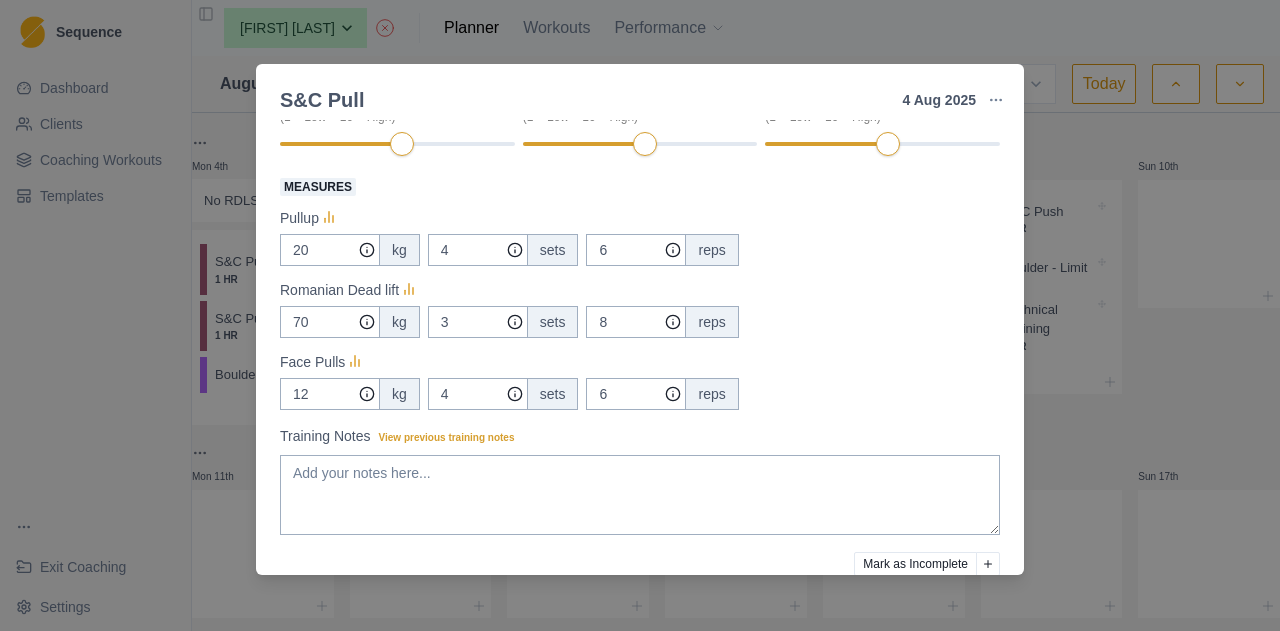 click on "S&C Pull 4 Aug 2025 Link To Goal View Workout Metrics Edit Original Workout Reschedule Workout Remove From Schedule Conditioning Duration:  1 HR Pull Ups, RDL, Face Pulls
Actual Workout Duration 60 minutes Feeling (1 = Low – 10 = High) Motivation (1 = Low – 10 = High) Performance (1 = Low – 10 = High) Measures Pullup 20 kg 4 sets 6 reps Romanian Dead lift 70 kg 3 sets 8 reps Face Pulls 12 kg 4 sets 6 reps Training Notes View previous training notes Mark as Incomplete Complete Workout" at bounding box center [640, 315] 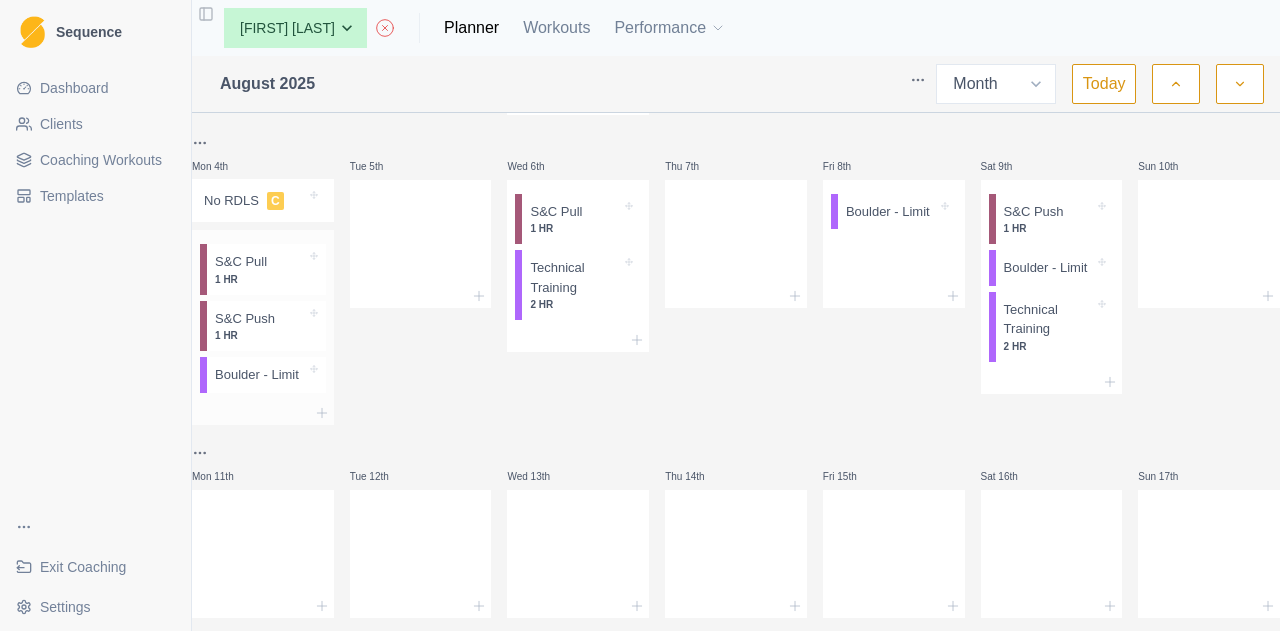 click on "1 HR" at bounding box center [260, 335] 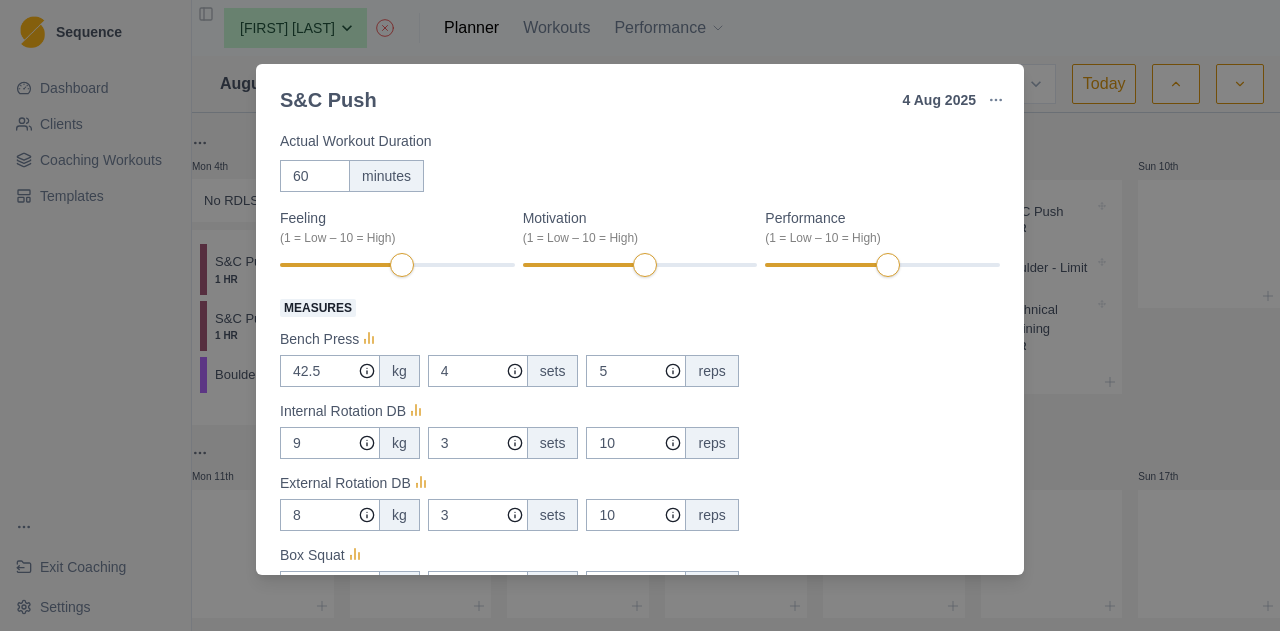 scroll, scrollTop: 200, scrollLeft: 0, axis: vertical 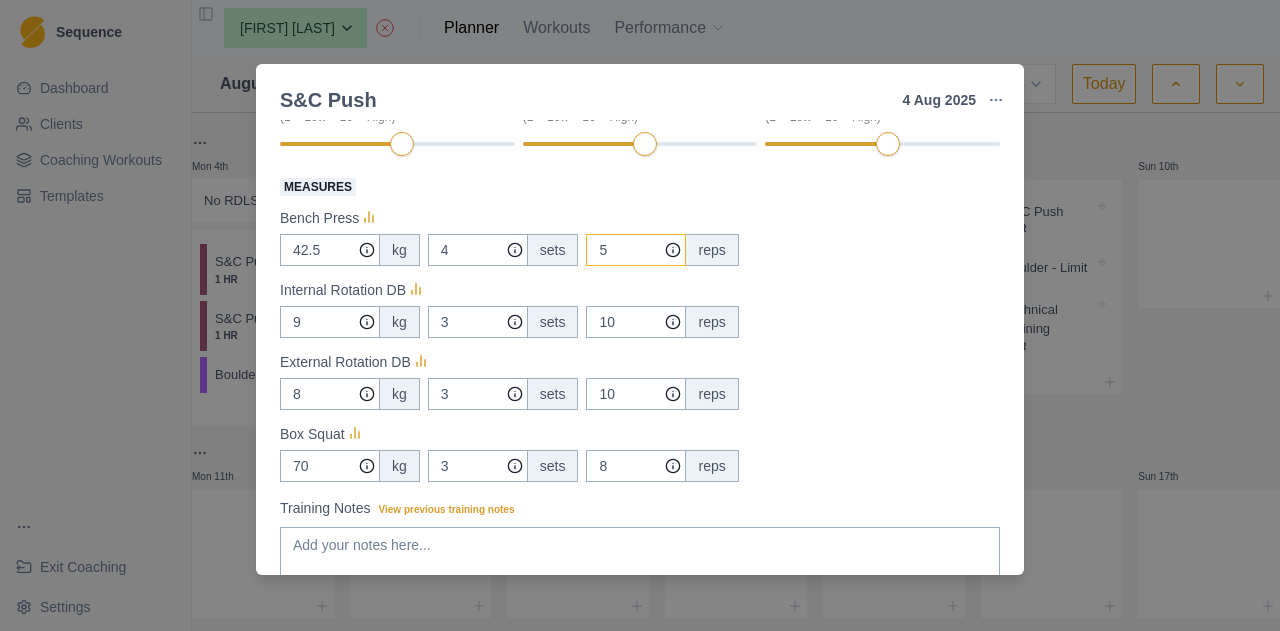 click on "5" at bounding box center (636, 250) 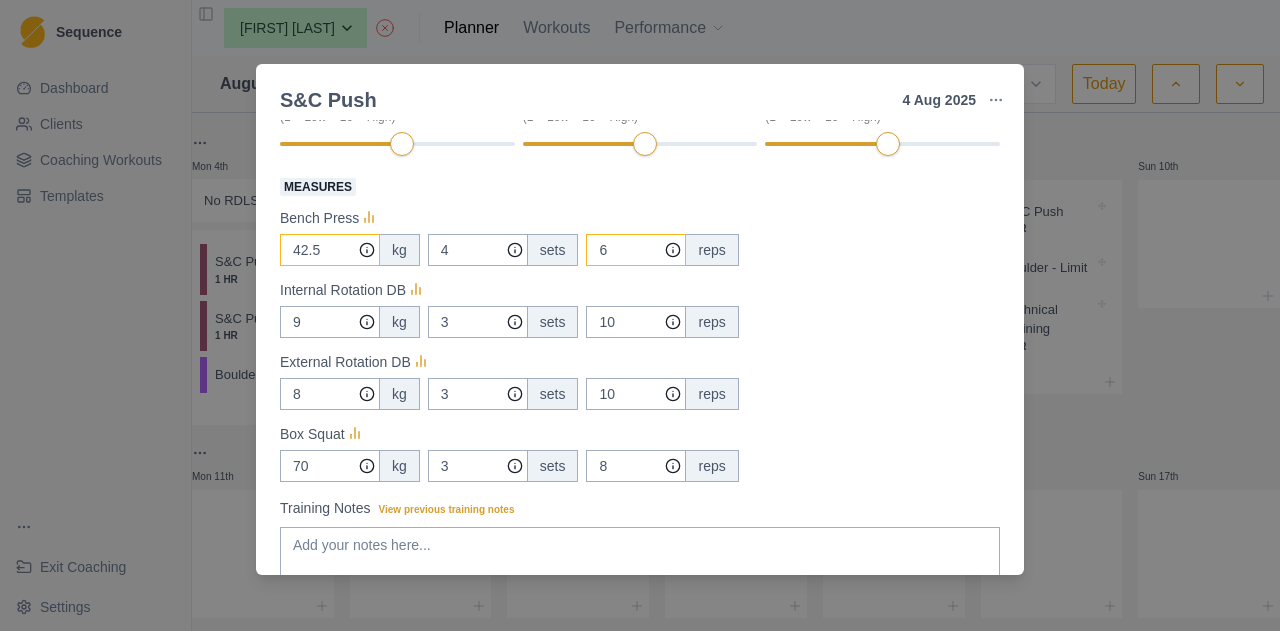 type on "6" 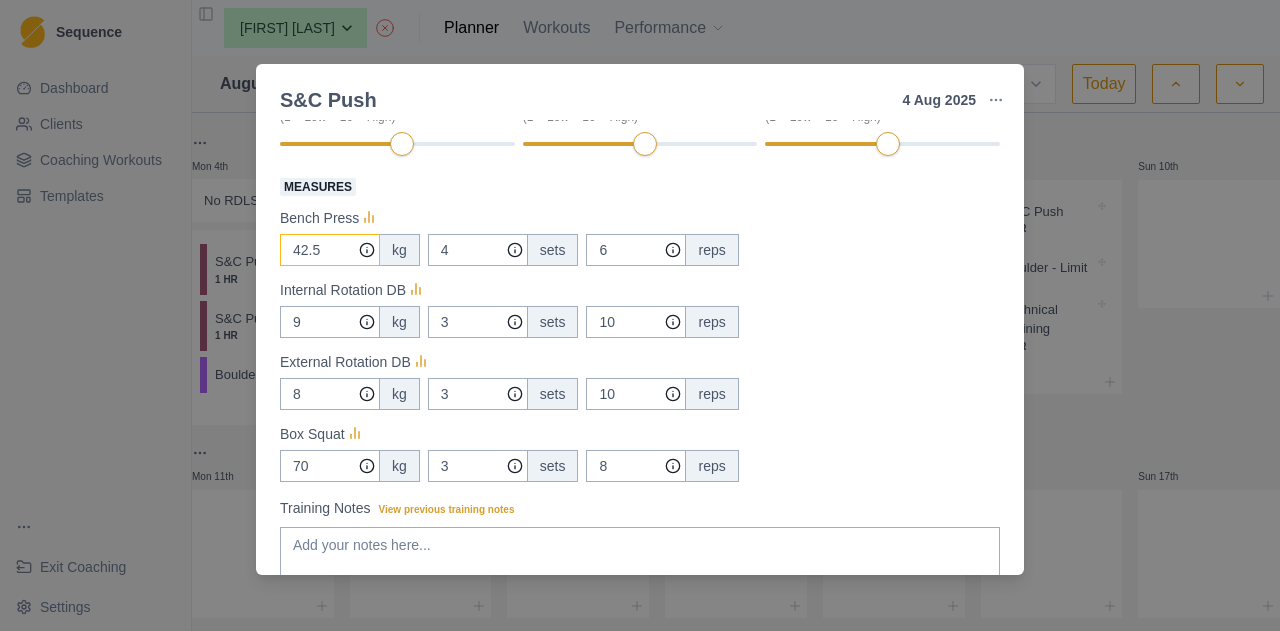 click on "42.5" at bounding box center [330, 250] 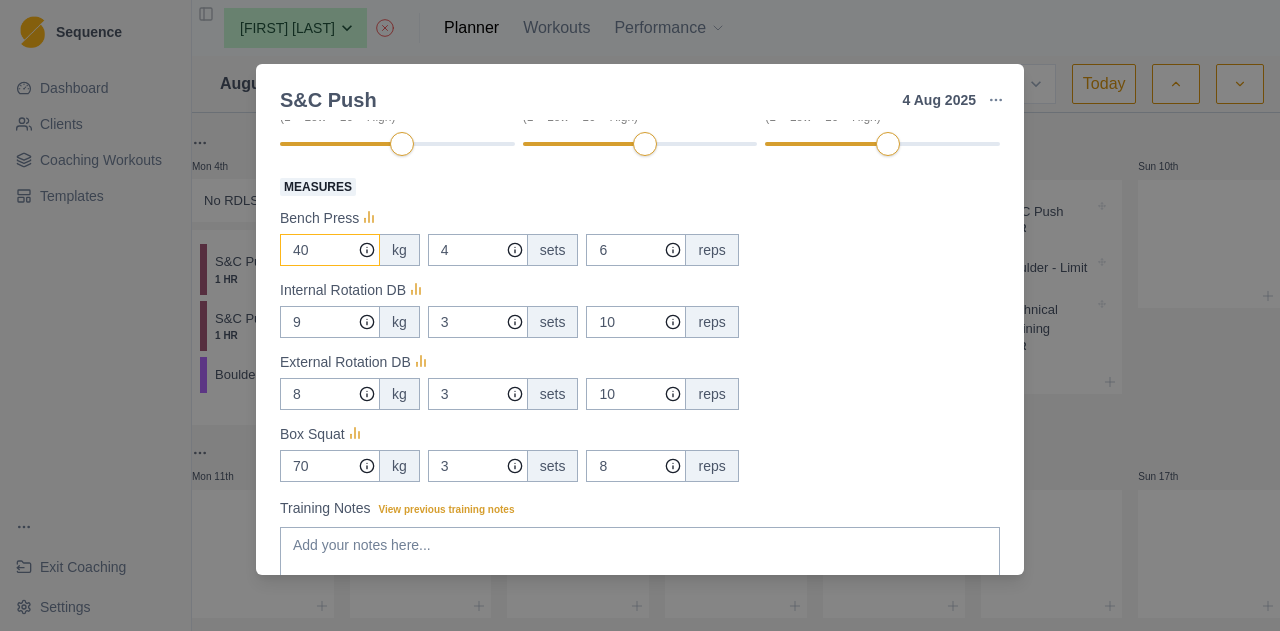 type on "40" 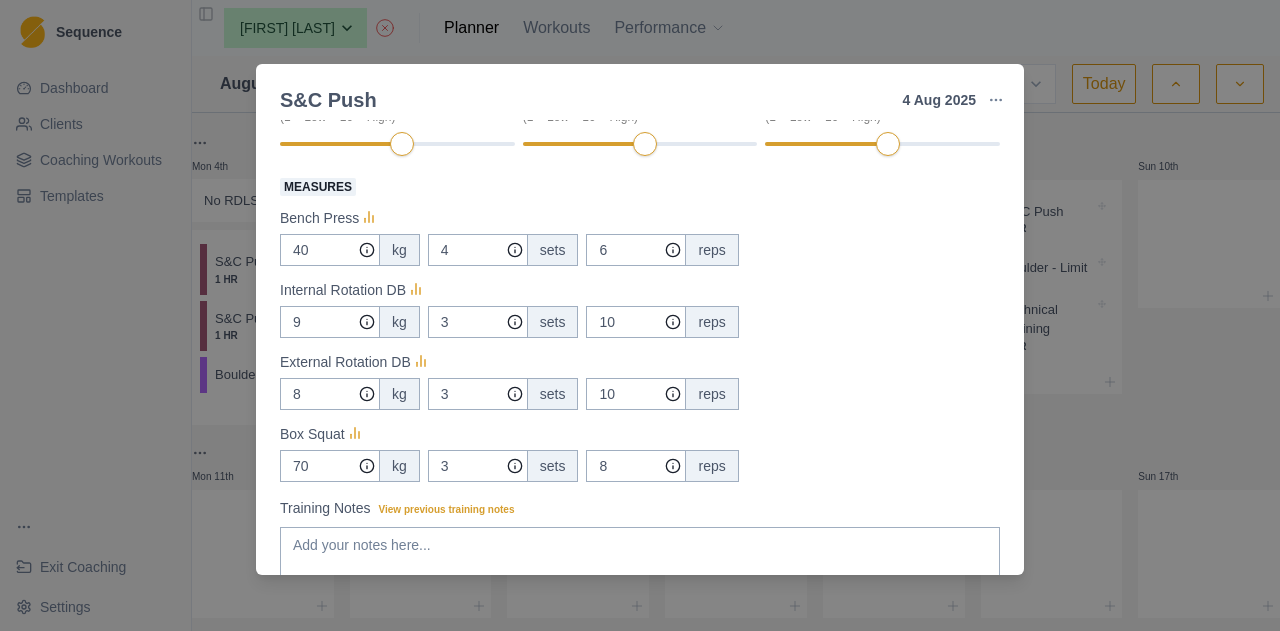 click on "S&C Push 4 Aug 2025 Link To Goal View Workout Metrics Edit Original Workout Reschedule Workout Remove From Schedule Conditioning Duration:  1 HR Bench Press, Box Squat, External & Internal Rotation Actual Workout Duration 60 minutes Feeling (1 = Low – 10 = High) Motivation (1 = Low – 10 = High) Performance (1 = Low – 10 = High) Measures Bench Press 40 kg 4 sets 6 reps Internal Rotation DB 9 kg 3 sets 10 reps External Rotation DB 8 kg 3 sets 10 reps Box Squat 70 kg 3 sets 8 reps Training Notes View previous training notes Mark as Incomplete Complete Workout" at bounding box center [640, 315] 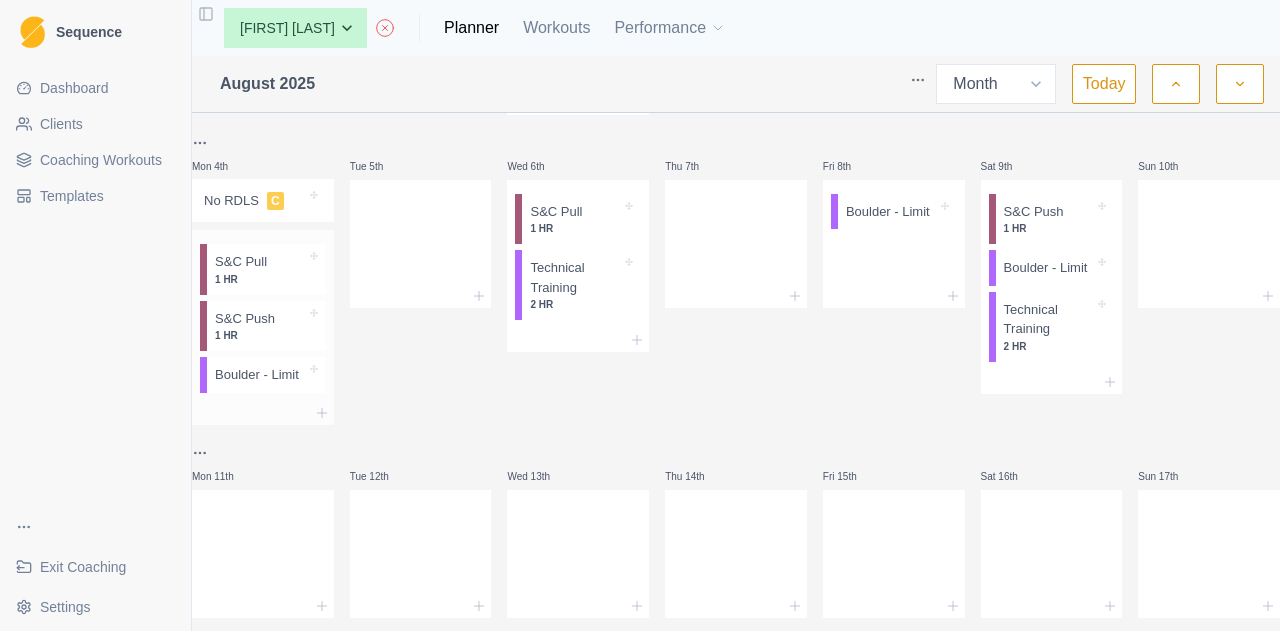 click on "S&C Push 1 HR" at bounding box center [266, 326] 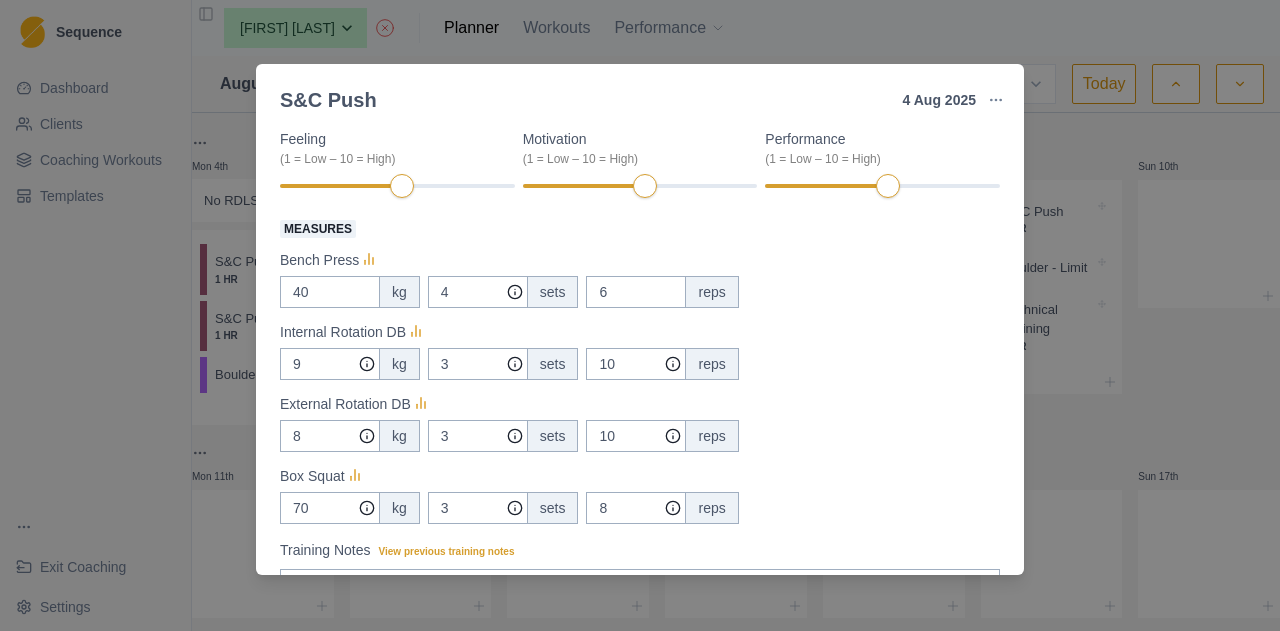 scroll, scrollTop: 200, scrollLeft: 0, axis: vertical 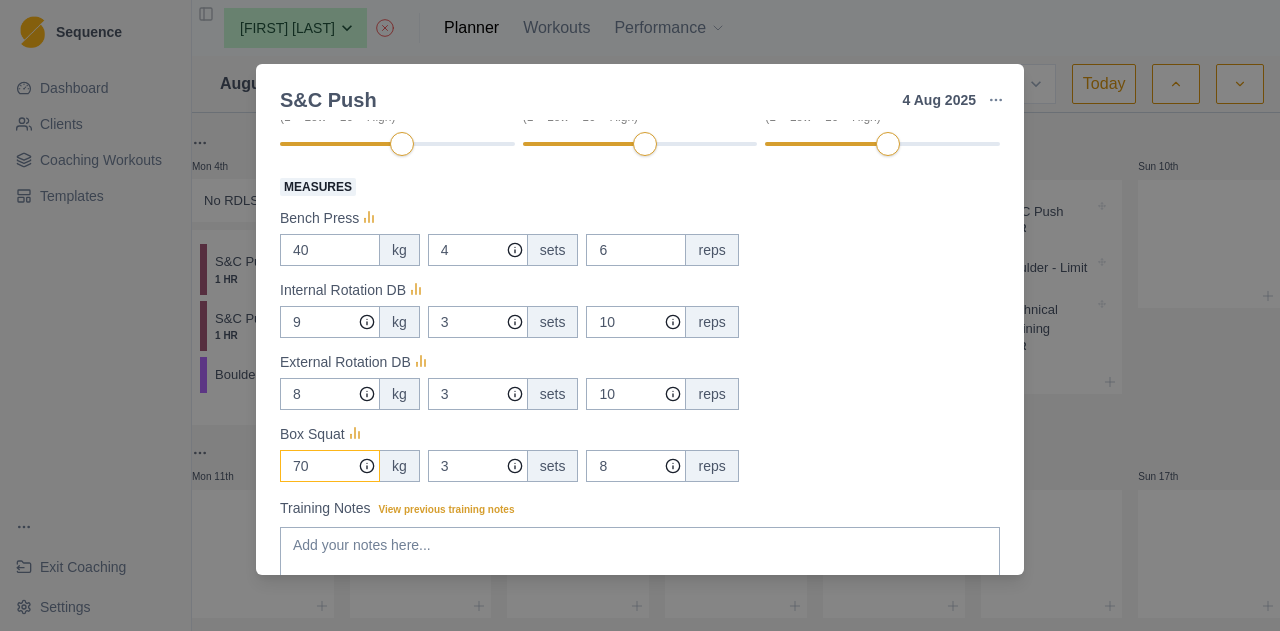click on "70" at bounding box center (330, 322) 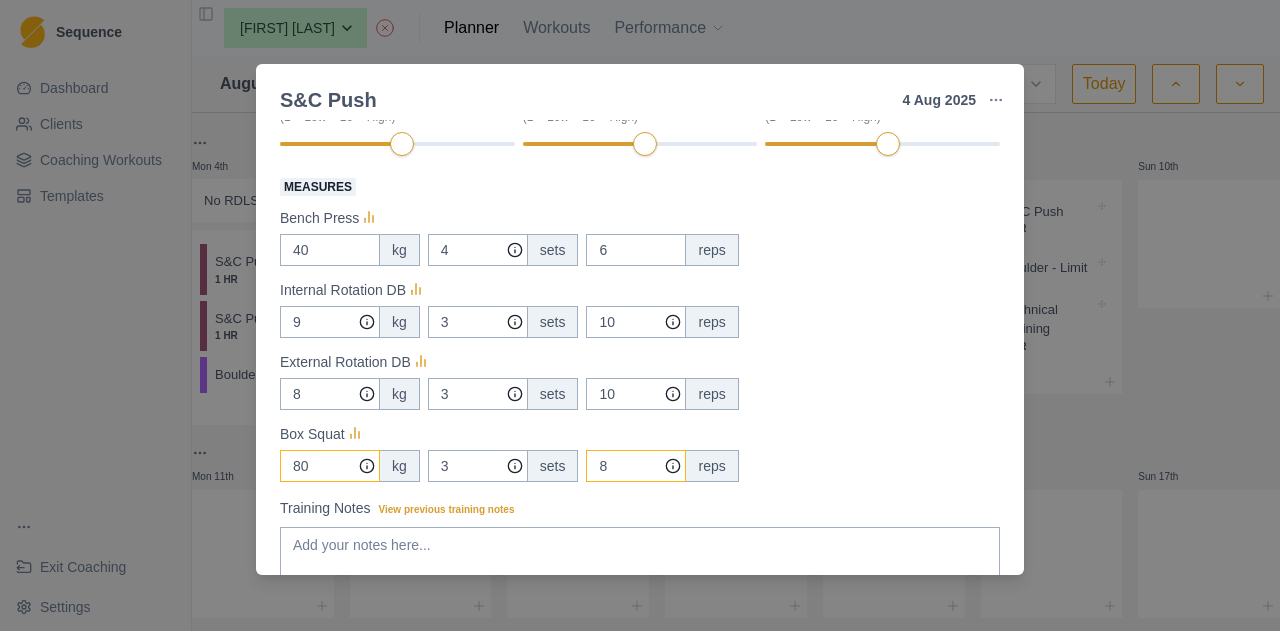 type on "80" 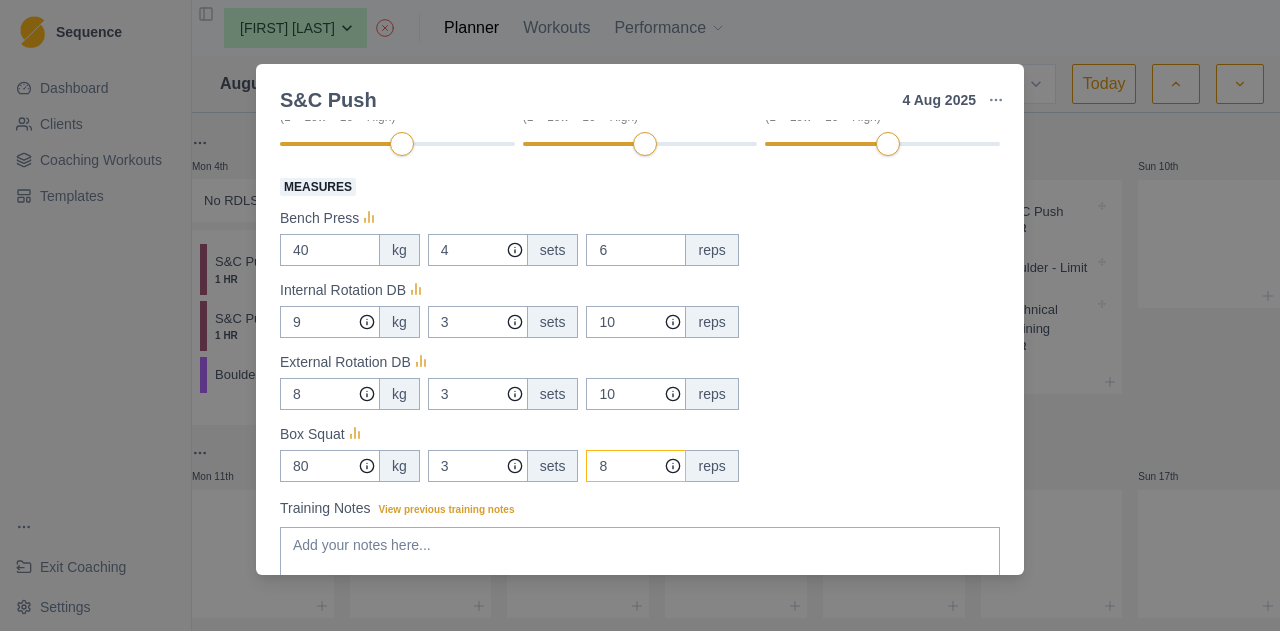 click on "8" at bounding box center (636, 322) 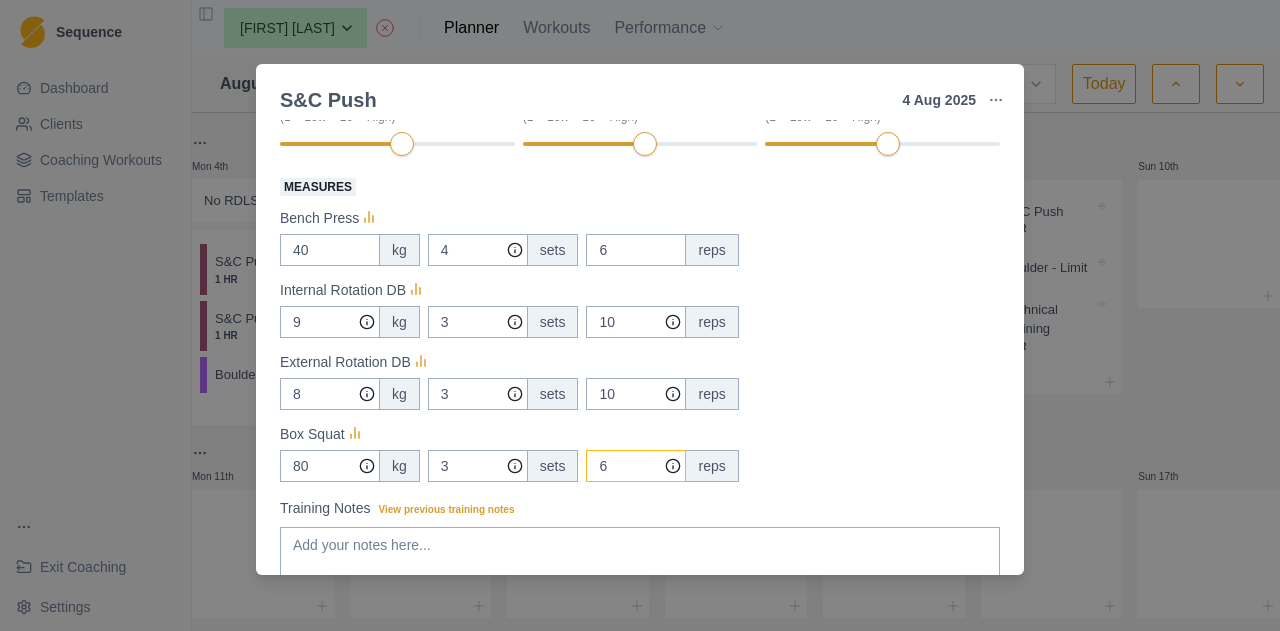 type on "6" 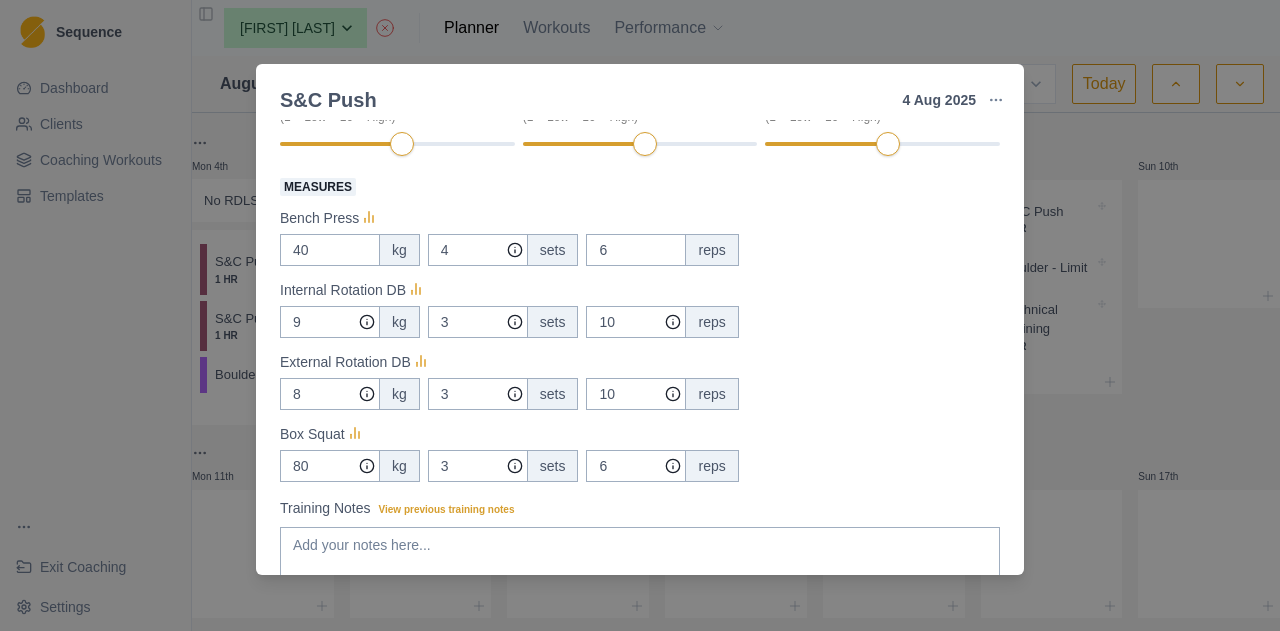 click on "S&C Push 4 Aug 2025 Link To Goal View Workout Metrics Edit Original Workout Reschedule Workout Remove From Schedule Conditioning Duration:  1 HR Bench Press, Box Squat, External & Internal Rotation Actual Workout Duration 60 minutes Feeling (1 = Low – 10 = High) Motivation (1 = Low – 10 = High) Performance (1 = Low – 10 = High) Measures Bench Press 40 kg 4 sets 6 reps Internal Rotation DB 9 kg 3 sets 10 reps External Rotation DB 8 kg 3 sets 10 reps Box Squat 80 kg 3 sets 6 reps Training Notes View previous training notes Mark as Incomplete Complete Workout" at bounding box center (640, 315) 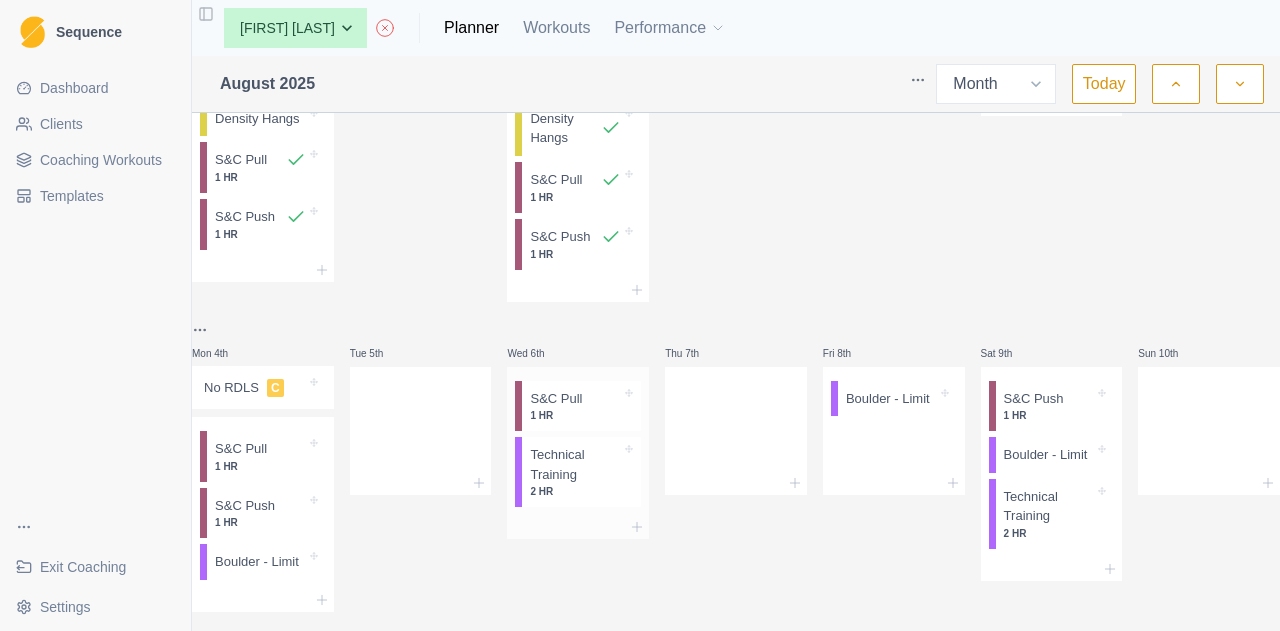 scroll, scrollTop: 100, scrollLeft: 0, axis: vertical 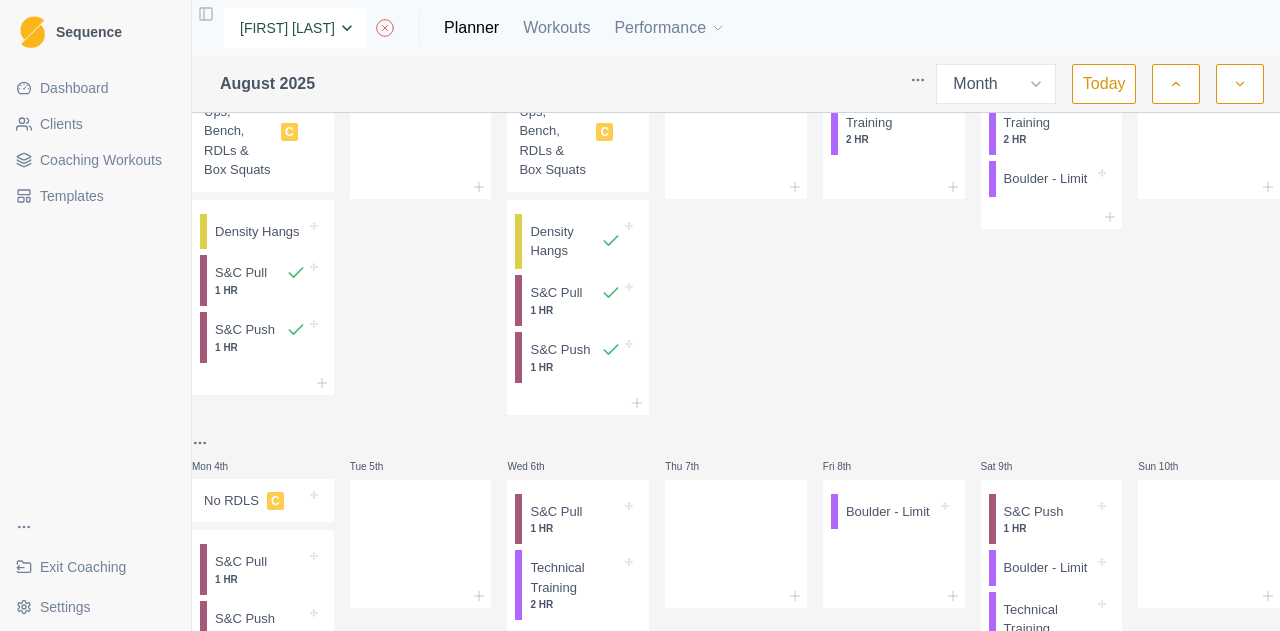 click on "None Alex Dees Ashwin Param Ben Colton Billy Zulkifli Isaac Waugh Jem Rolland Jimmy Justina Chan Luke Danzig Max Brogan Meg Hobson Michael O'Reilly Nick Ray Poppy Taylor Taj Madden Tim Coultas" at bounding box center [295, 28] 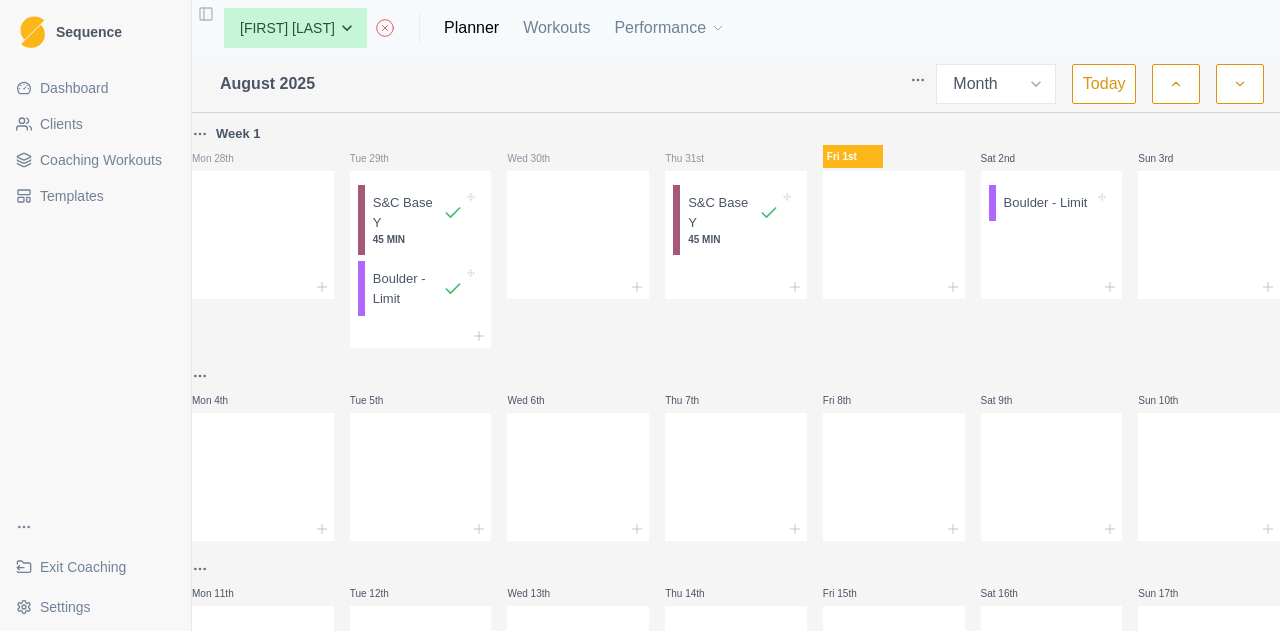 select on "month" 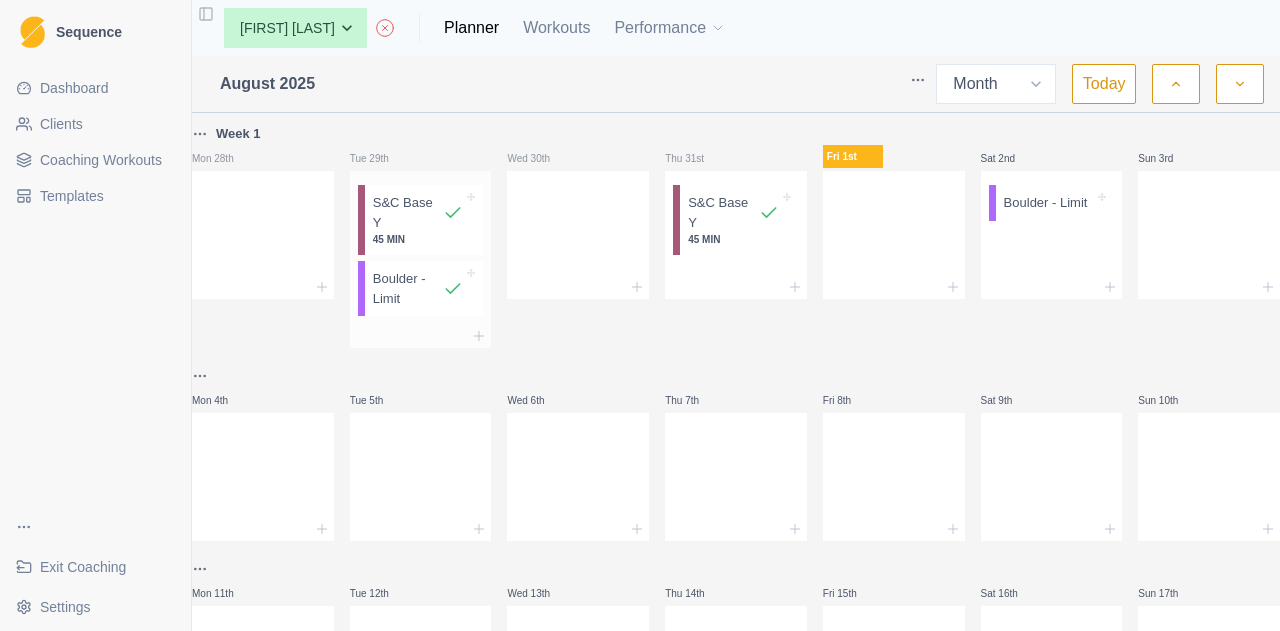 scroll, scrollTop: 0, scrollLeft: 0, axis: both 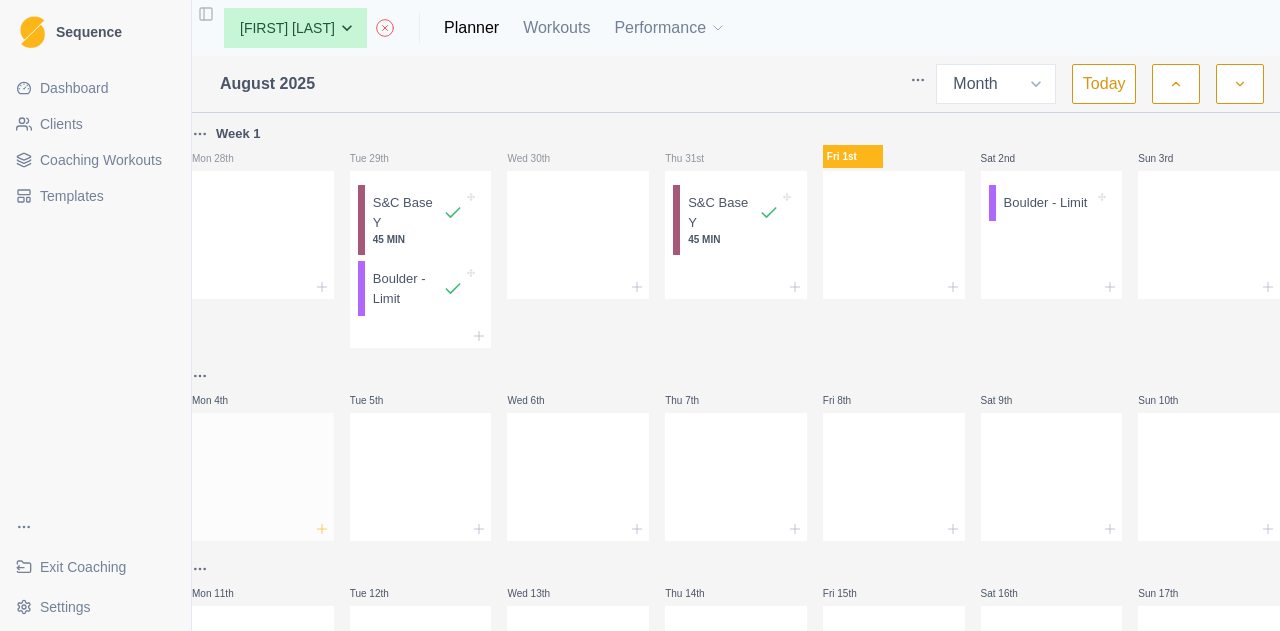 click 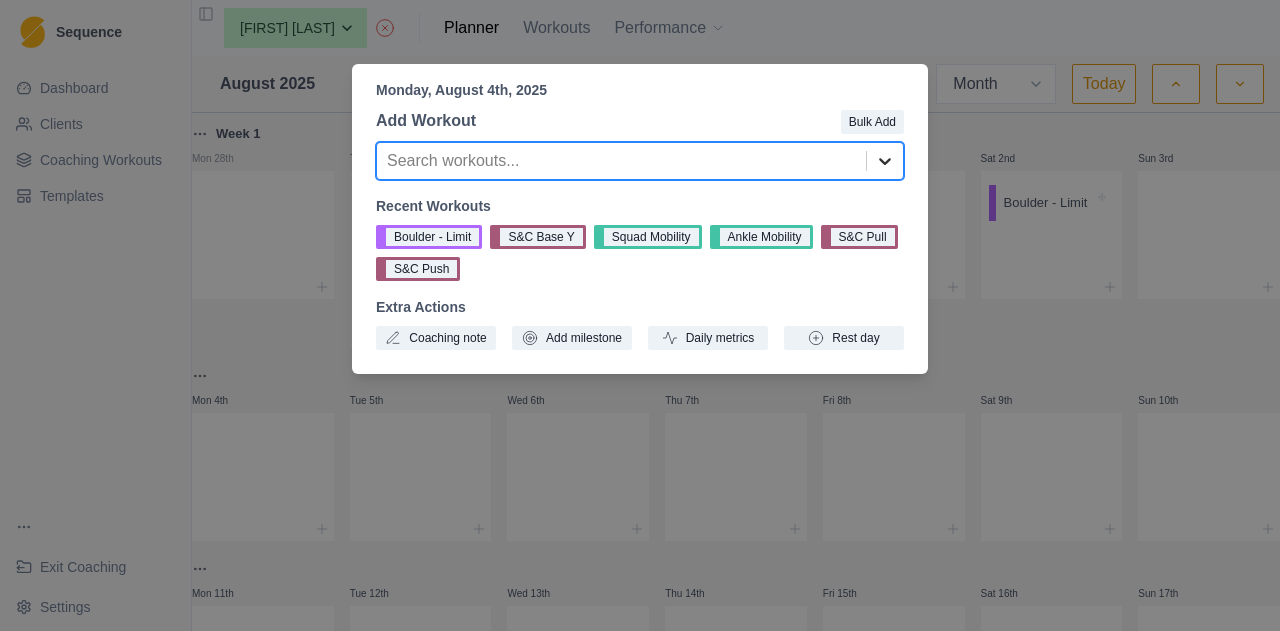click 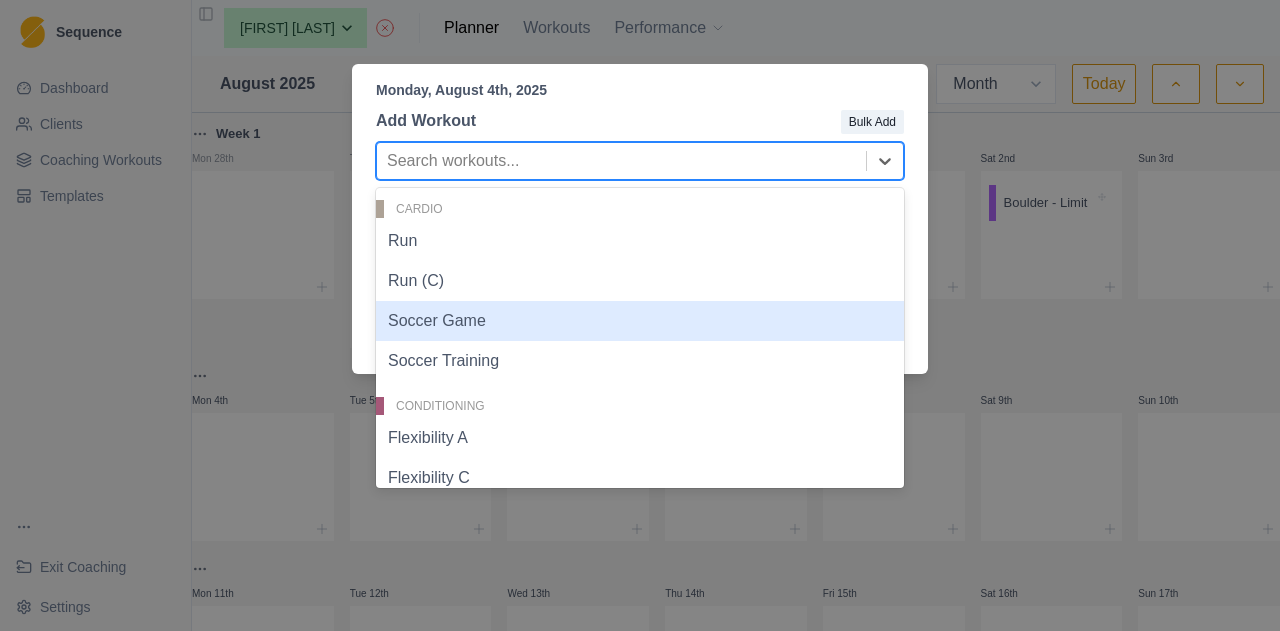 click on "Soccer Training" at bounding box center [640, 361] 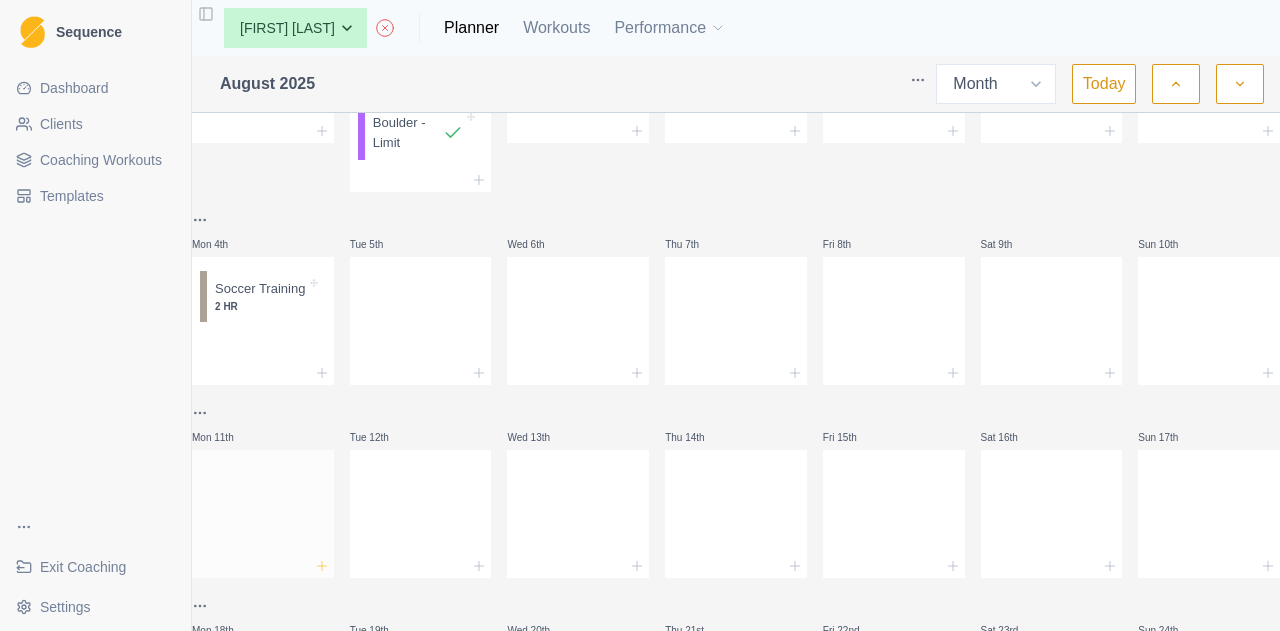 scroll, scrollTop: 200, scrollLeft: 0, axis: vertical 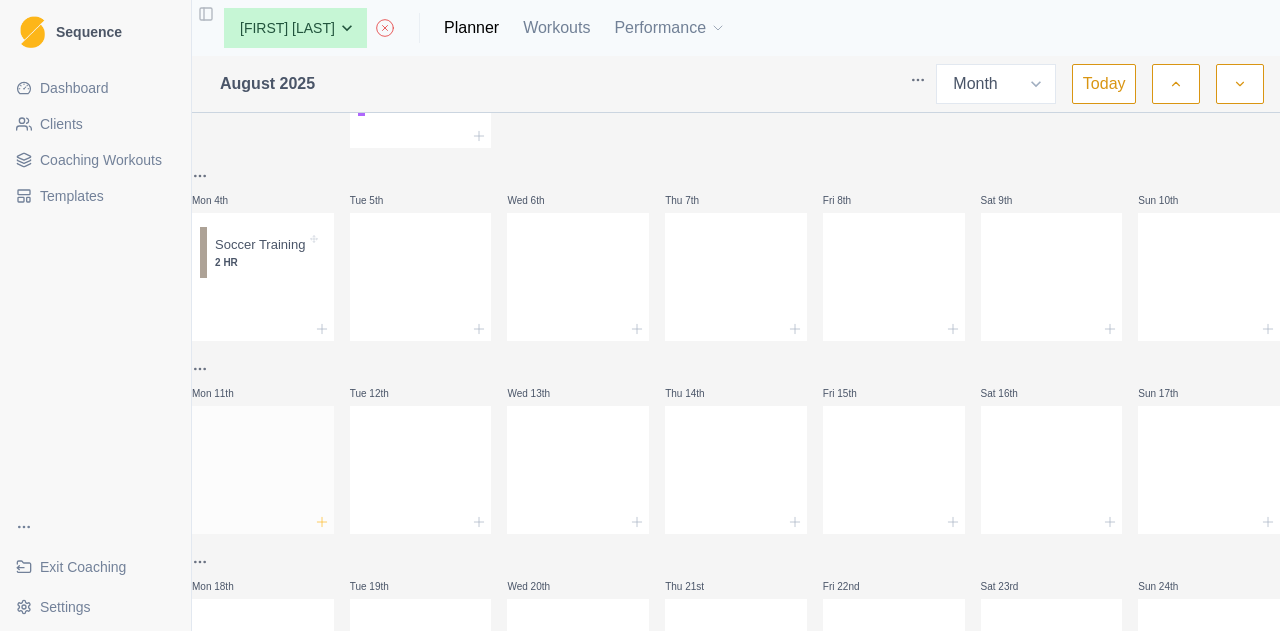 click 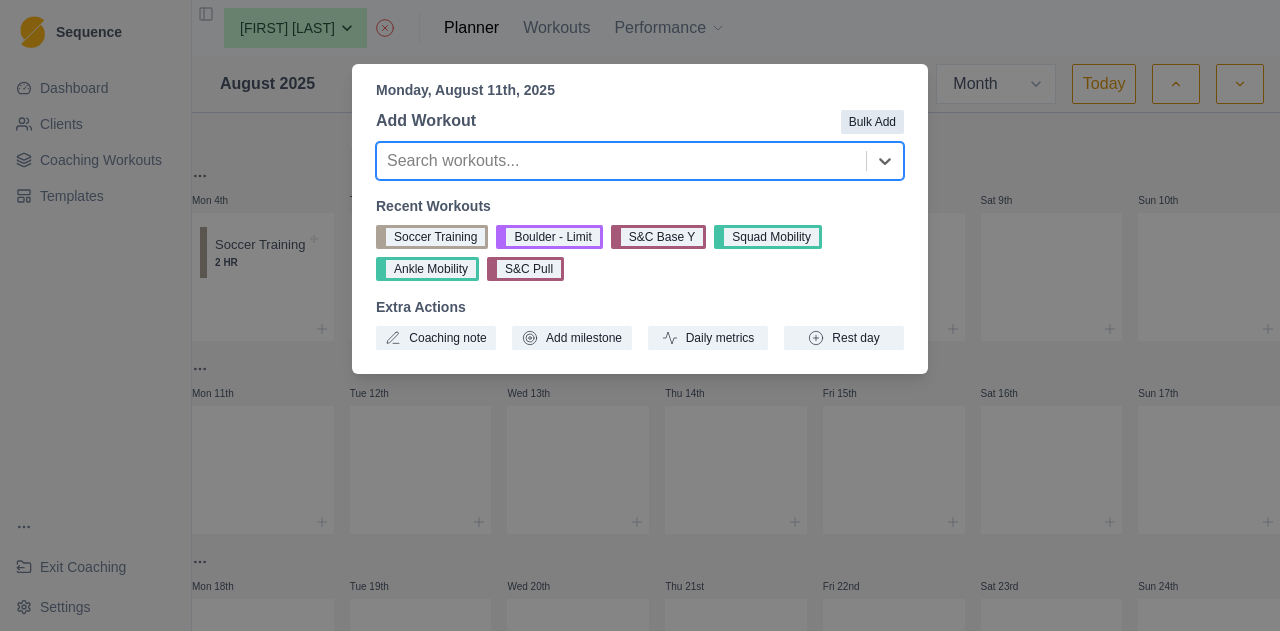 click on "Bulk Add" at bounding box center [872, 122] 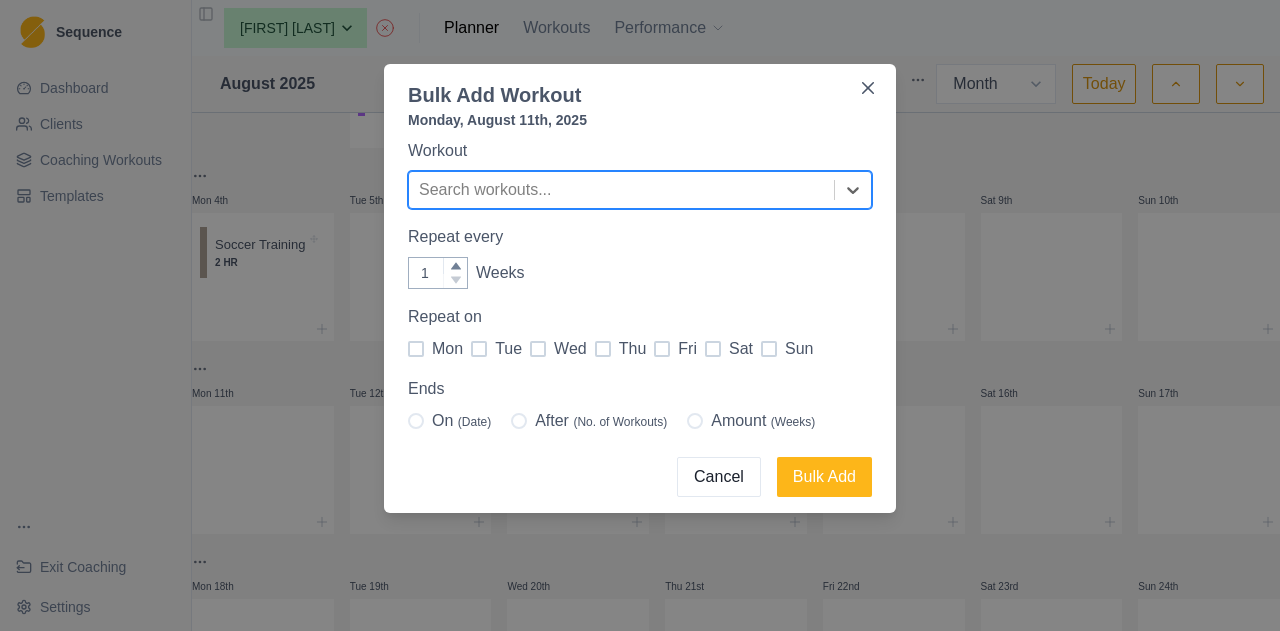 click on "Search workouts..." at bounding box center (621, 190) 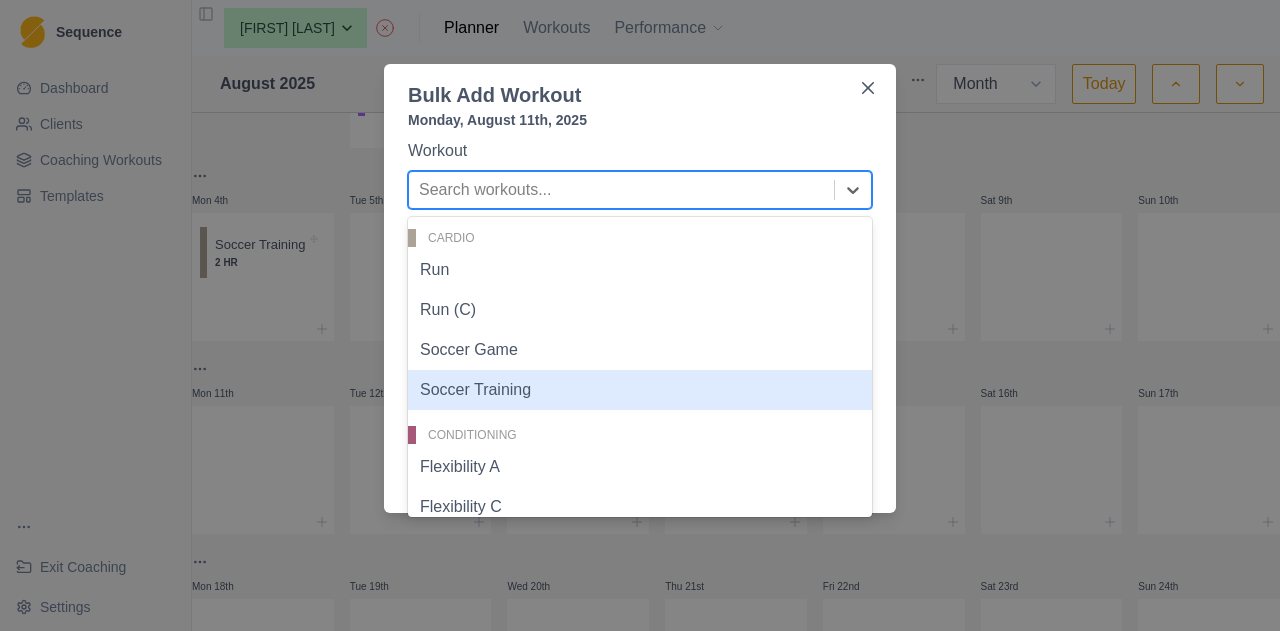click on "Soccer Training" at bounding box center (640, 390) 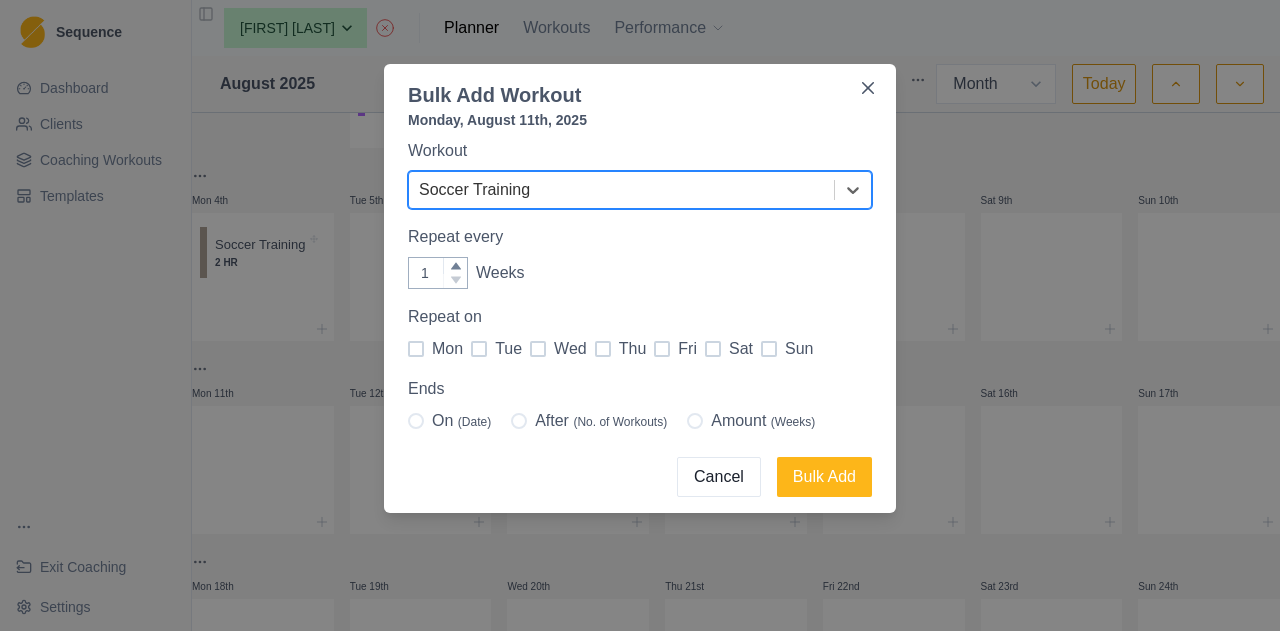 click at bounding box center [416, 349] 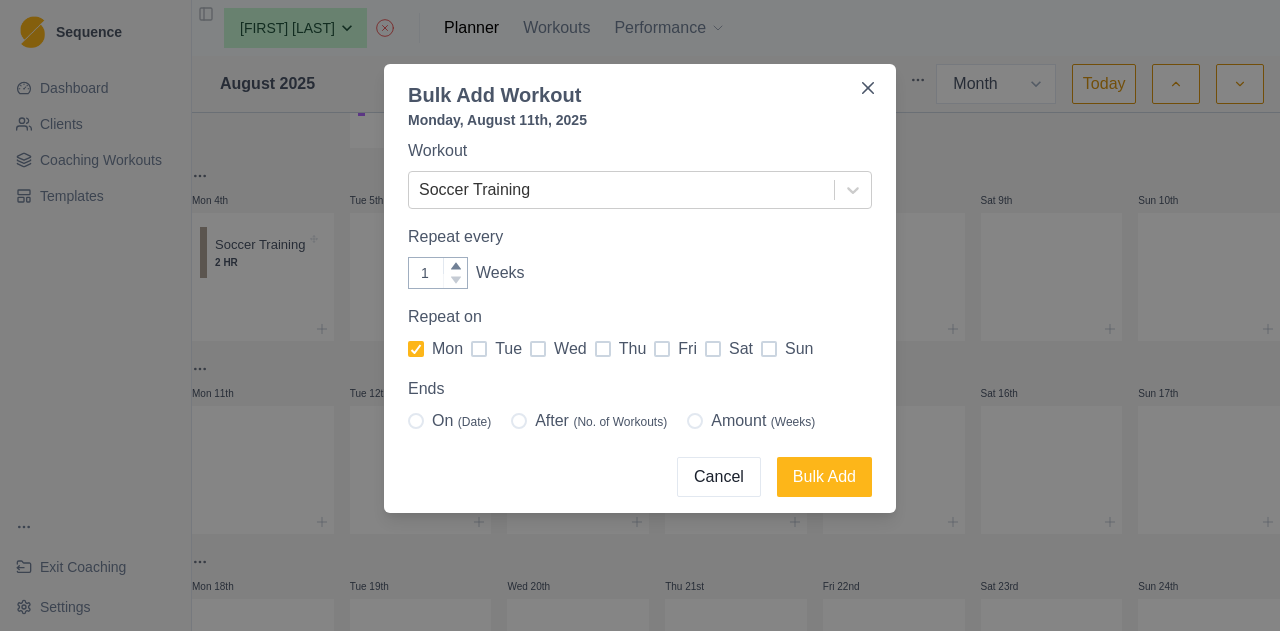 click at bounding box center [538, 349] 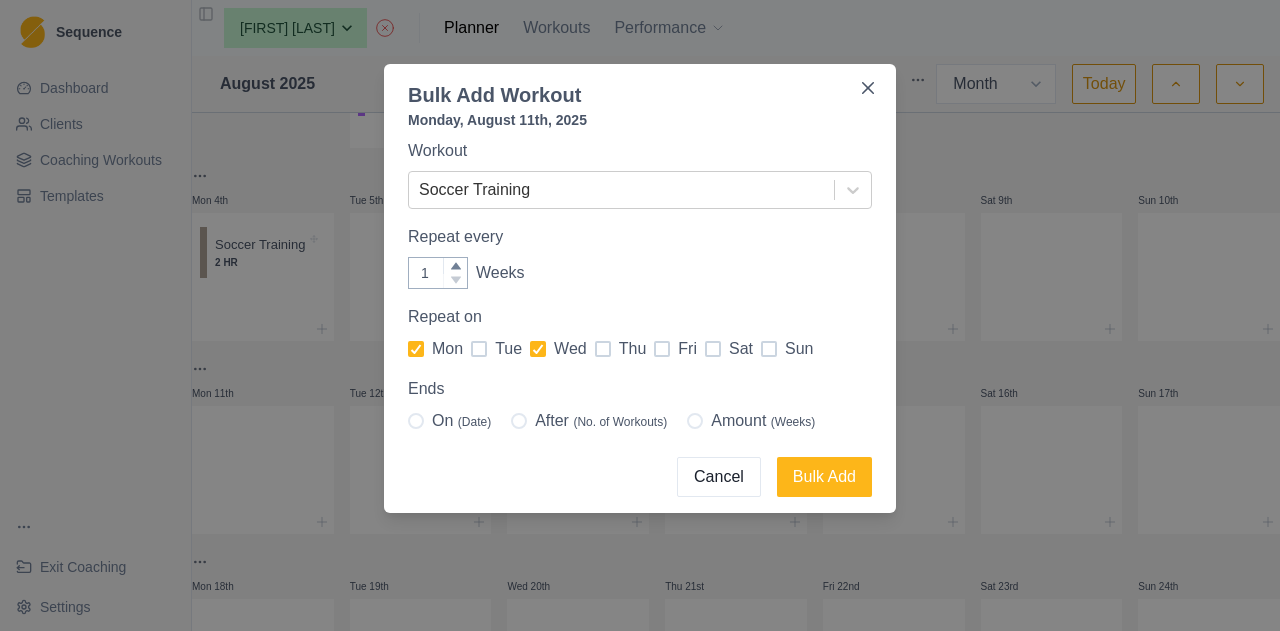 click on "(Date)" at bounding box center [474, 422] 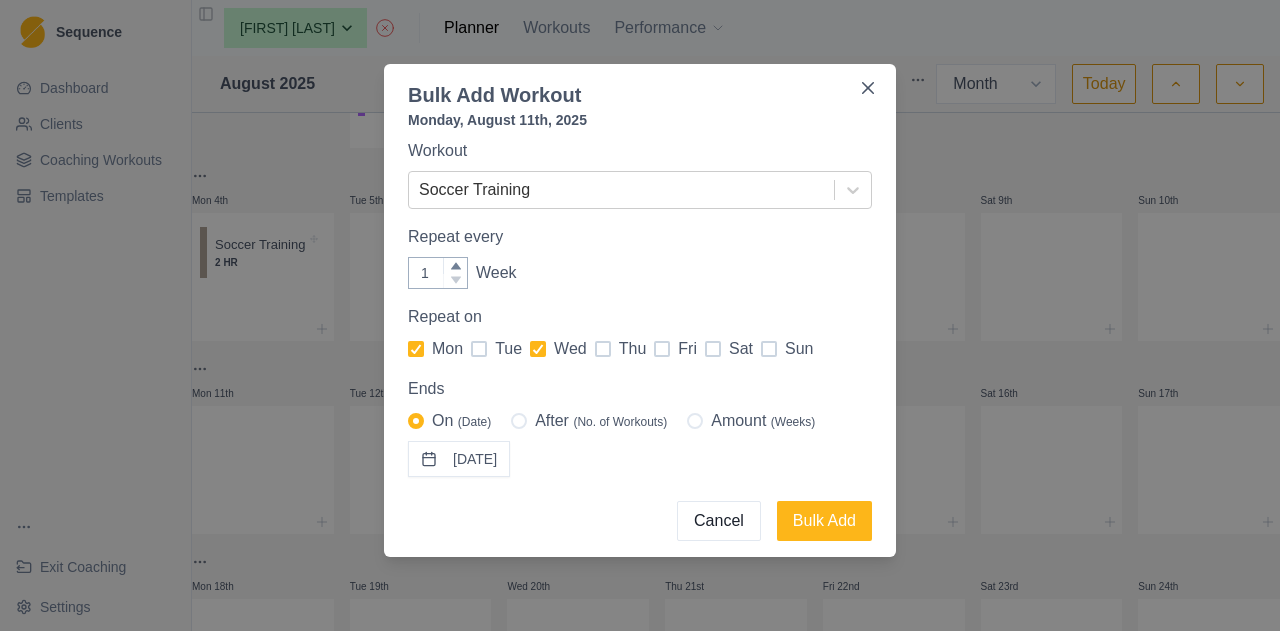 click on "29/08/2025" at bounding box center [459, 459] 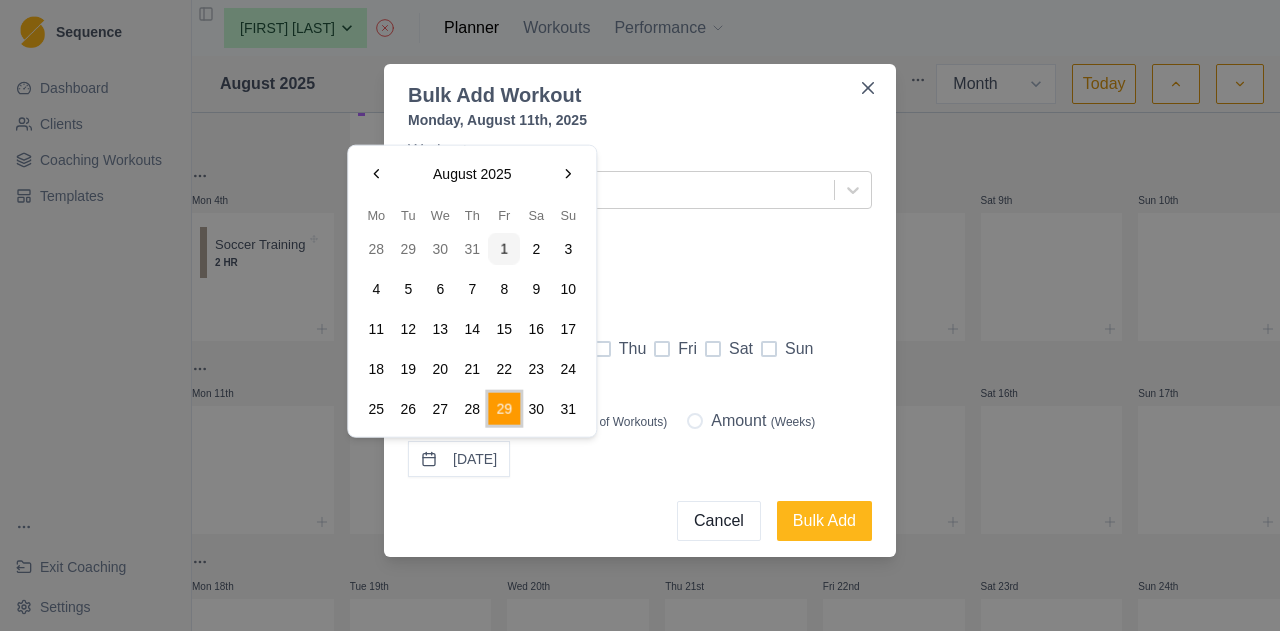 click at bounding box center [568, 174] 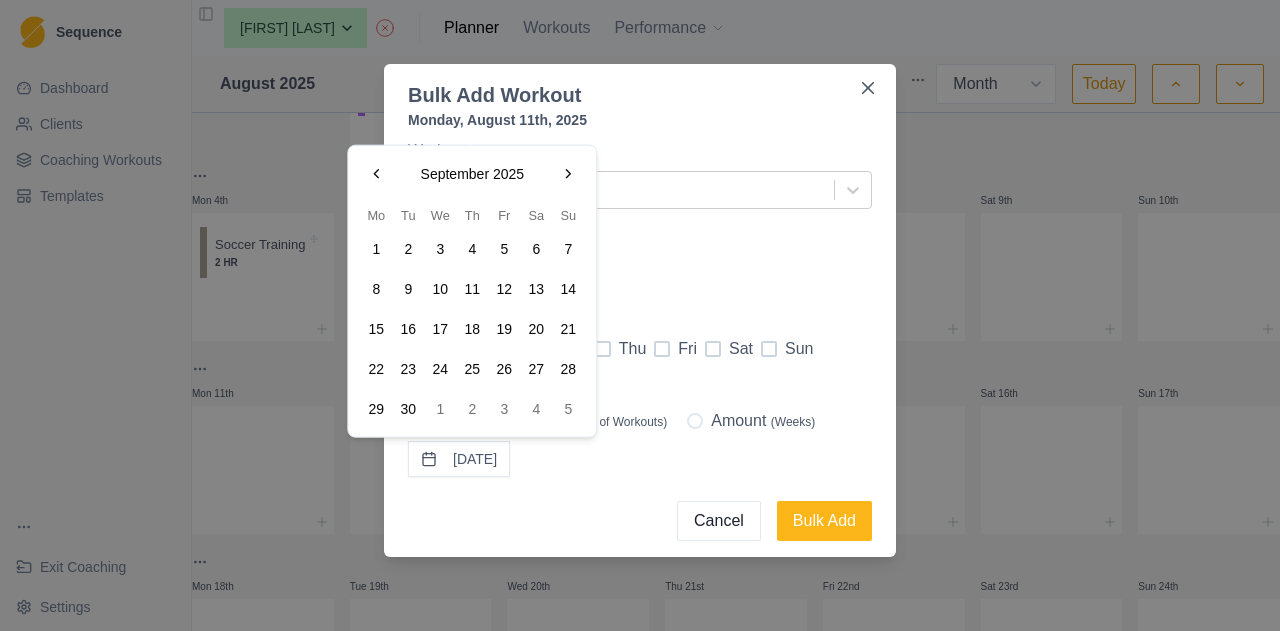 click on "21" at bounding box center [568, 329] 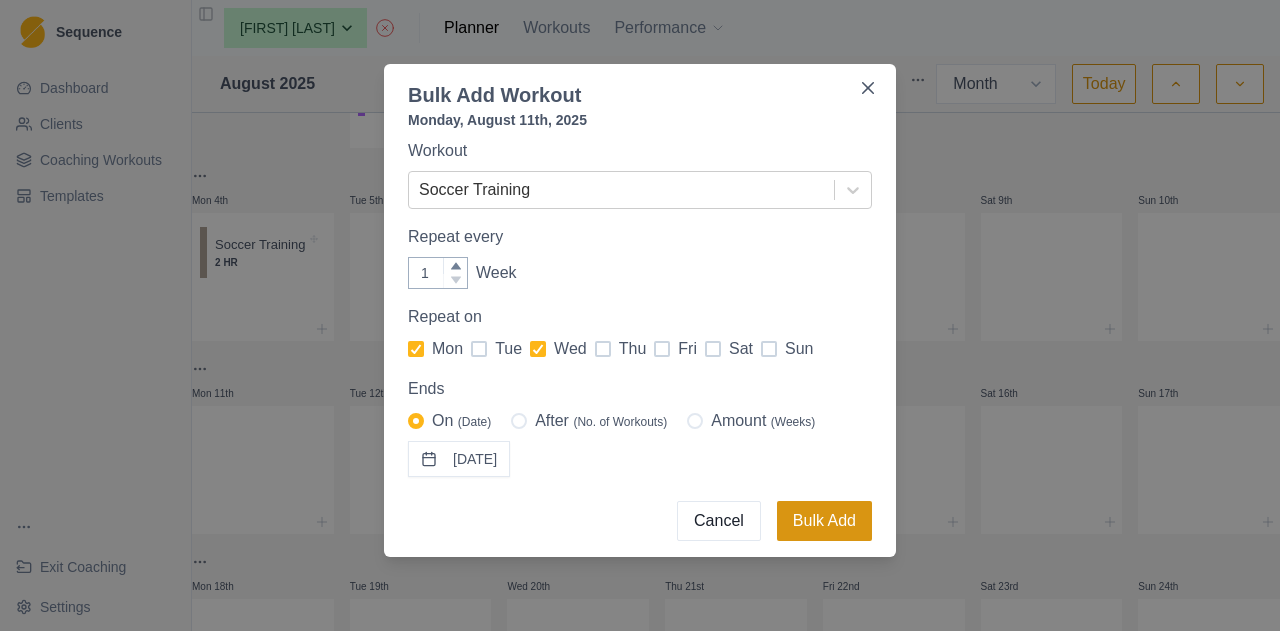 click on "Bulk Add" at bounding box center [824, 521] 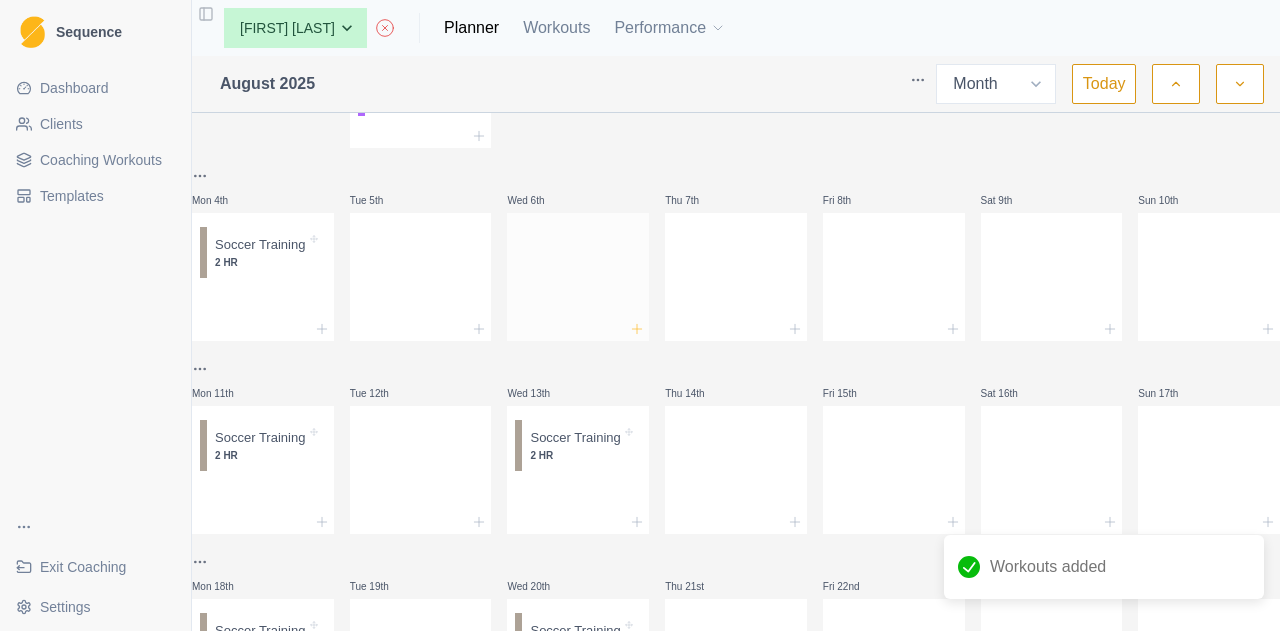 click 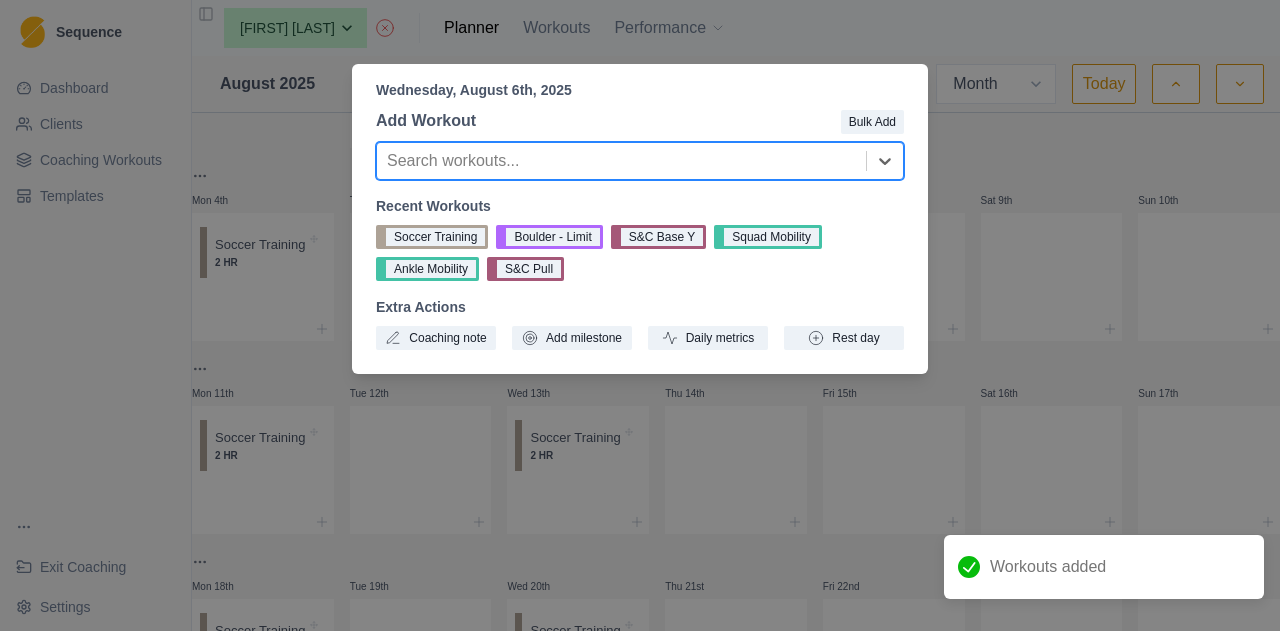click on "Recent Workouts Soccer Training  Boulder - Limit S&C Base Y Squad Mobility Ankle Mobility S&C Pull Extra Actions Coaching note Add milestone Daily metrics Rest day" at bounding box center (640, 273) 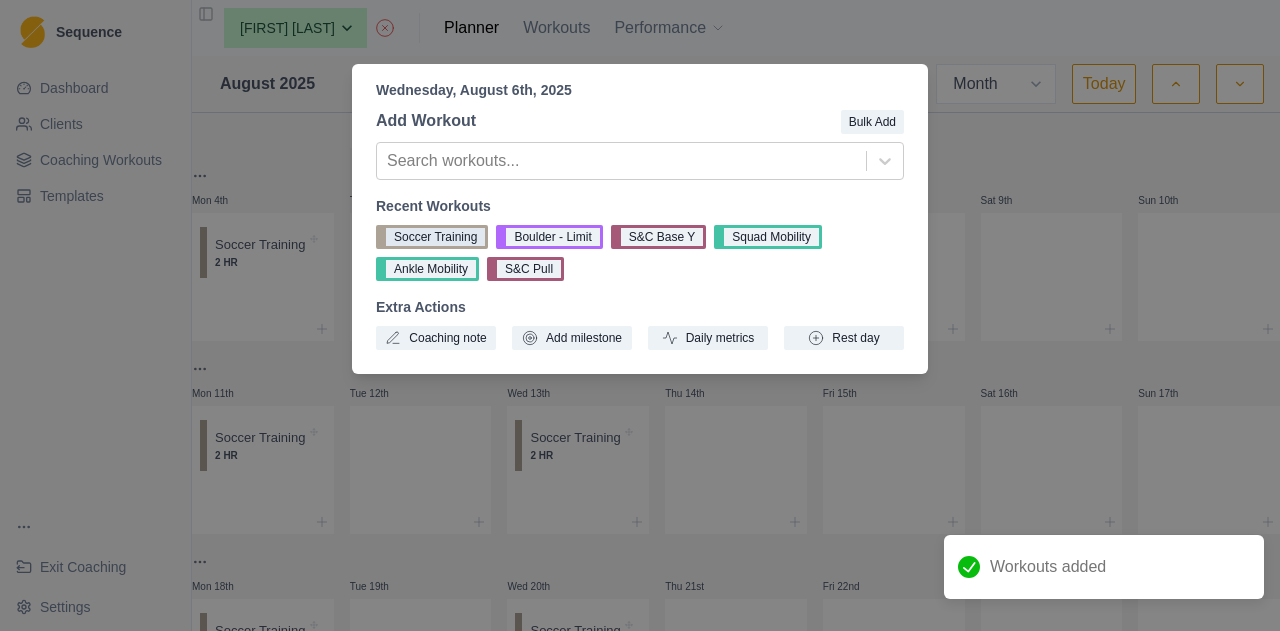click on "Soccer Training" at bounding box center [432, 237] 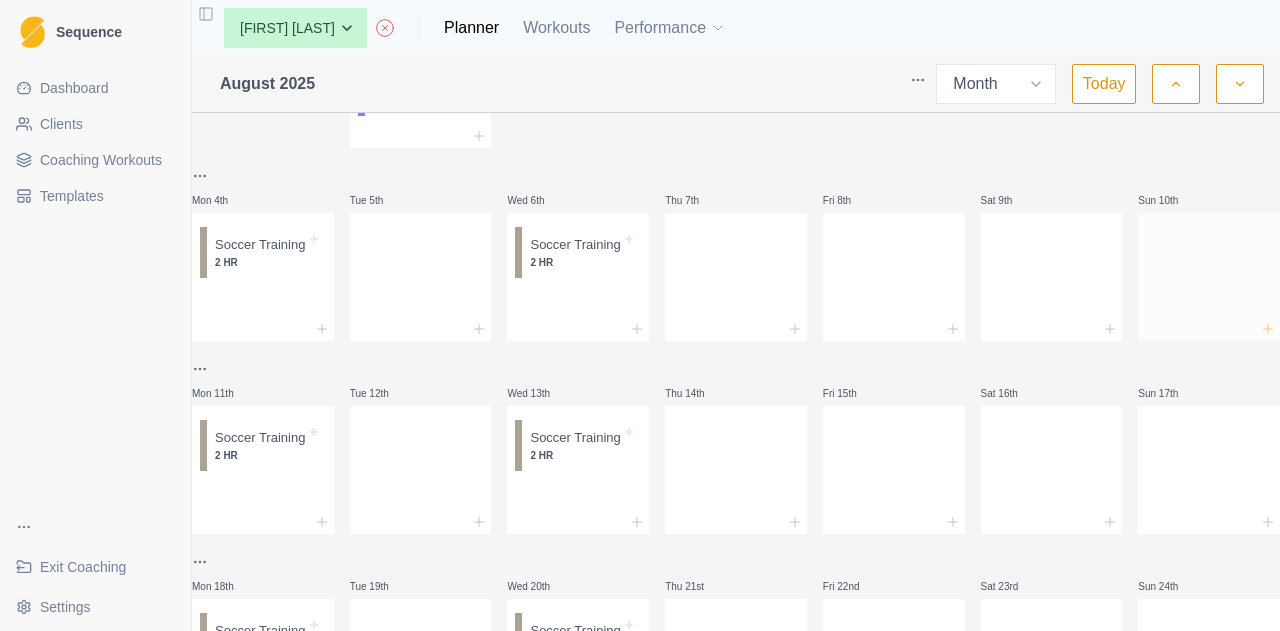 click 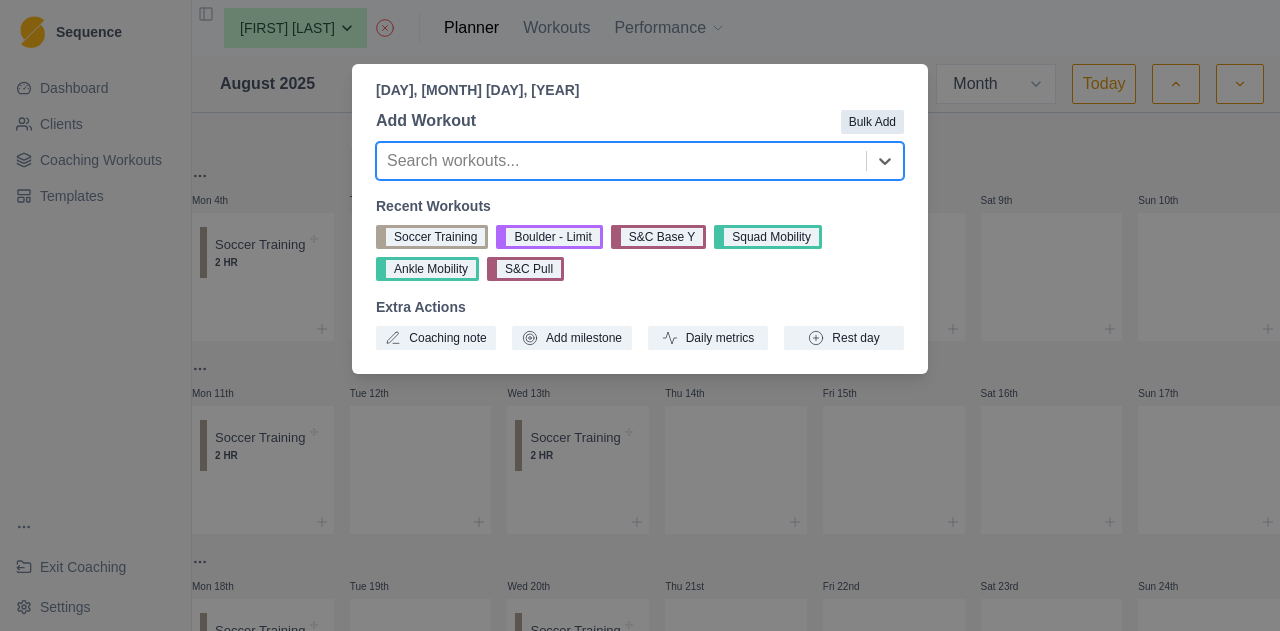 click on "Bulk Add" at bounding box center (872, 122) 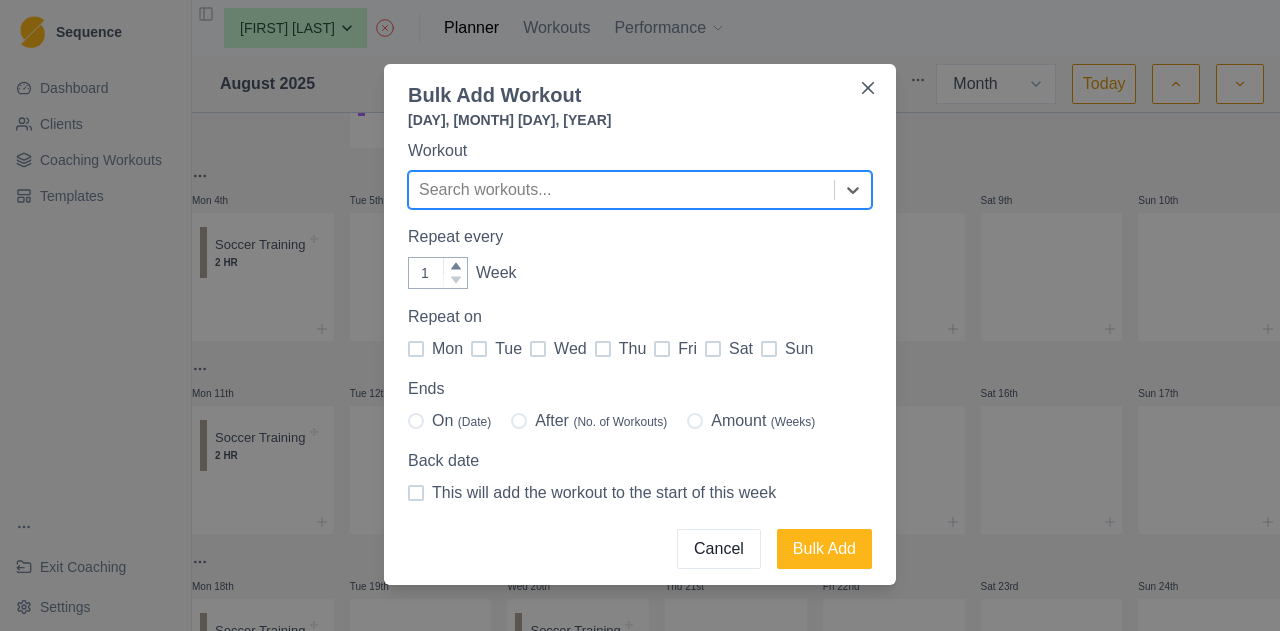 click at bounding box center [769, 349] 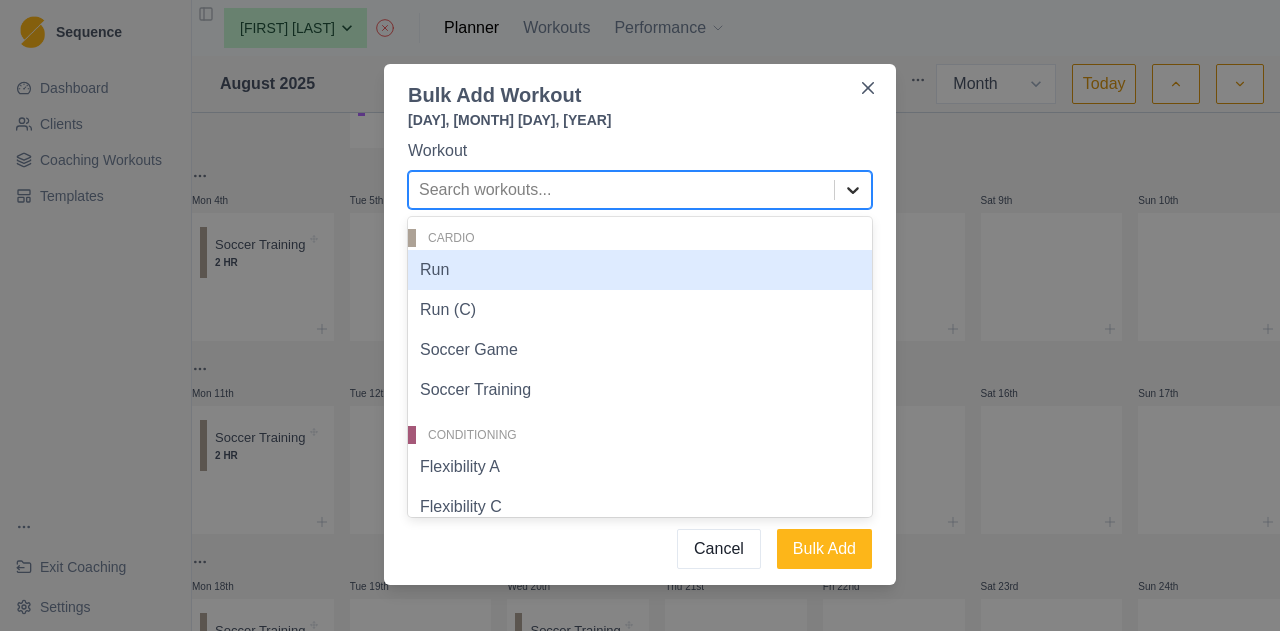click 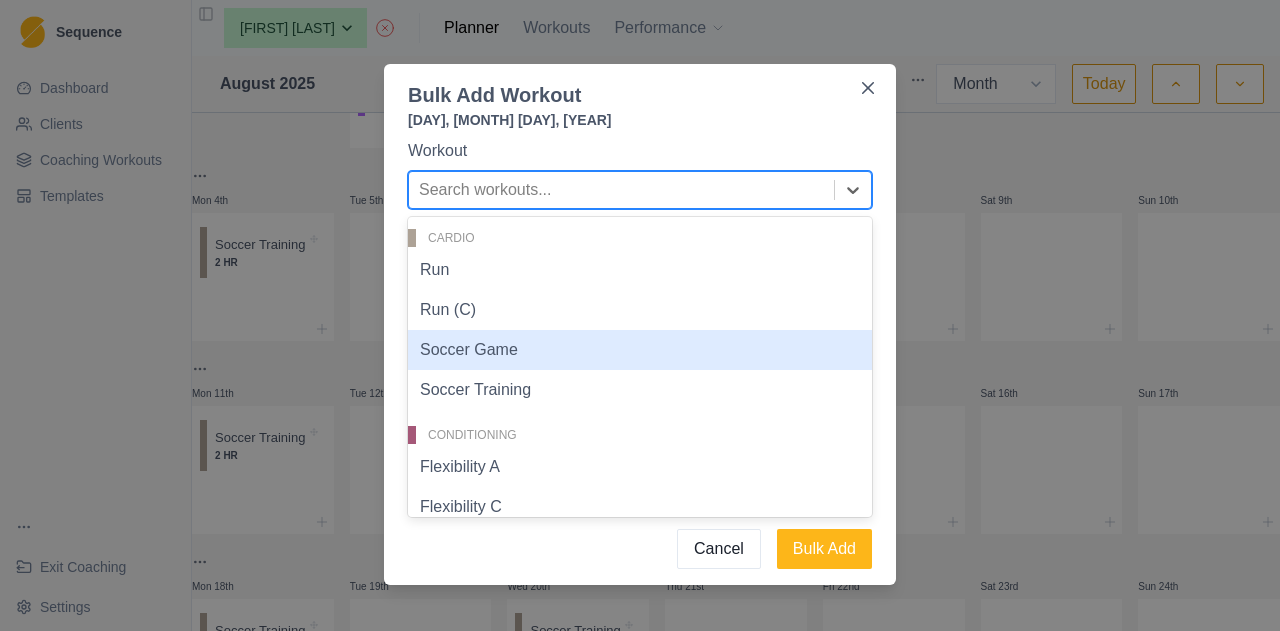 click on "Soccer Game" at bounding box center [640, 350] 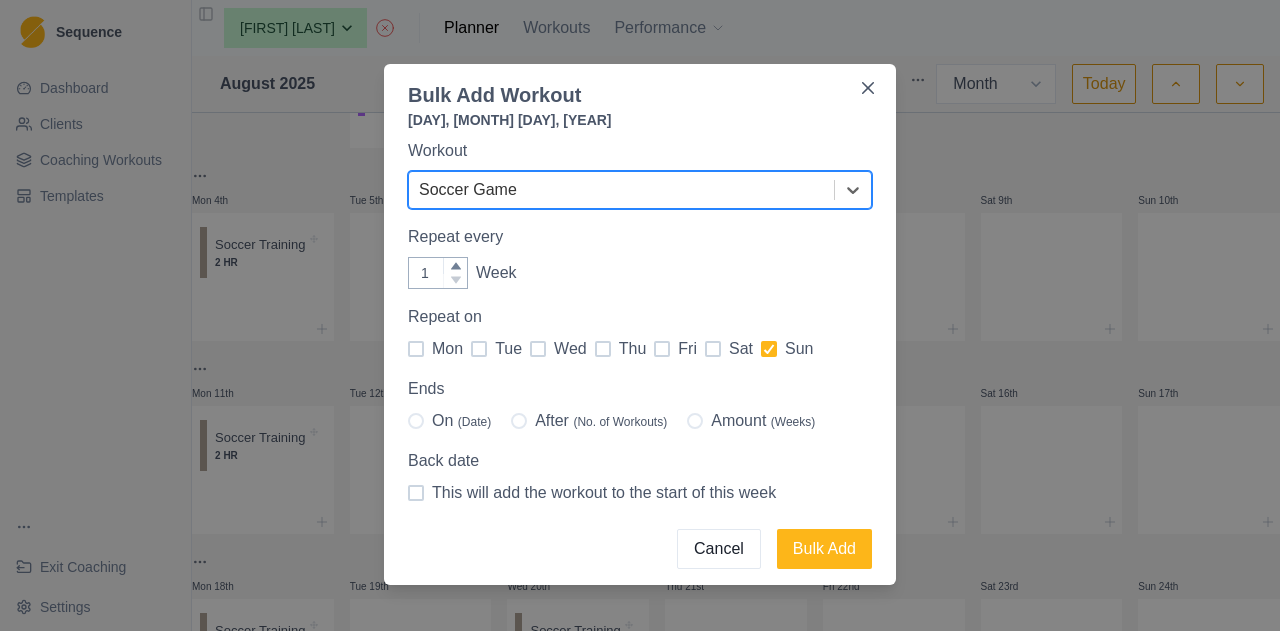 click on "On   (Date)" at bounding box center [461, 421] 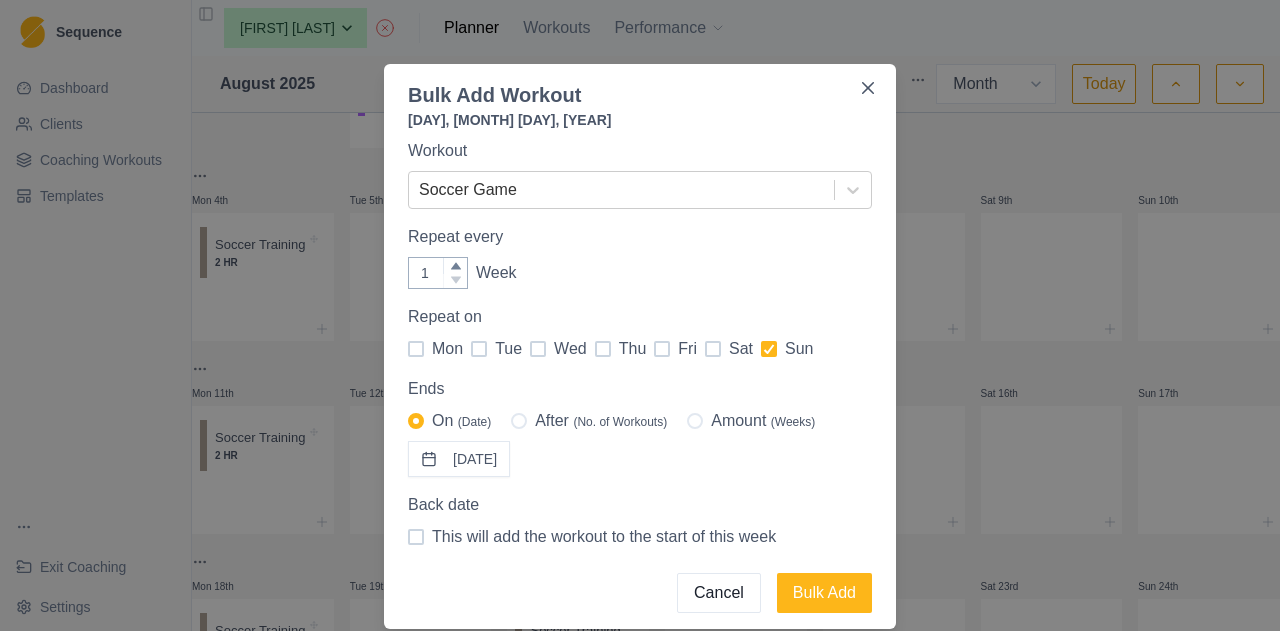 click on "29/08/2025" at bounding box center [459, 459] 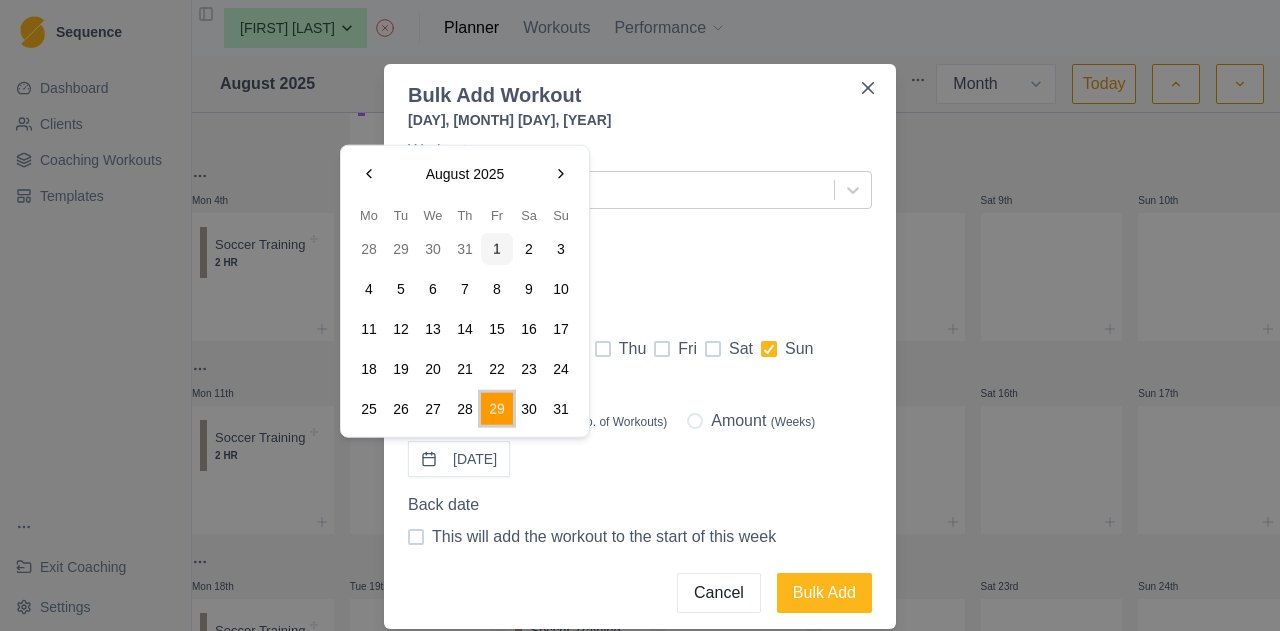 click at bounding box center (561, 174) 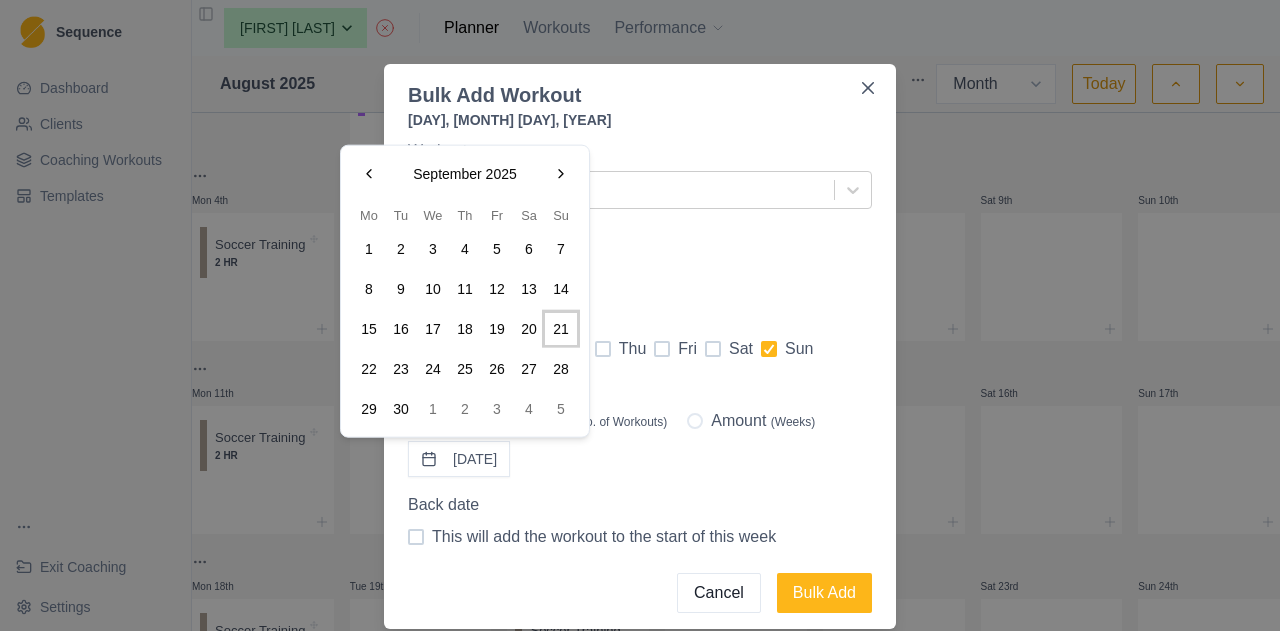 click on "21" at bounding box center (561, 329) 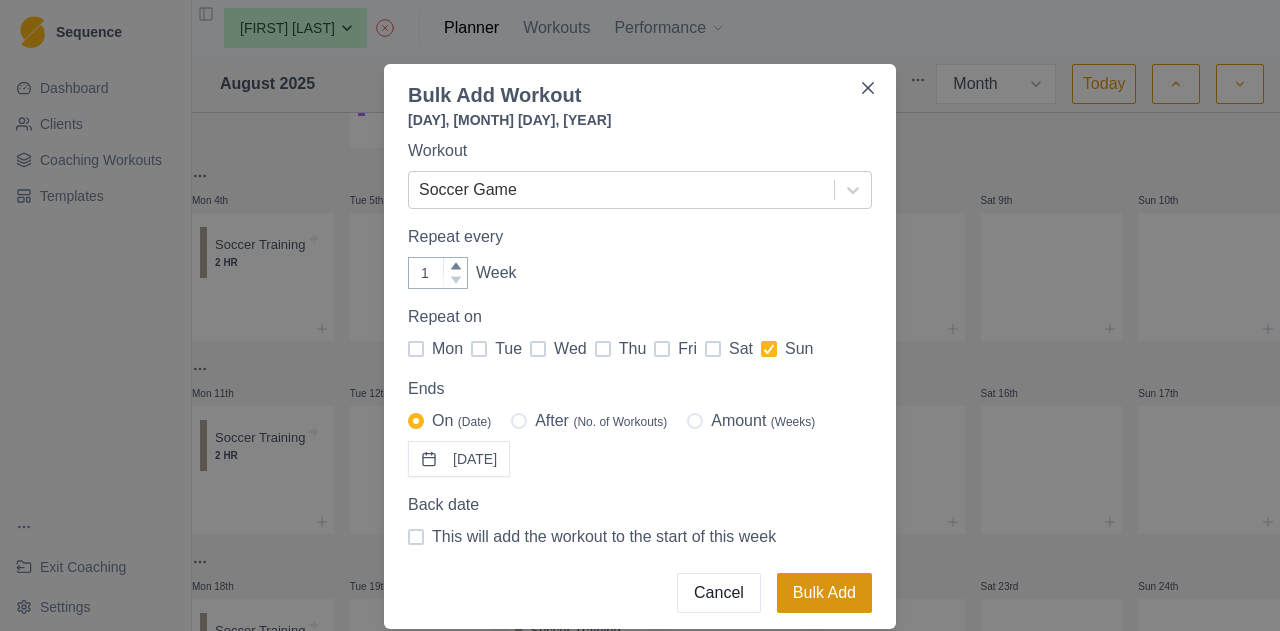 click on "Bulk Add" at bounding box center (824, 593) 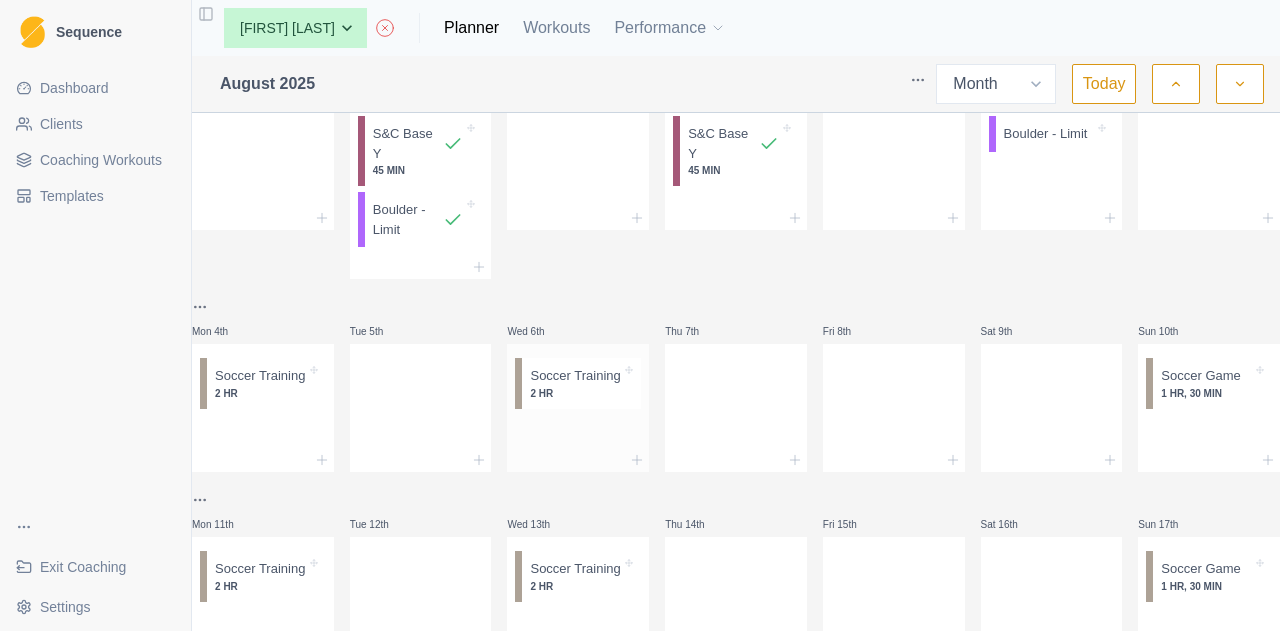 scroll, scrollTop: 100, scrollLeft: 0, axis: vertical 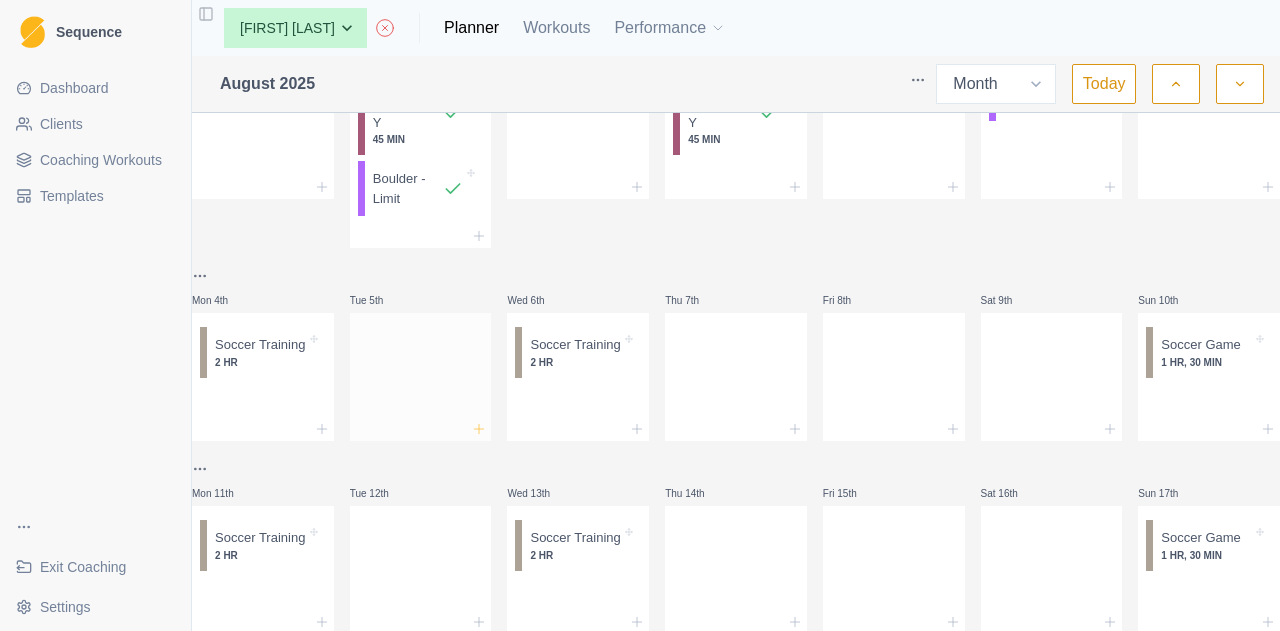 click 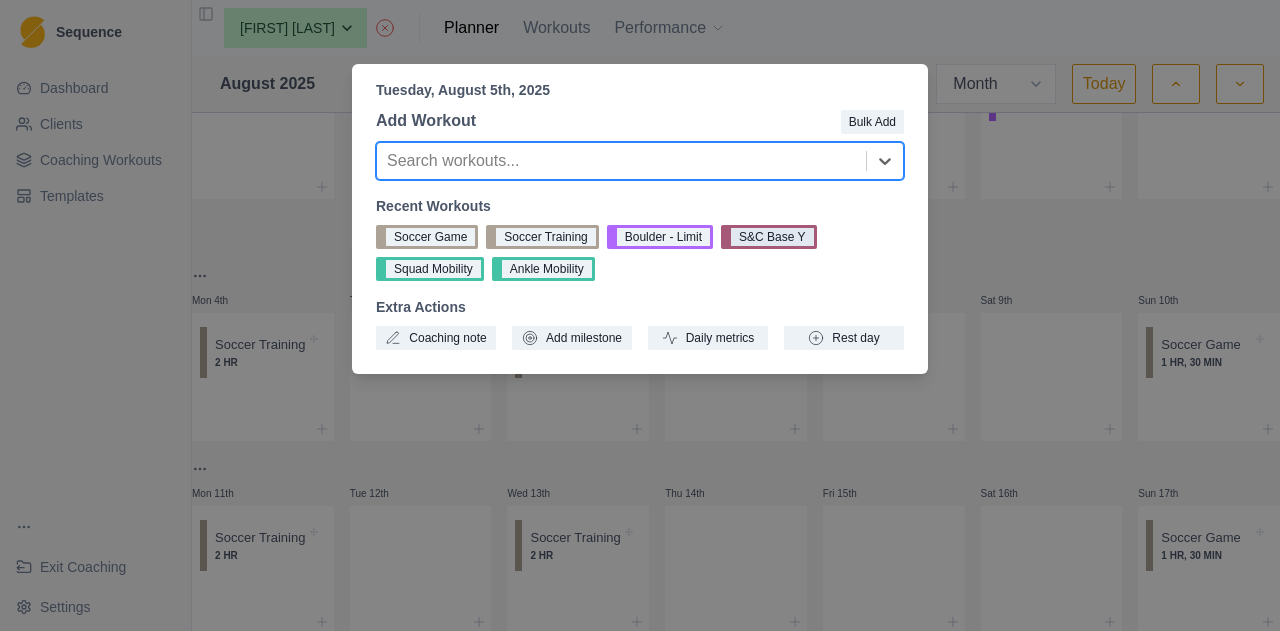 click on "S&C Base Y" at bounding box center (768, 237) 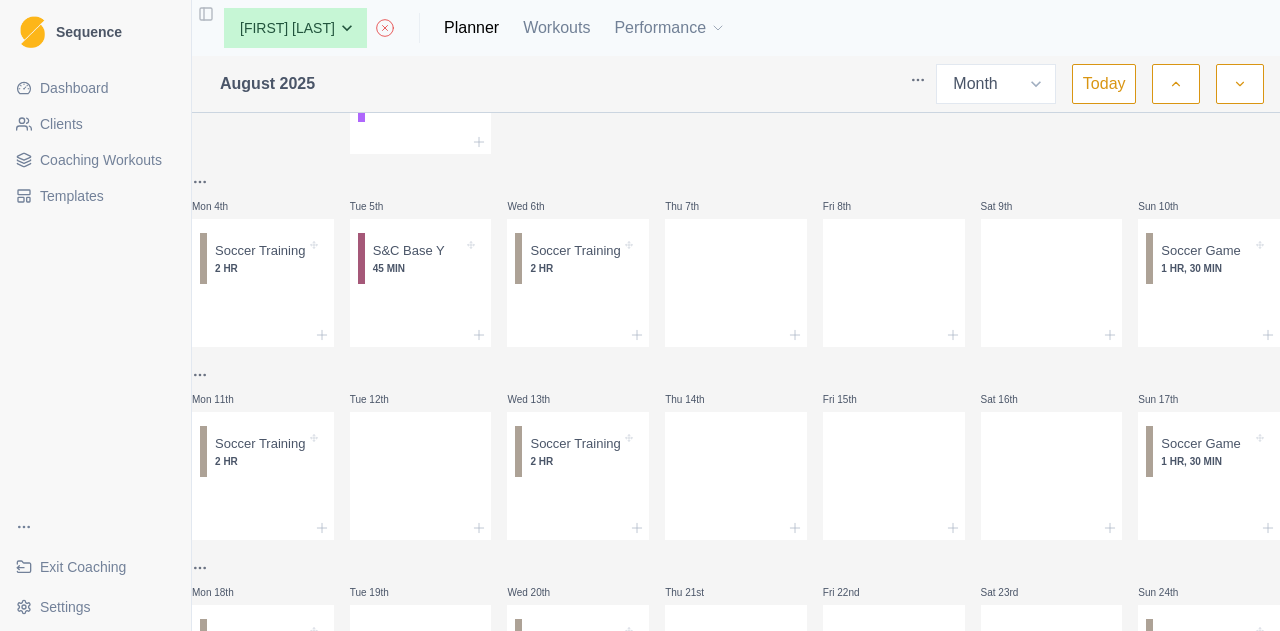 scroll, scrollTop: 300, scrollLeft: 0, axis: vertical 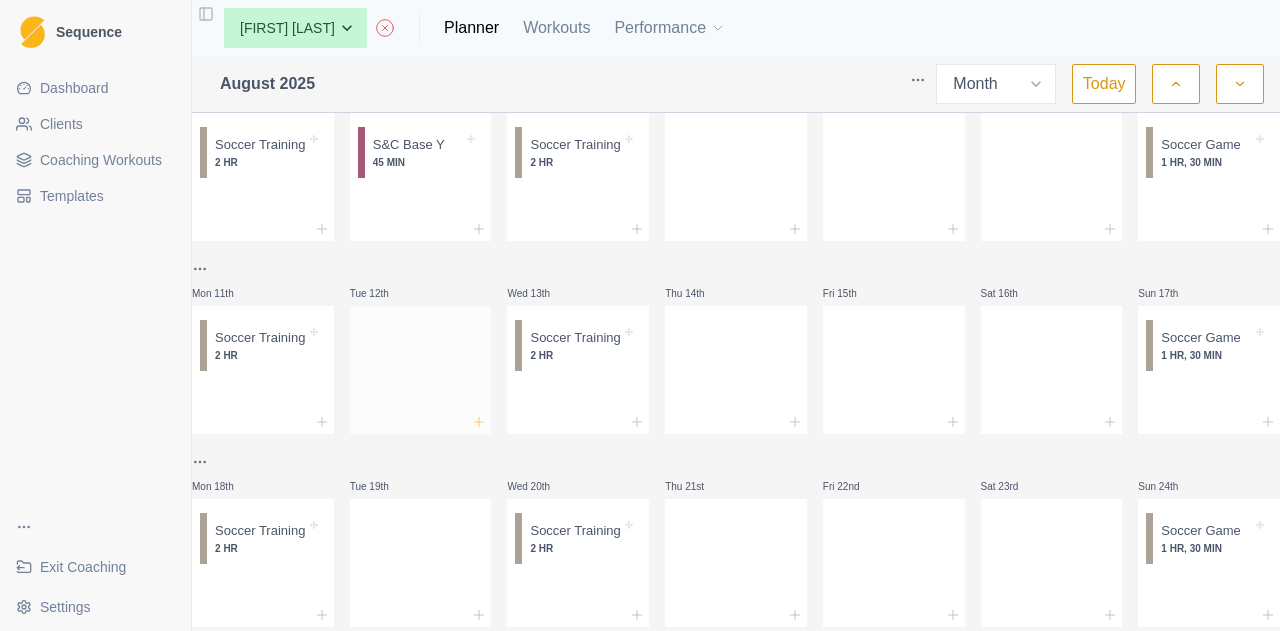 click 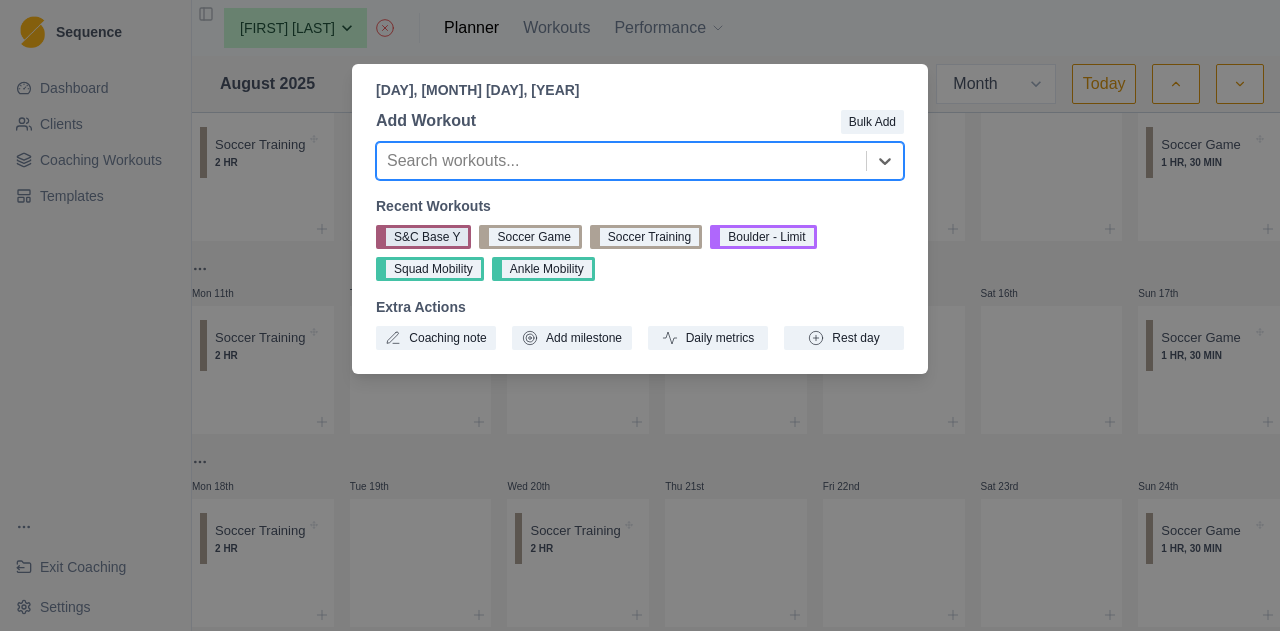 click on "S&C Base Y" at bounding box center [423, 237] 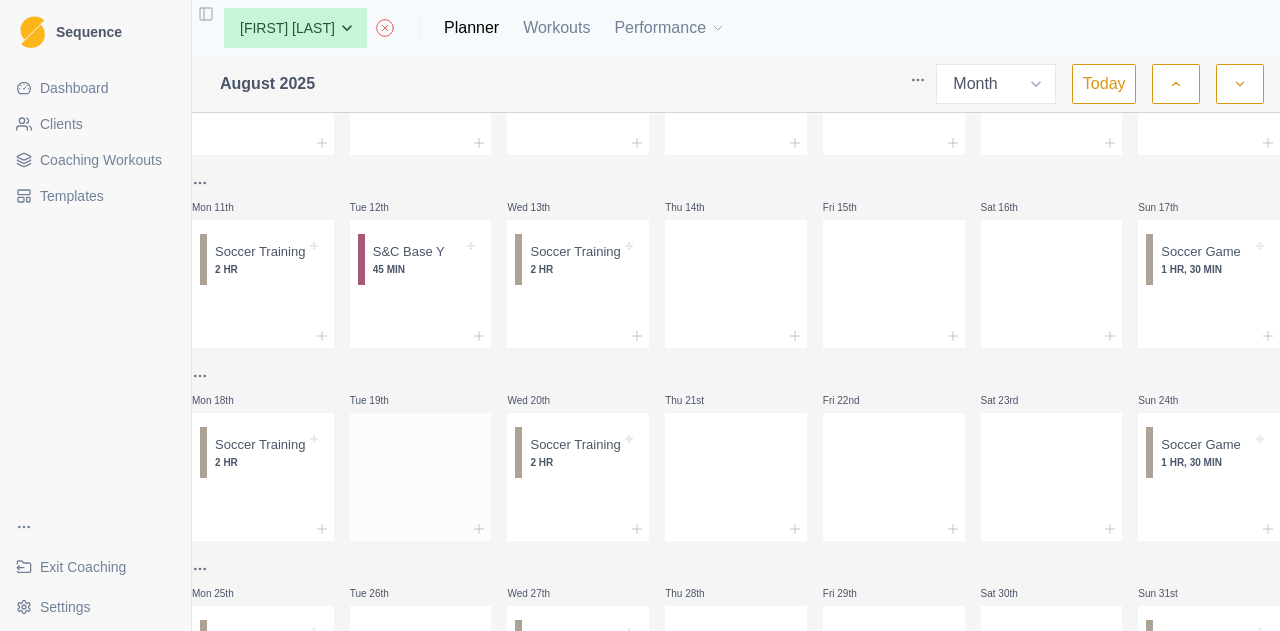 scroll, scrollTop: 500, scrollLeft: 0, axis: vertical 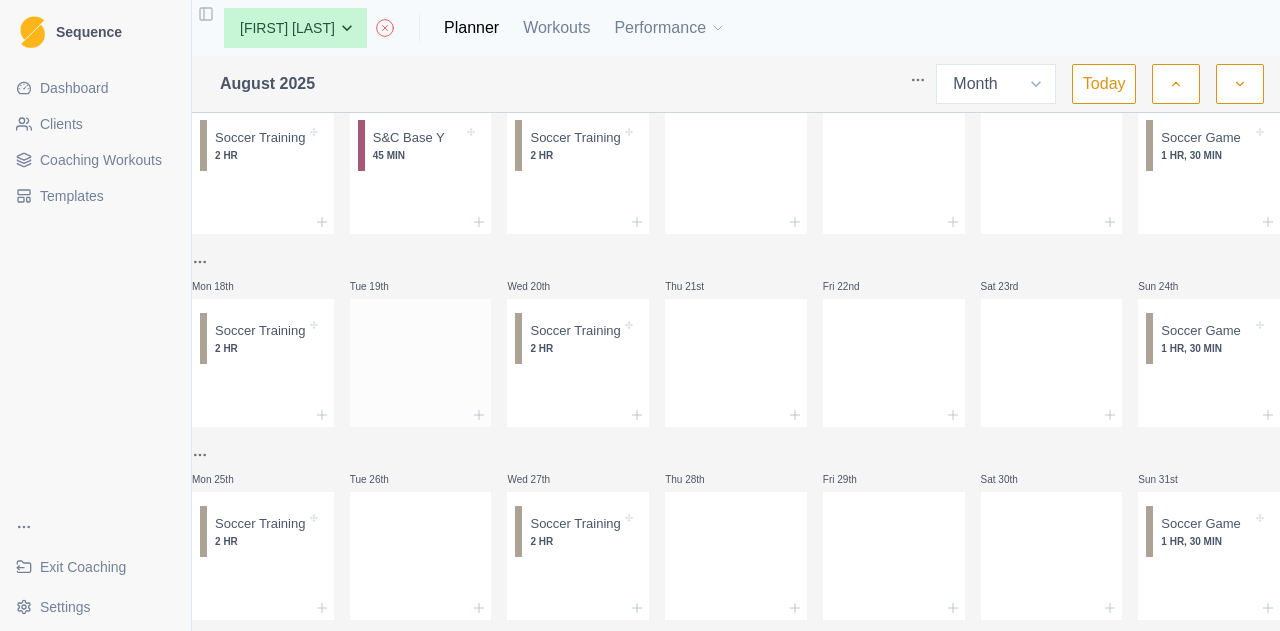 click at bounding box center (421, 415) 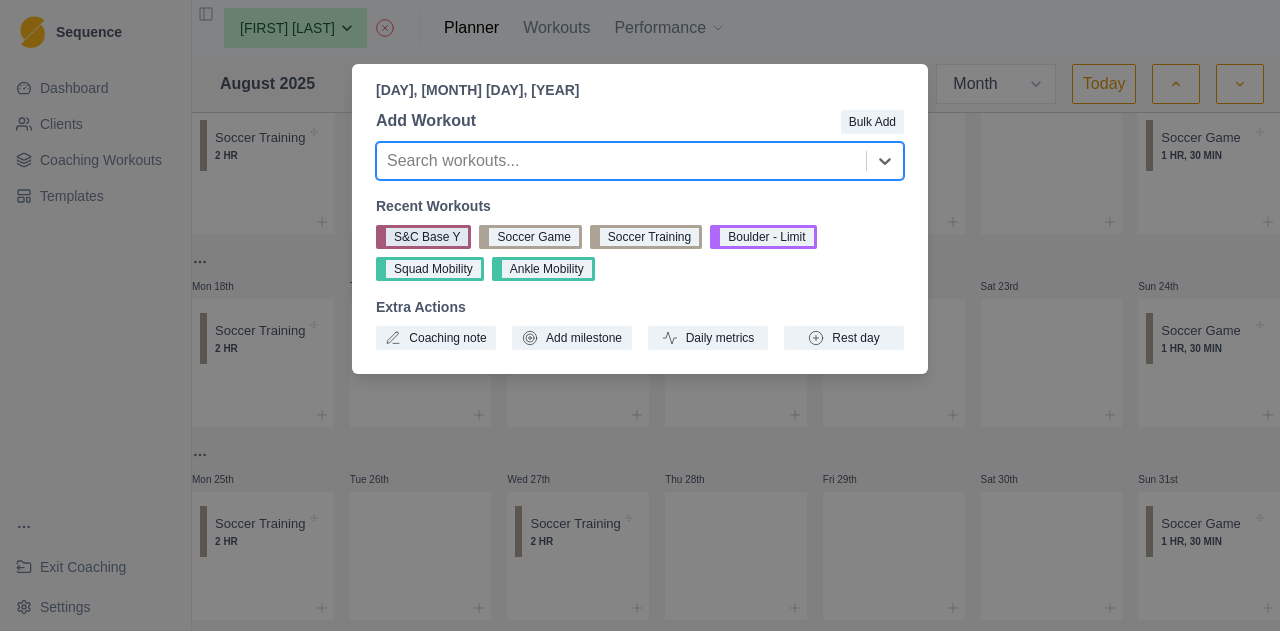 click on "S&C Base Y" at bounding box center (423, 237) 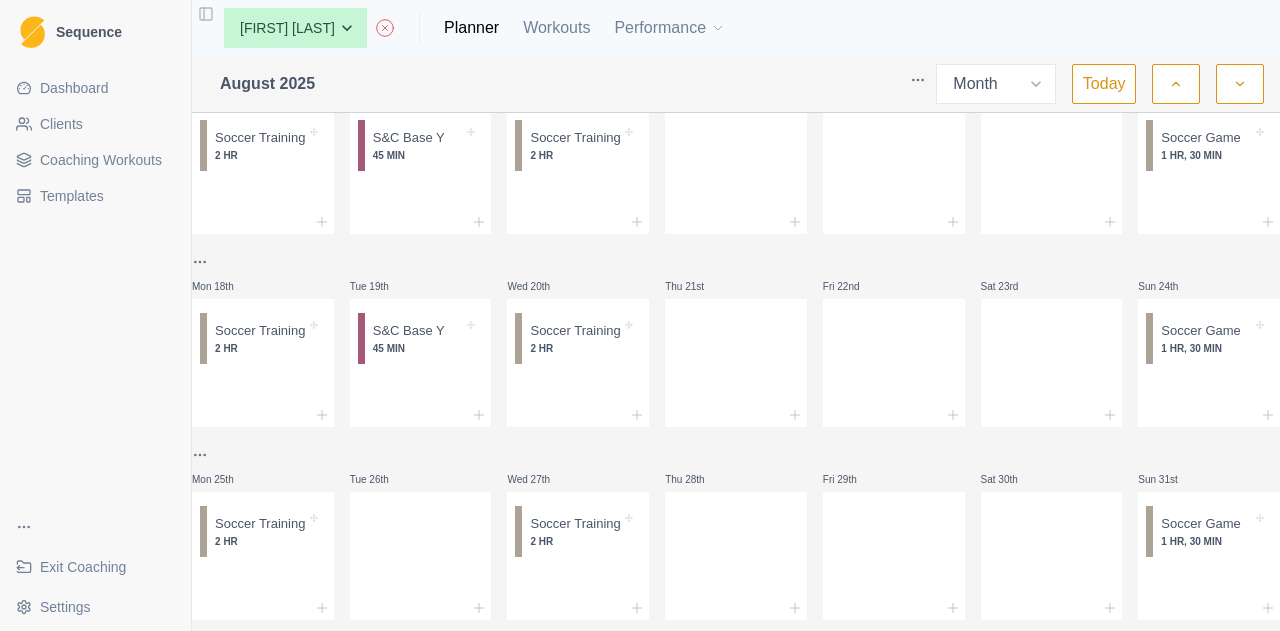 scroll, scrollTop: 547, scrollLeft: 0, axis: vertical 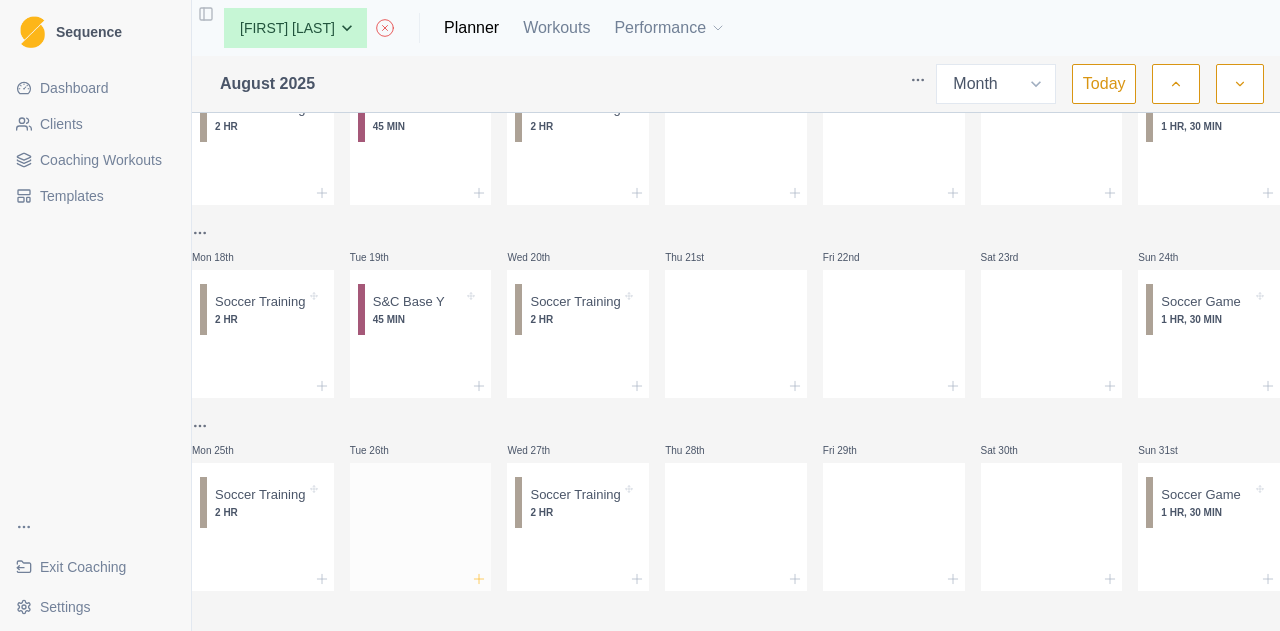click 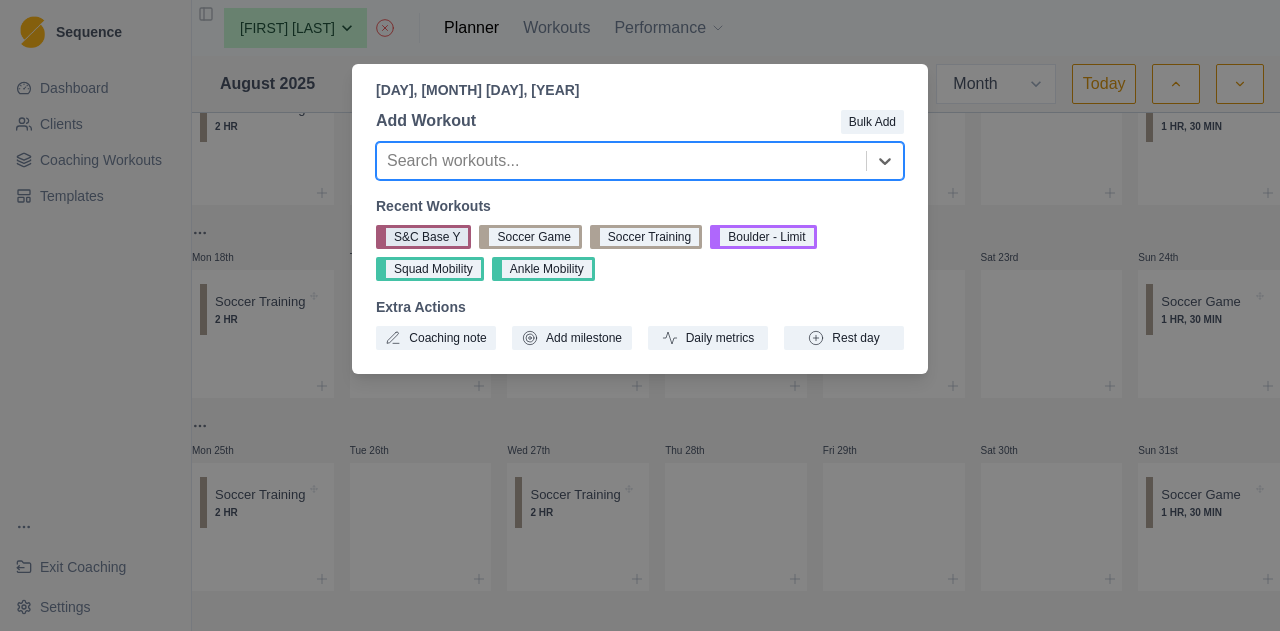 click on "S&C Base Y" at bounding box center [423, 237] 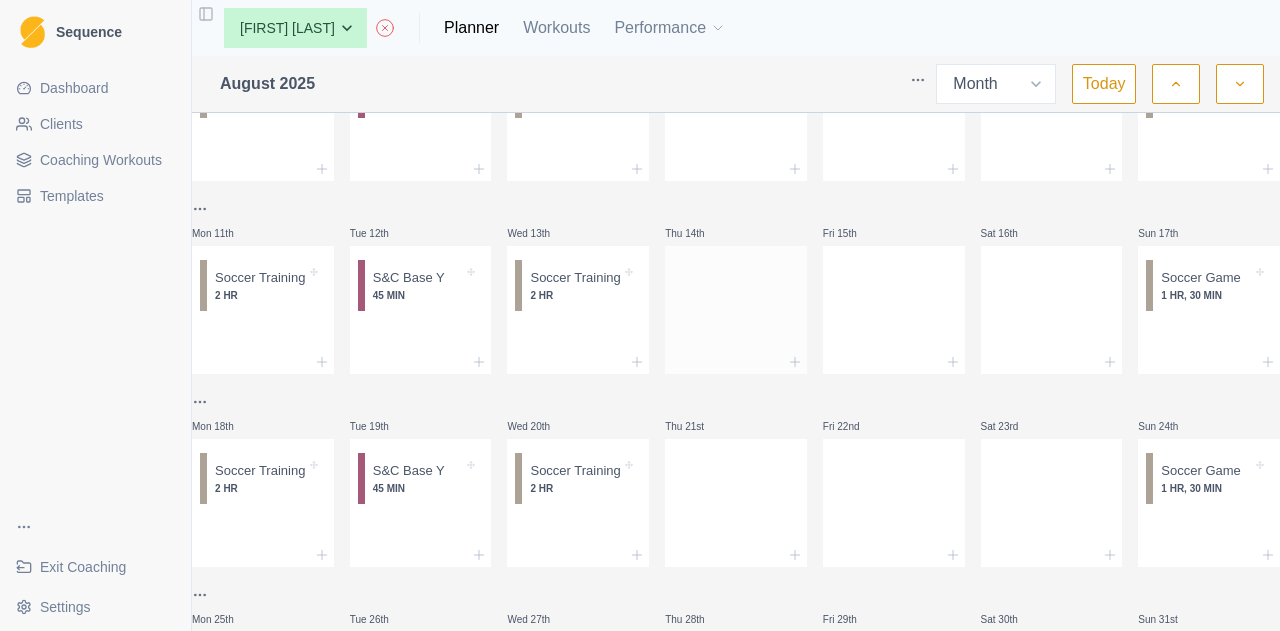 scroll, scrollTop: 247, scrollLeft: 0, axis: vertical 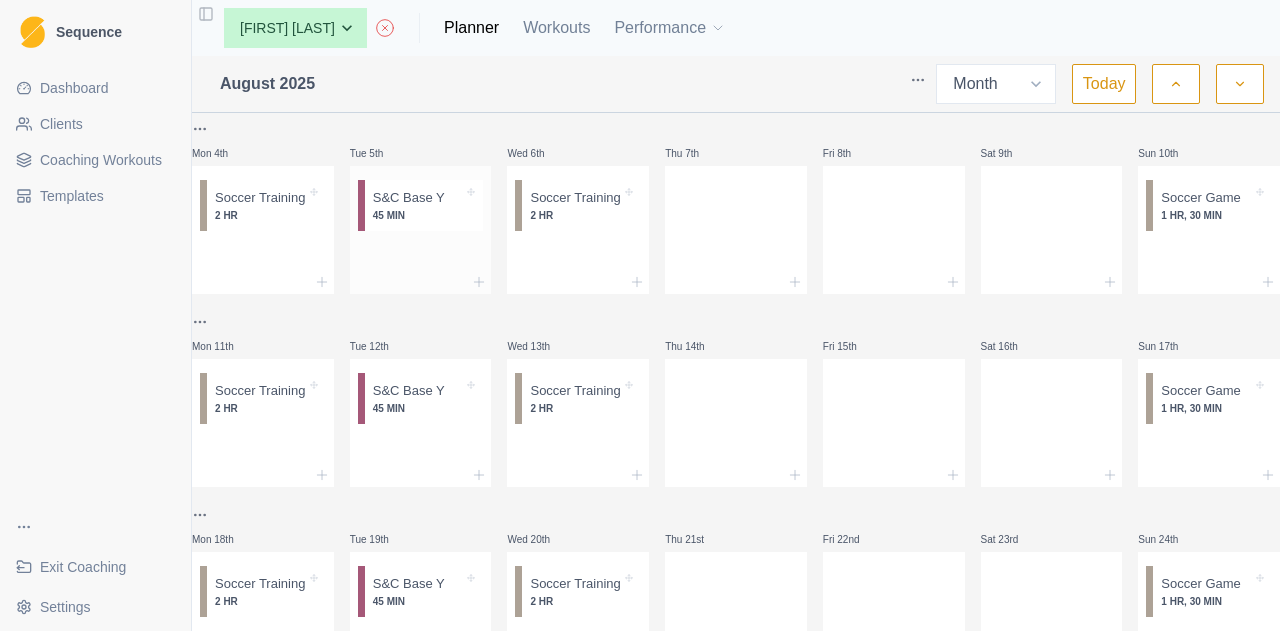 click on "45 MIN" at bounding box center [418, 215] 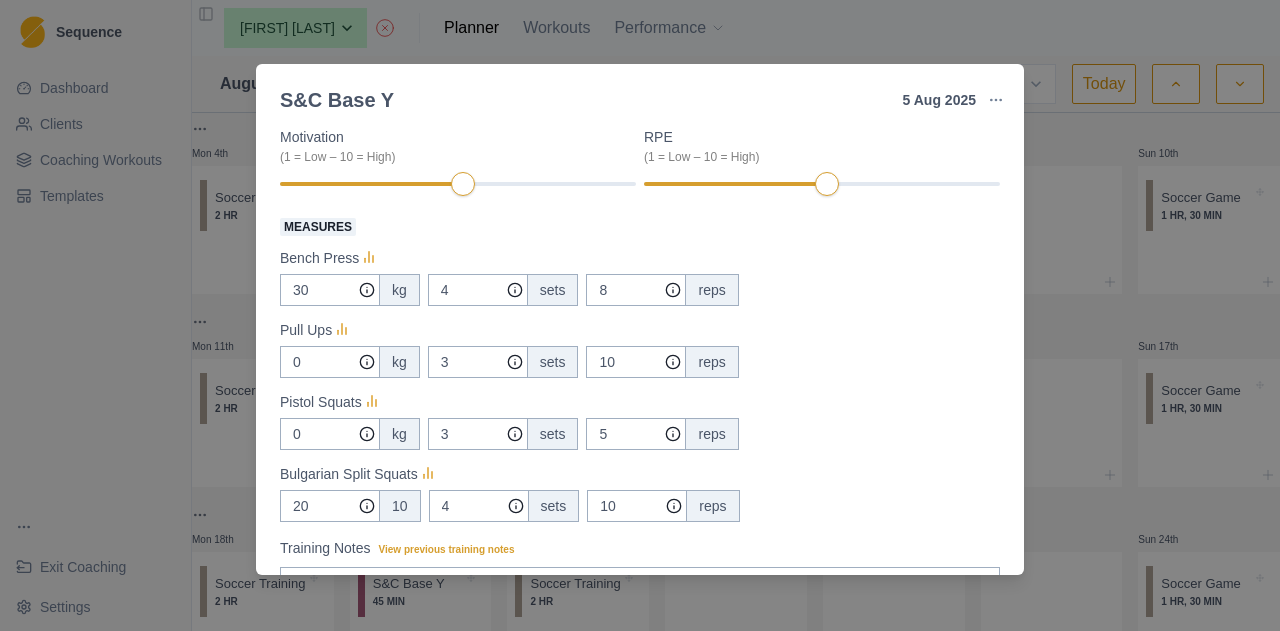 scroll, scrollTop: 300, scrollLeft: 0, axis: vertical 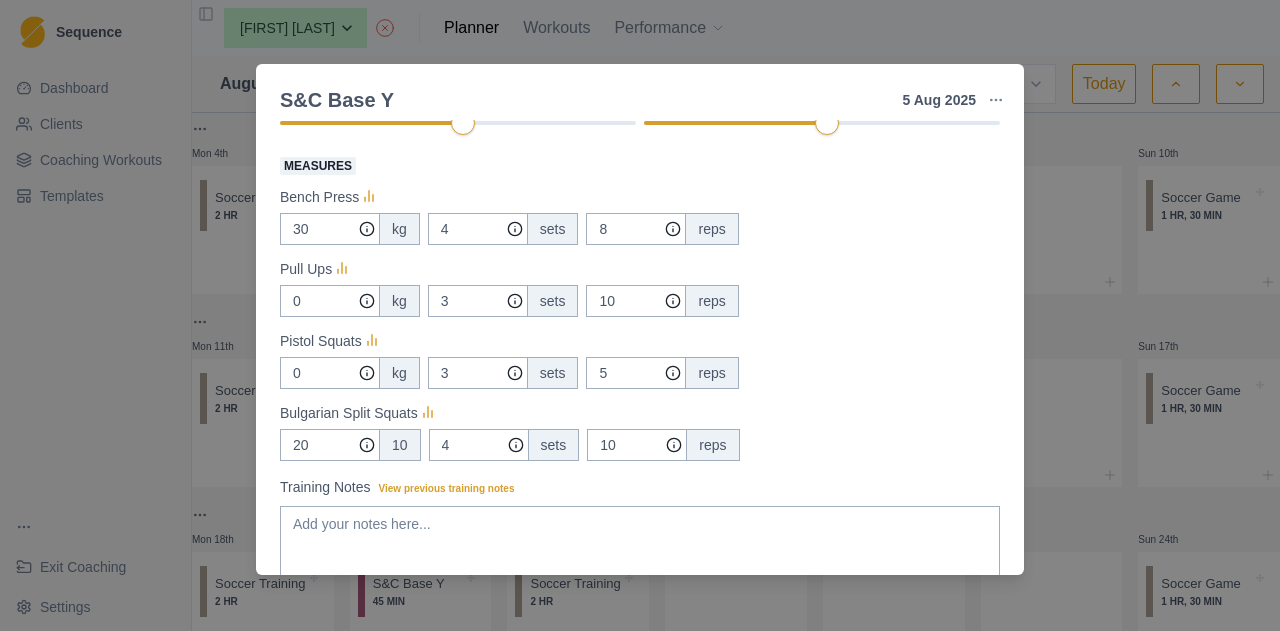 click on "S&C Base Y 5 Aug 2025 Link To Goal View Workout Metrics Edit Original Workout Reschedule Workout Remove From Schedule Conditioning Duration:  45 MIN Pull ups, Bench Press, Bulgarian Split Squats & Pistol Squats
3 minute rest between sets.  Actual Workout Duration 45 minutes Performance (1 = Low – 10 = High) Feeling (1 = Low – 10 = High) Motivation (1 = Low – 10 = High) RPE (1 = Low – 10 = High) Measures Bench Press 30 kg 4 sets 8 reps Pull Ups 0 kg 3 sets 10 reps Pistol Squats 0 kg 3 sets 5 reps Bulgarian Split Squats 20 10 4 sets 10 reps Training Notes View previous training notes Mark as Incomplete Complete Workout" at bounding box center (640, 315) 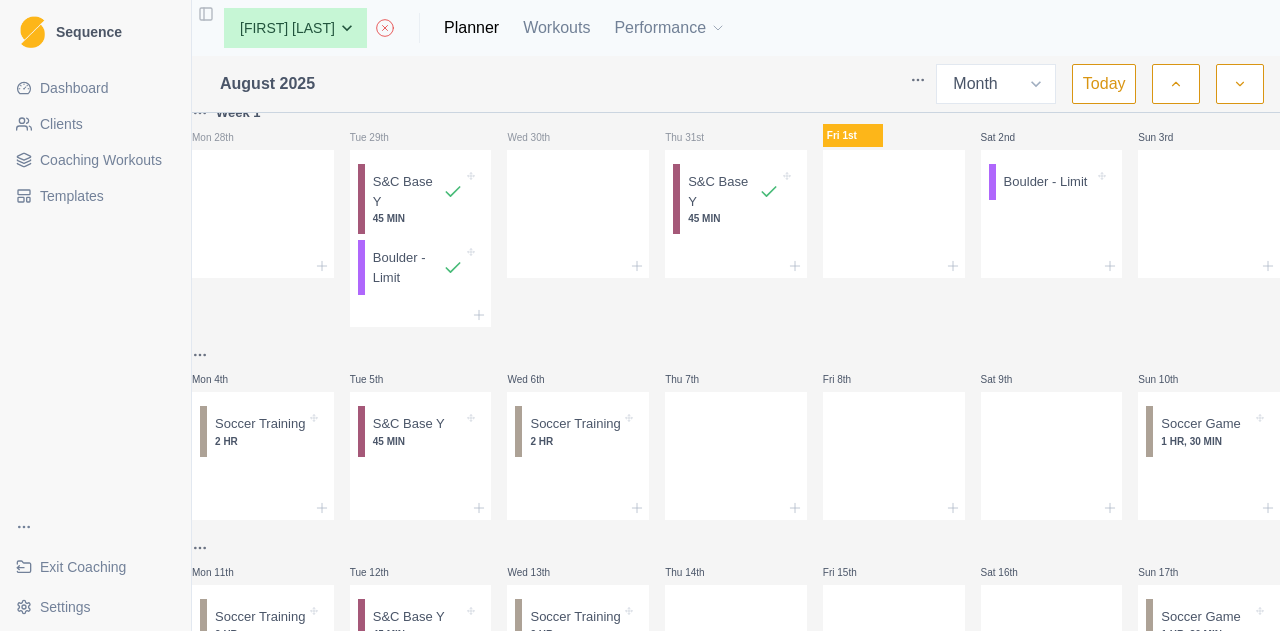 scroll, scrollTop: 0, scrollLeft: 0, axis: both 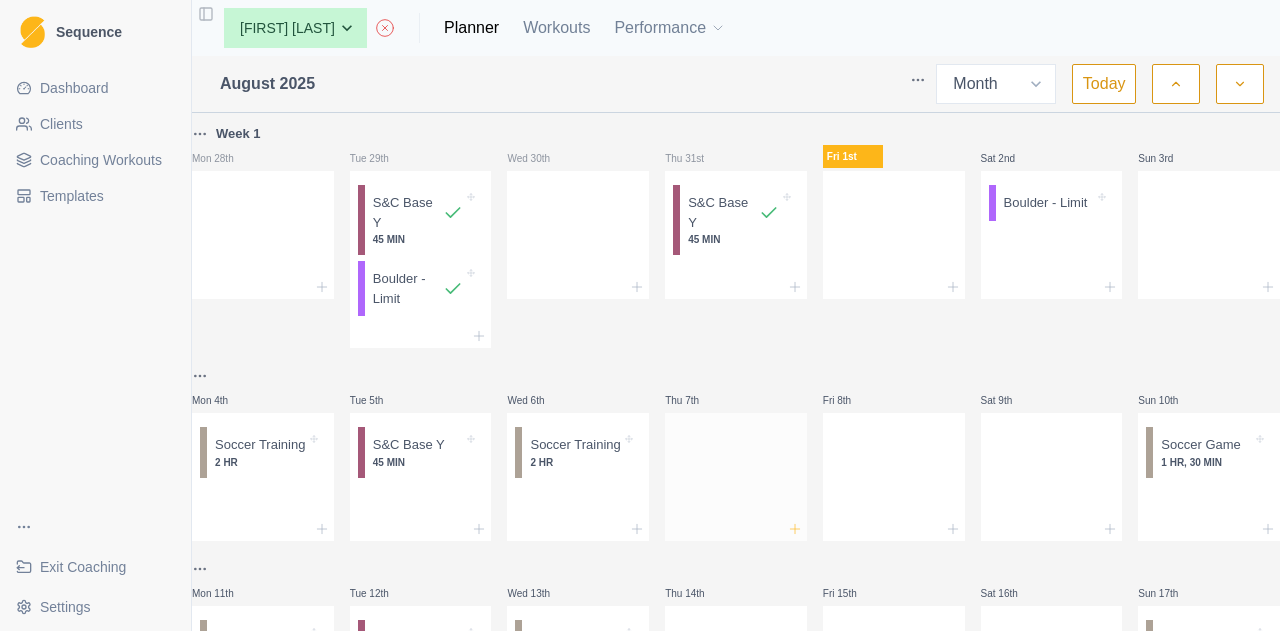 click 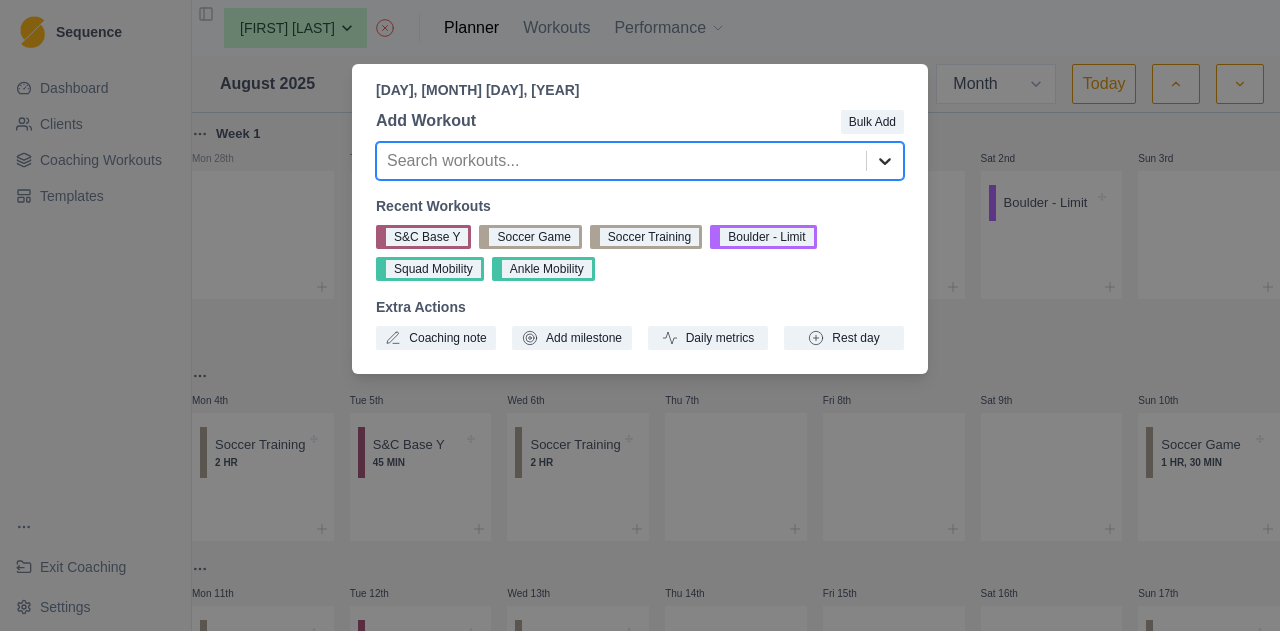 click 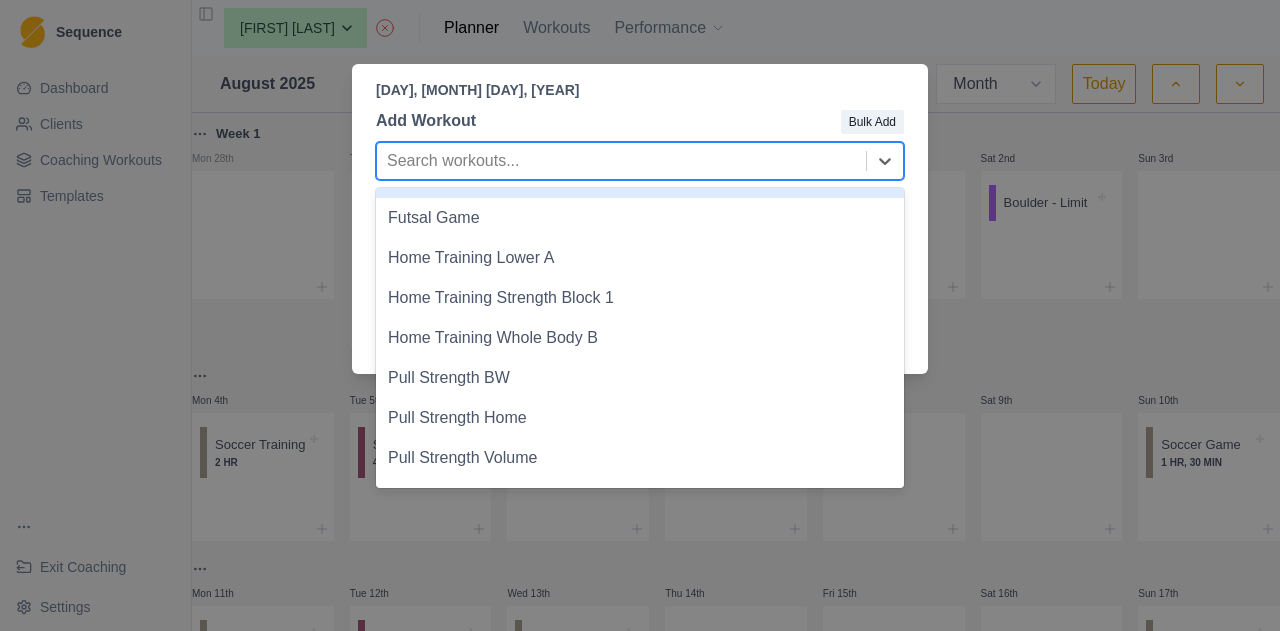 scroll, scrollTop: 500, scrollLeft: 0, axis: vertical 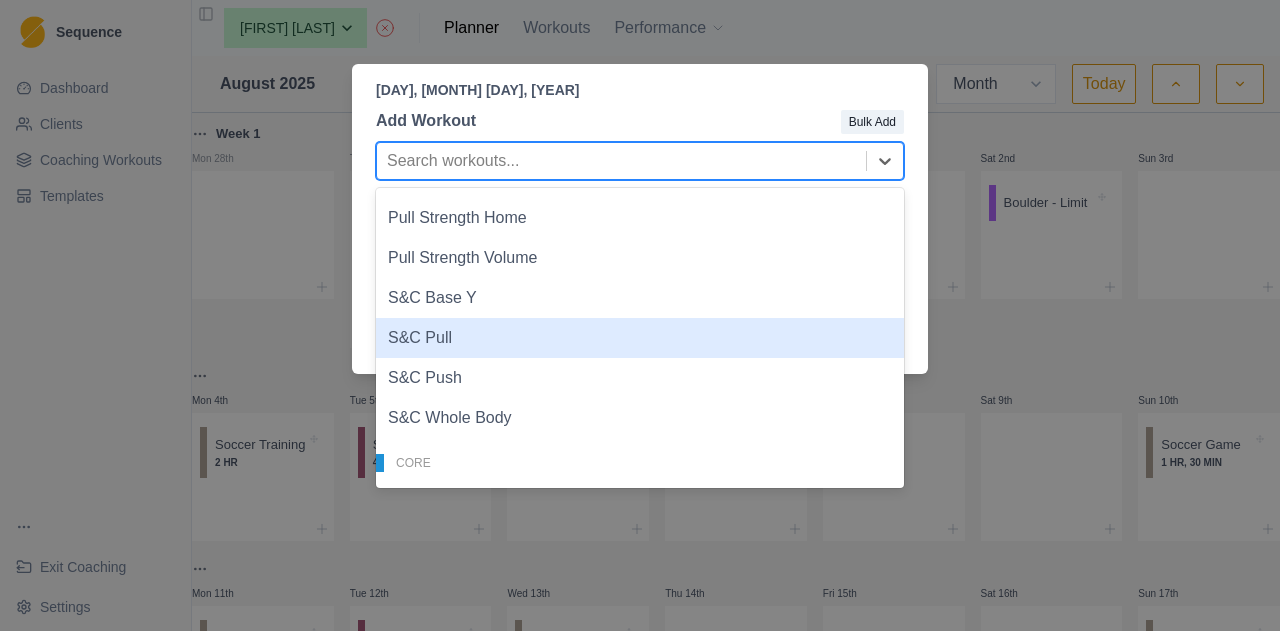 click on "S&C Pull" at bounding box center [640, 338] 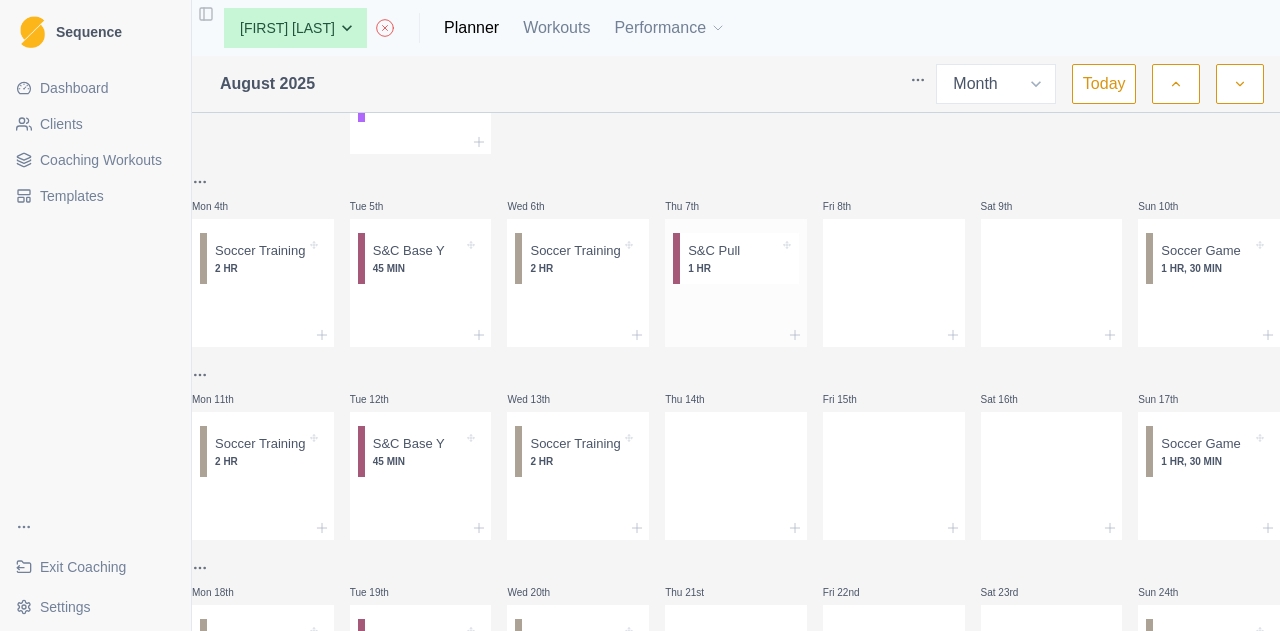 scroll, scrollTop: 200, scrollLeft: 0, axis: vertical 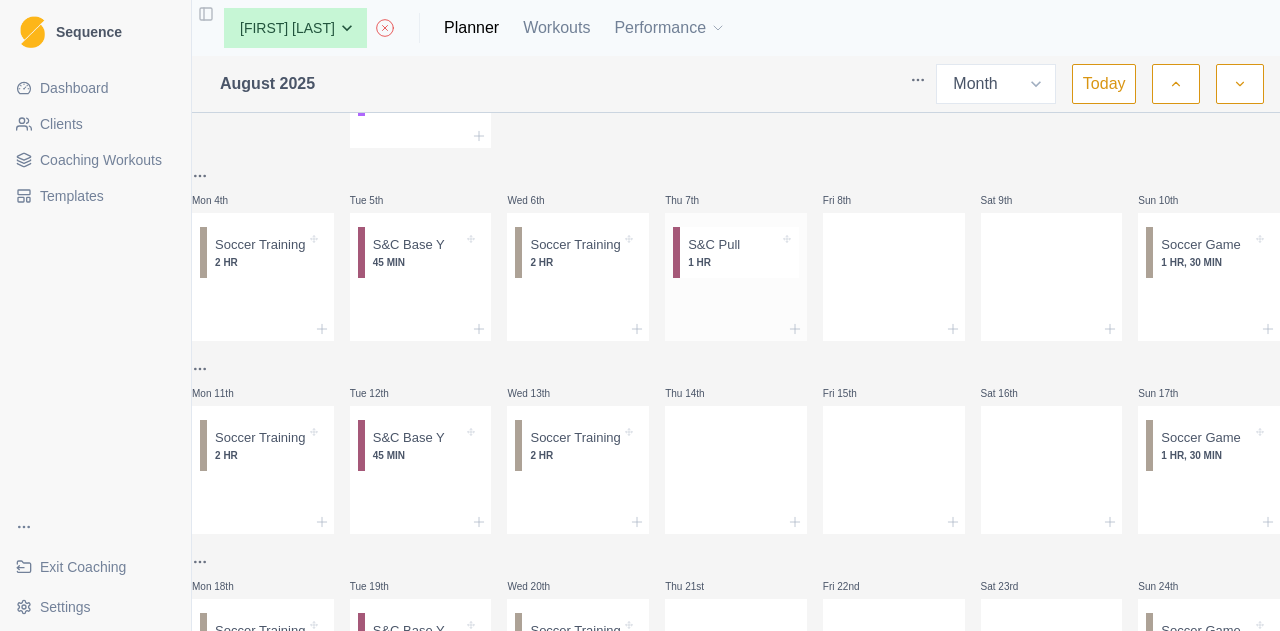 click on "1 HR" at bounding box center [733, 262] 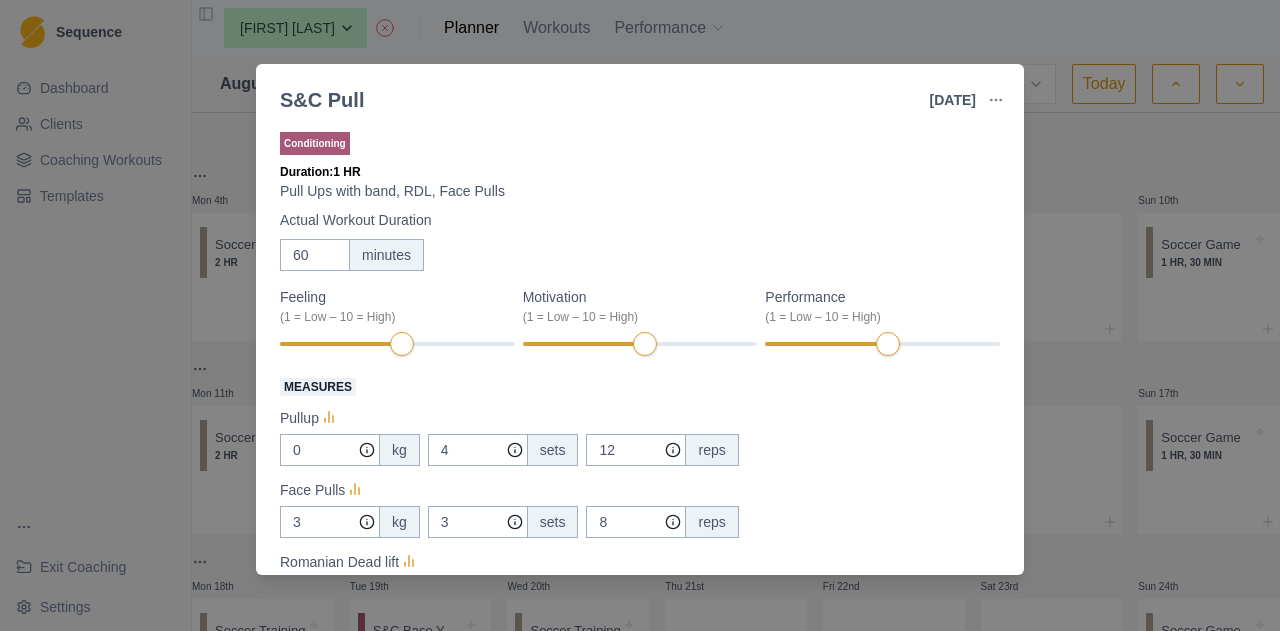 scroll, scrollTop: 100, scrollLeft: 0, axis: vertical 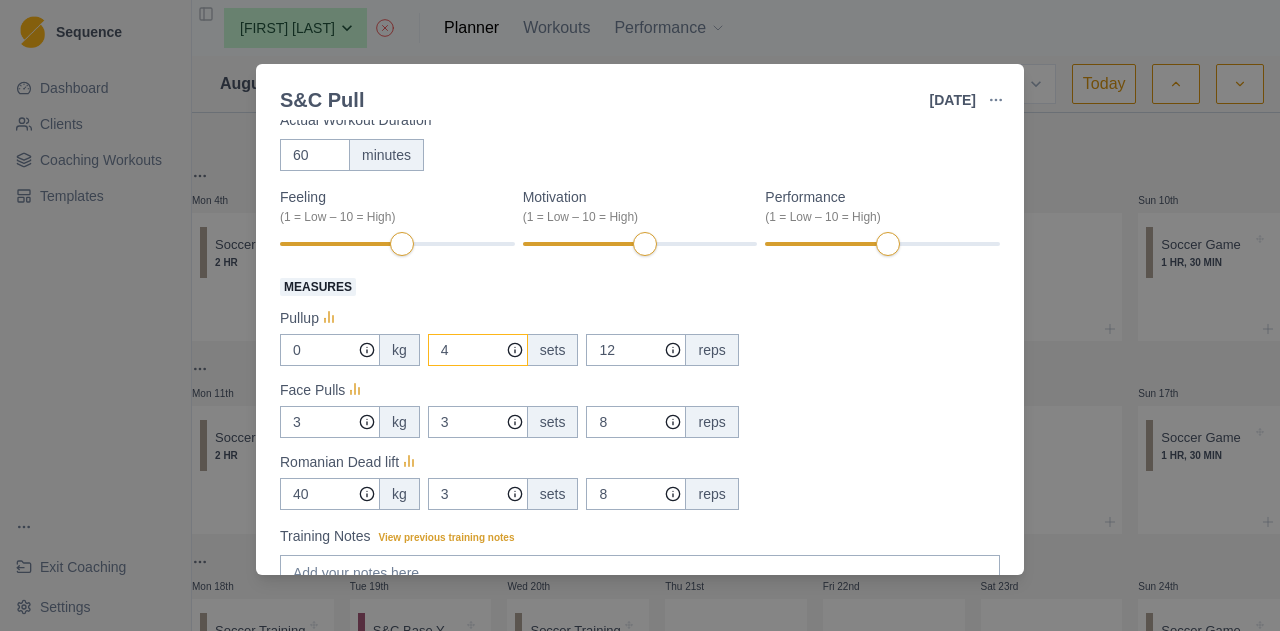 click on "4" at bounding box center (478, 350) 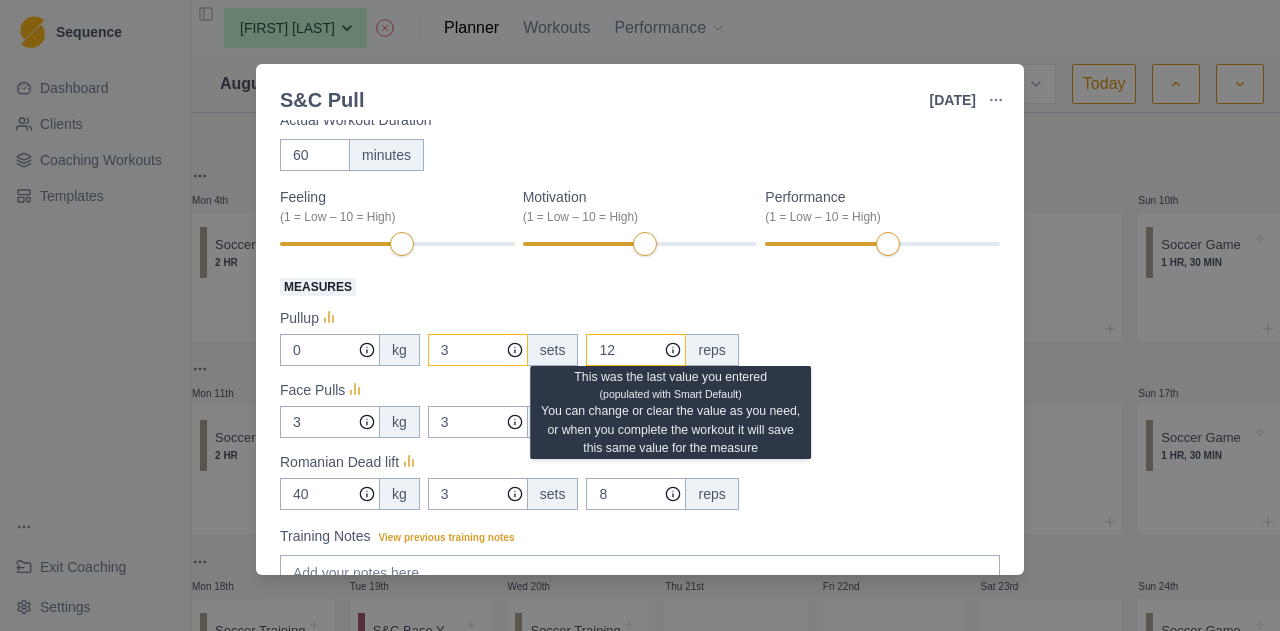 type on "3" 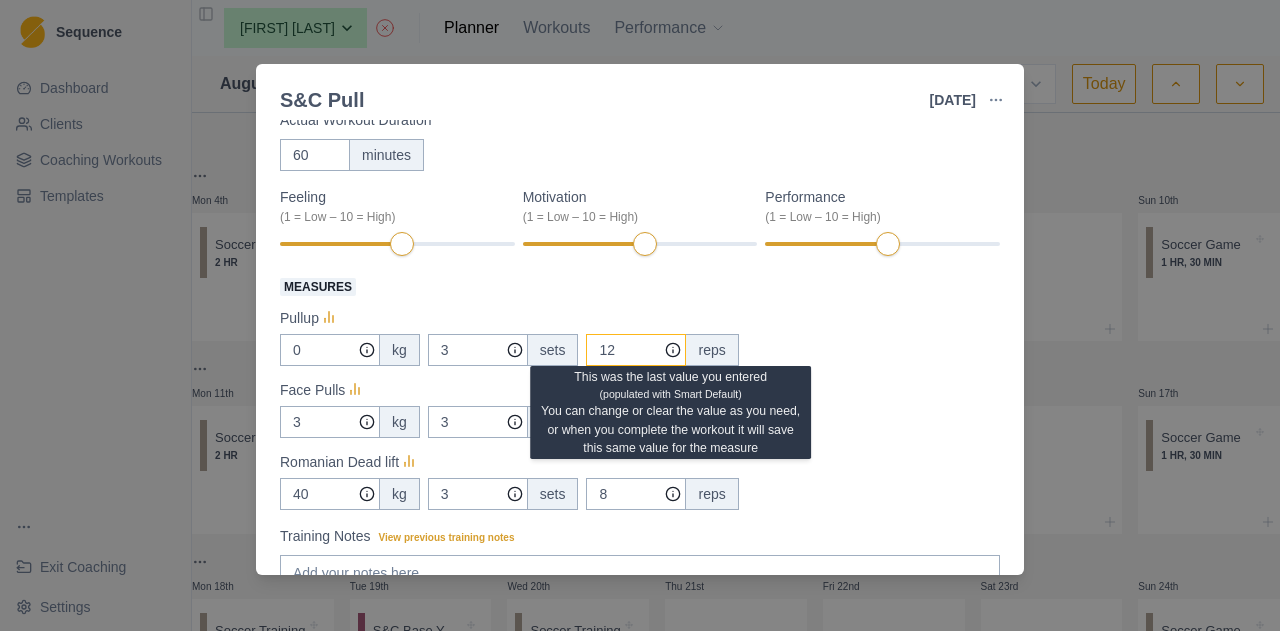 click on "12" at bounding box center [636, 350] 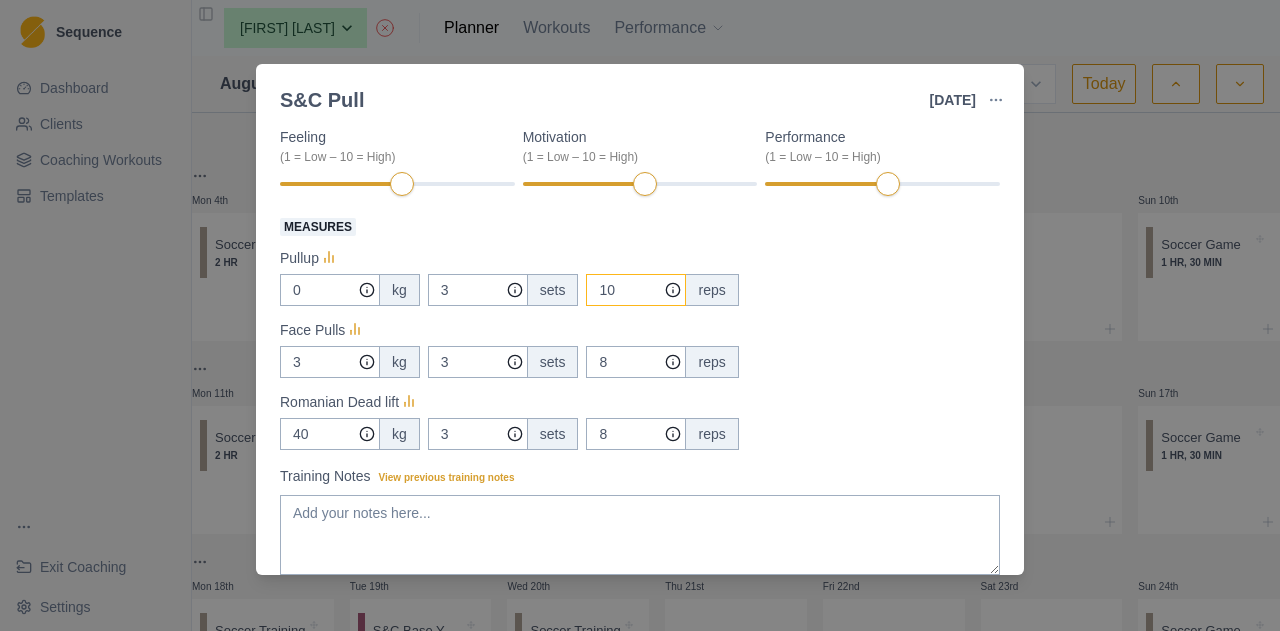 scroll, scrollTop: 200, scrollLeft: 0, axis: vertical 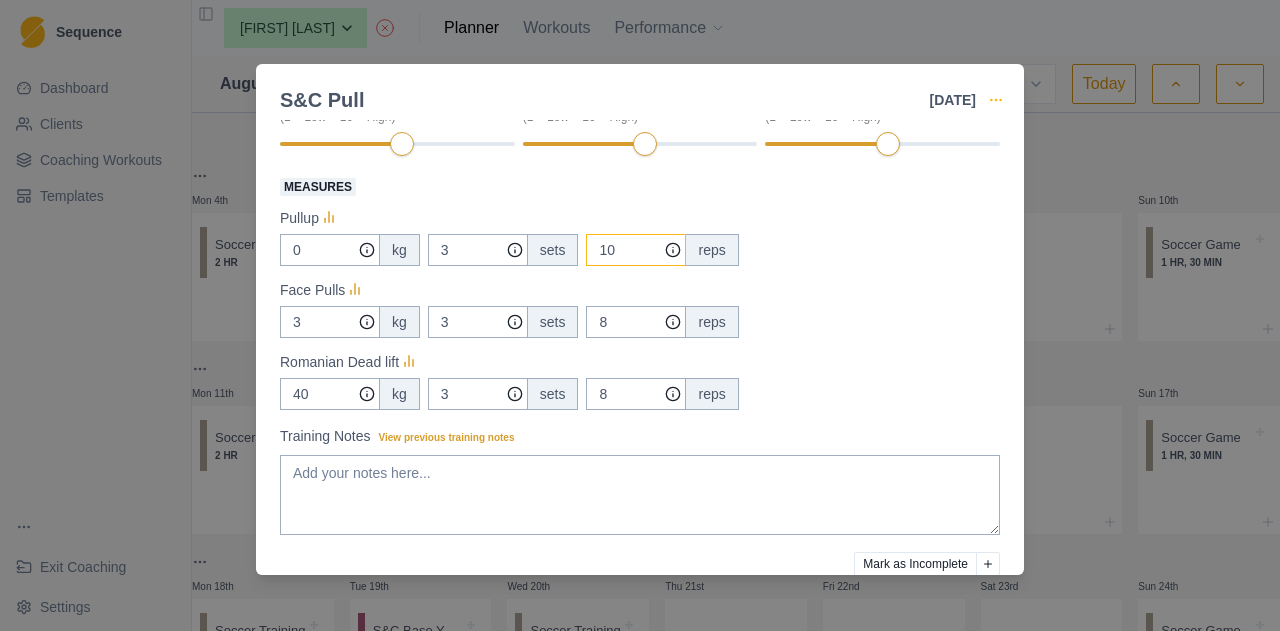 type on "10" 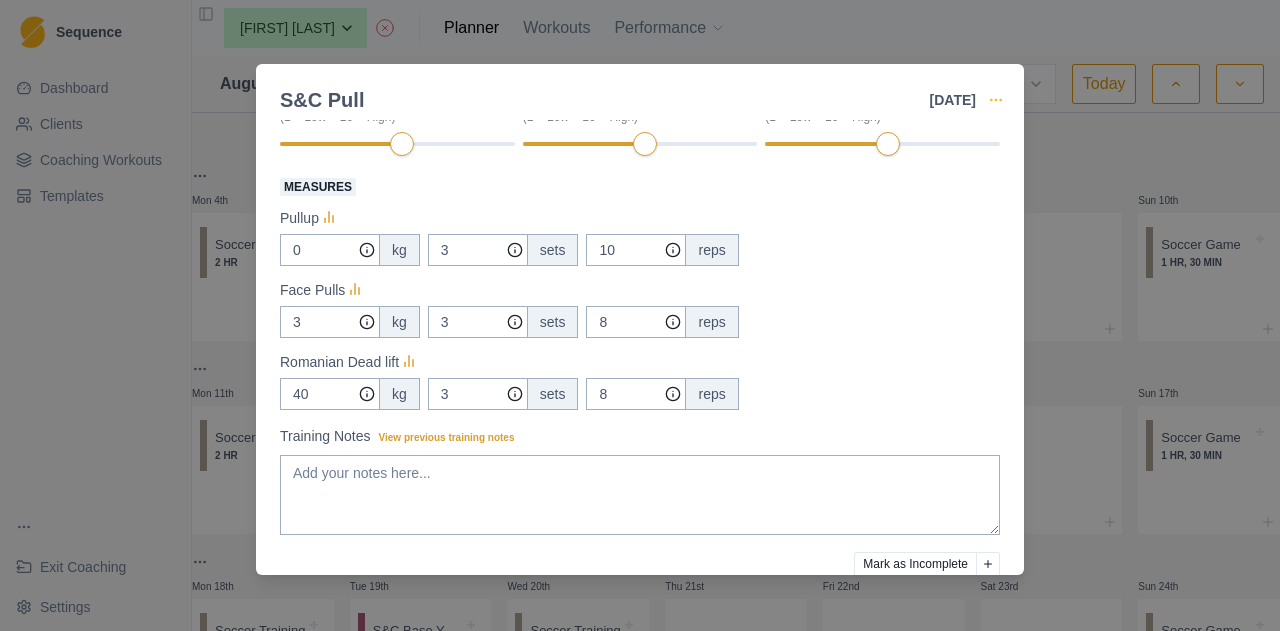 click 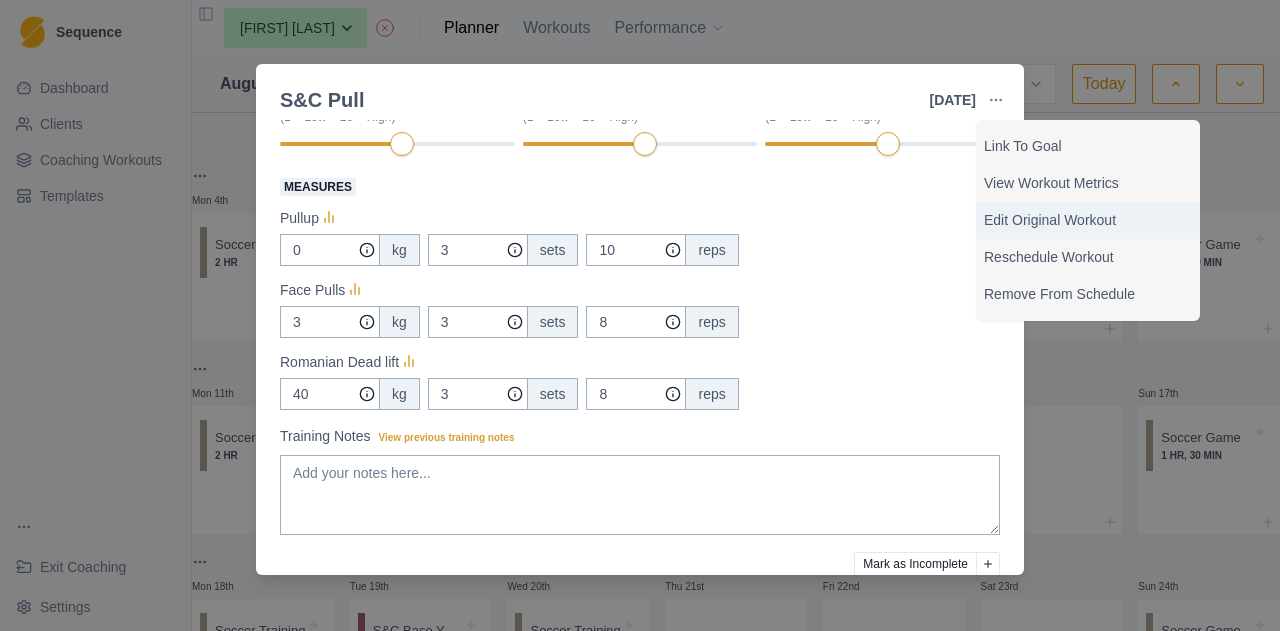 click on "Edit Original Workout" at bounding box center (1088, 220) 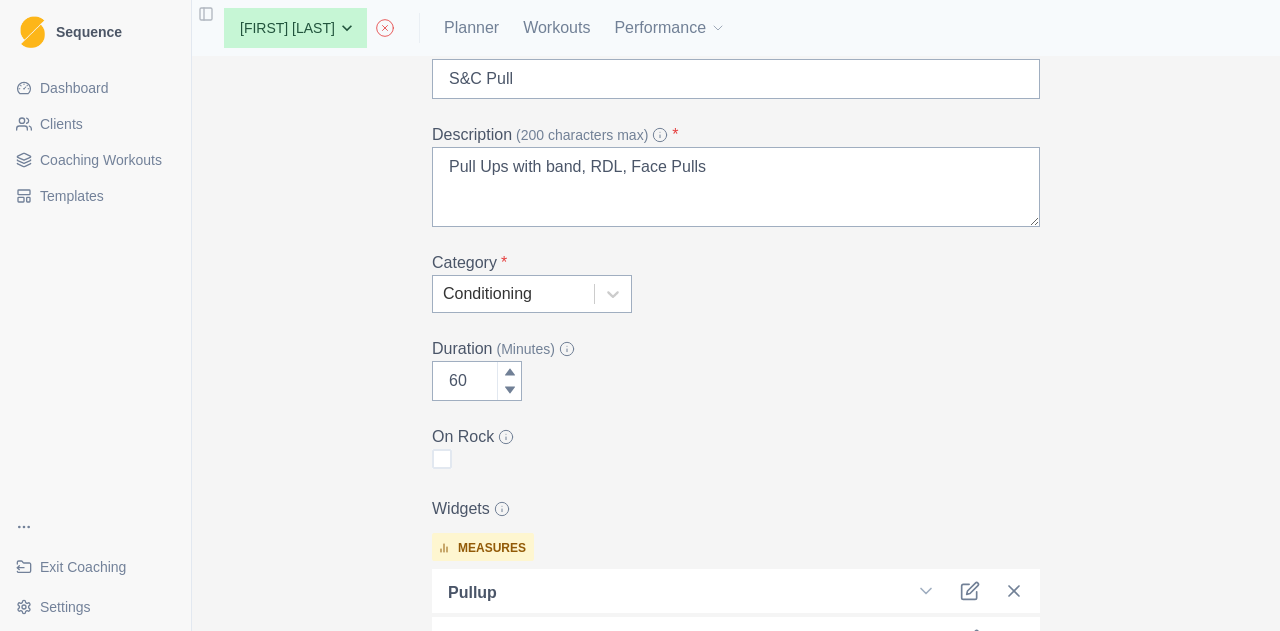 scroll, scrollTop: 400, scrollLeft: 0, axis: vertical 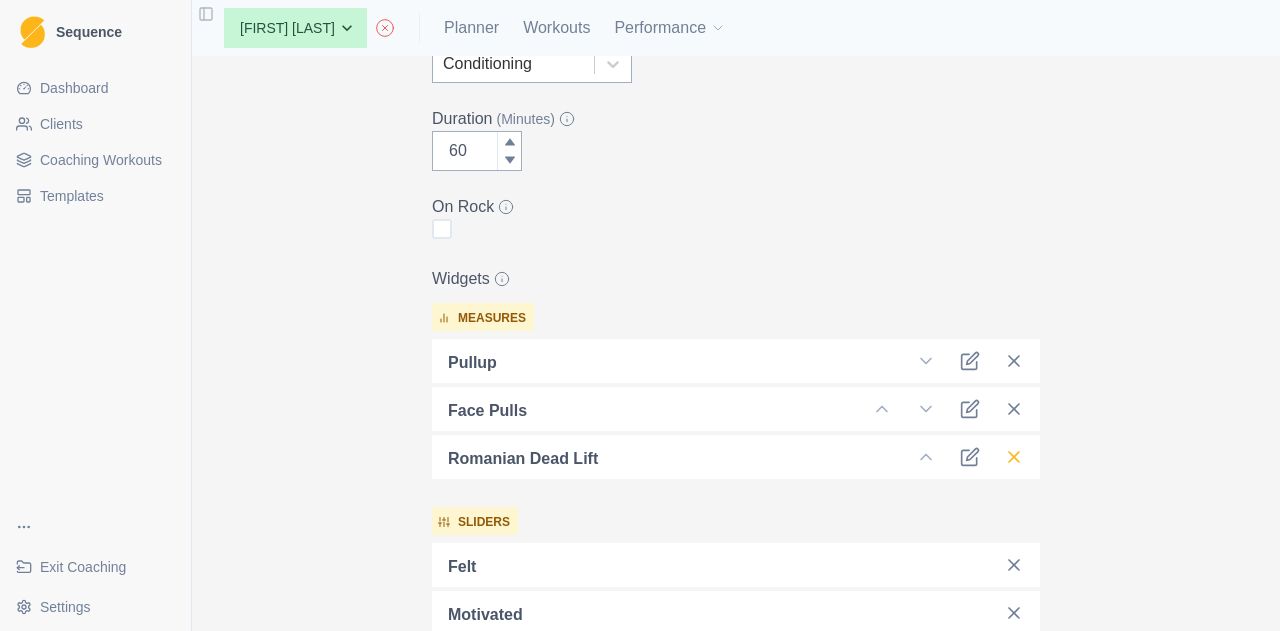 click 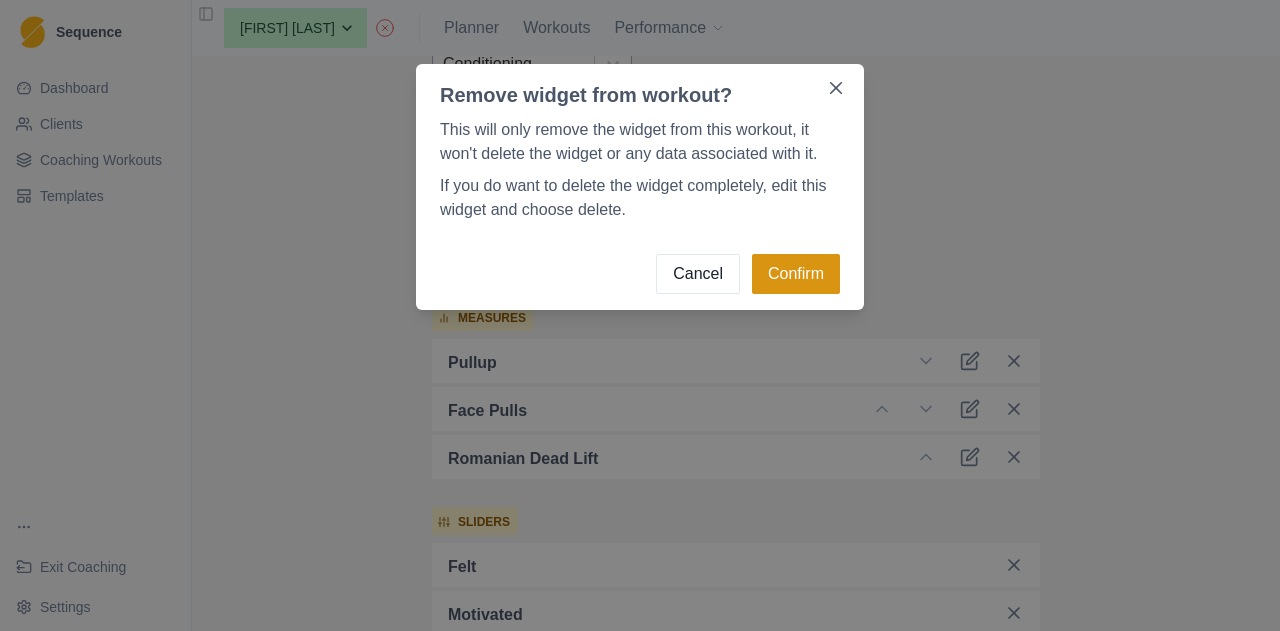 click on "Confirm" at bounding box center (796, 274) 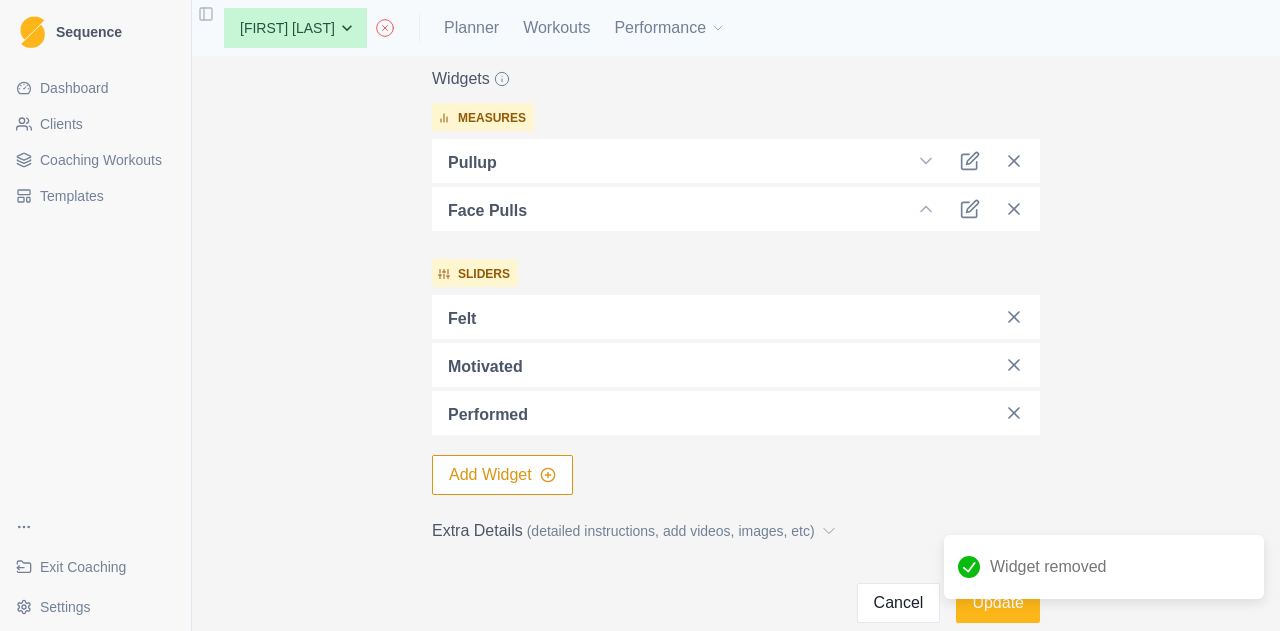 scroll, scrollTop: 704, scrollLeft: 0, axis: vertical 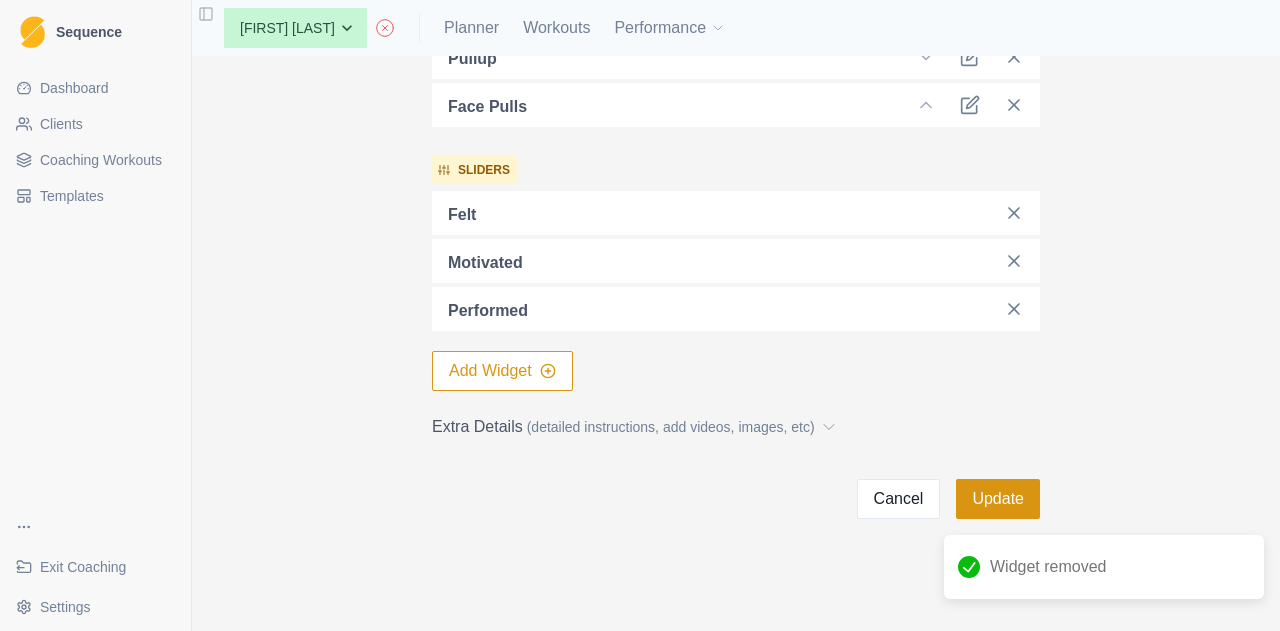 click on "Update" at bounding box center (998, 499) 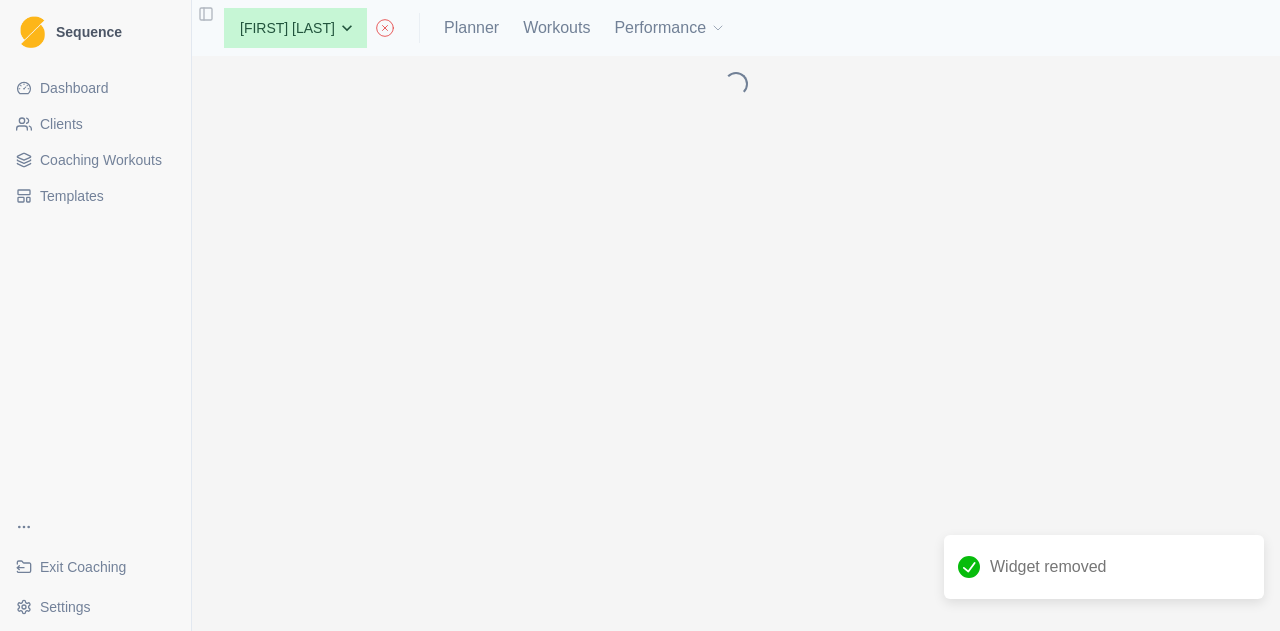 scroll, scrollTop: 0, scrollLeft: 0, axis: both 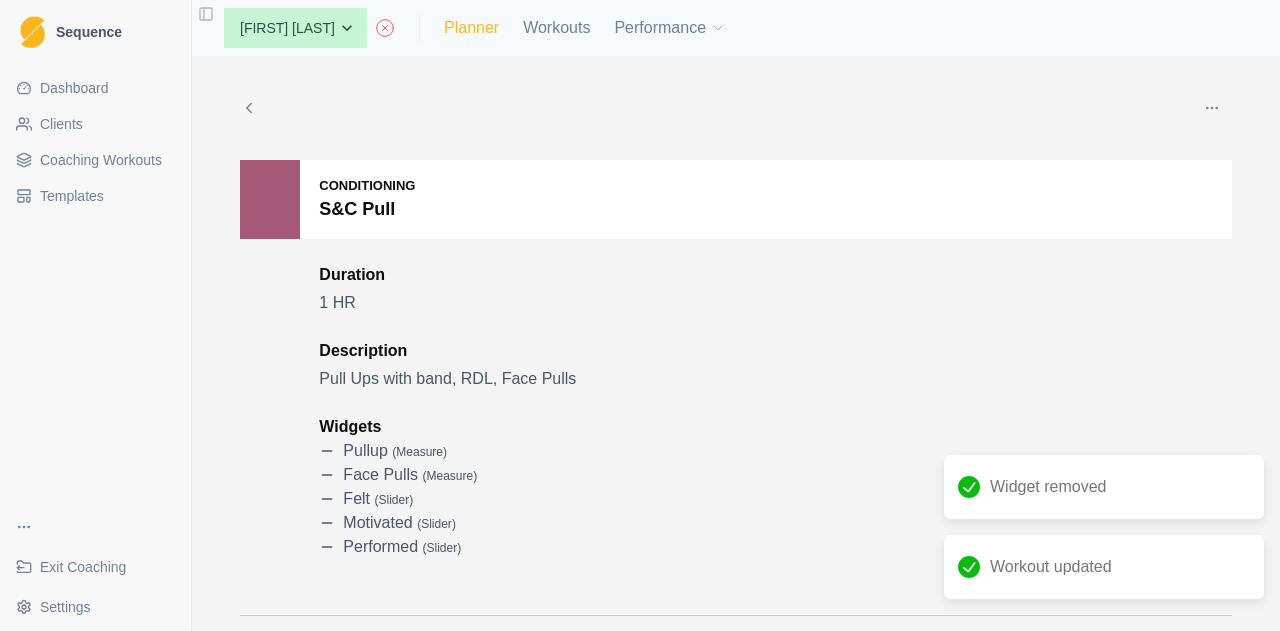 click on "Planner" at bounding box center (471, 28) 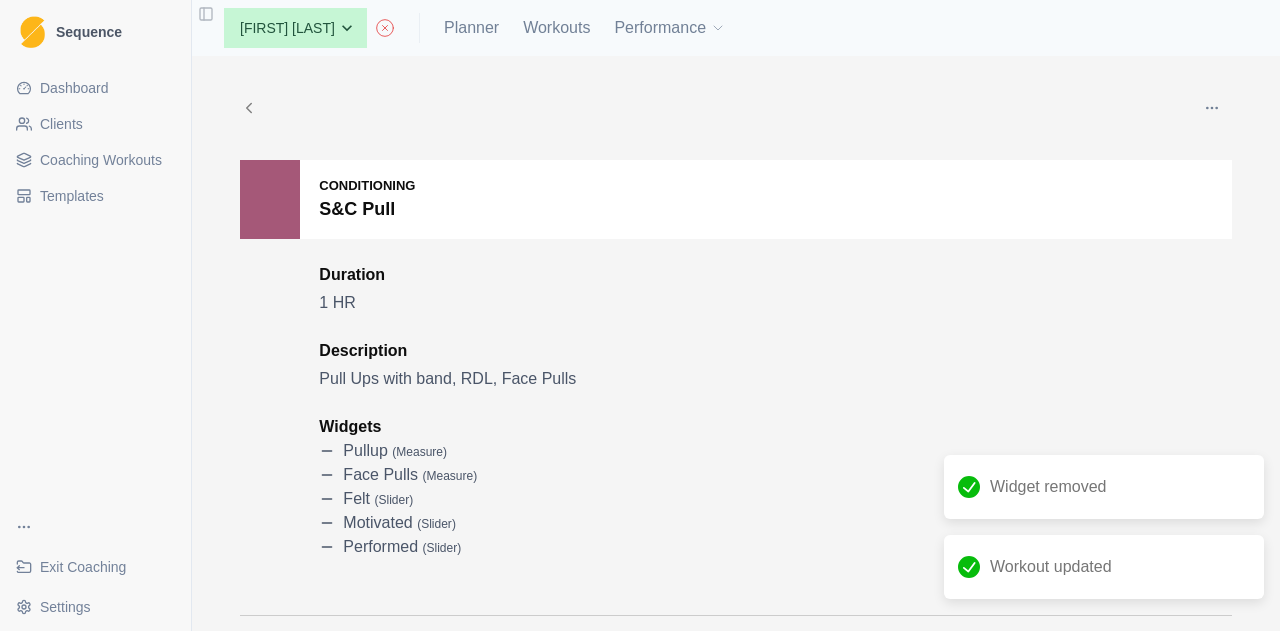 select on "month" 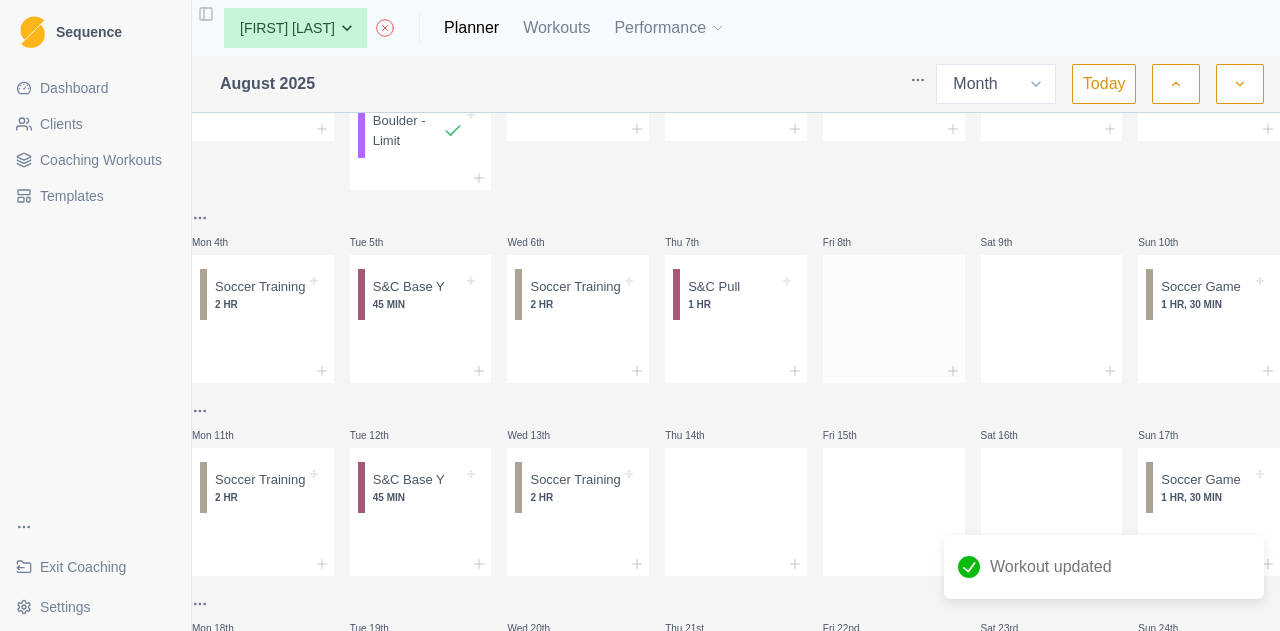 scroll, scrollTop: 200, scrollLeft: 0, axis: vertical 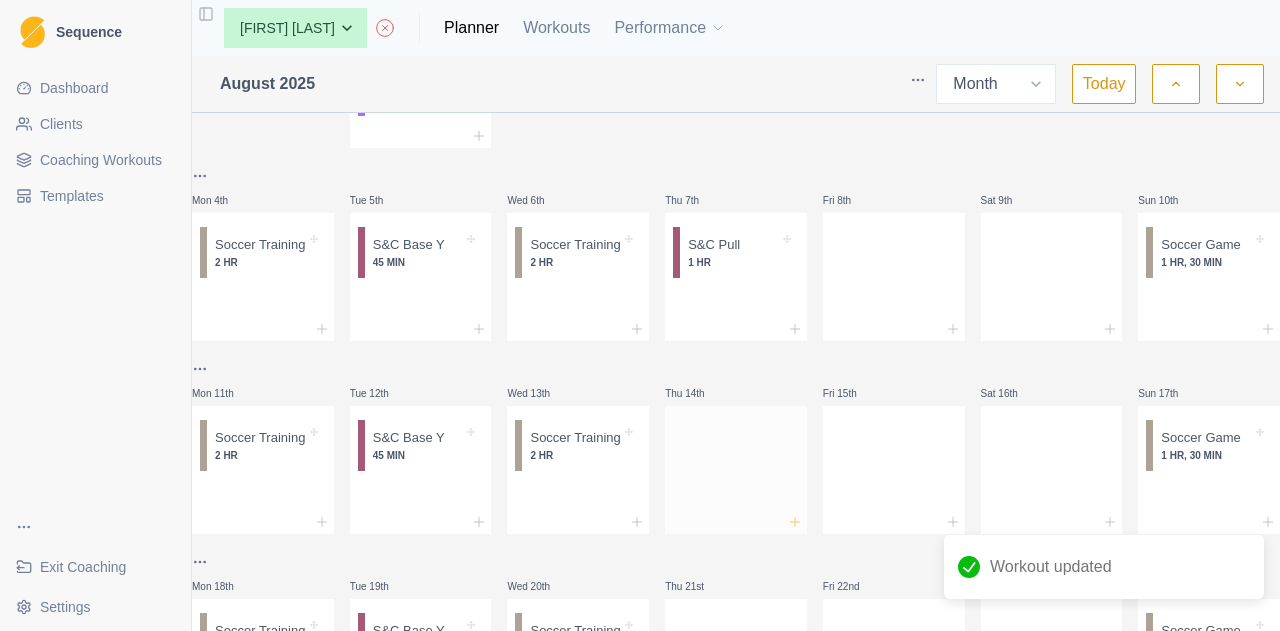 click 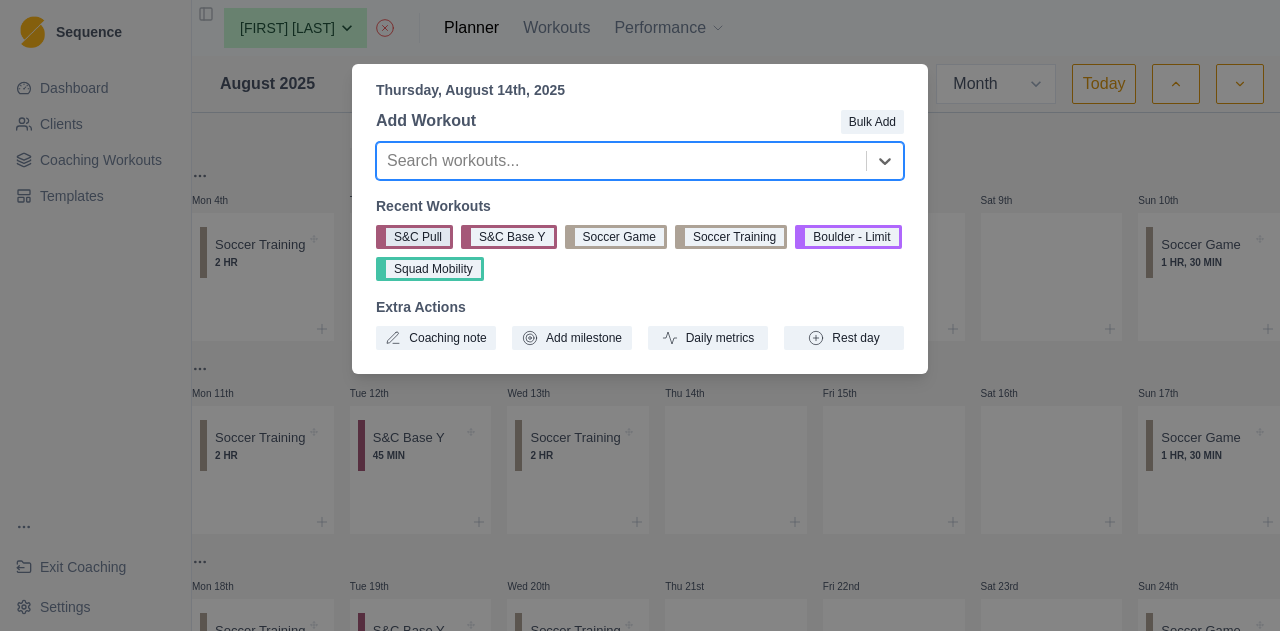 click on "S&C Pull" at bounding box center [414, 237] 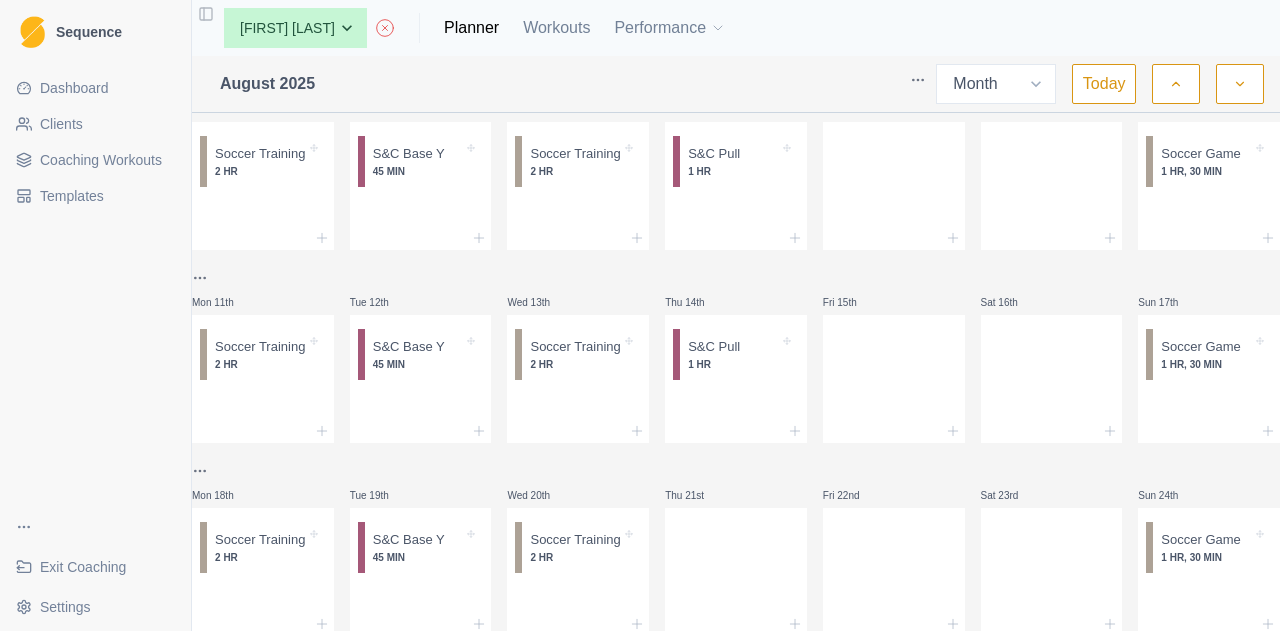 scroll, scrollTop: 500, scrollLeft: 0, axis: vertical 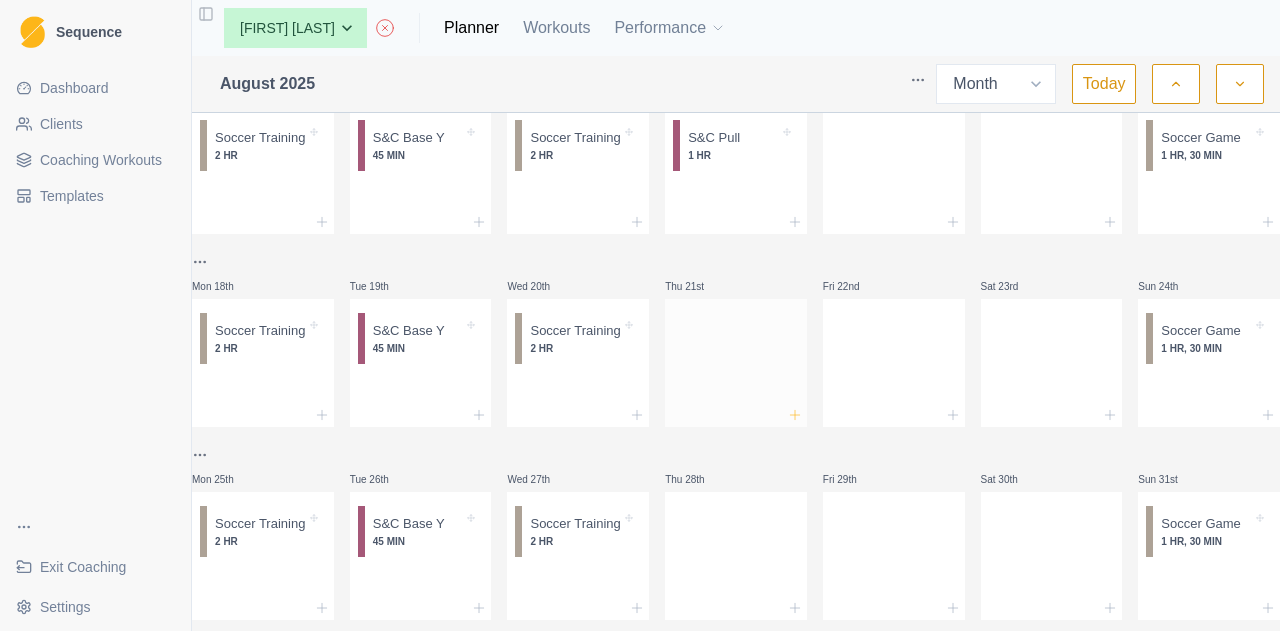 click 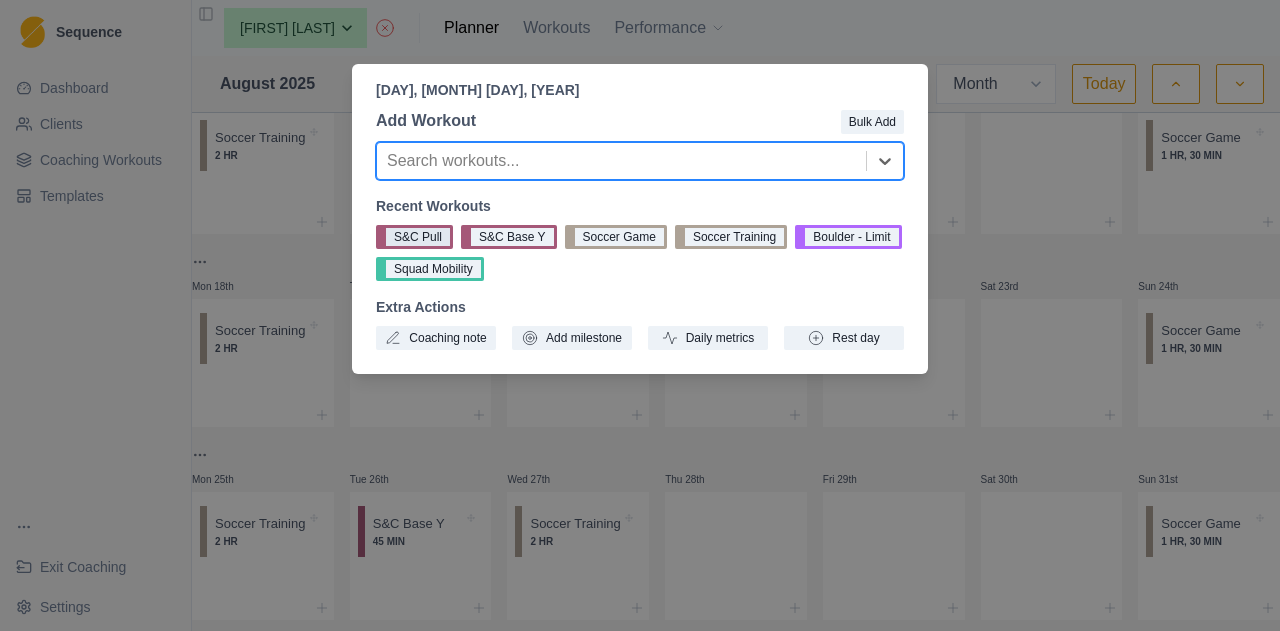 click on "S&C Pull" at bounding box center [414, 237] 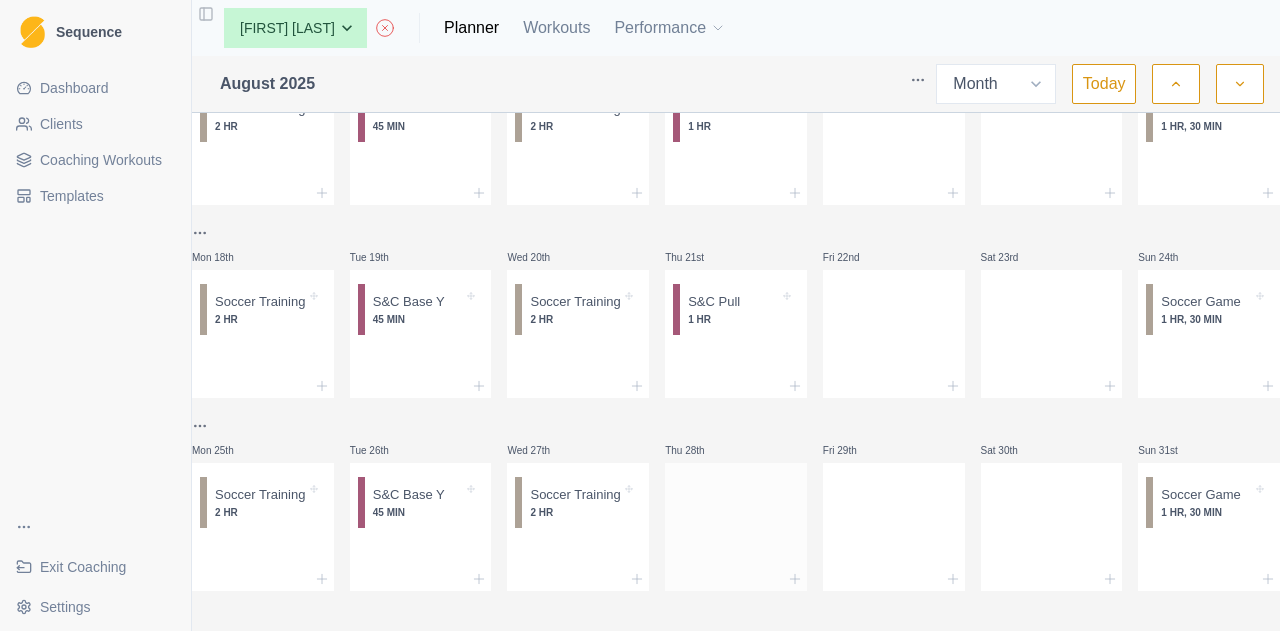 scroll, scrollTop: 547, scrollLeft: 0, axis: vertical 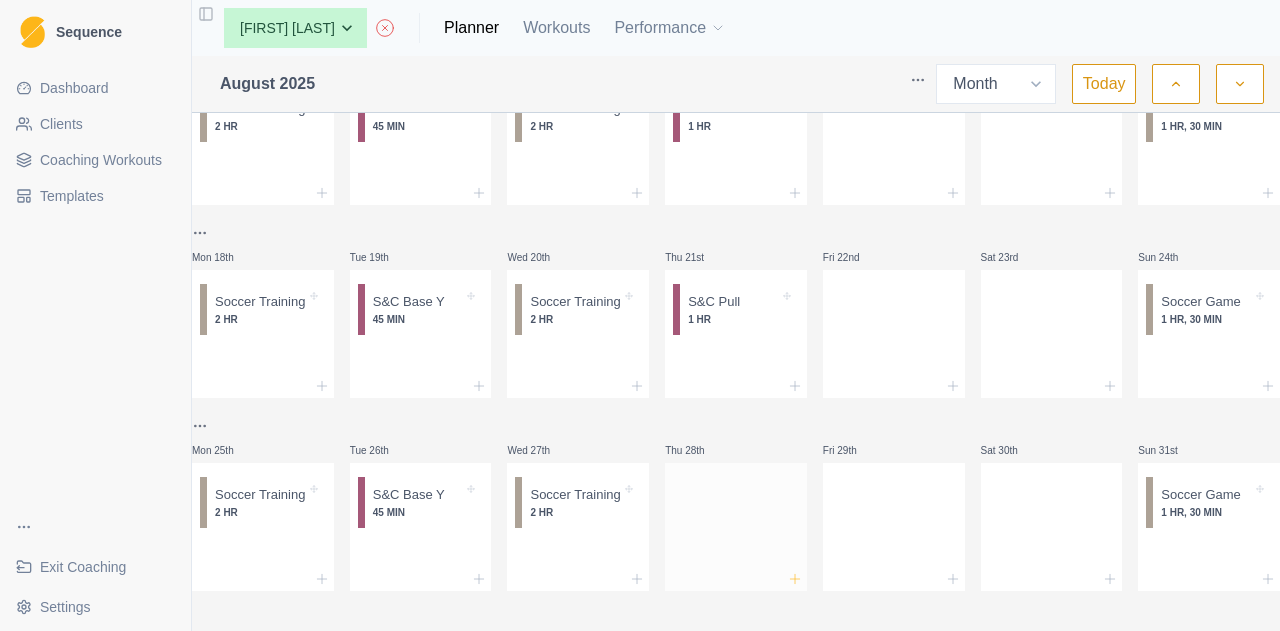 click 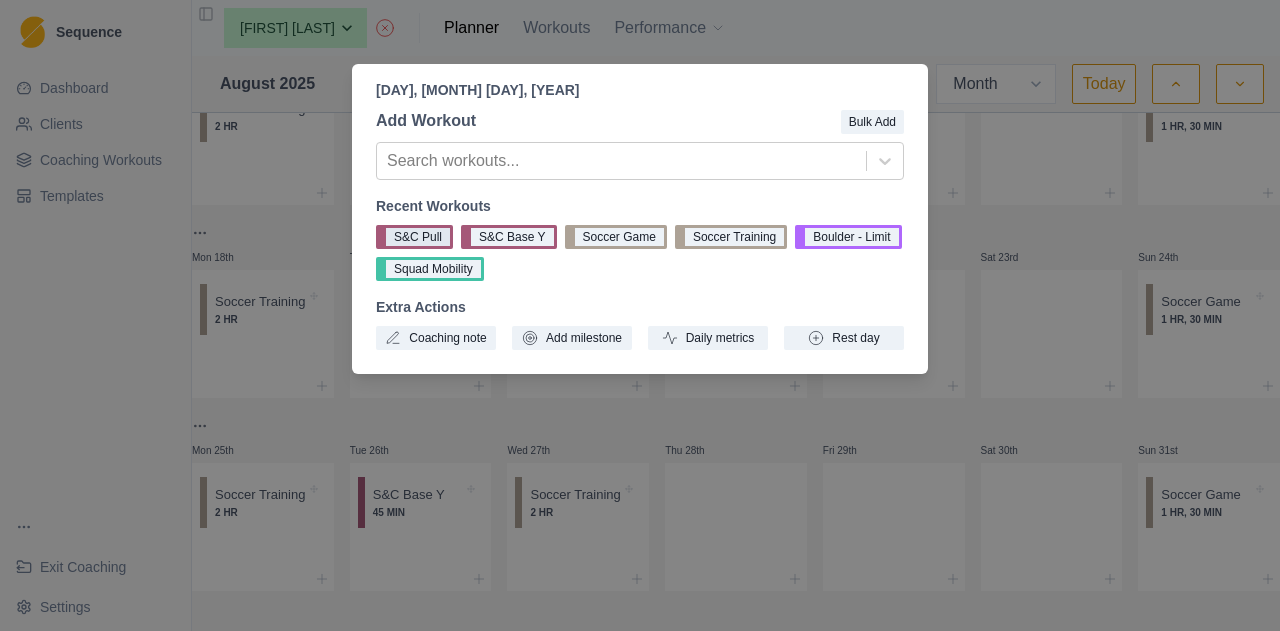 click on "S&C Pull" at bounding box center (414, 237) 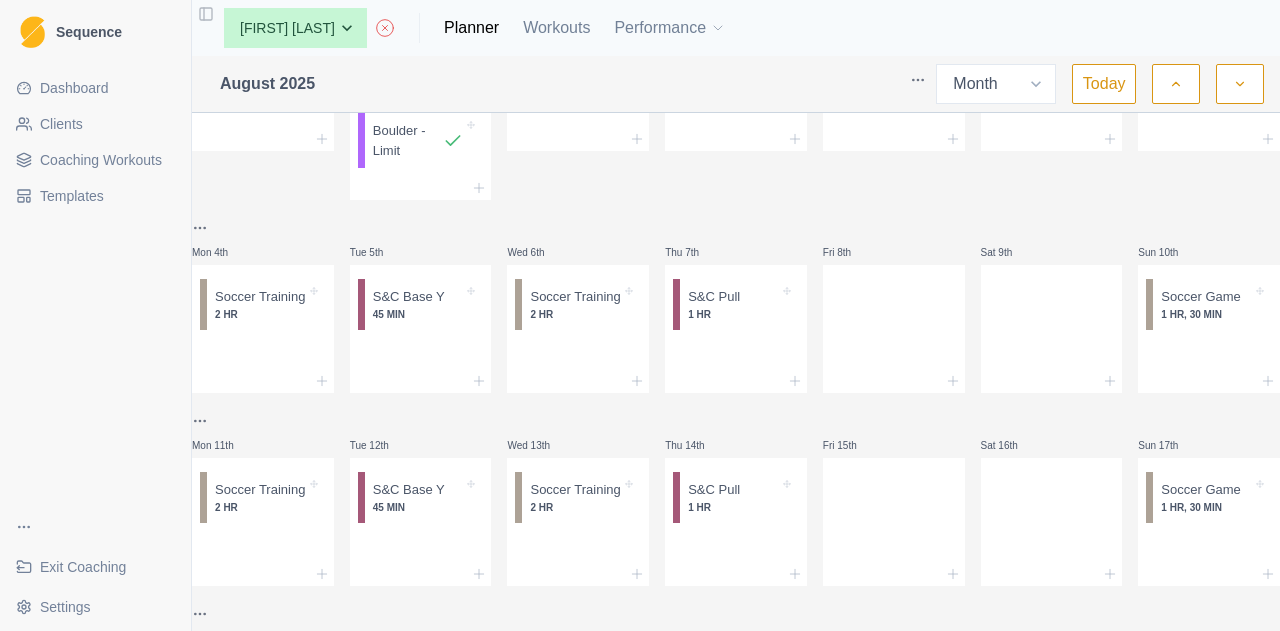 scroll, scrollTop: 147, scrollLeft: 0, axis: vertical 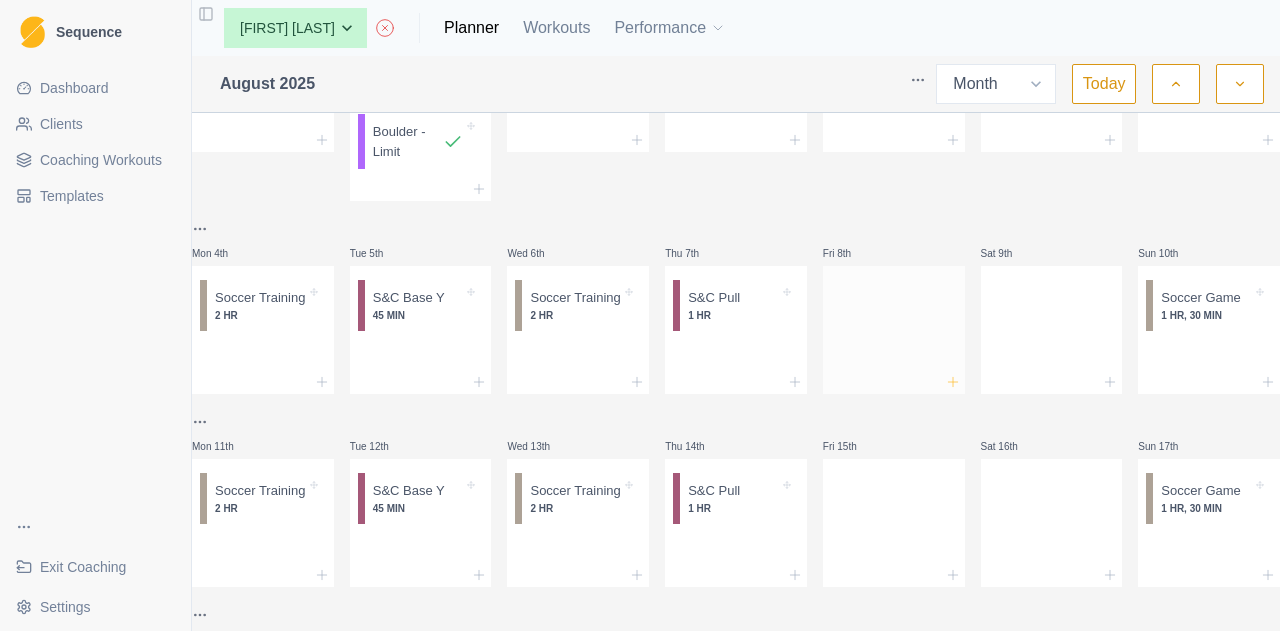 click 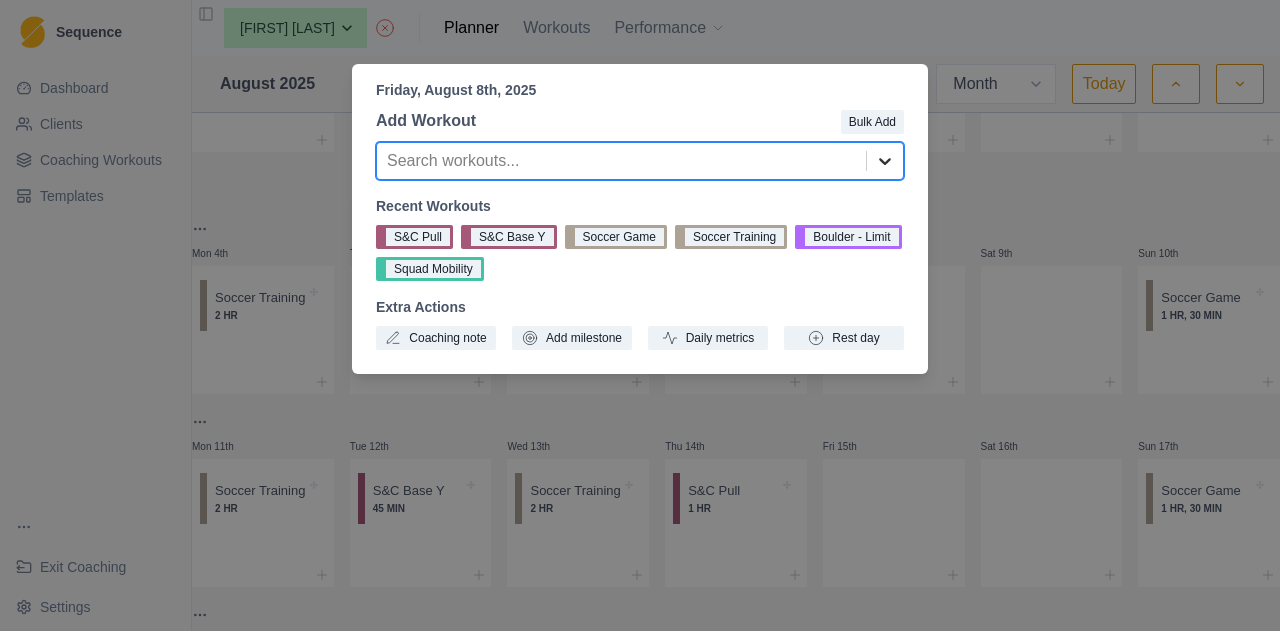 click 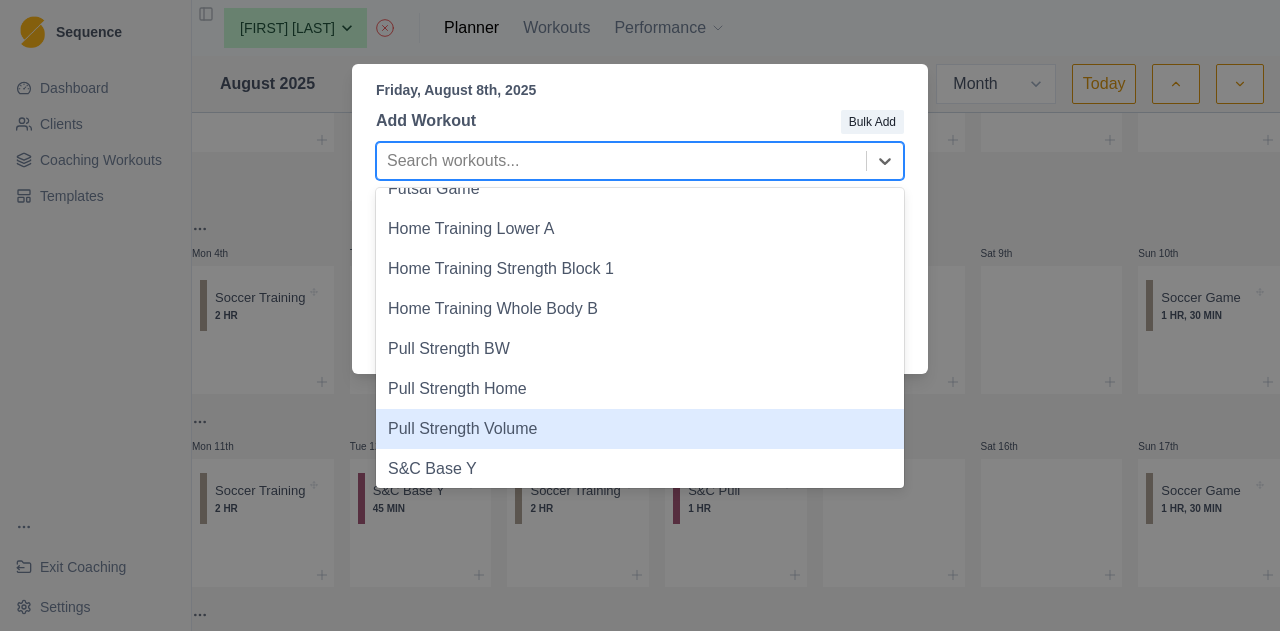 scroll, scrollTop: 300, scrollLeft: 0, axis: vertical 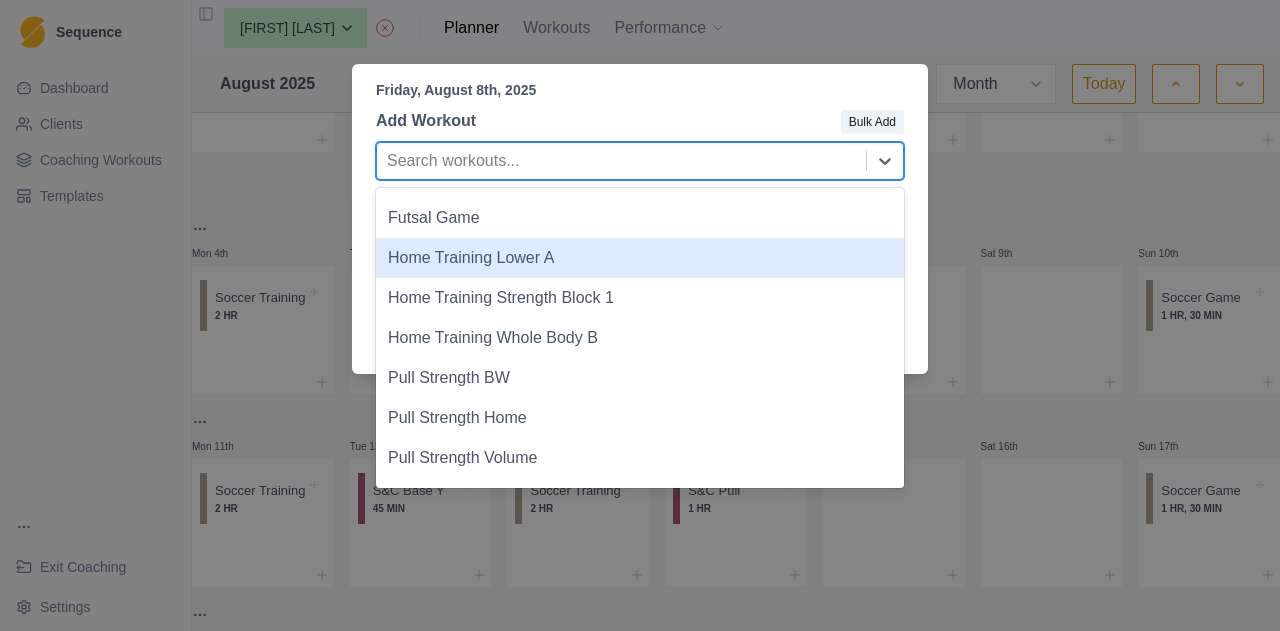 click on "Home Training Lower A" at bounding box center [640, 258] 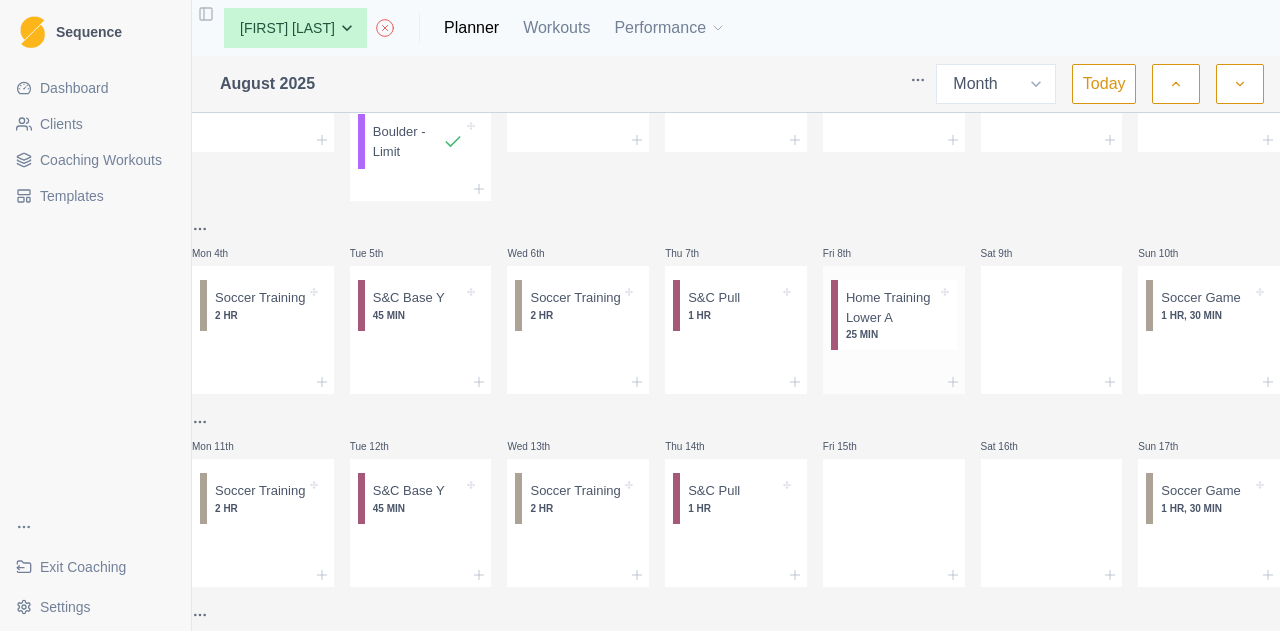 click on "Home Training Lower A" at bounding box center [891, 307] 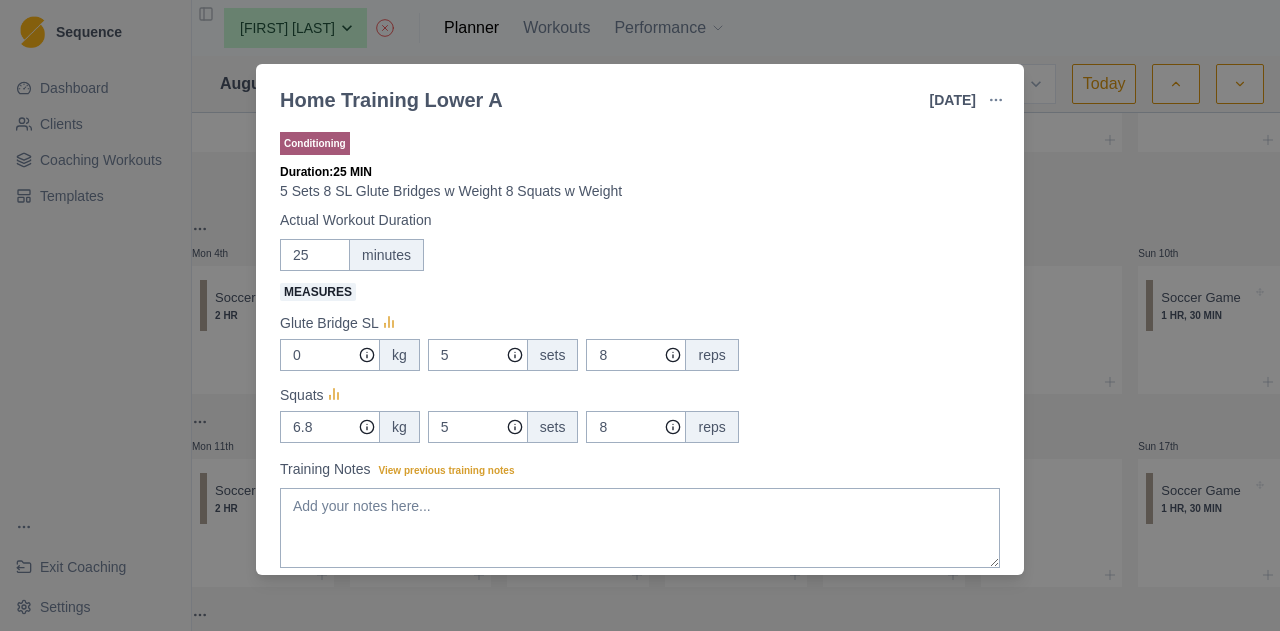 click at bounding box center [996, 100] 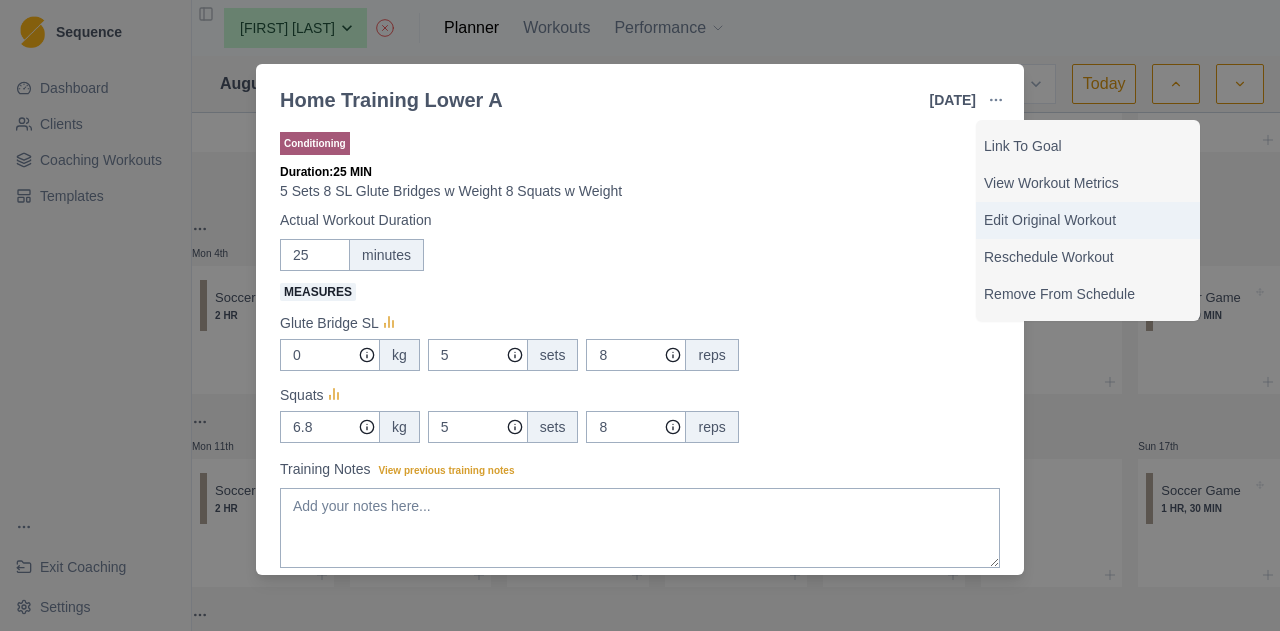 click on "Edit Original Workout" at bounding box center (1088, 220) 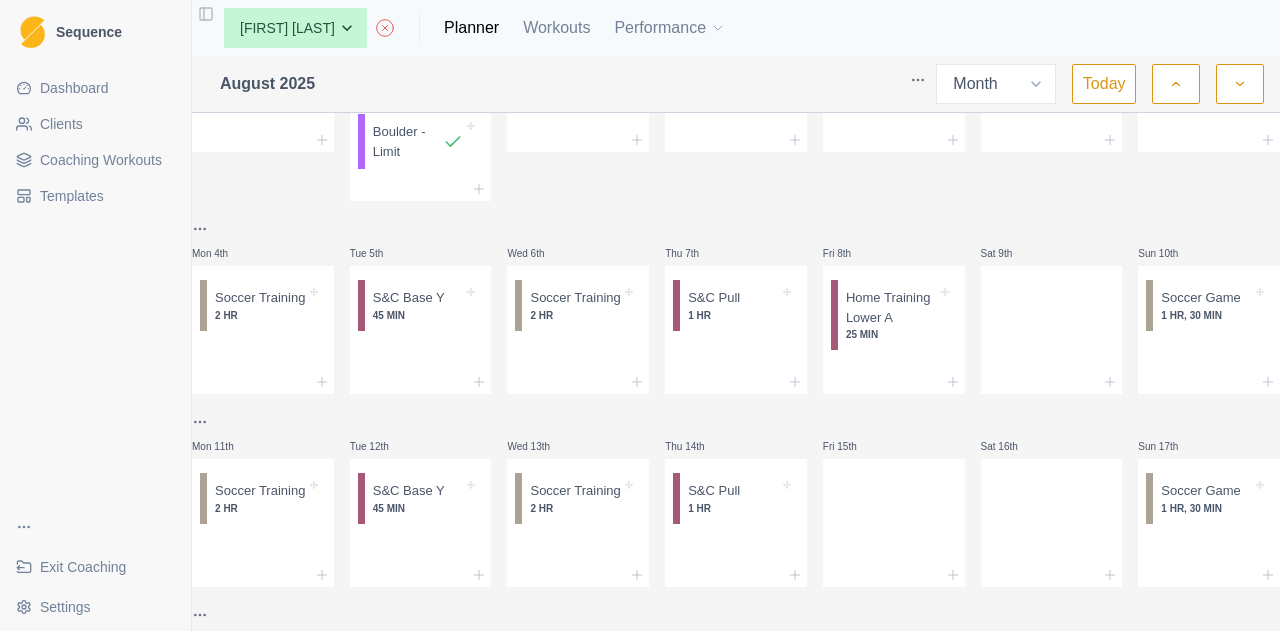 scroll, scrollTop: 0, scrollLeft: 0, axis: both 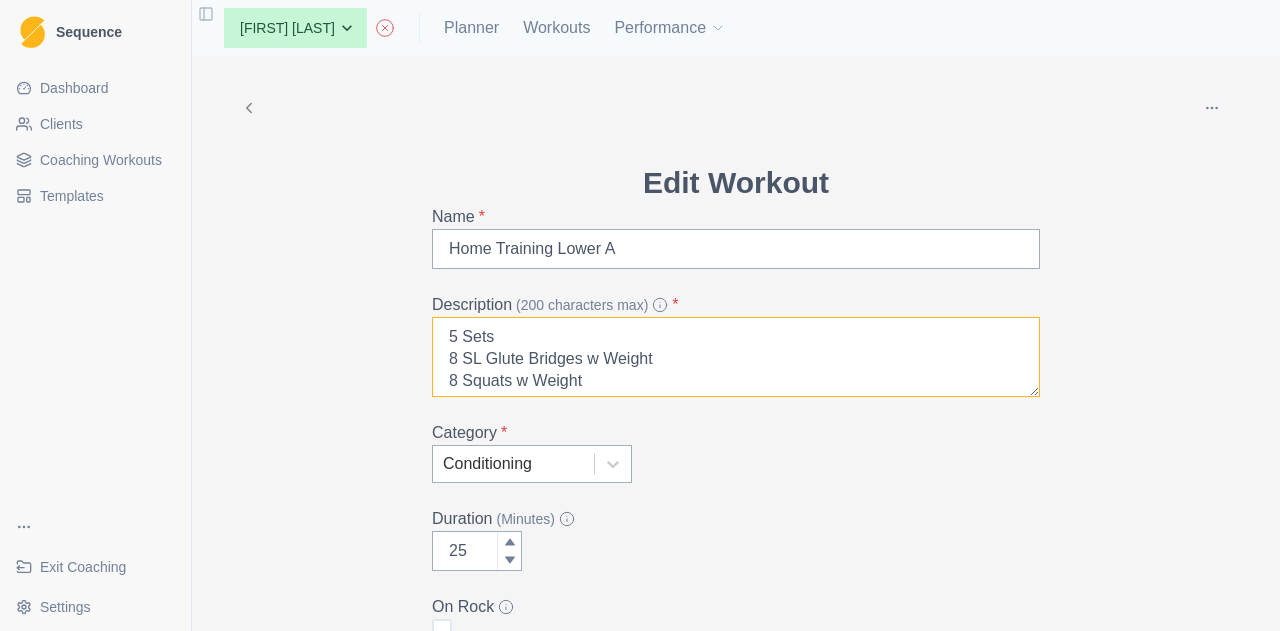 drag, startPoint x: 665, startPoint y: 360, endPoint x: 443, endPoint y: 367, distance: 222.11034 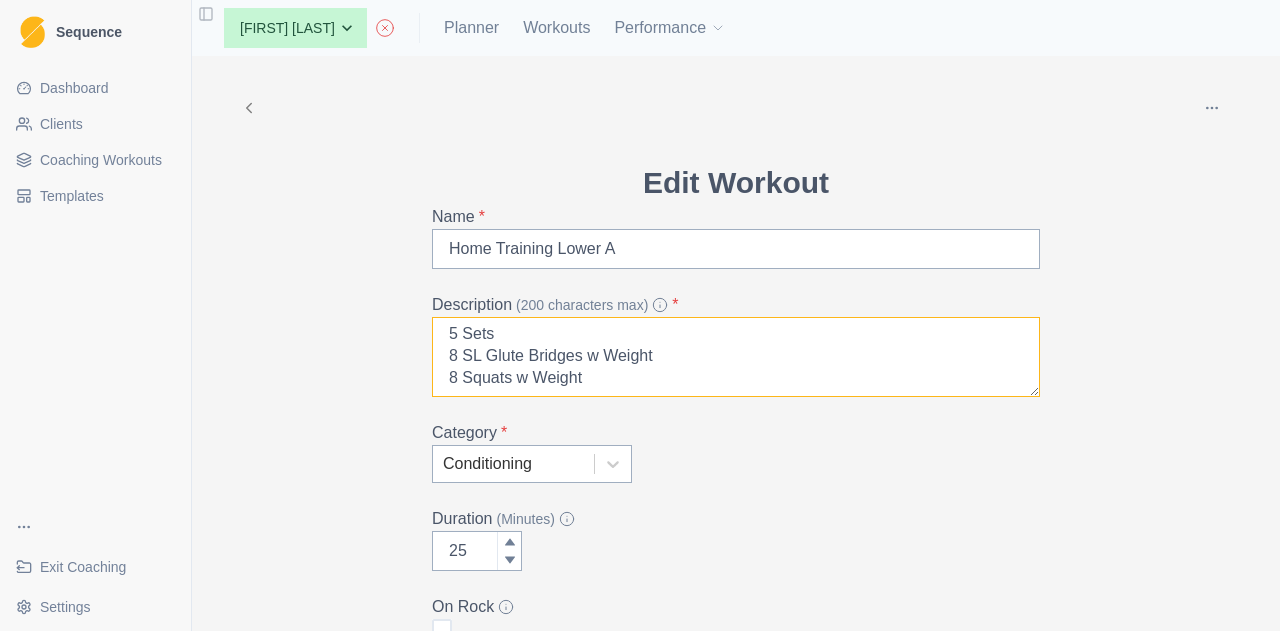 drag, startPoint x: 612, startPoint y: 381, endPoint x: 439, endPoint y: 357, distance: 174.6568 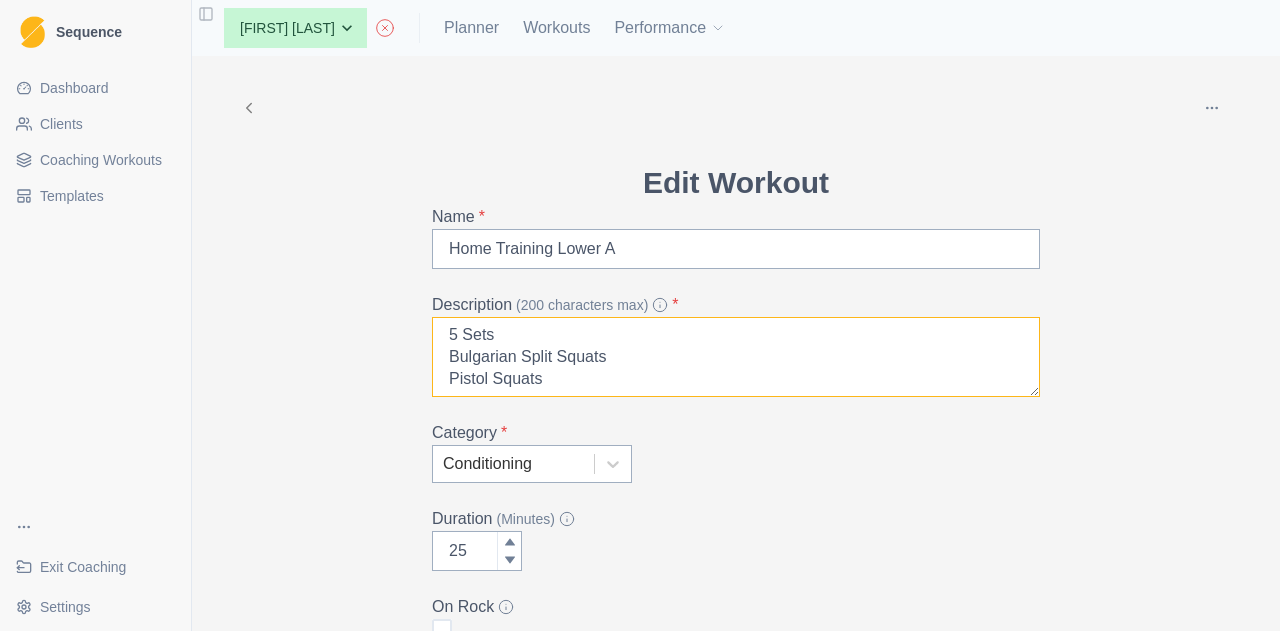 scroll, scrollTop: 3, scrollLeft: 0, axis: vertical 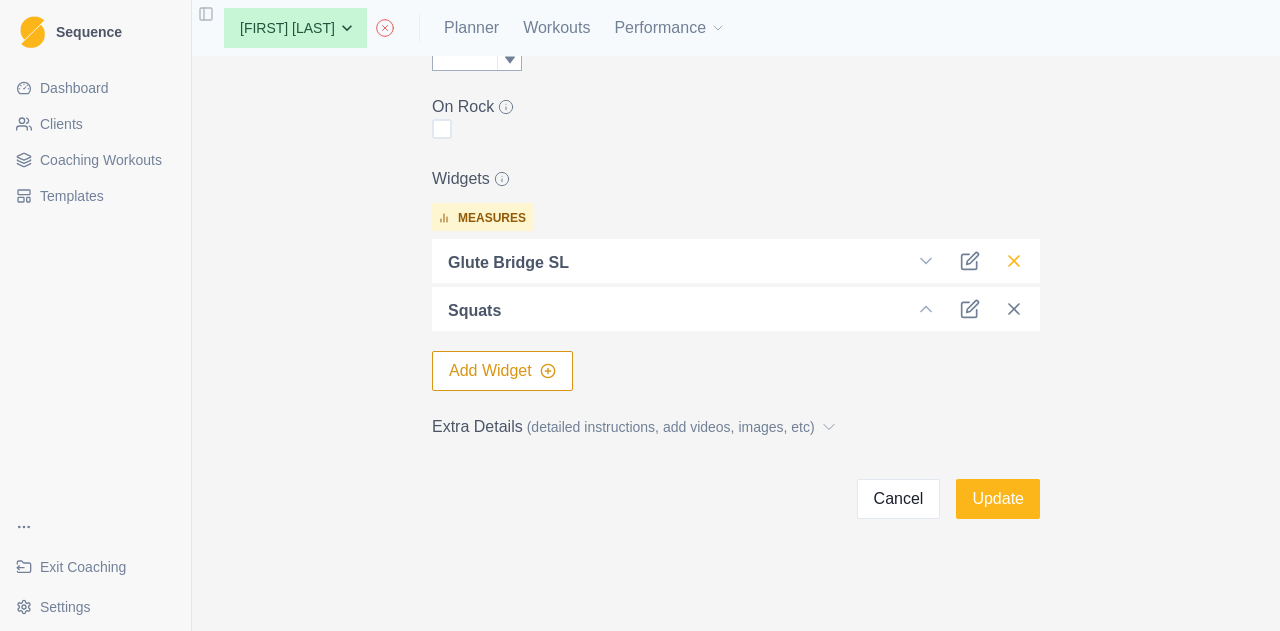 type on "5 Sets
Bulgarian Split Squats
Pistol Squats" 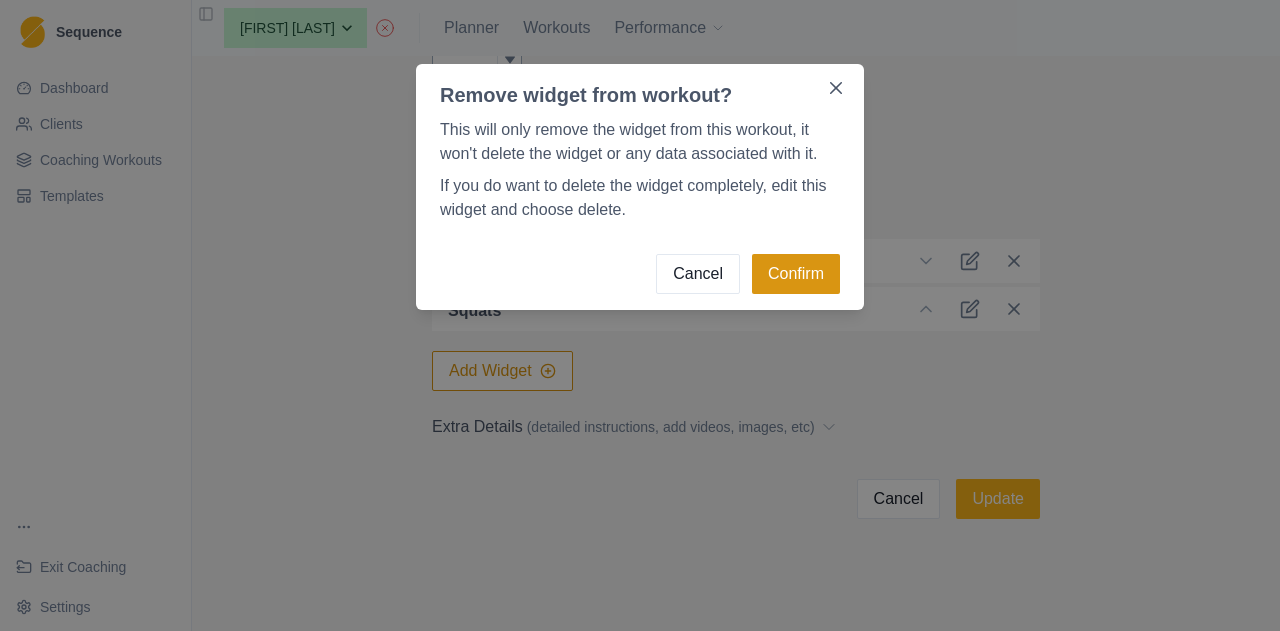 click on "Confirm" at bounding box center (796, 274) 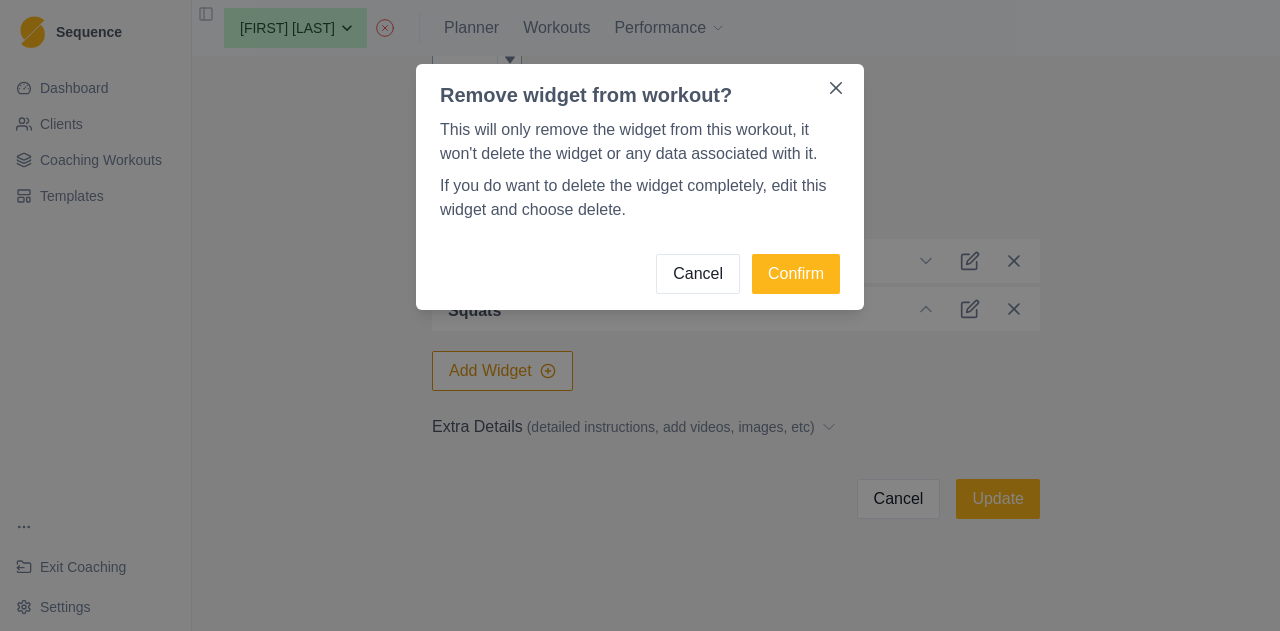 scroll, scrollTop: 452, scrollLeft: 0, axis: vertical 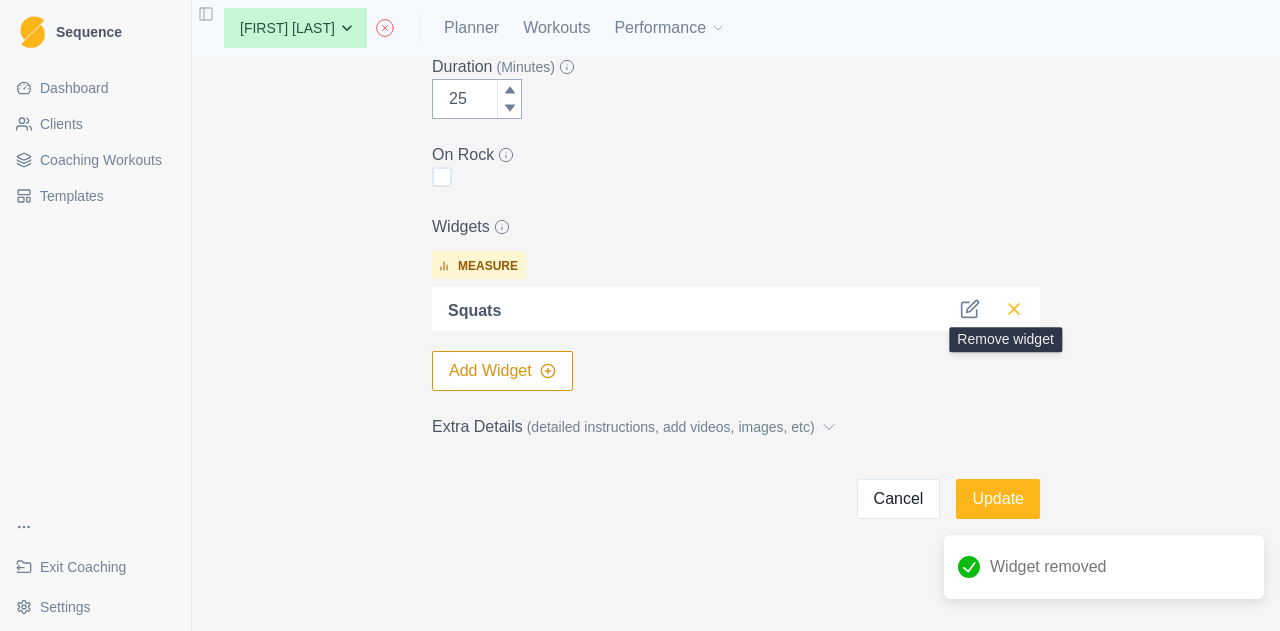 click 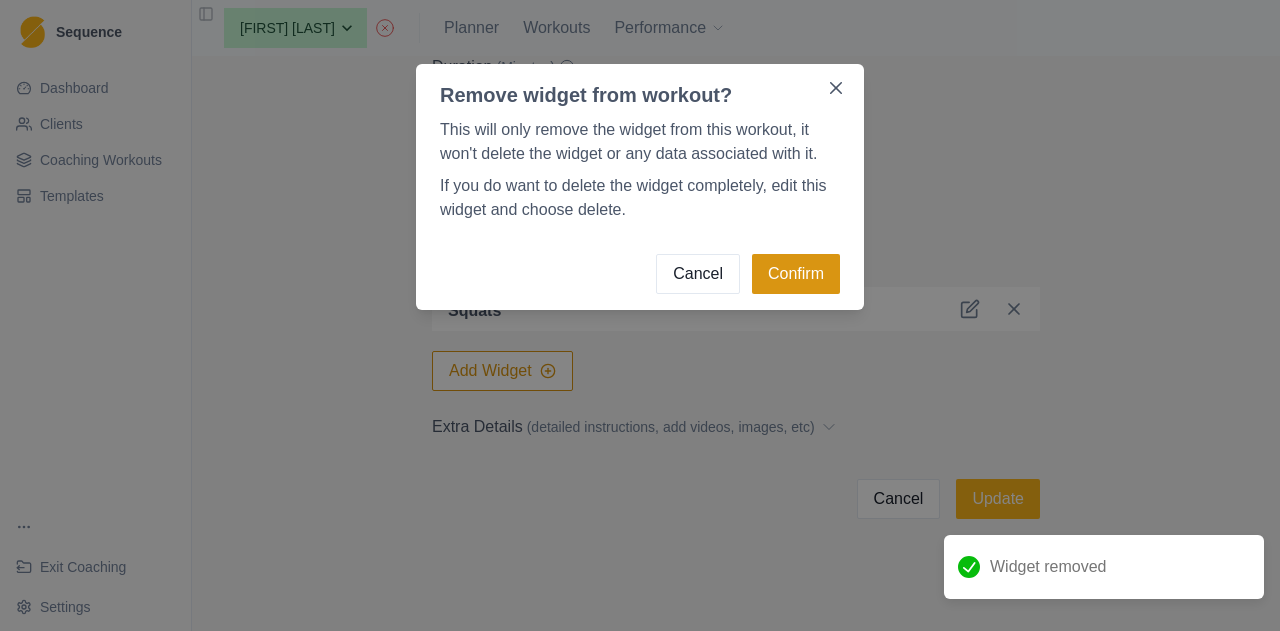 click on "Confirm" at bounding box center [796, 274] 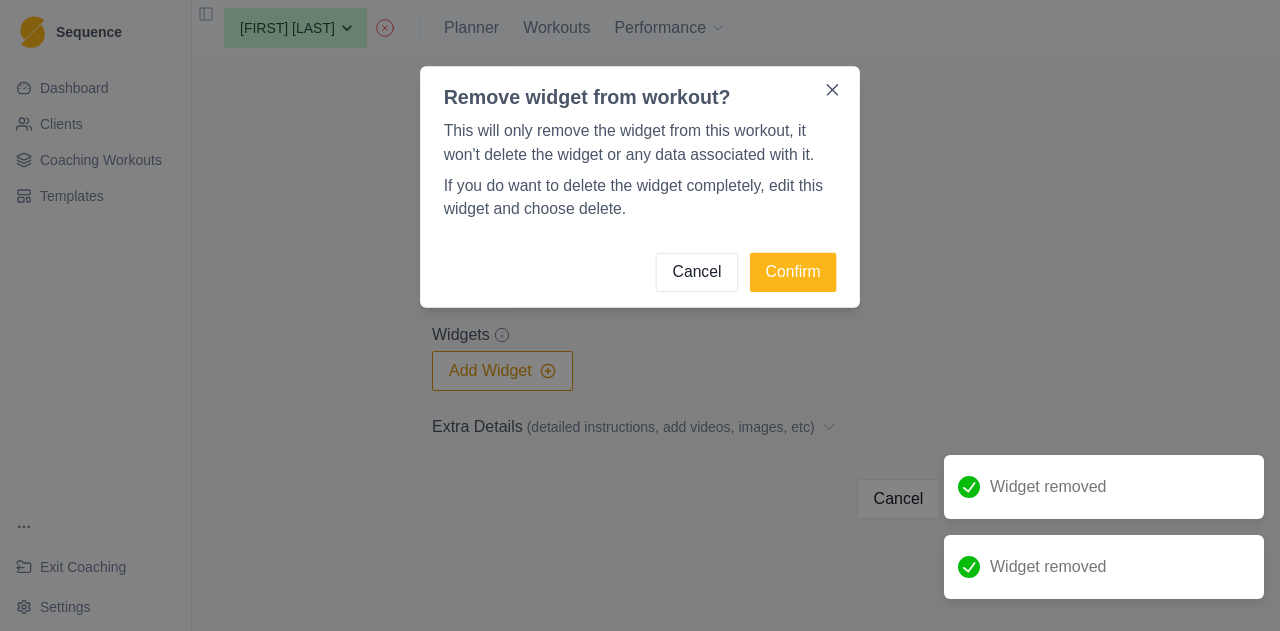 scroll, scrollTop: 344, scrollLeft: 0, axis: vertical 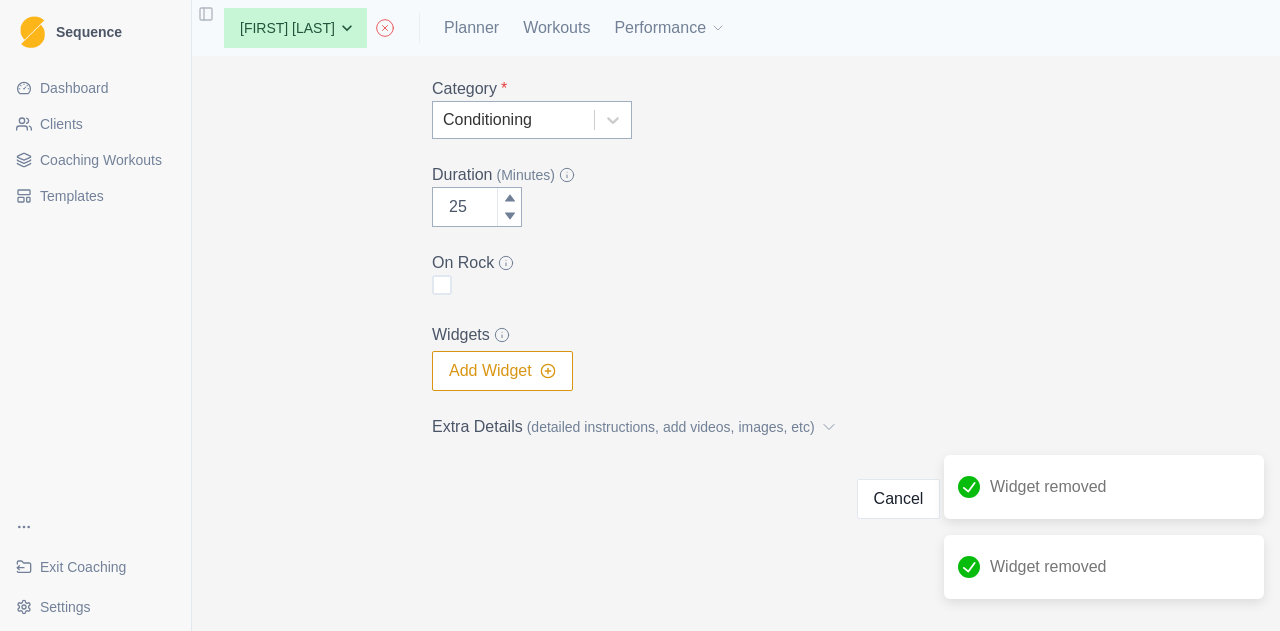 click on "Add Widget" at bounding box center [502, 371] 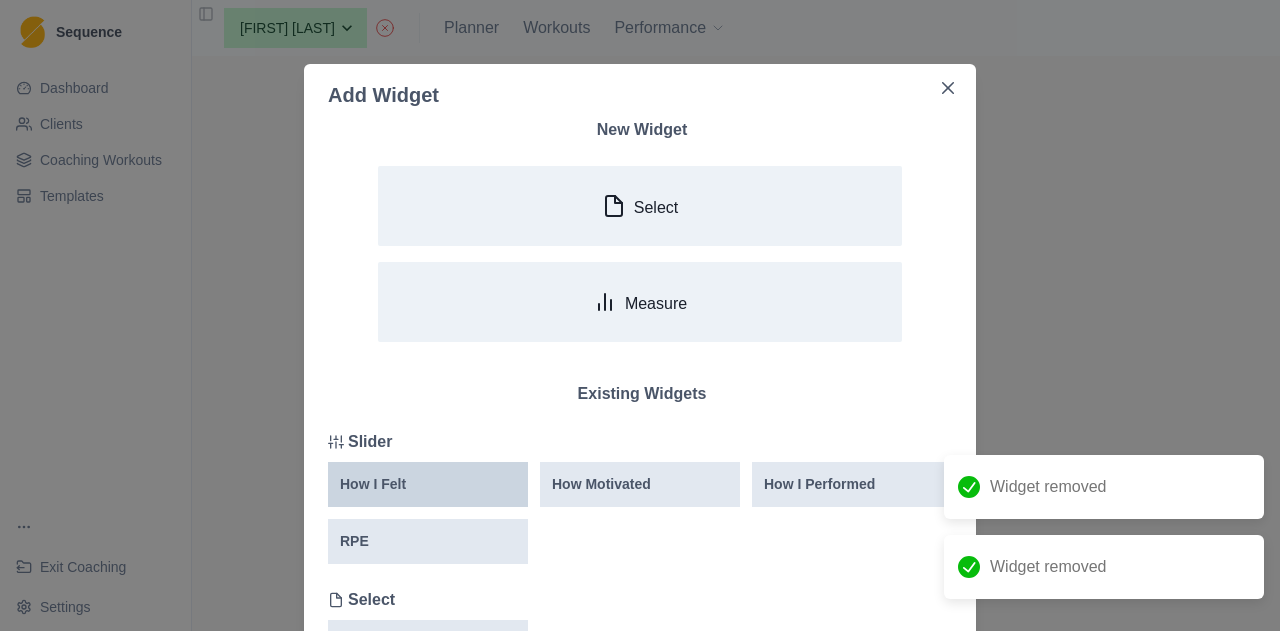click on "How I Felt" at bounding box center [428, 484] 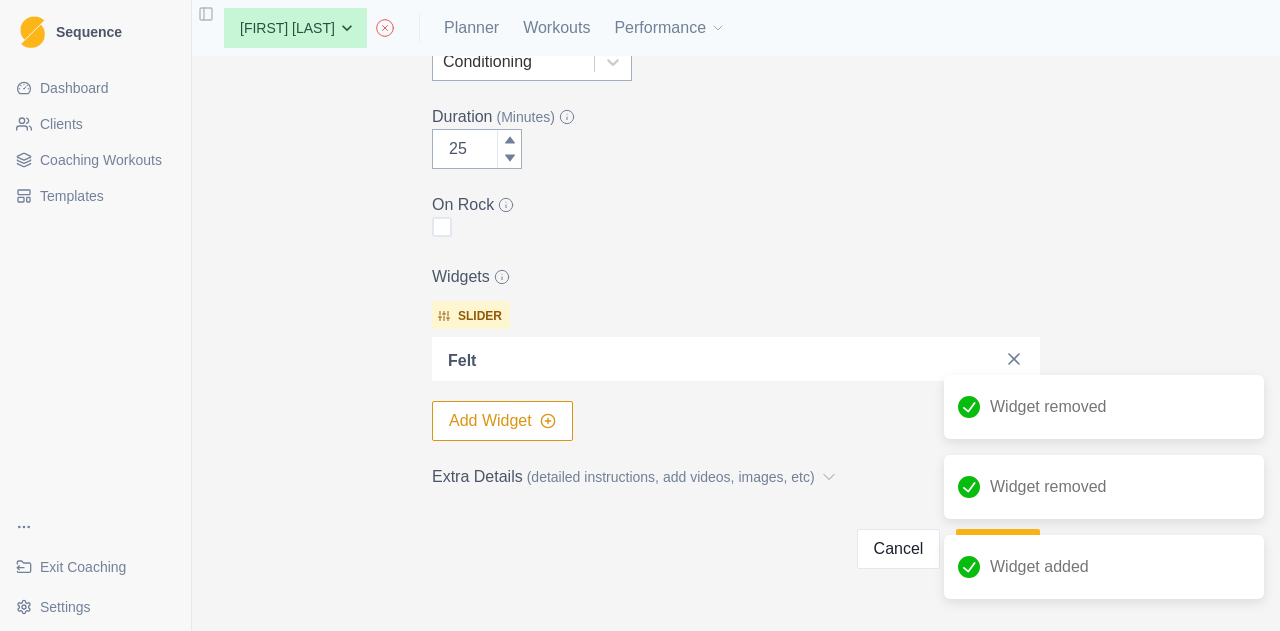 scroll, scrollTop: 452, scrollLeft: 0, axis: vertical 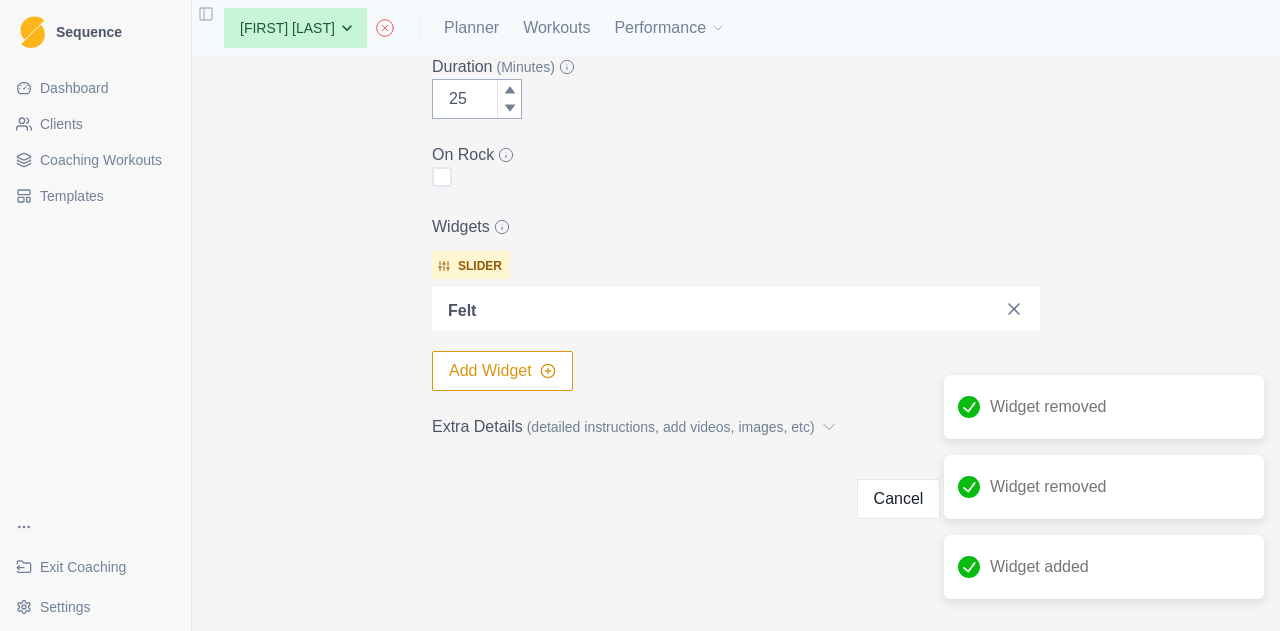 click on "Add Widget" at bounding box center (502, 371) 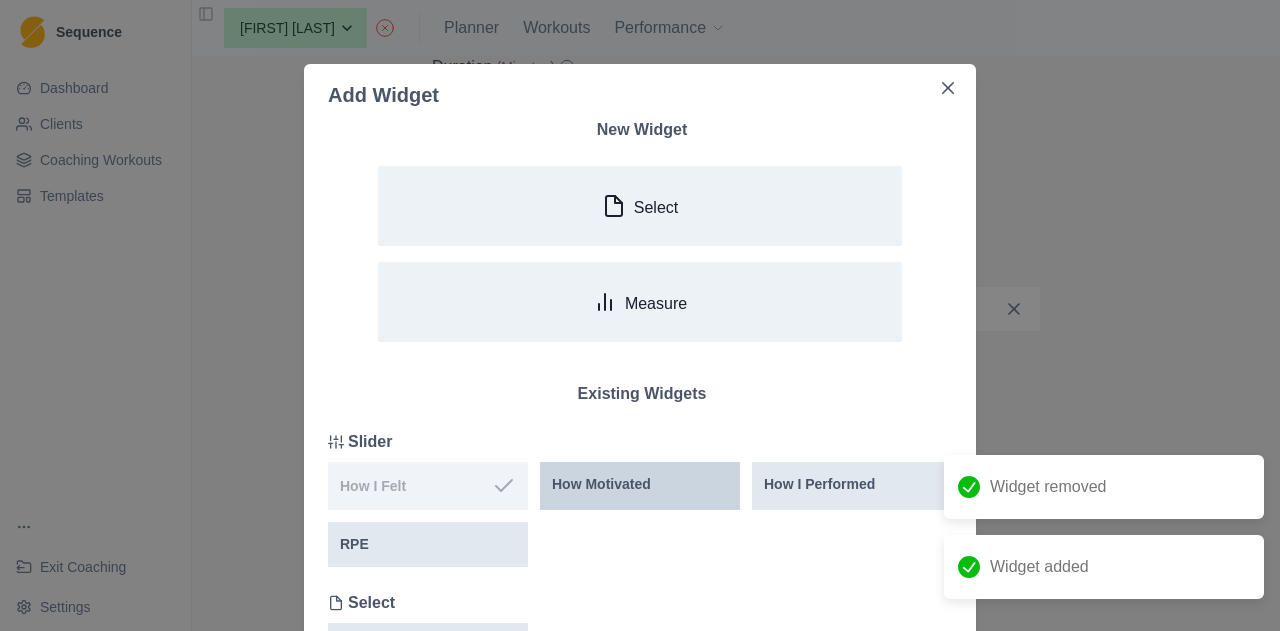 click on "How Motivated" at bounding box center [601, 484] 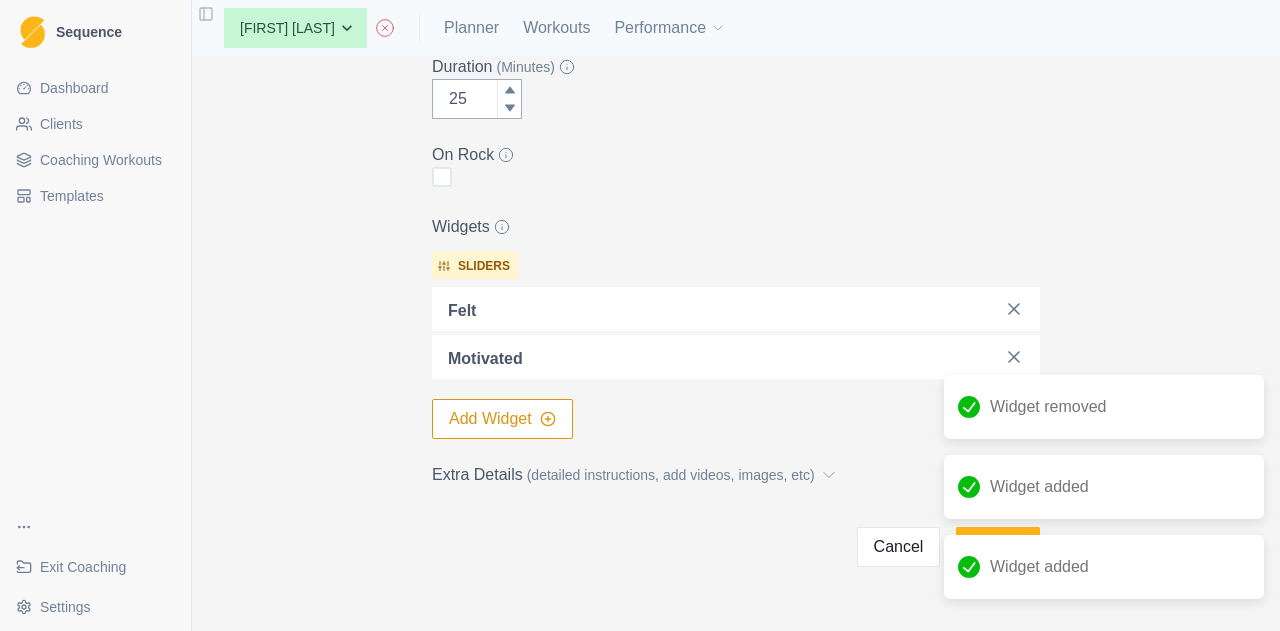 click on "Add Widget" at bounding box center [502, 419] 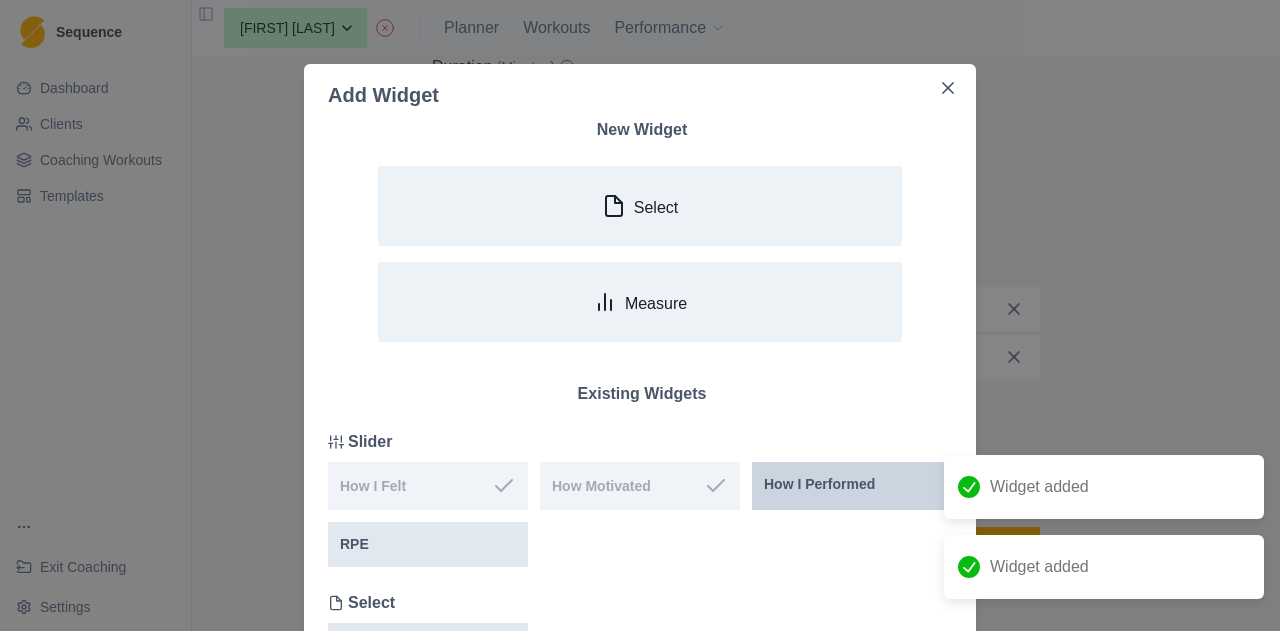 click on "How I Performed" at bounding box center [819, 484] 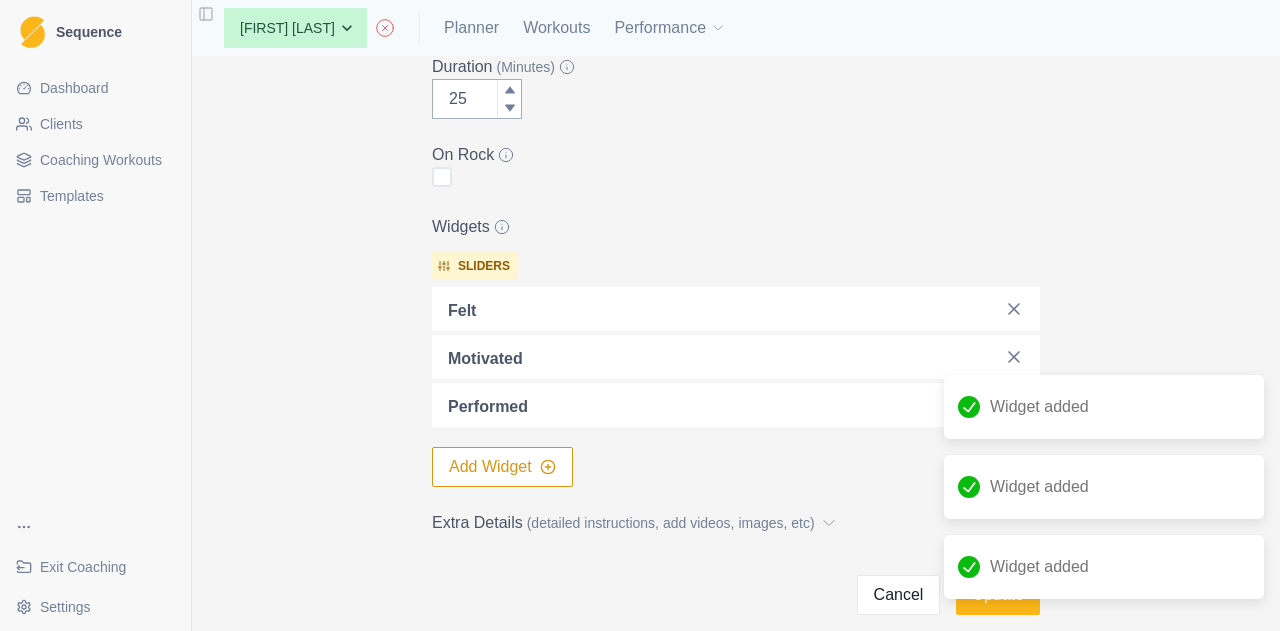 click on "sliders felt motivated performed Add Widget" at bounding box center [736, 365] 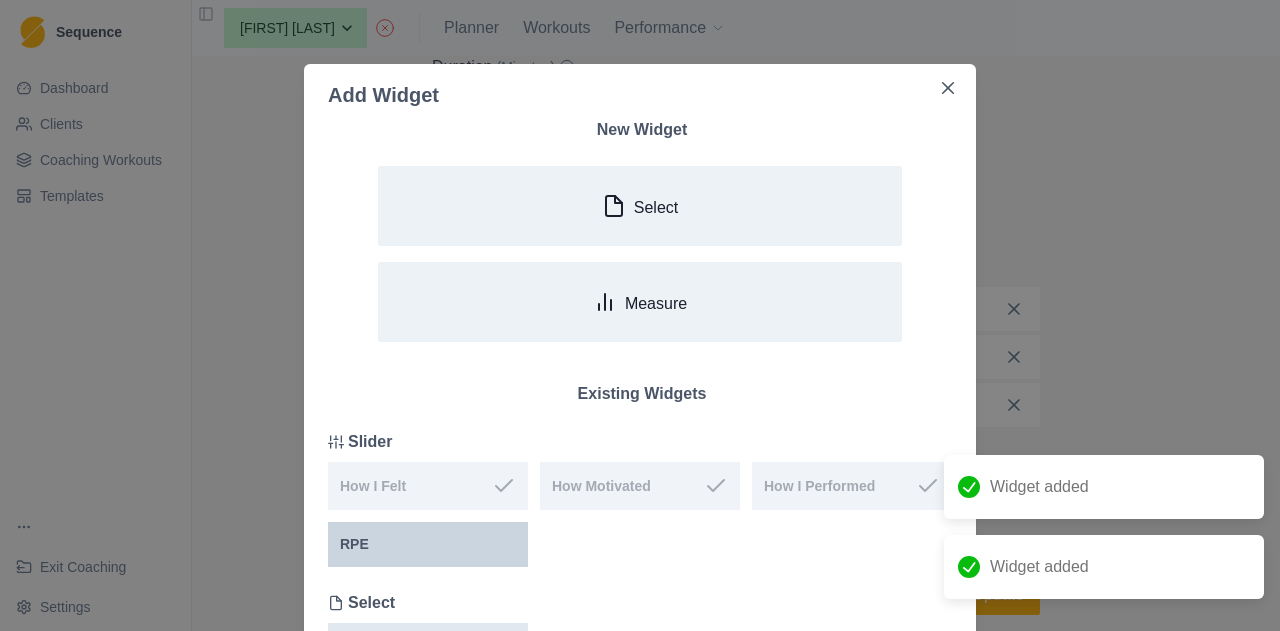 click on "RPE" at bounding box center (428, 544) 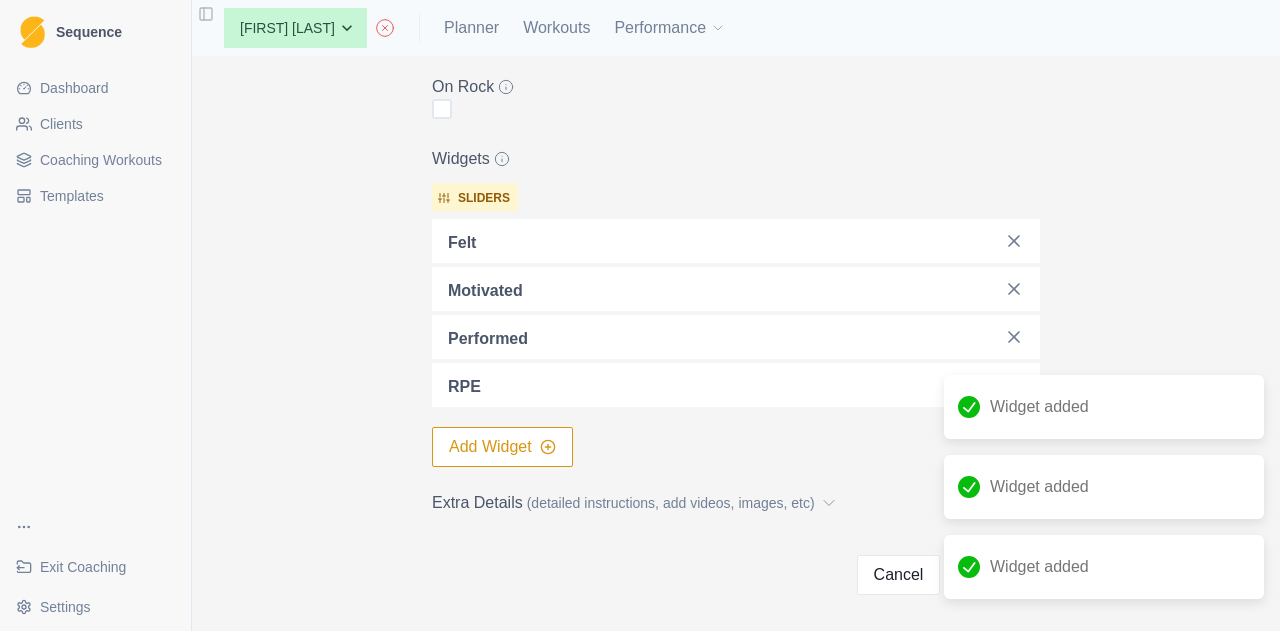 scroll, scrollTop: 552, scrollLeft: 0, axis: vertical 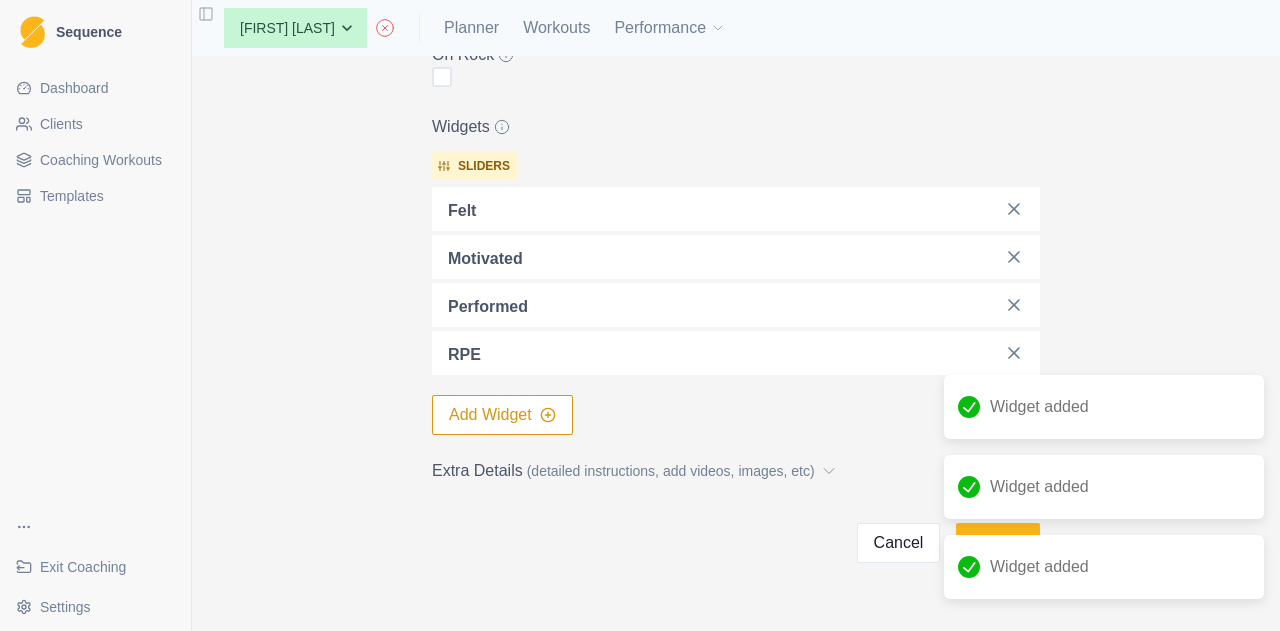 click on "Add Widget" at bounding box center (502, 415) 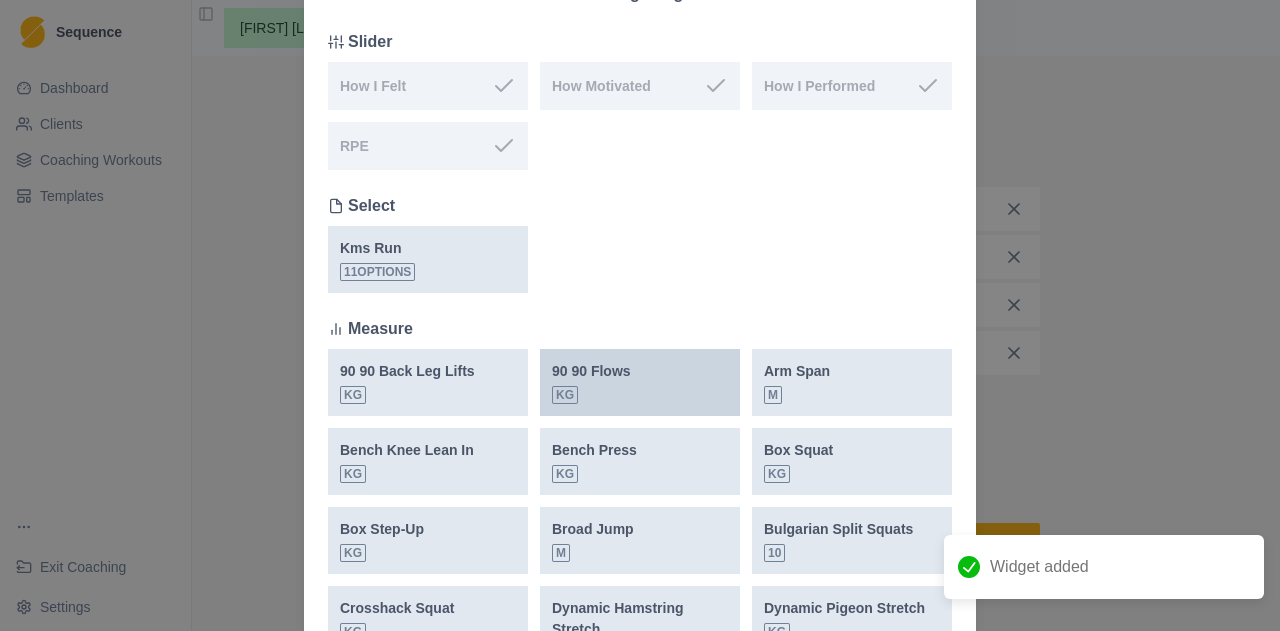 scroll, scrollTop: 500, scrollLeft: 0, axis: vertical 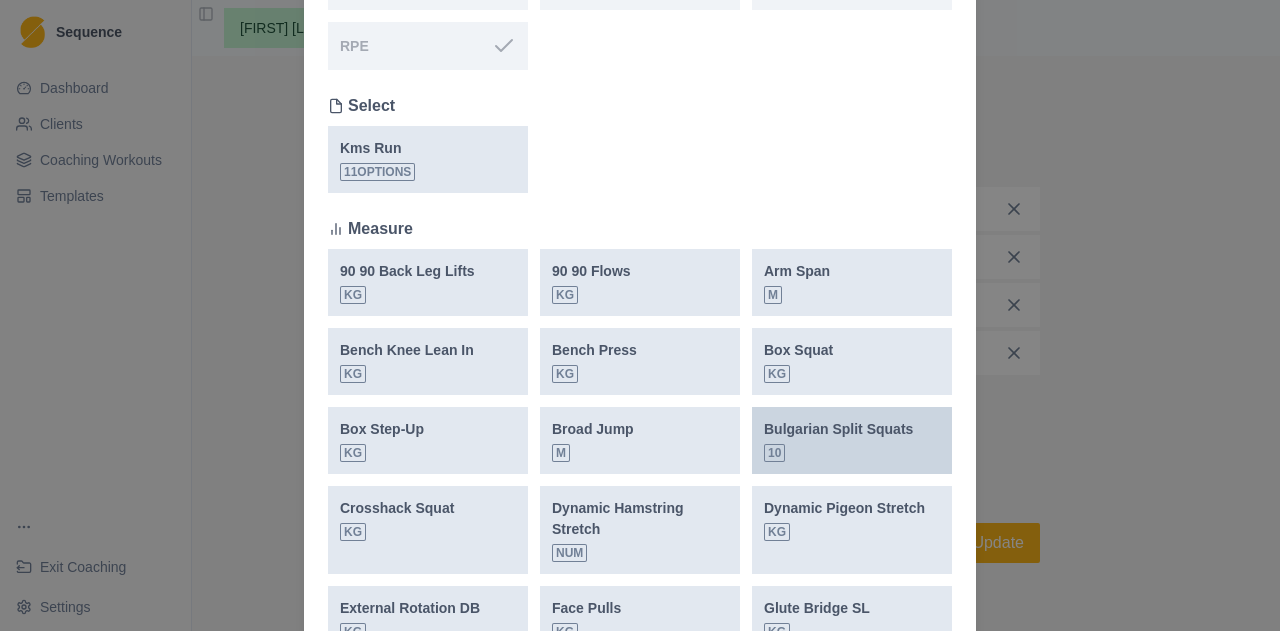 click on "Bulgarian Split Squats 10" at bounding box center (838, 440) 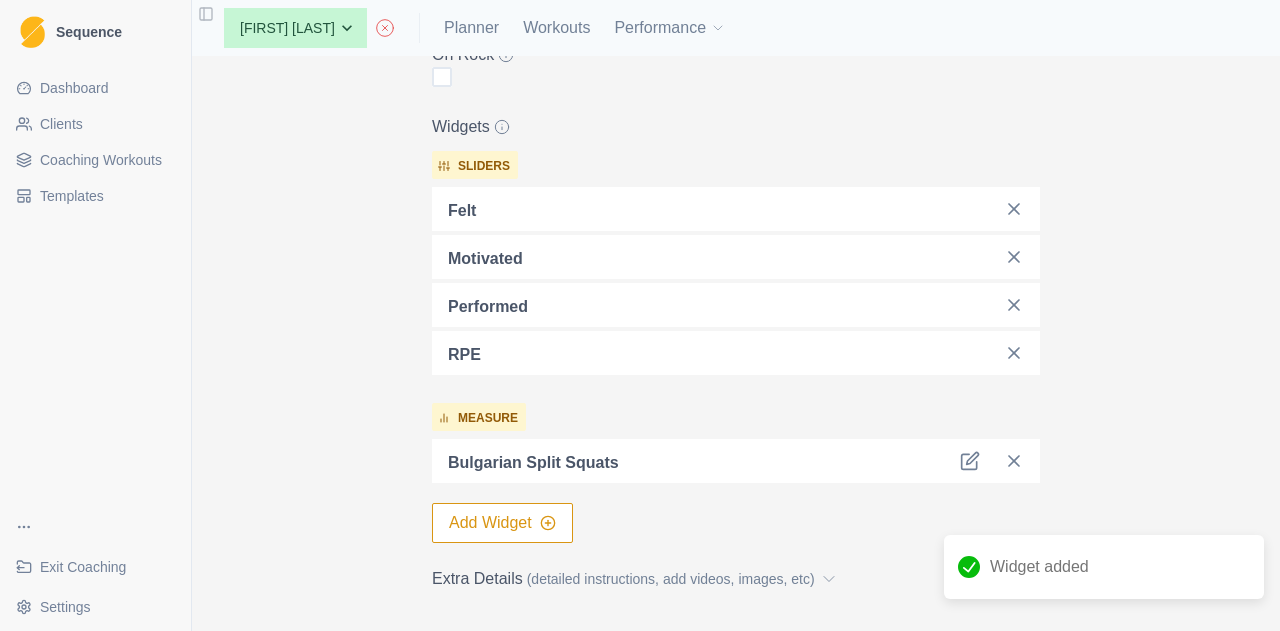 click on "Add Widget" at bounding box center (502, 523) 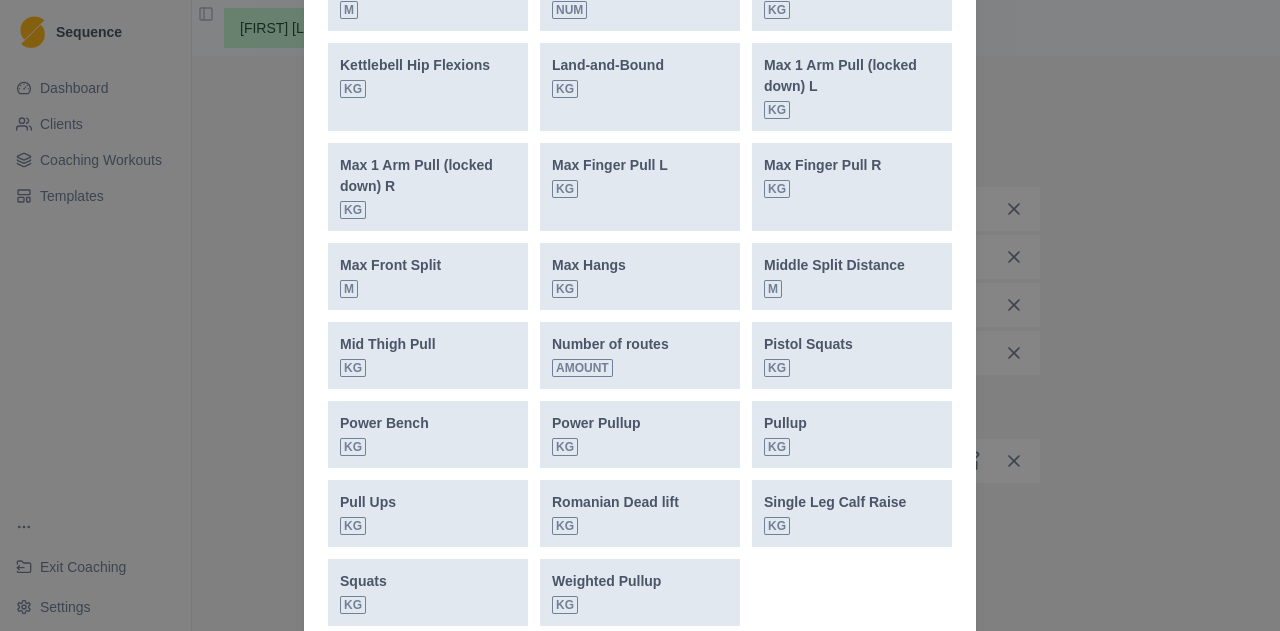 scroll, scrollTop: 1402, scrollLeft: 0, axis: vertical 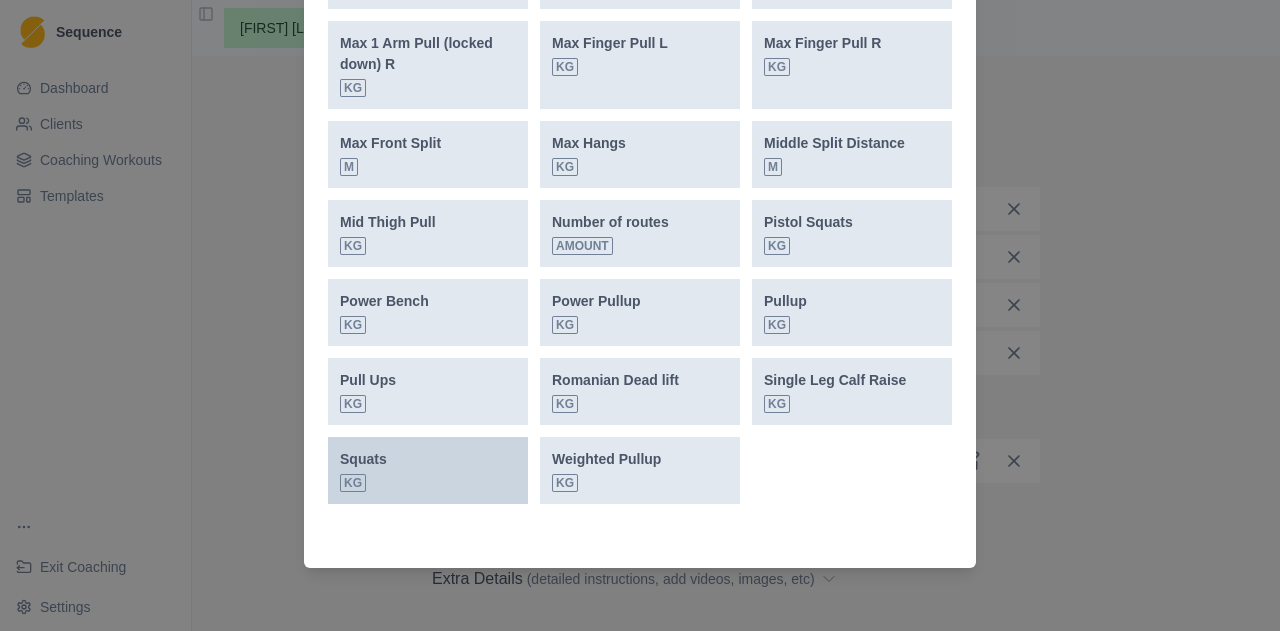 click on "Squats kg" at bounding box center (428, 470) 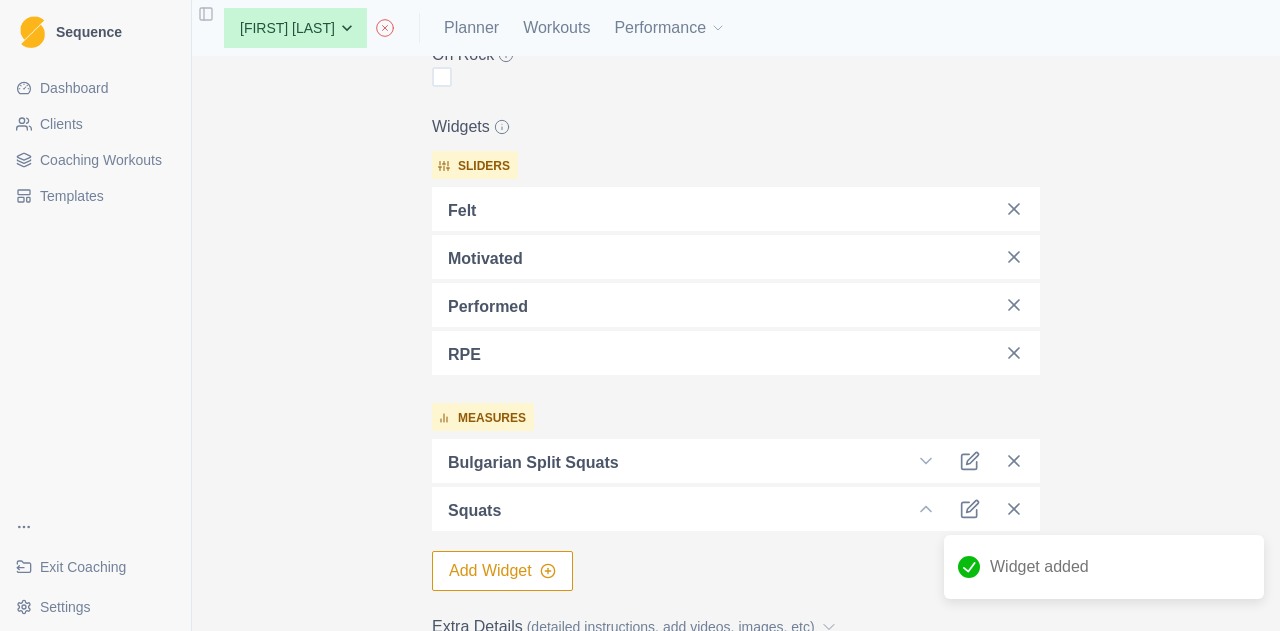 click on "Squats" at bounding box center [736, 509] 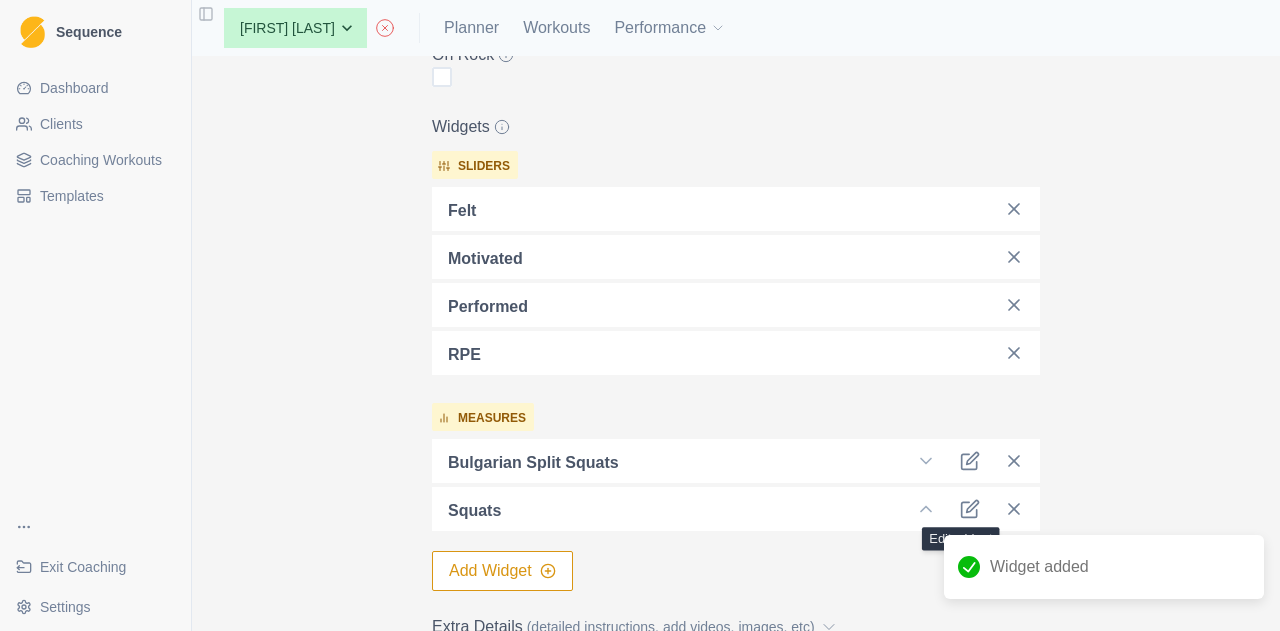 click 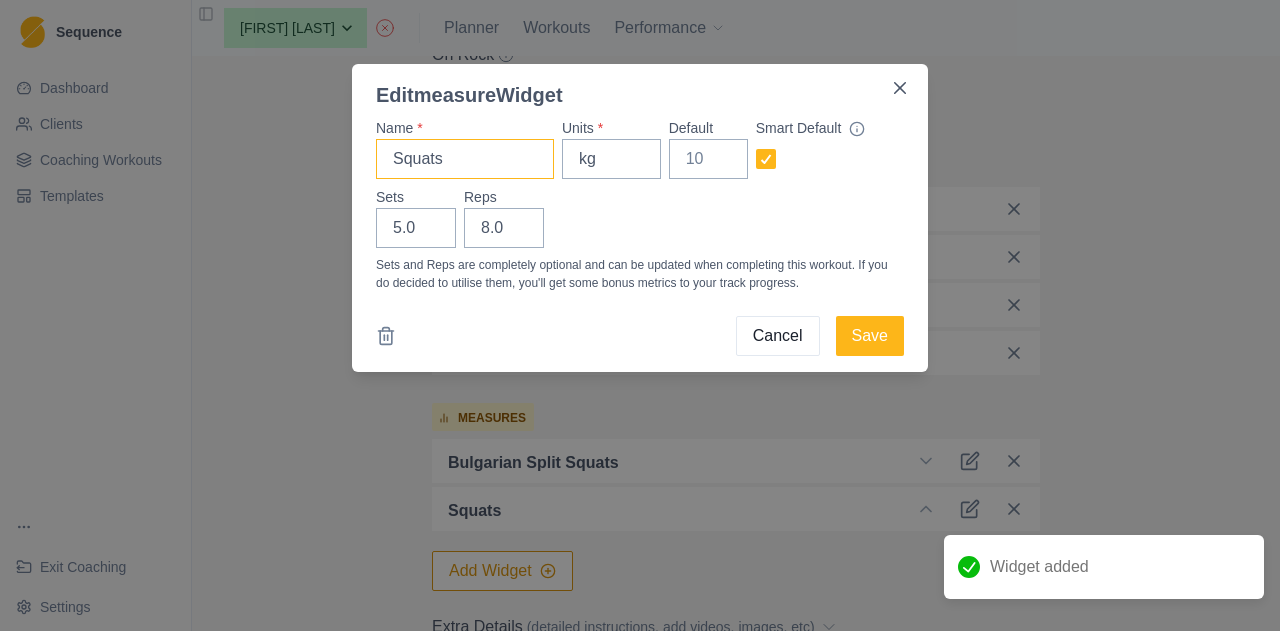 click on "Squats" at bounding box center (465, 159) 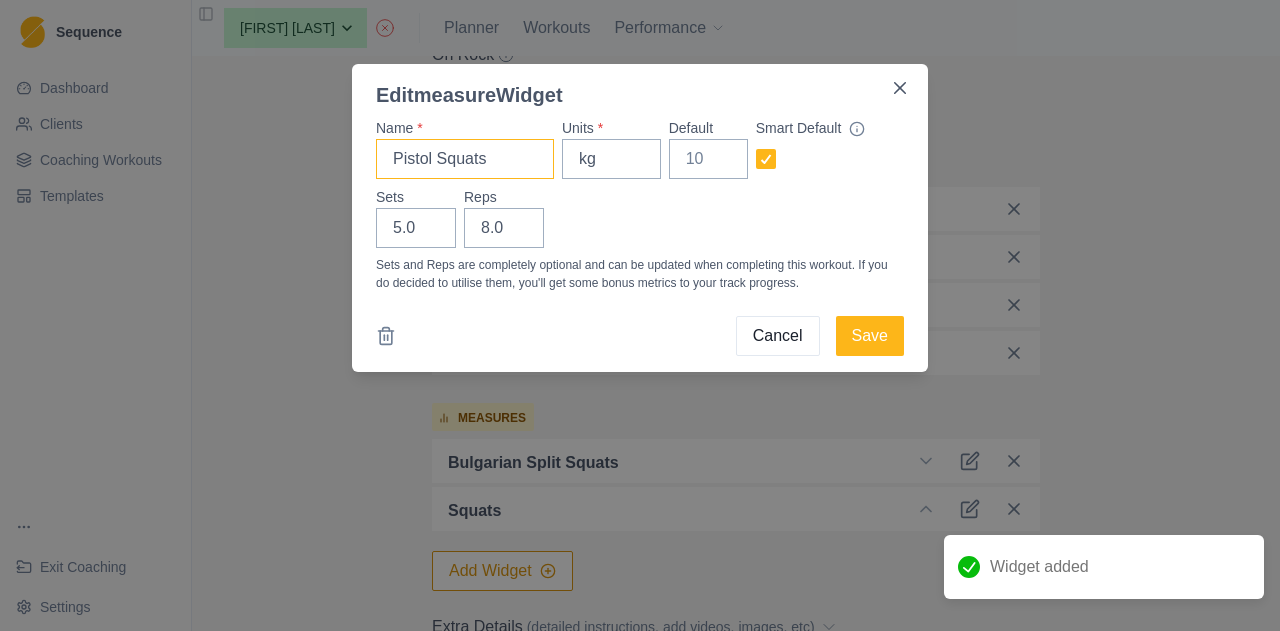 type on "Pistol Squats" 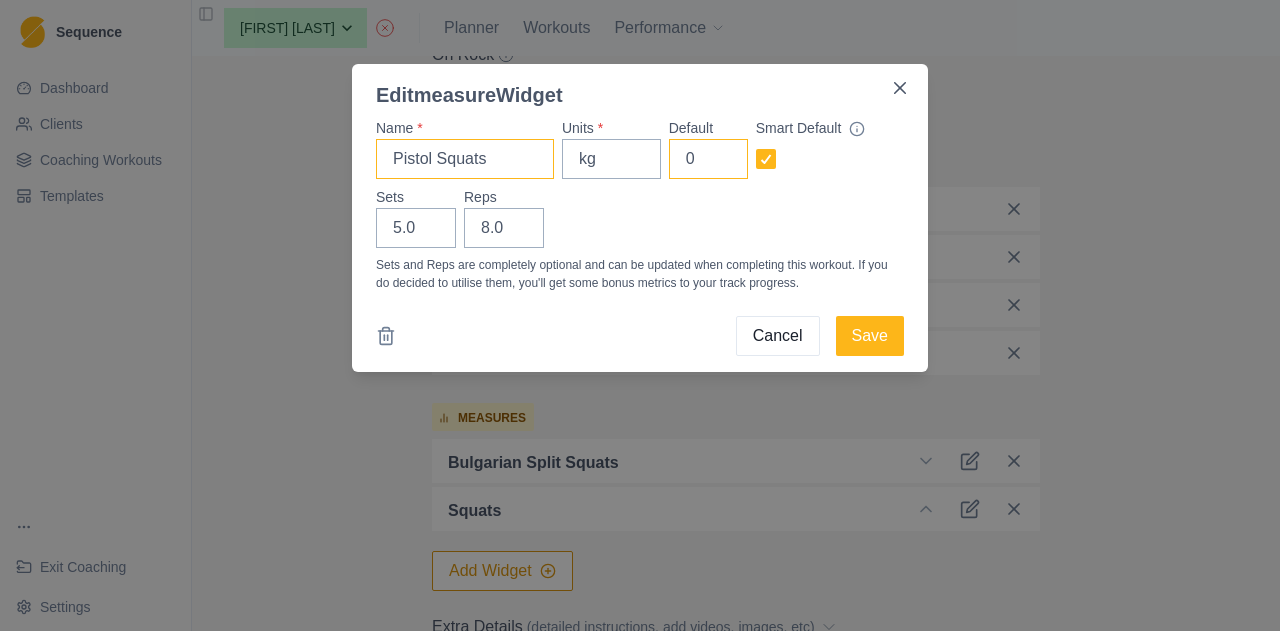 type on "0" 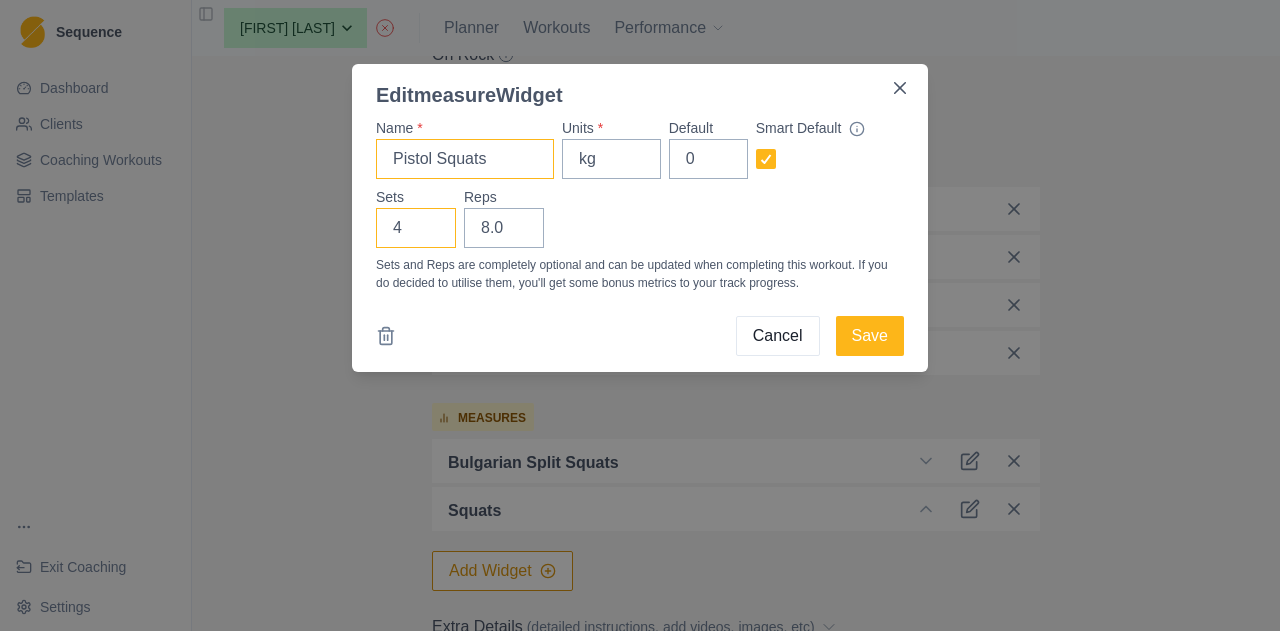 type on "4" 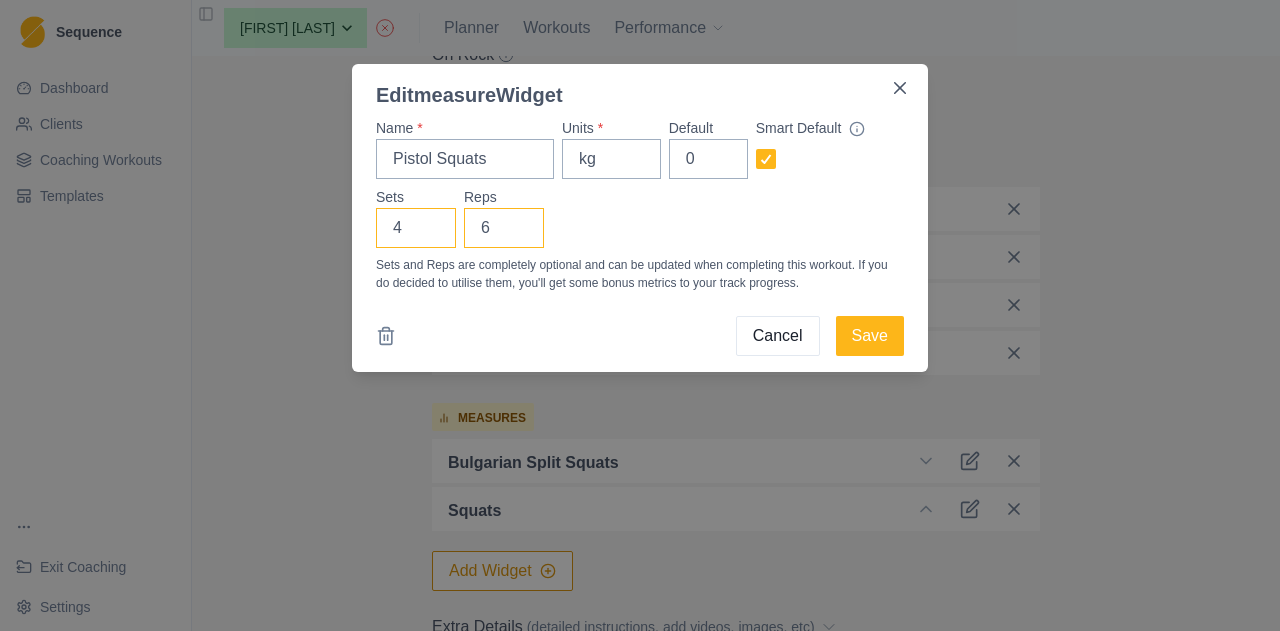 type on "6" 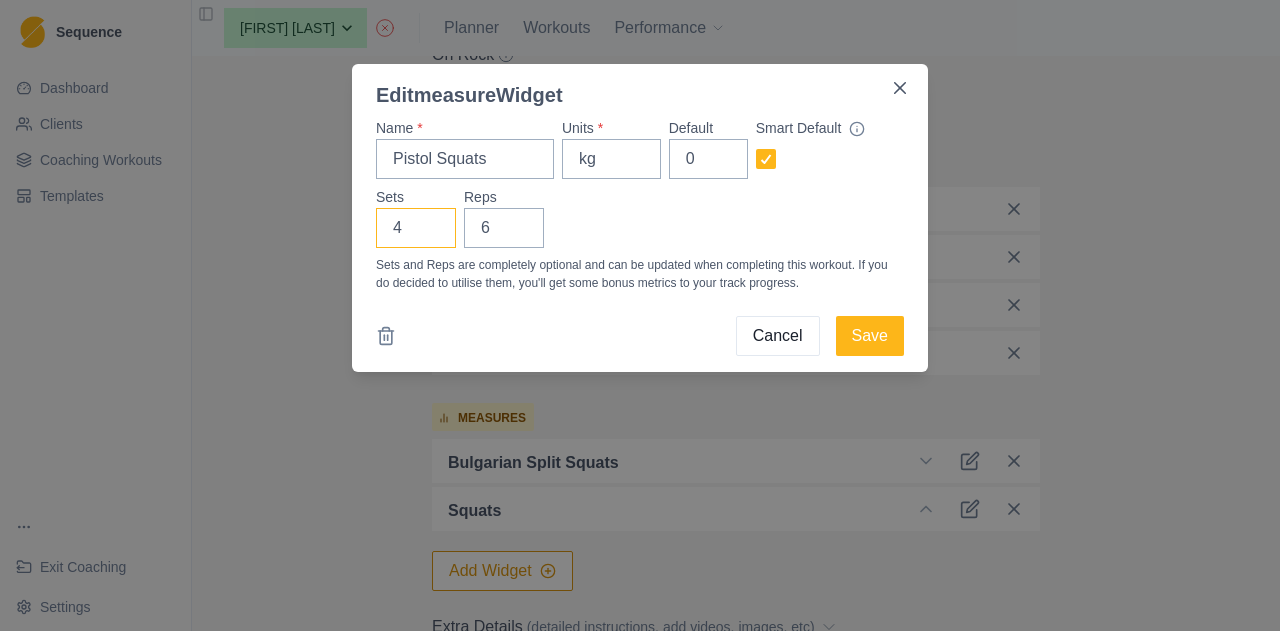 click on "4" at bounding box center (416, 228) 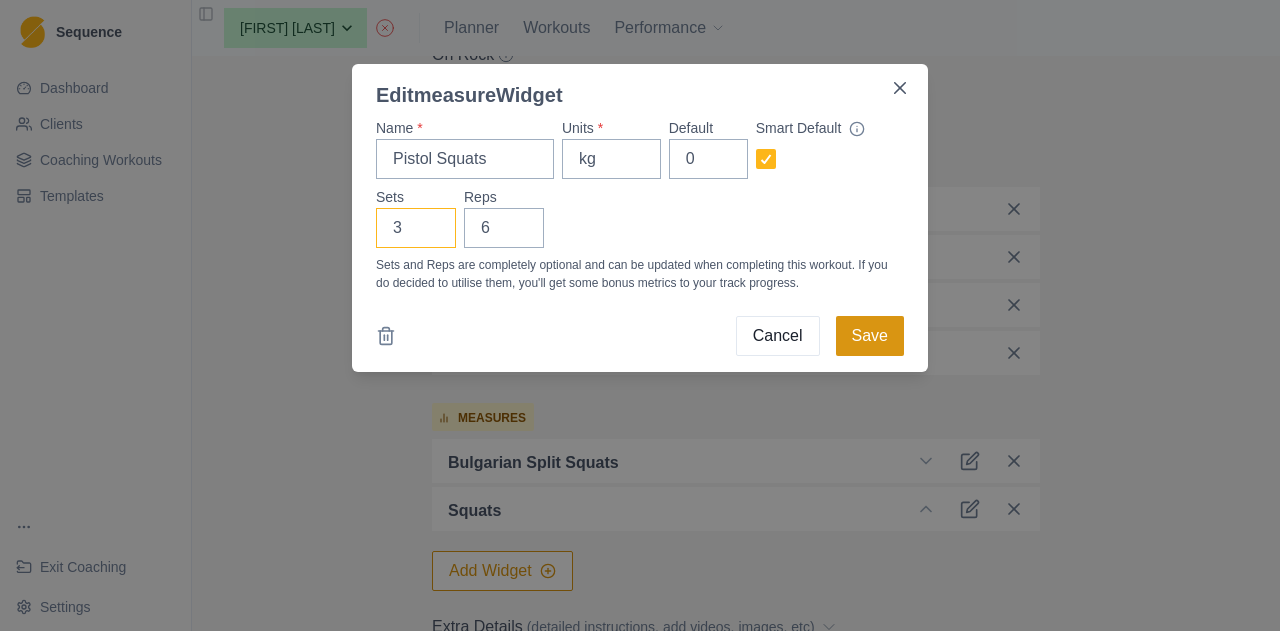 type on "3" 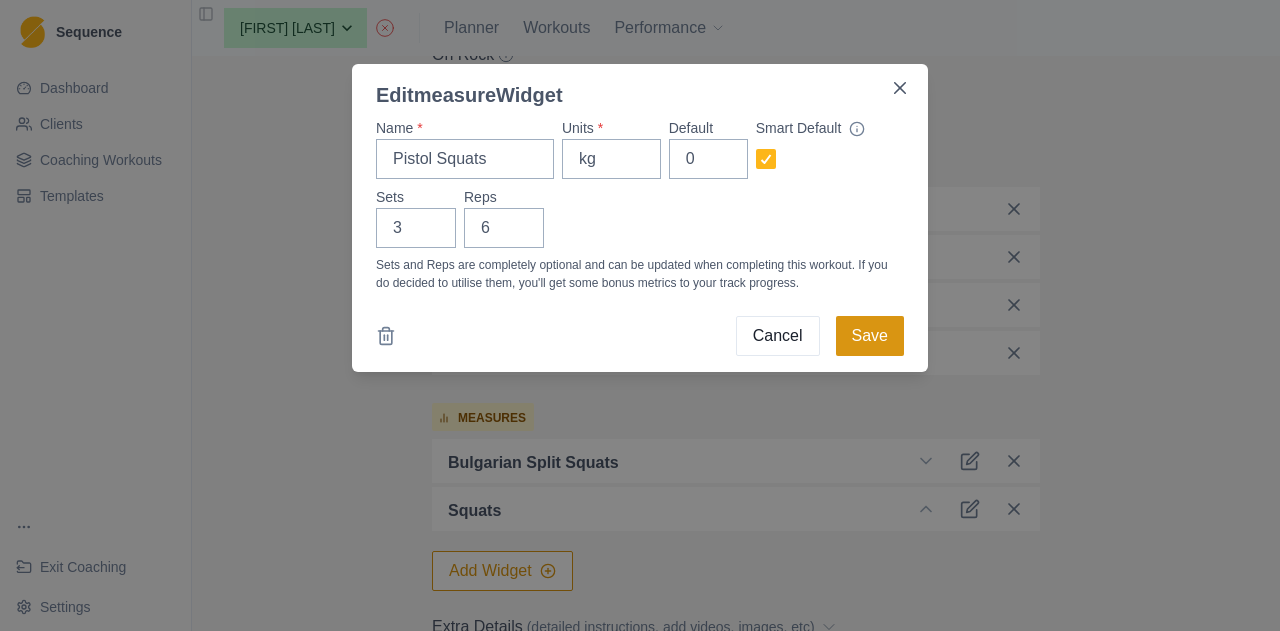 click on "Save" at bounding box center [870, 336] 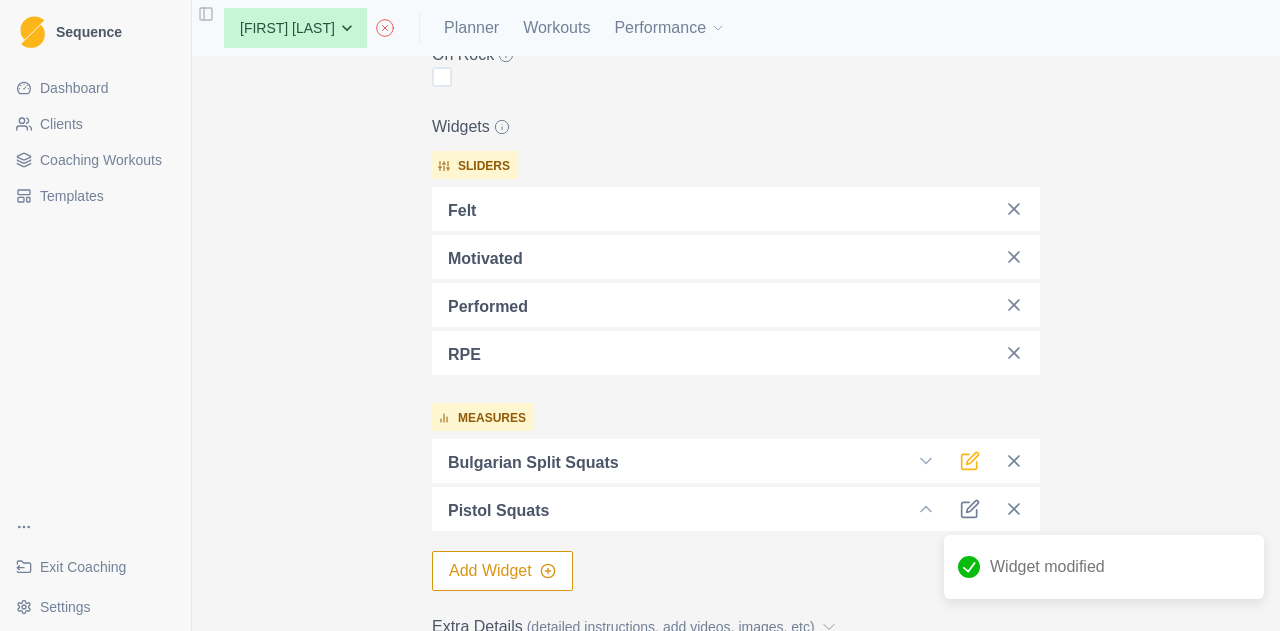 click 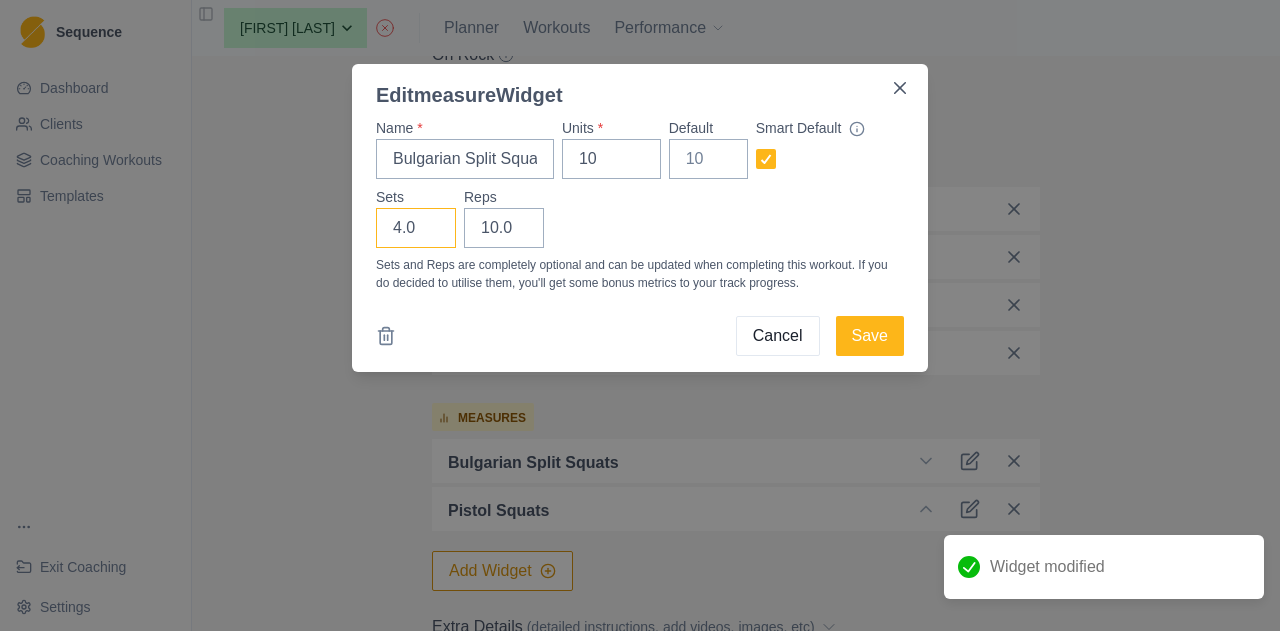 drag, startPoint x: 414, startPoint y: 236, endPoint x: 332, endPoint y: 235, distance: 82.006096 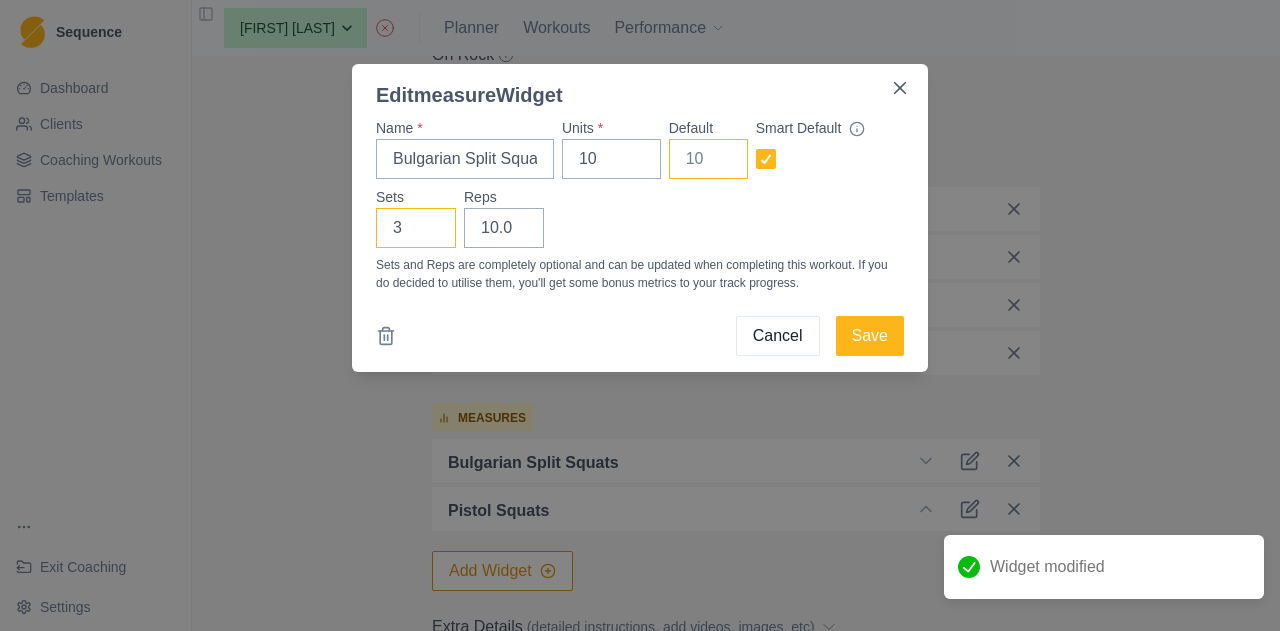 type on "3" 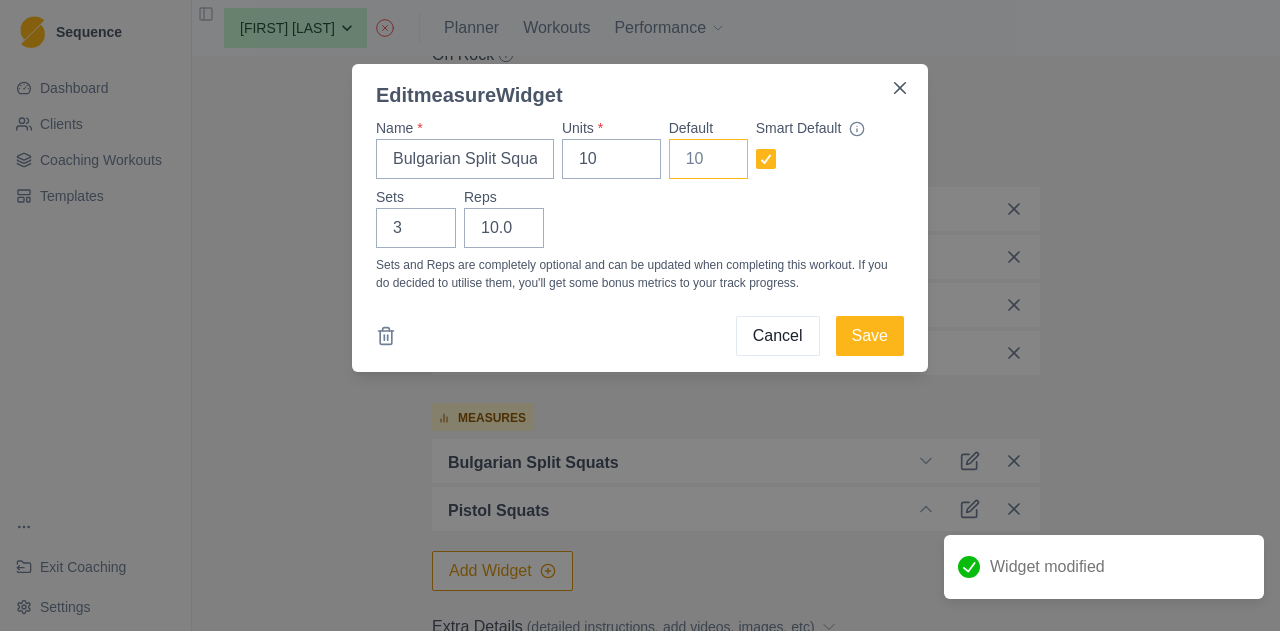 click on "Default" at bounding box center (708, 159) 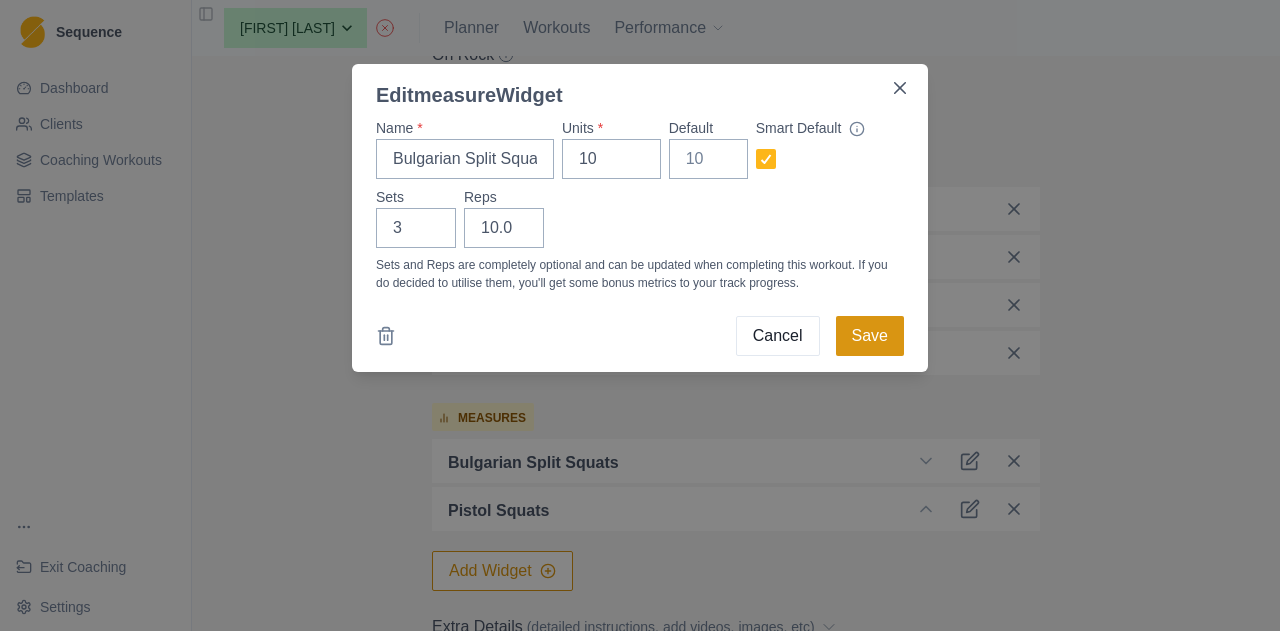 click on "Save" at bounding box center (870, 336) 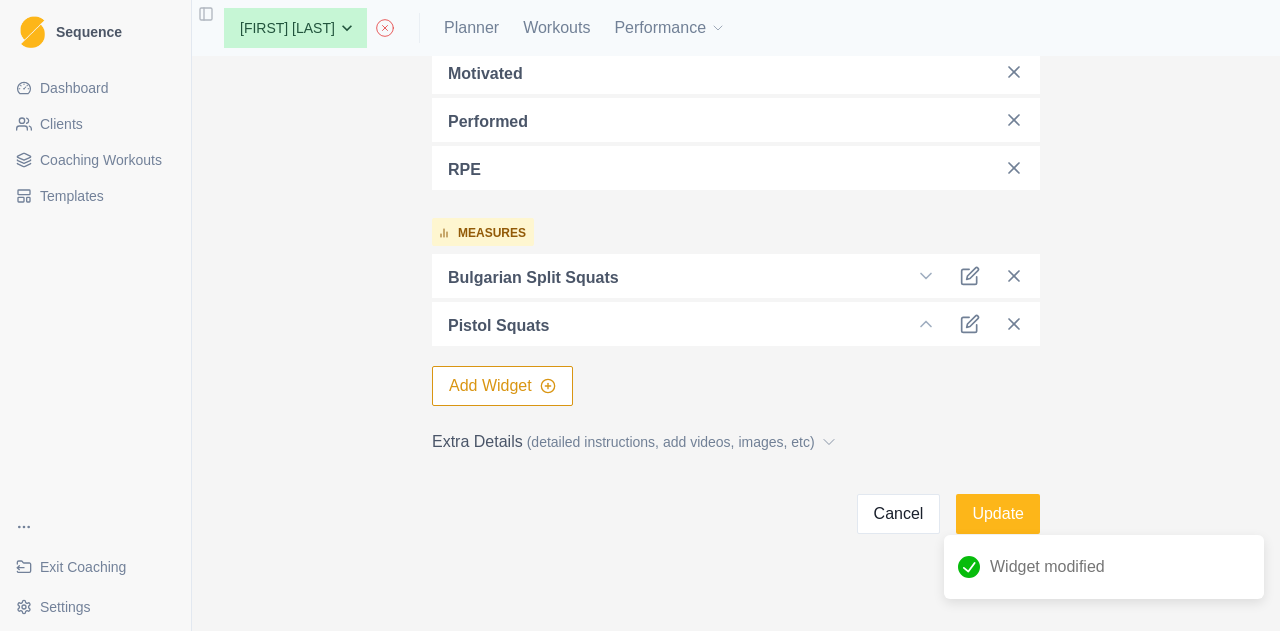 scroll, scrollTop: 752, scrollLeft: 0, axis: vertical 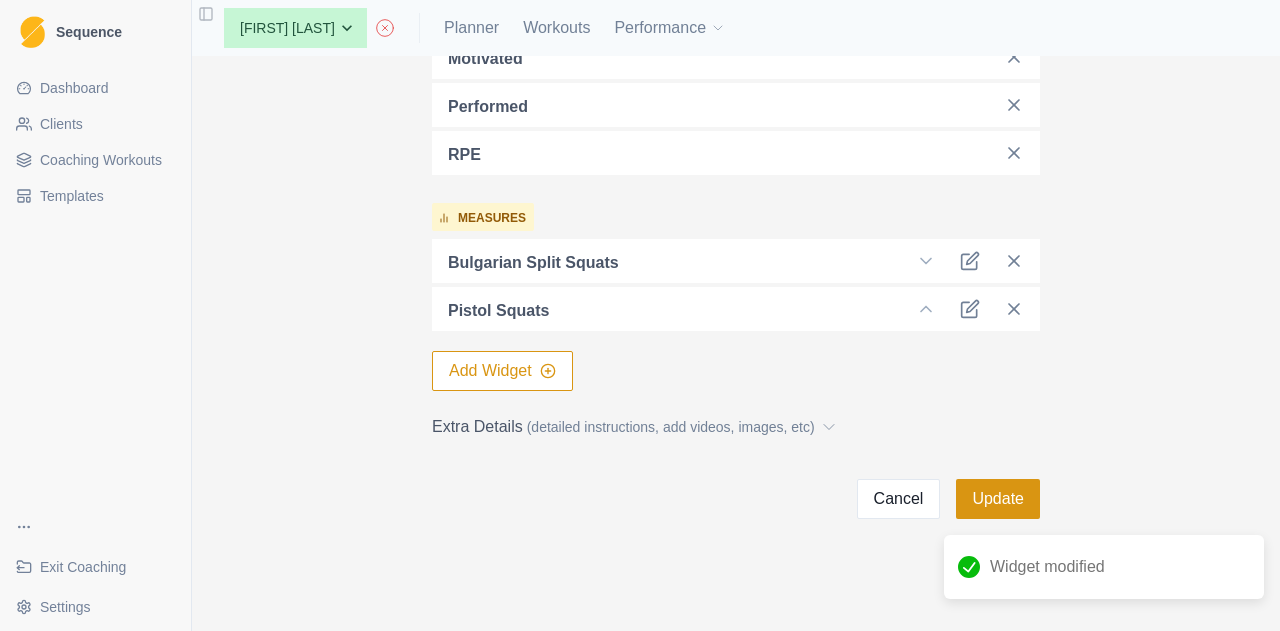 click on "Update" at bounding box center [998, 499] 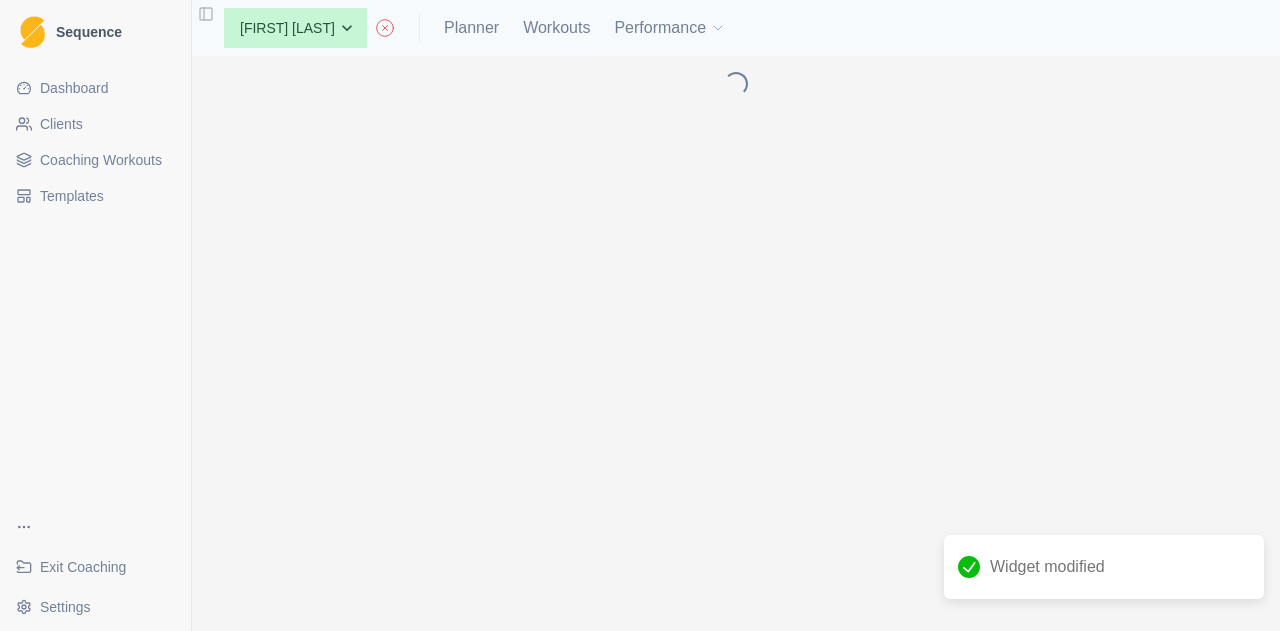 scroll, scrollTop: 0, scrollLeft: 0, axis: both 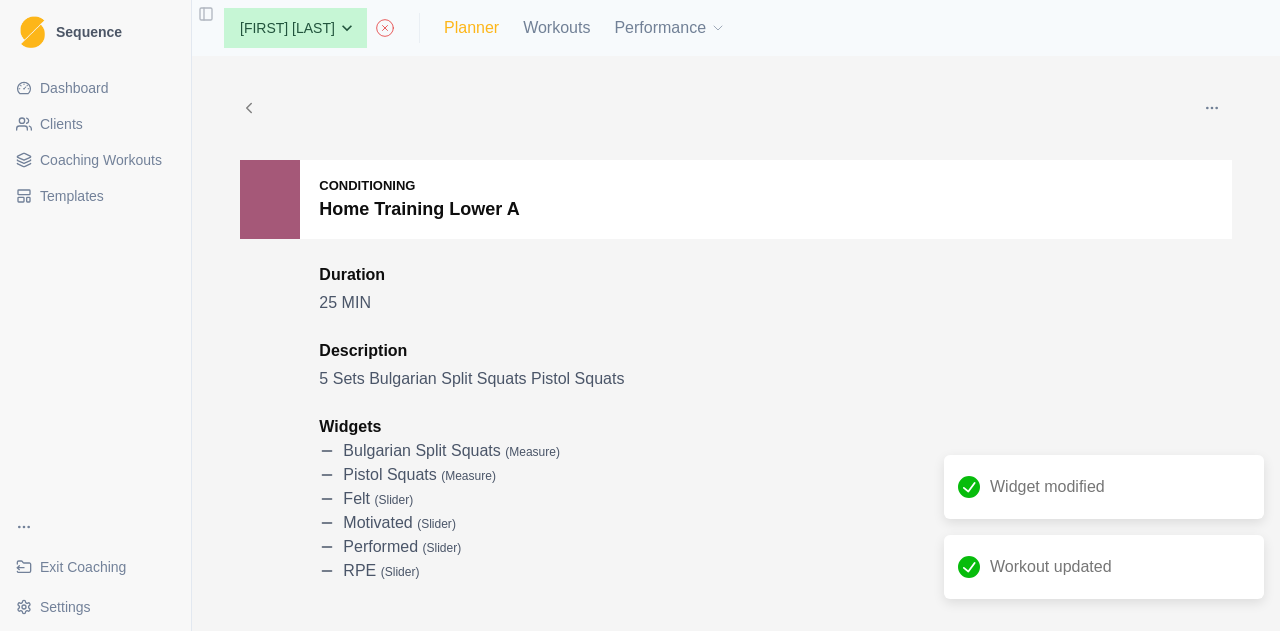 click on "Planner" at bounding box center (471, 28) 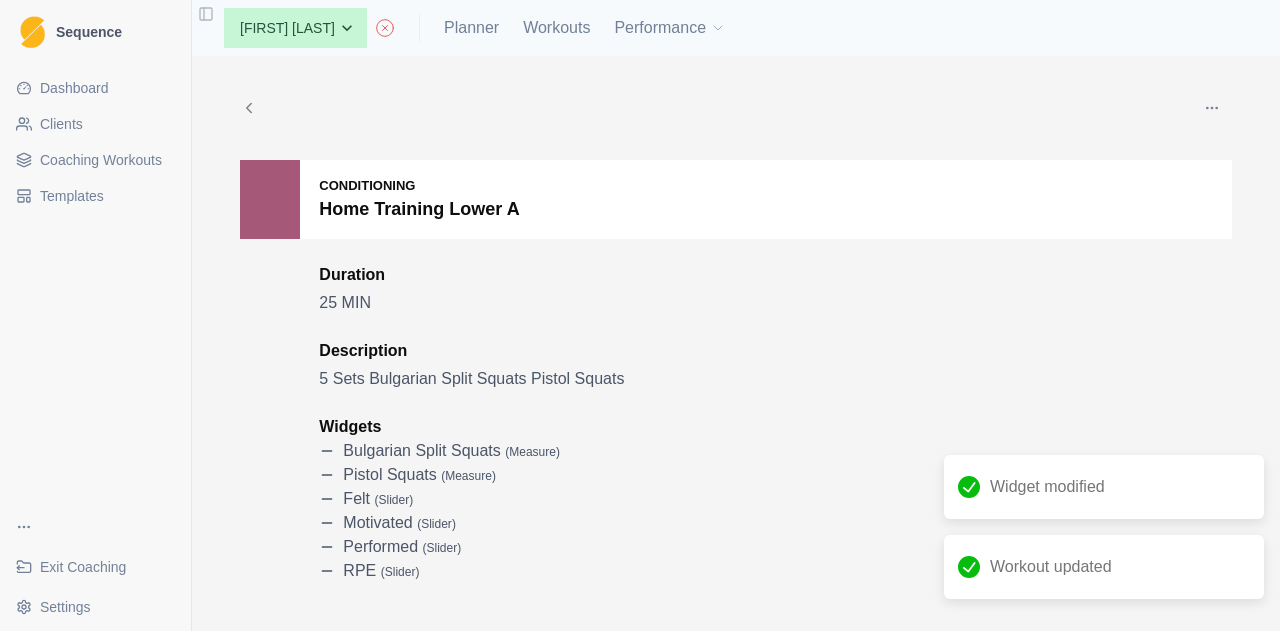 select on "month" 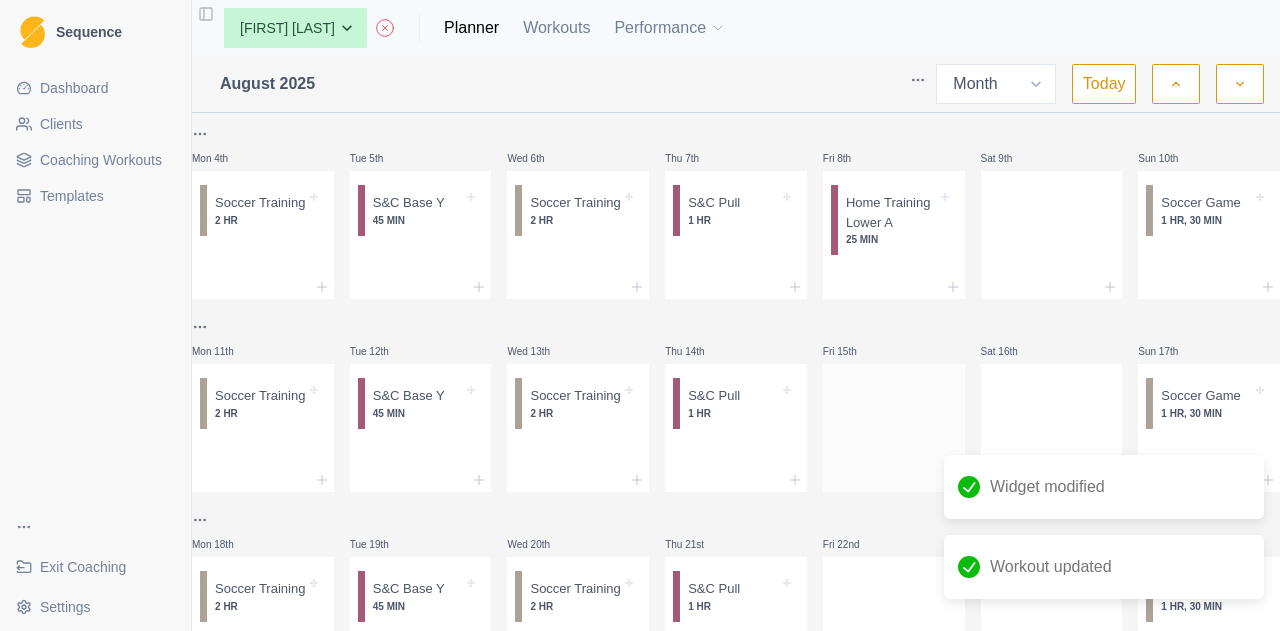 scroll, scrollTop: 300, scrollLeft: 0, axis: vertical 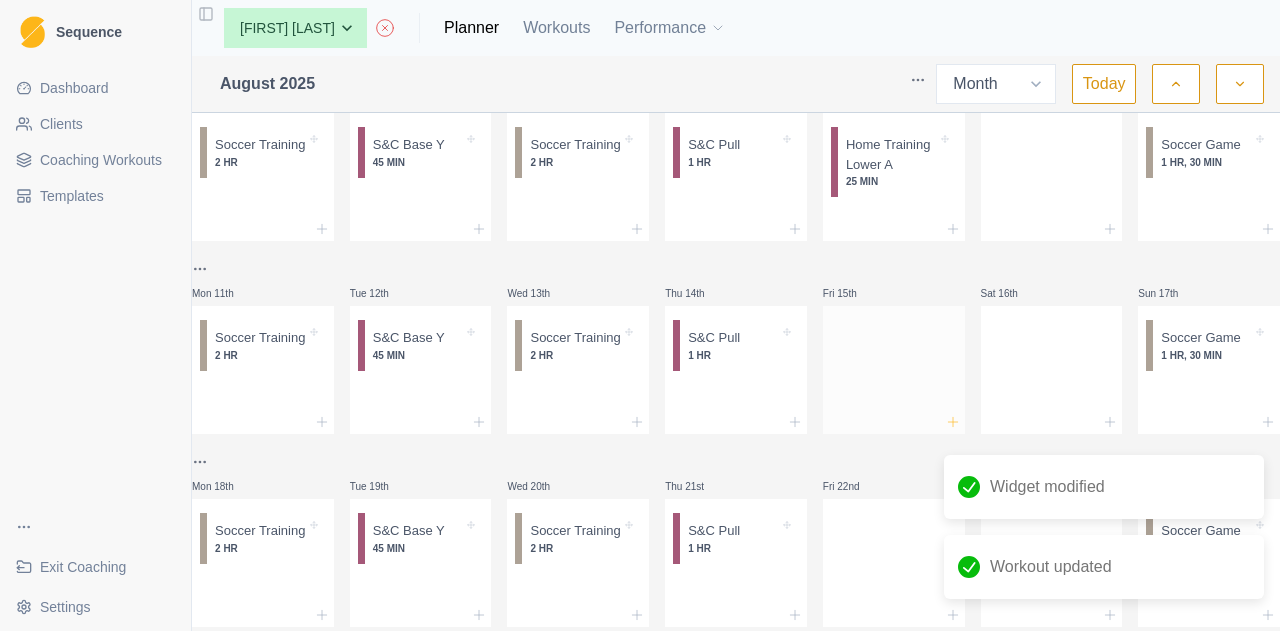 click 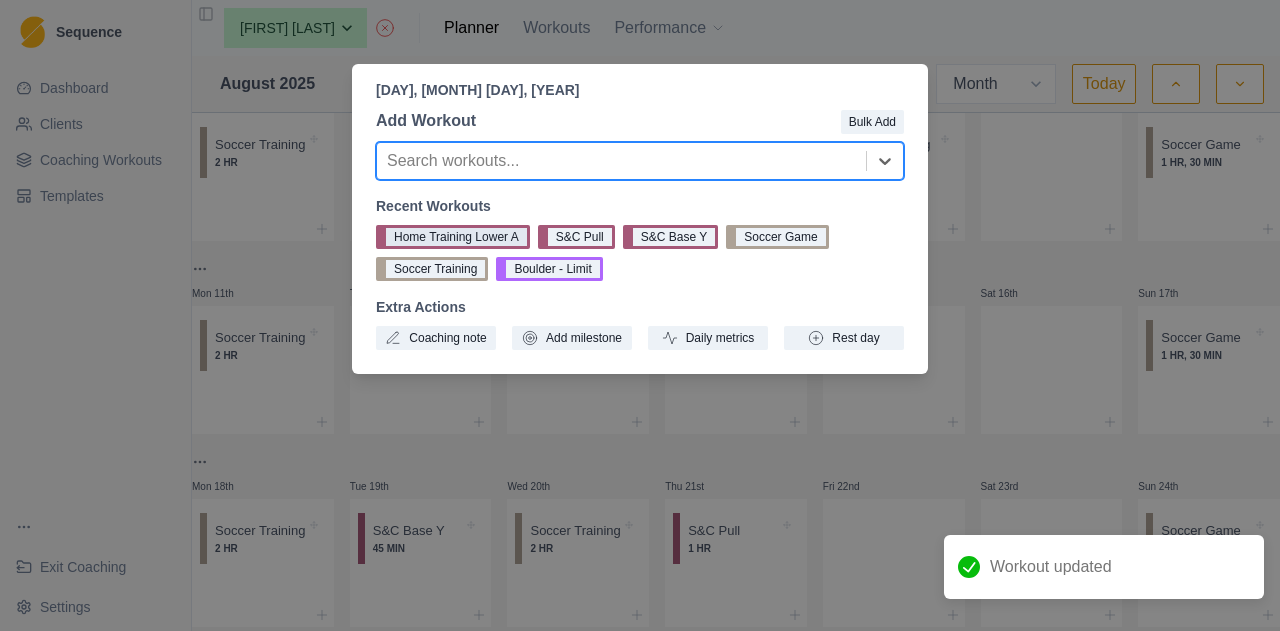 click on "Home Training Lower A" at bounding box center (453, 237) 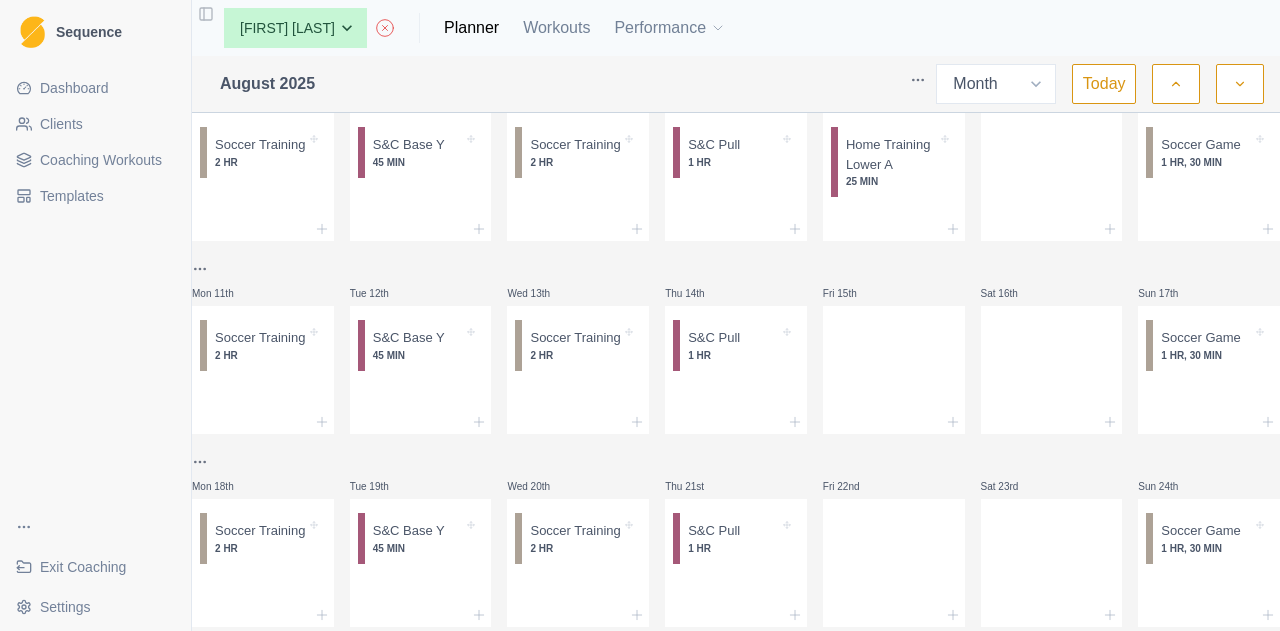 scroll, scrollTop: 556, scrollLeft: 0, axis: vertical 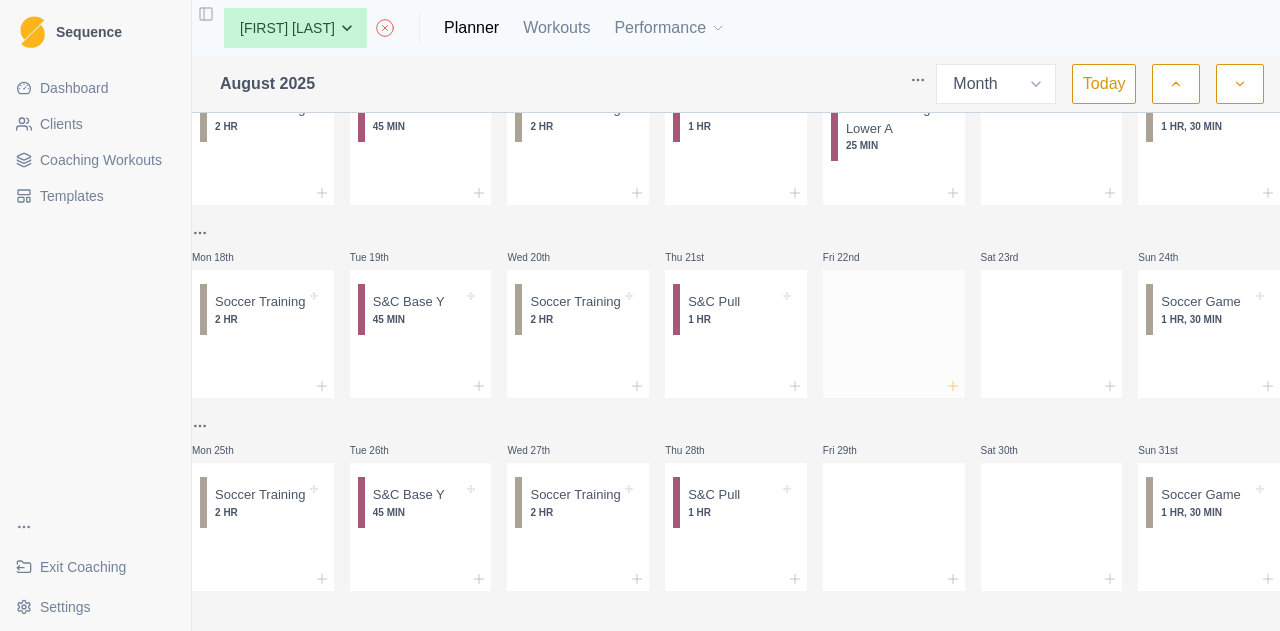 click 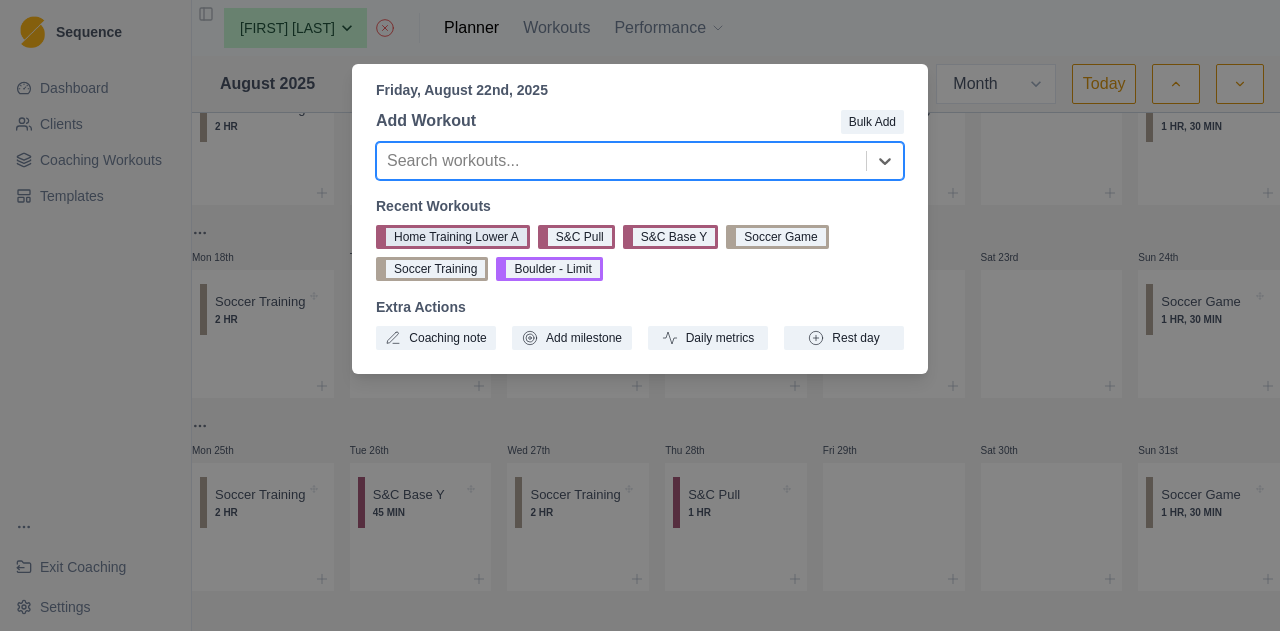 click on "Home Training Lower A" at bounding box center [453, 237] 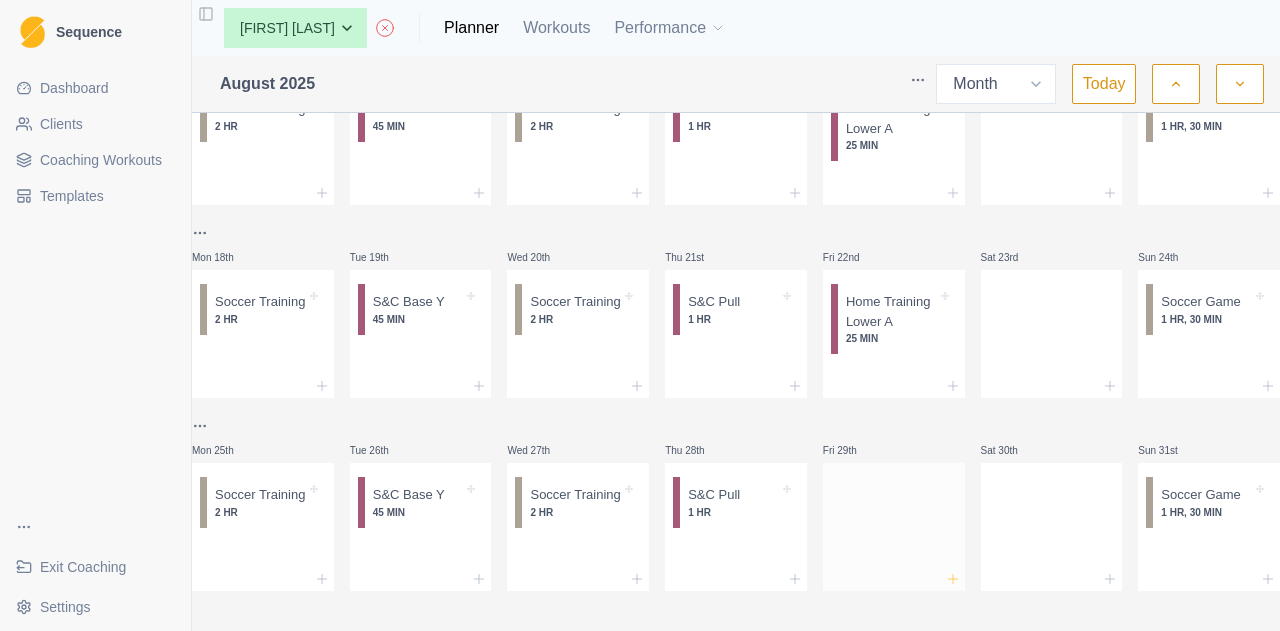 click 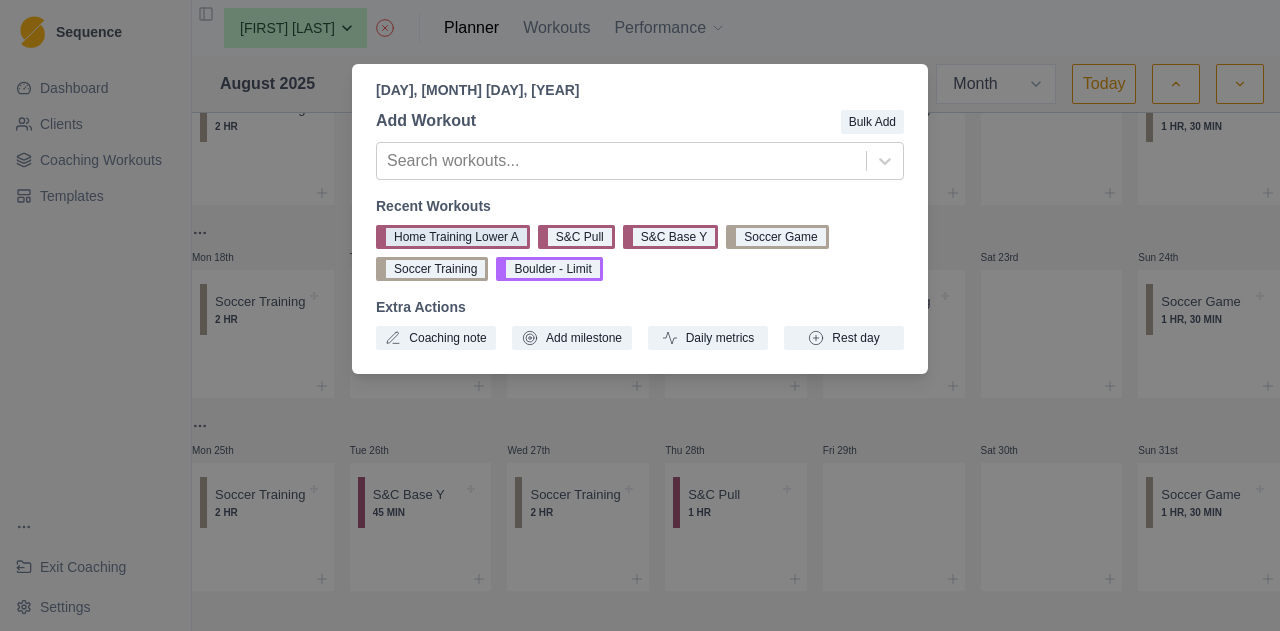 click on "Home Training Lower A" at bounding box center [453, 237] 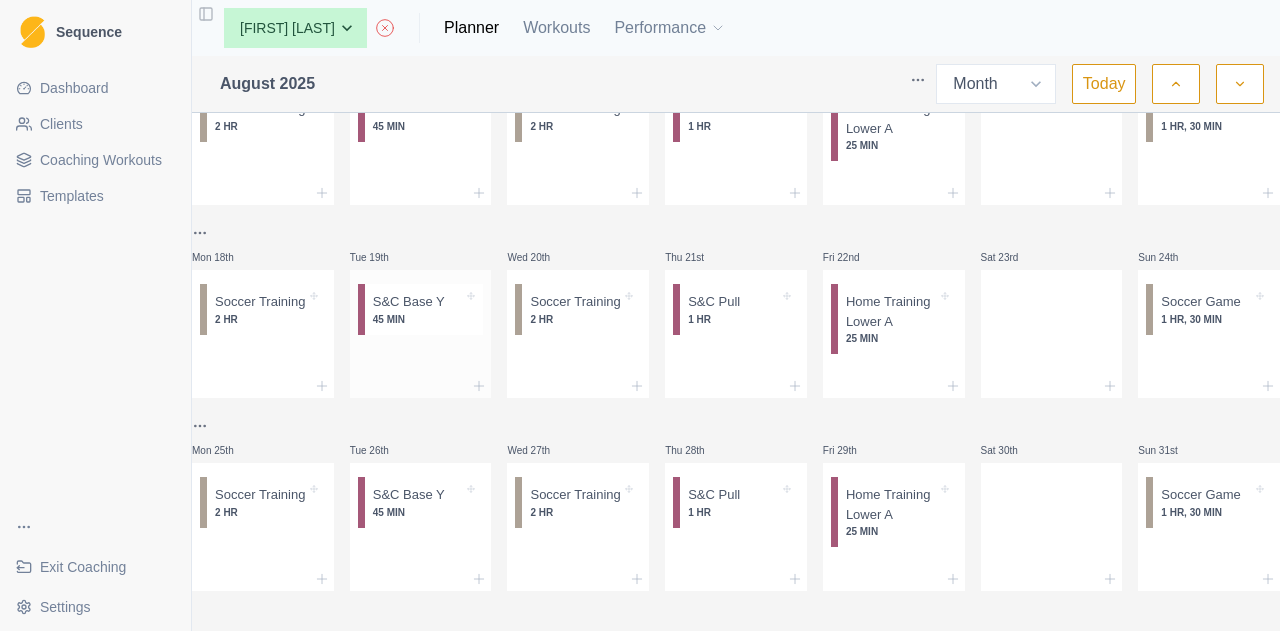click on "S&C Base Y 45 MIN" at bounding box center (424, 309) 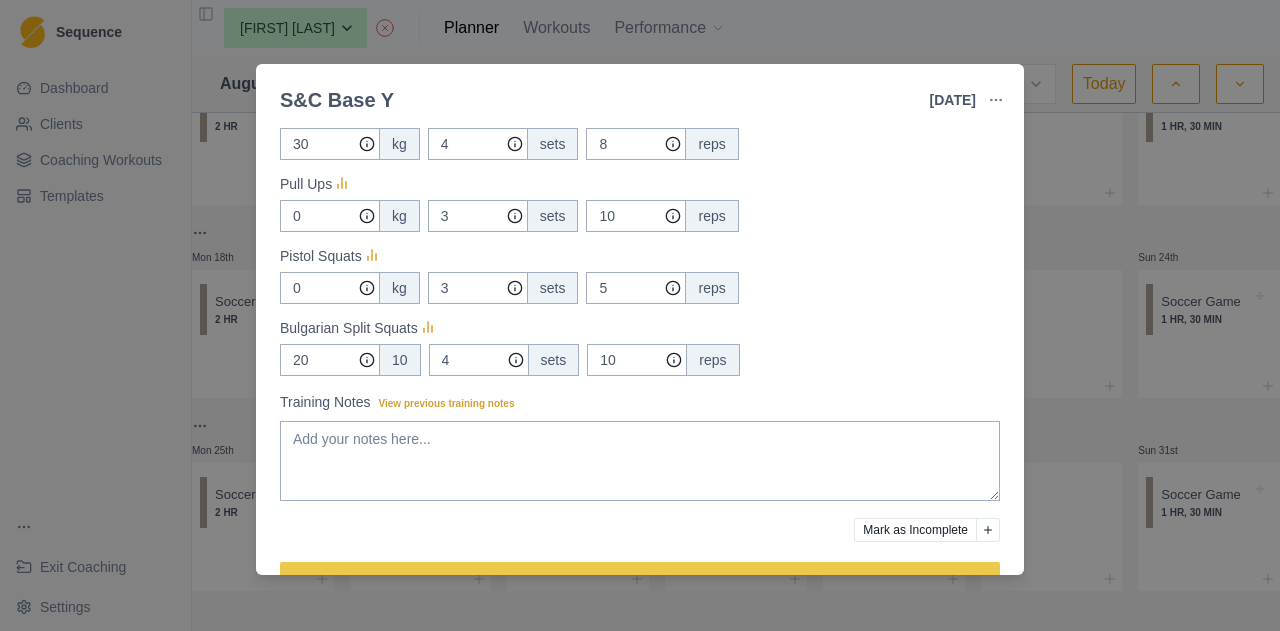 scroll, scrollTop: 400, scrollLeft: 0, axis: vertical 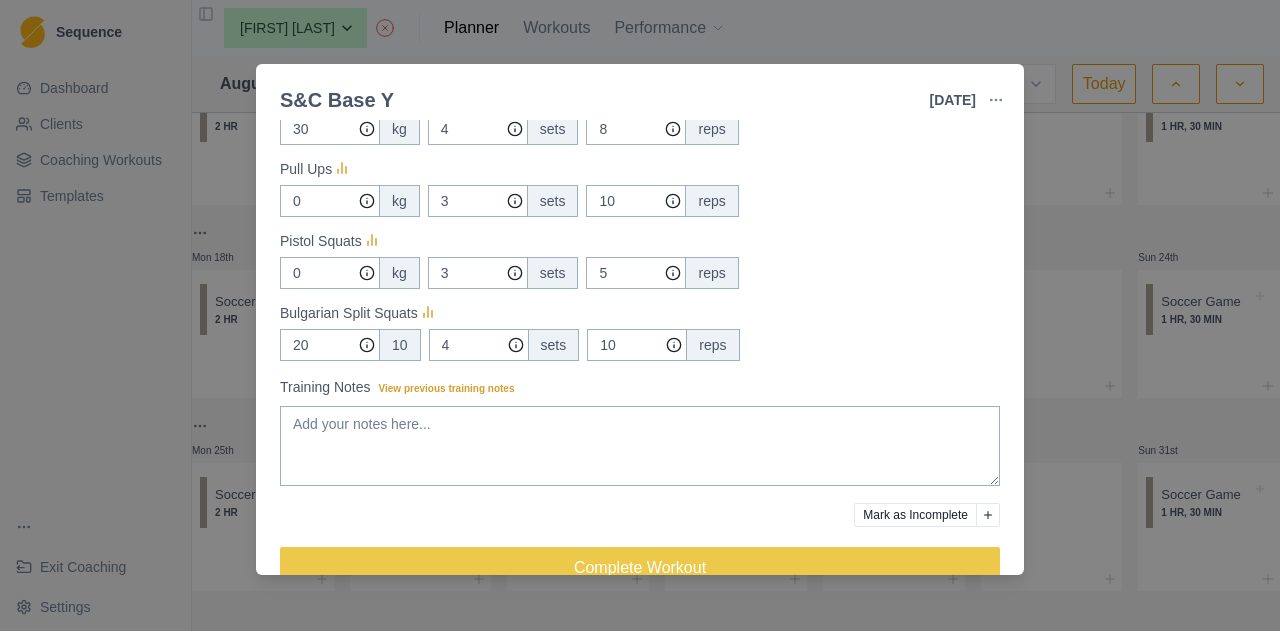 click on "S&C Base Y 19 Aug 2025 Link To Goal View Workout Metrics Edit Original Workout Reschedule Workout Remove From Schedule Conditioning Duration:  45 MIN Pull ups, Bench Press, Bulgarian Split Squats & Pistol Squats
3 minute rest between sets.  Actual Workout Duration 45 minutes Performance (1 = Low – 10 = High) Feeling (1 = Low – 10 = High) Motivation (1 = Low – 10 = High) RPE (1 = Low – 10 = High) Measures Bench Press 30 kg 4 sets 8 reps Pull Ups 0 kg 3 sets 10 reps Pistol Squats 0 kg 3 sets 5 reps Bulgarian Split Squats 20 10 4 sets 10 reps Training Notes View previous training notes Mark as Incomplete Complete Workout" at bounding box center (640, 315) 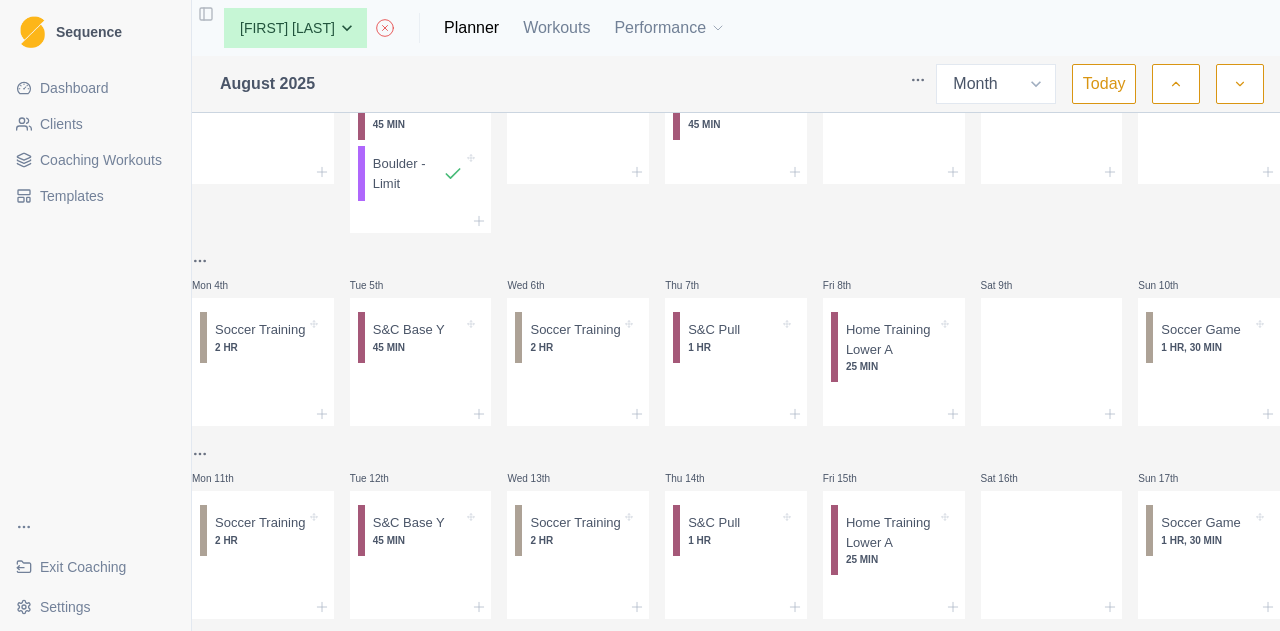 scroll, scrollTop: 56, scrollLeft: 0, axis: vertical 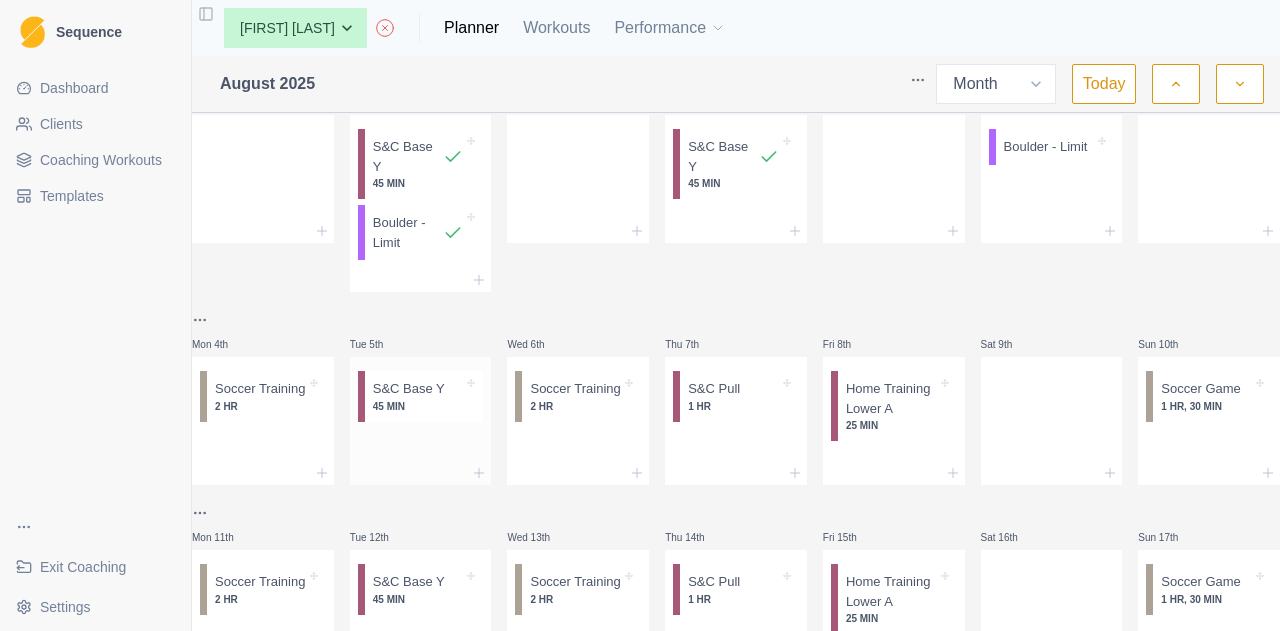 click on "45 MIN" at bounding box center (418, 406) 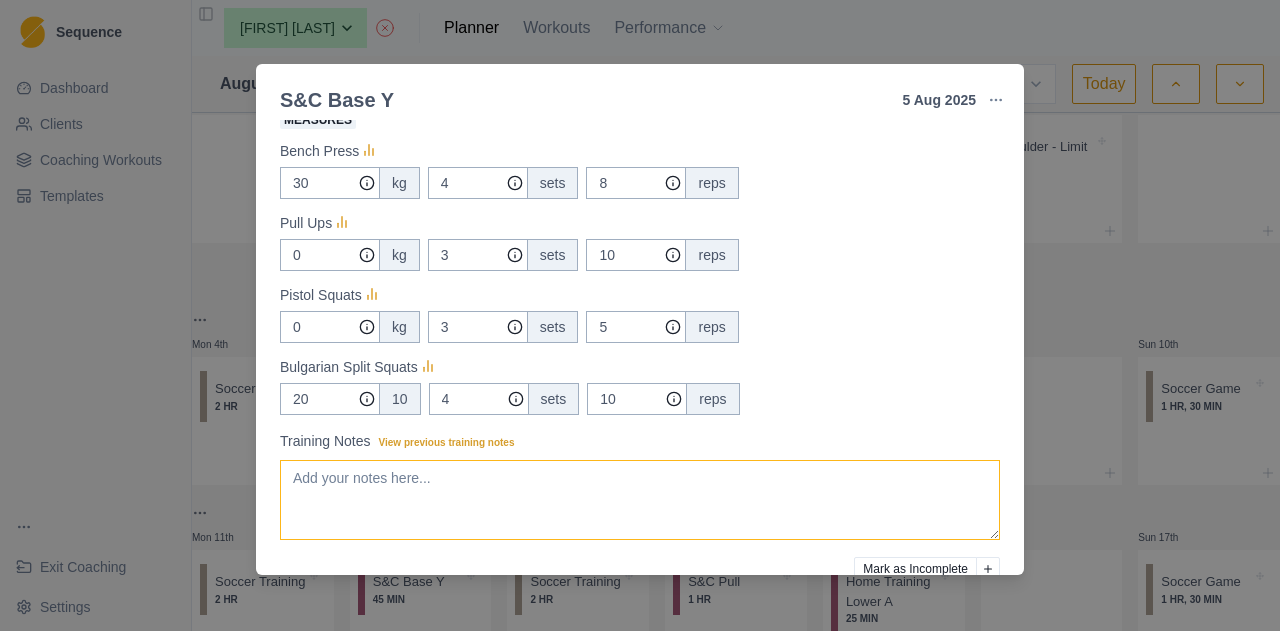 scroll, scrollTop: 444, scrollLeft: 0, axis: vertical 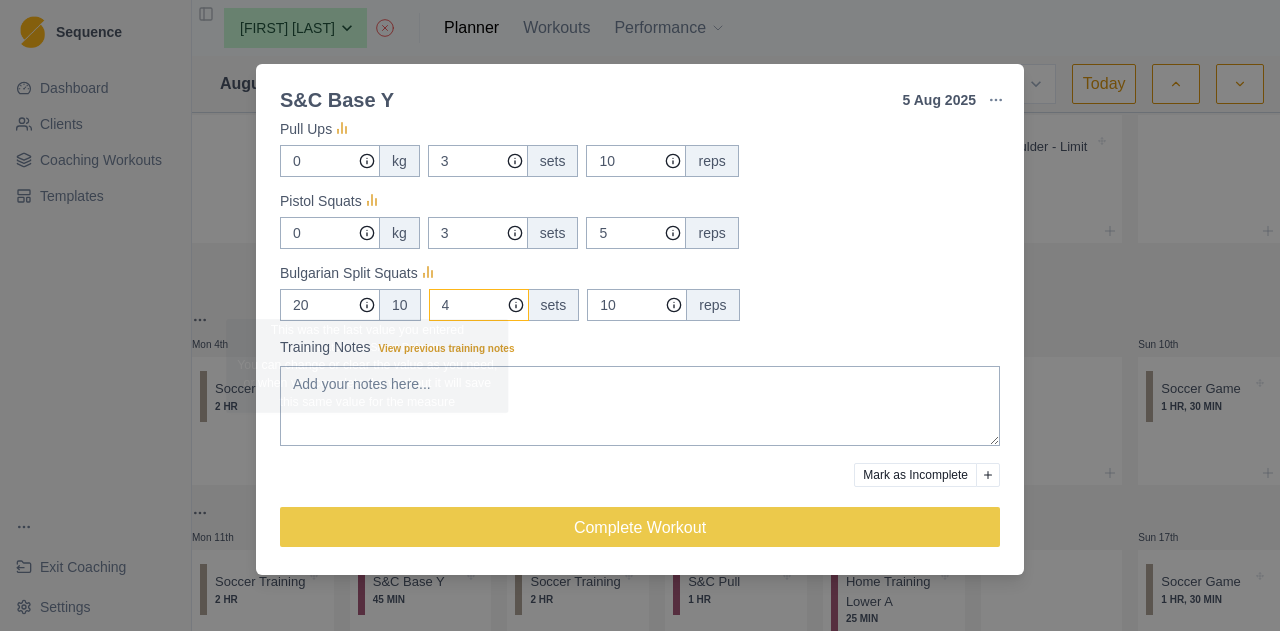 click on "4" at bounding box center [478, 89] 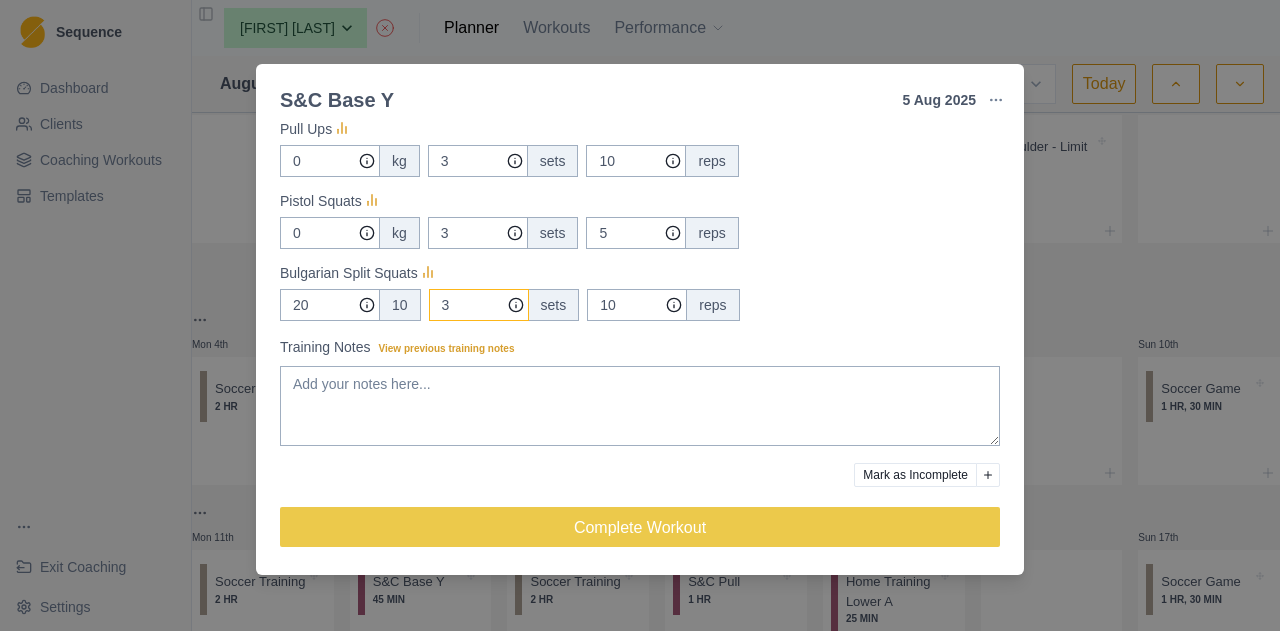 type on "3" 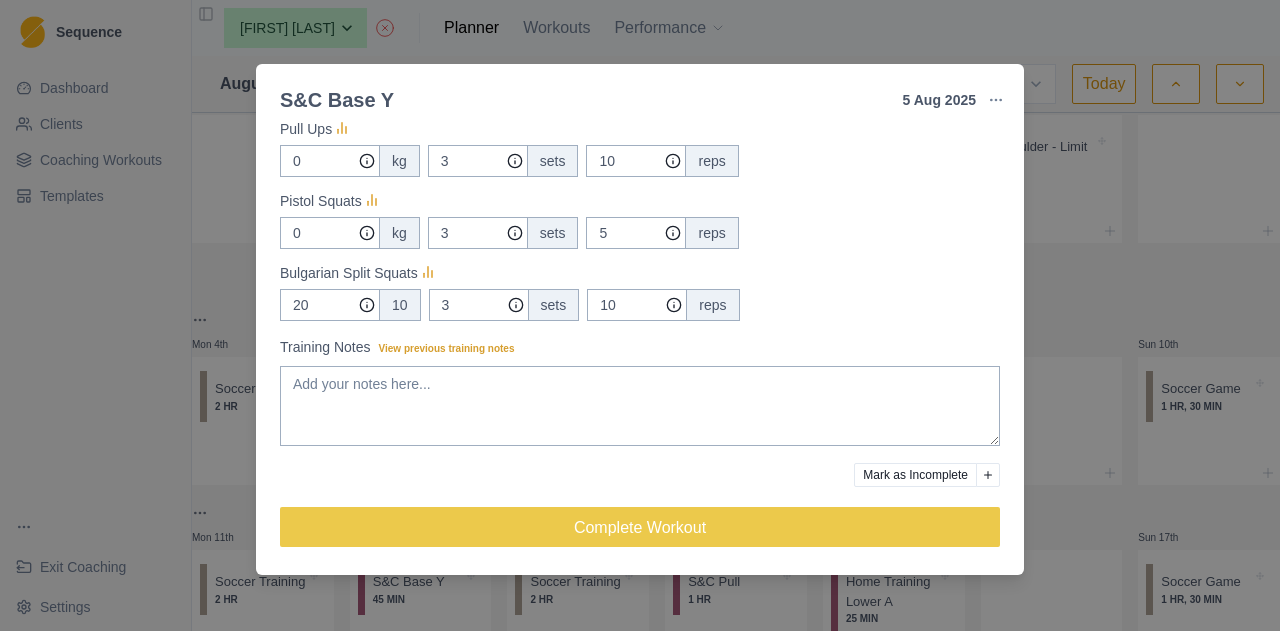 click on "S&C Base Y 5 Aug 2025 Link To Goal View Workout Metrics Edit Original Workout Reschedule Workout Remove From Schedule Conditioning Duration:  45 MIN Pull ups, Bench Press, Bulgarian Split Squats & Pistol Squats
3 minute rest between sets.  Actual Workout Duration 45 minutes Performance (1 = Low – 10 = High) Feeling (1 = Low – 10 = High) Motivation (1 = Low – 10 = High) RPE (1 = Low – 10 = High) Measures Bench Press 30 kg 4 sets 8 reps Pull Ups 0 kg 3 sets 10 reps Pistol Squats 0 kg 3 sets 5 reps Bulgarian Split Squats 20 10 3 sets 10 reps Training Notes View previous training notes Mark as Incomplete Complete Workout" at bounding box center [640, 315] 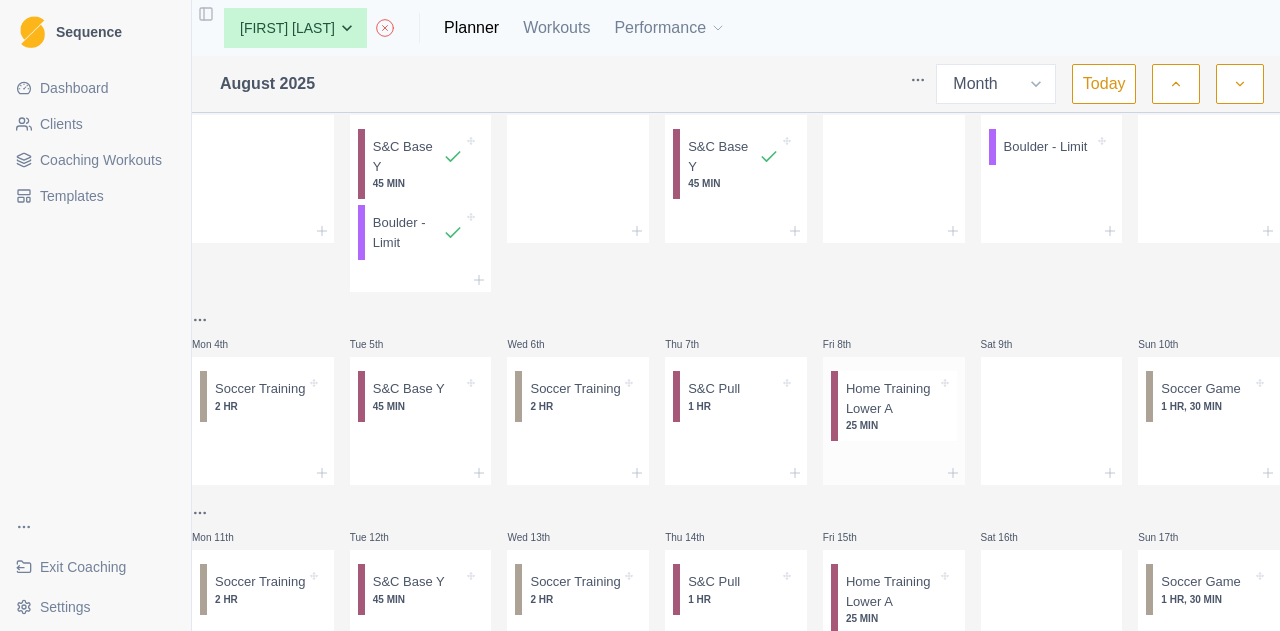 click on "Home Training Lower A" at bounding box center (891, 398) 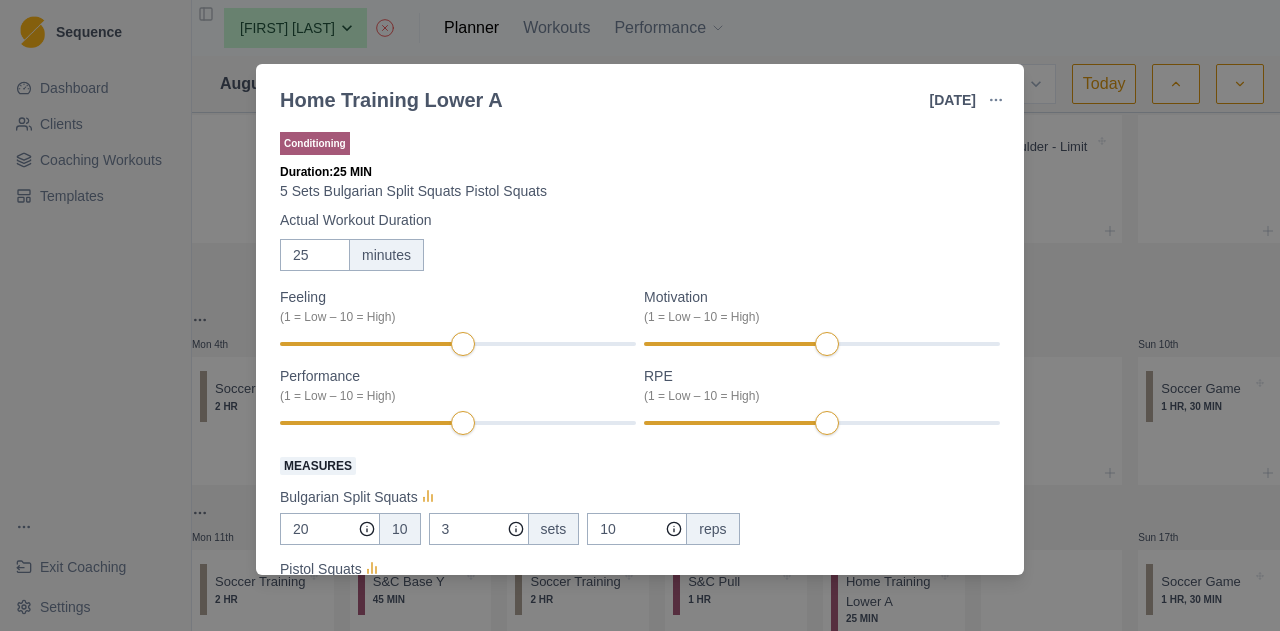 scroll, scrollTop: 298, scrollLeft: 0, axis: vertical 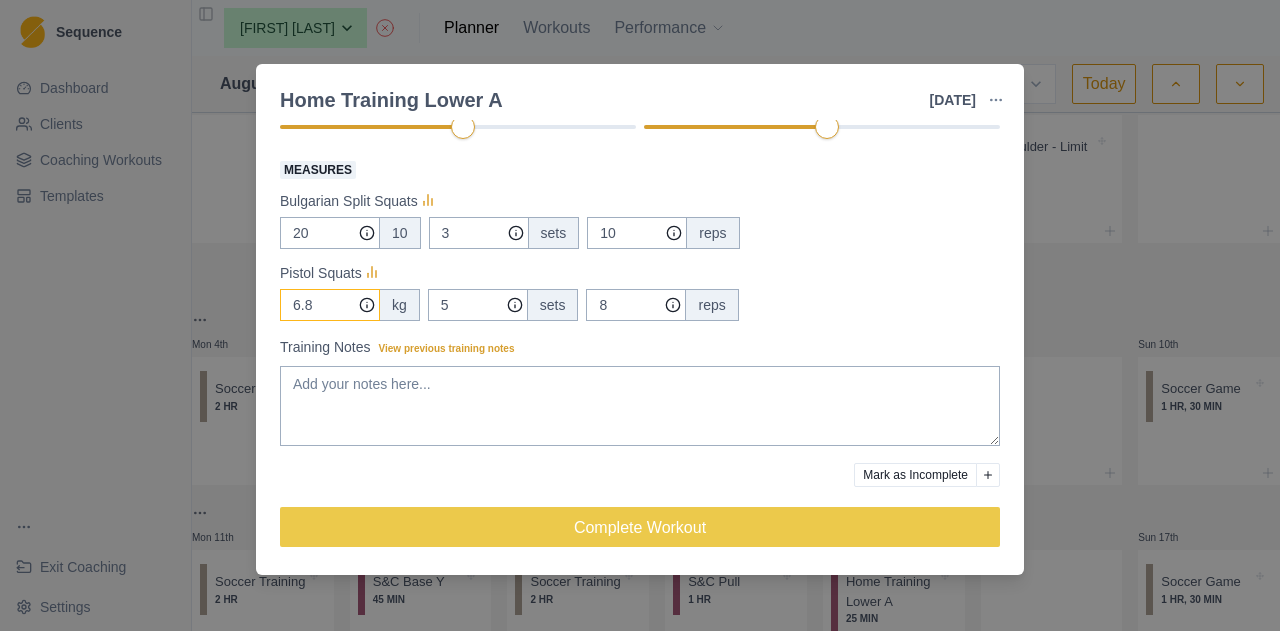 drag, startPoint x: 322, startPoint y: 305, endPoint x: 274, endPoint y: 306, distance: 48.010414 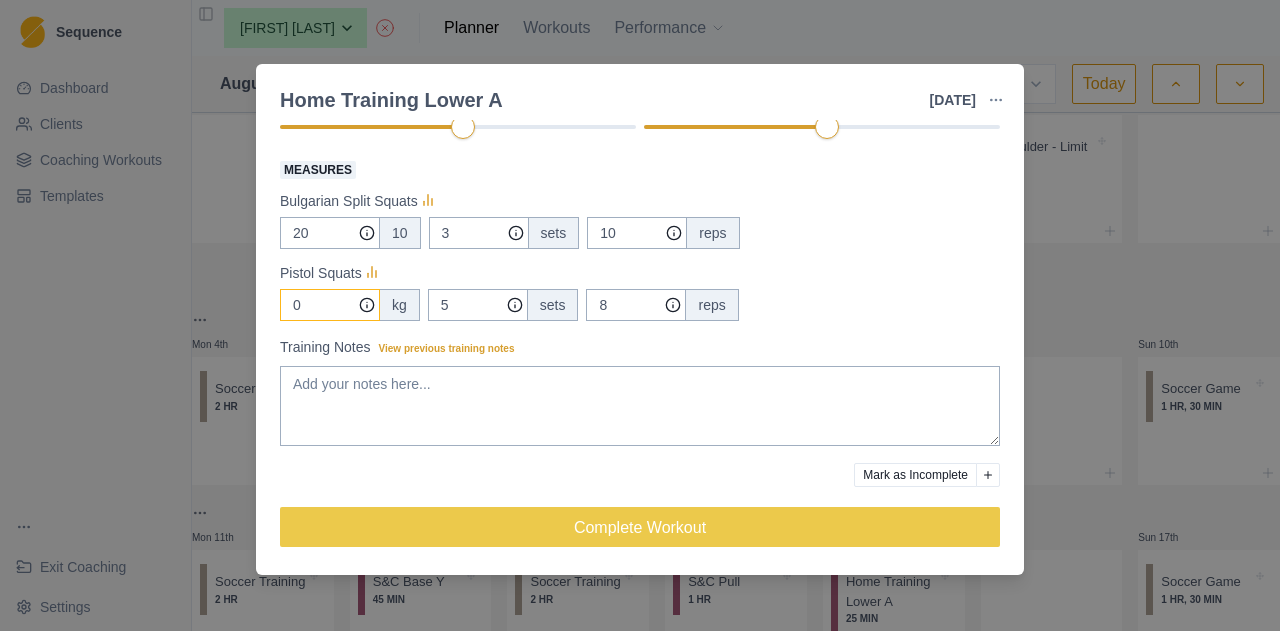 type on "0" 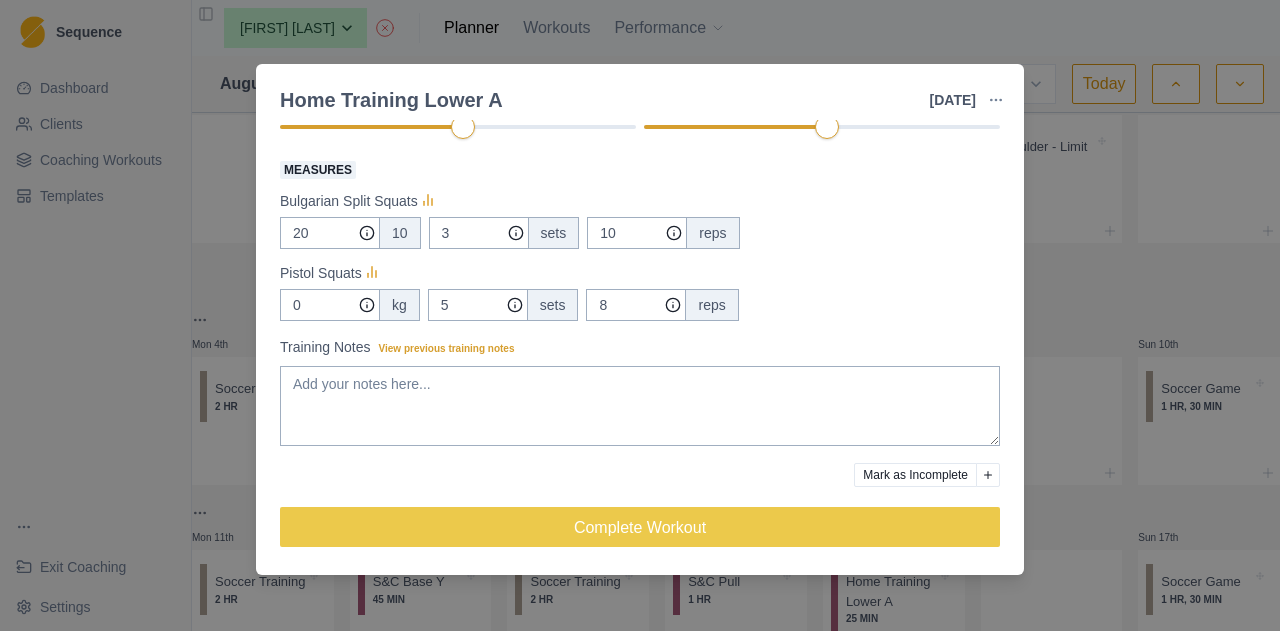 click on "0 kg 5 sets 8 reps" at bounding box center (640, 305) 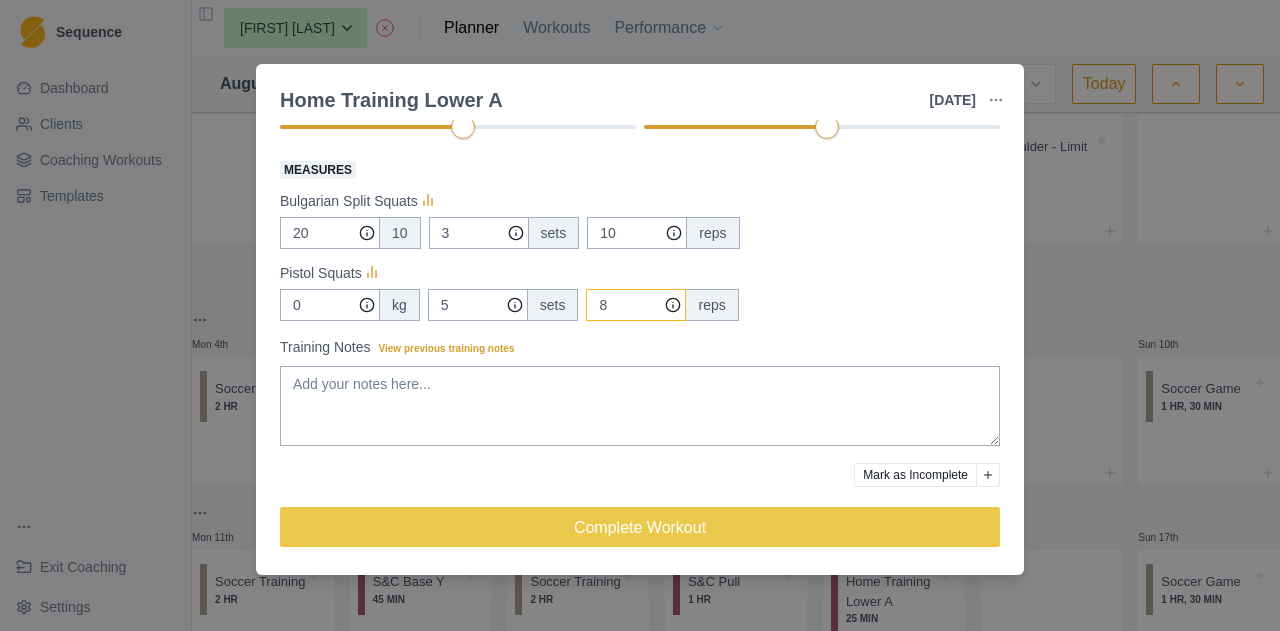 click on "8" at bounding box center (637, 233) 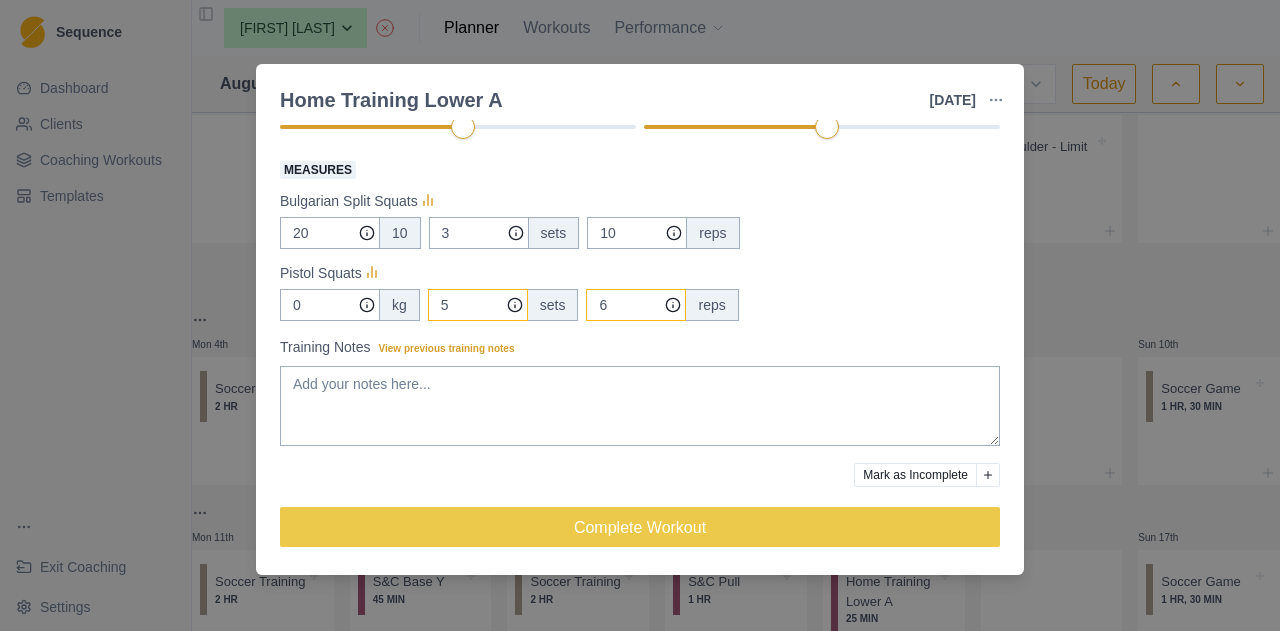 type on "6" 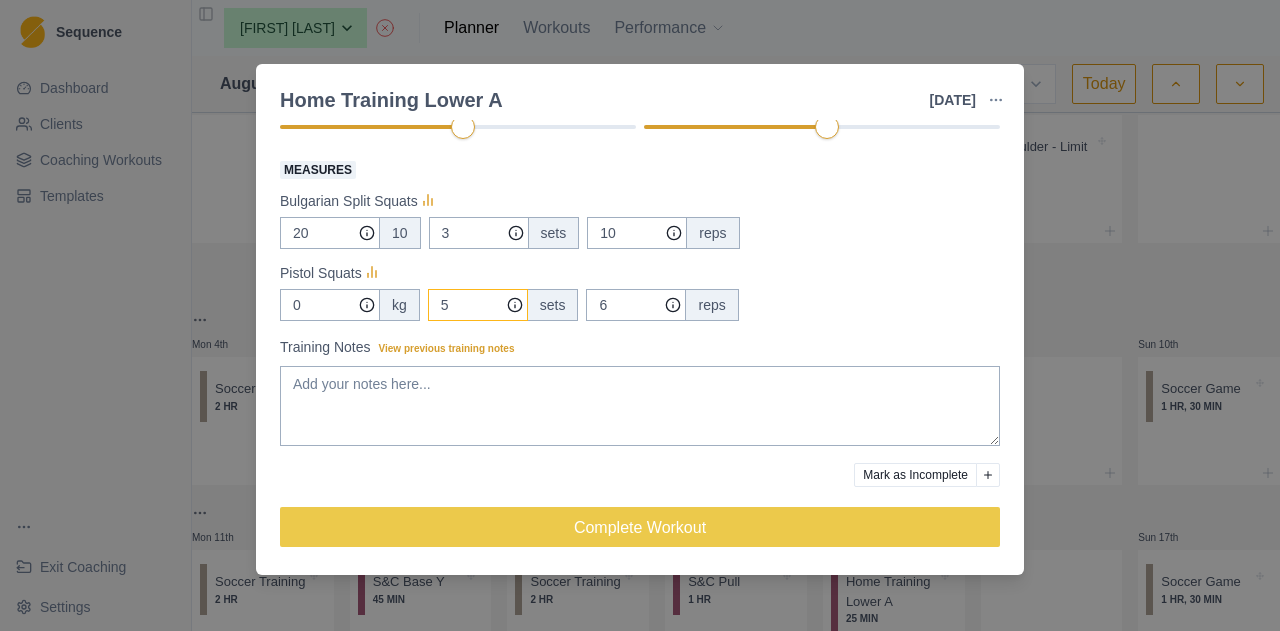 click on "5" at bounding box center (479, 233) 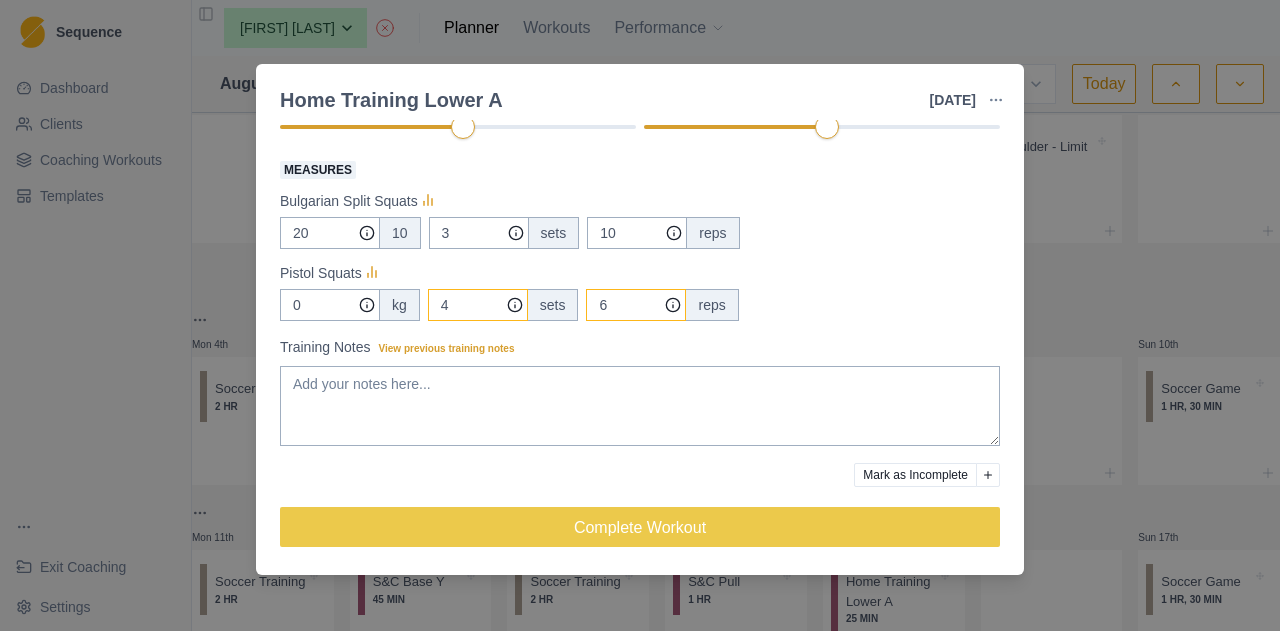 type on "4" 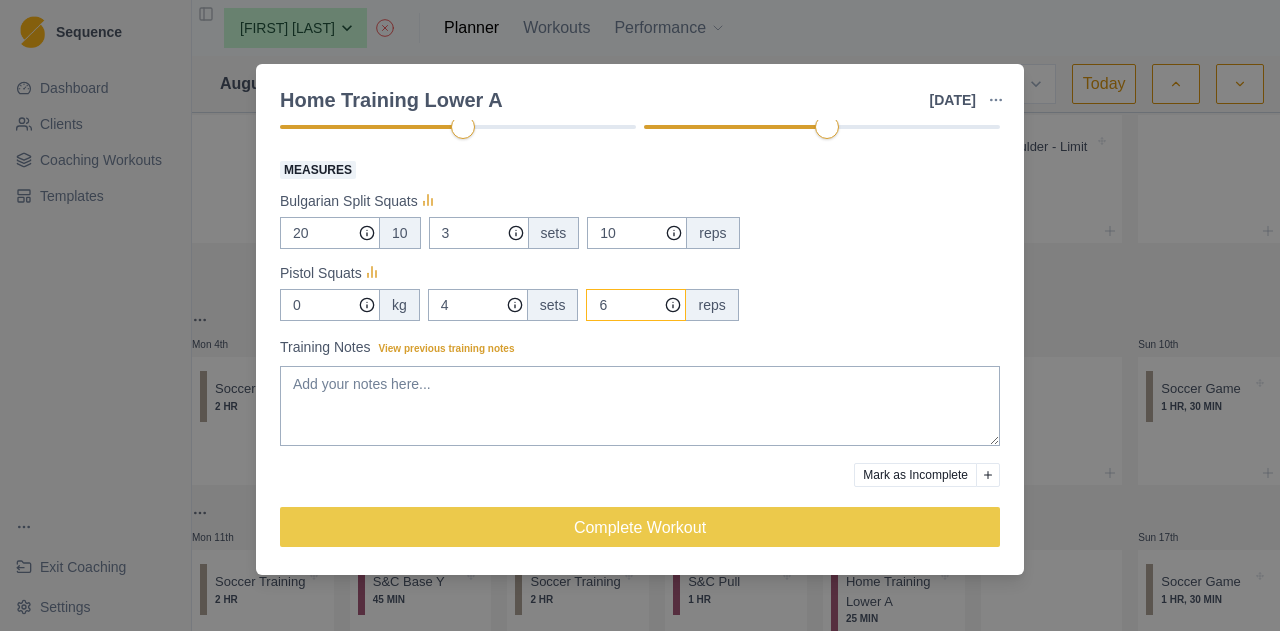 click on "6" at bounding box center (637, 233) 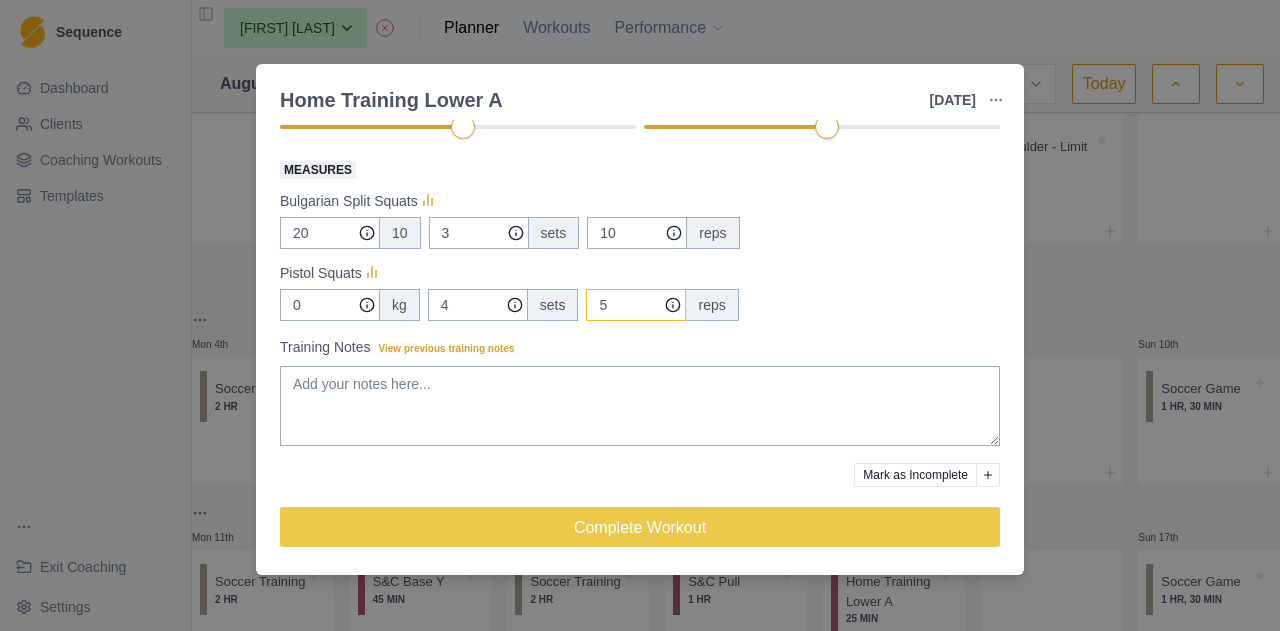 type on "5" 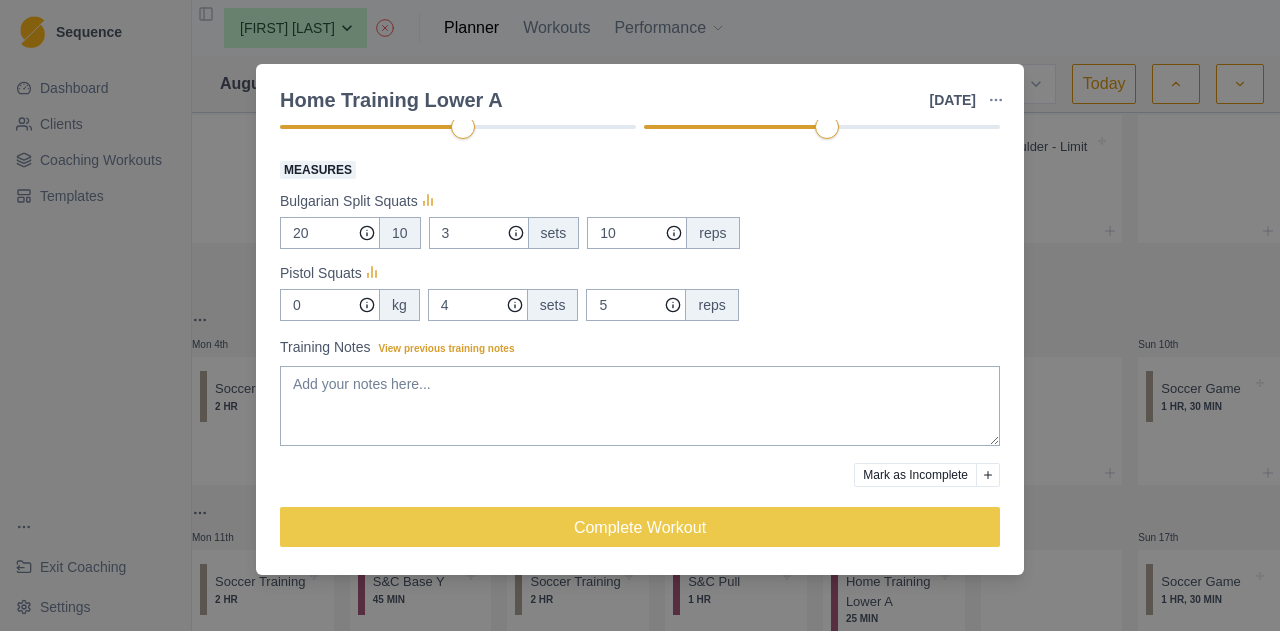 click on "Home Training Lower A 8 Aug 2025 Link To Goal View Workout Metrics Edit Original Workout Reschedule Workout Remove From Schedule Conditioning Duration:  25 MIN 5 Sets
Bulgarian Split Squats
Pistol Squats Actual Workout Duration 25 minutes Feeling (1 = Low – 10 = High) Motivation (1 = Low – 10 = High) Performance (1 = Low – 10 = High) RPE (1 = Low – 10 = High) Measures Bulgarian Split Squats 20 10 3 sets 10 reps Pistol Squats 0 kg 4 sets 5 reps Training Notes View previous training notes Mark as Incomplete Complete Workout" at bounding box center (640, 315) 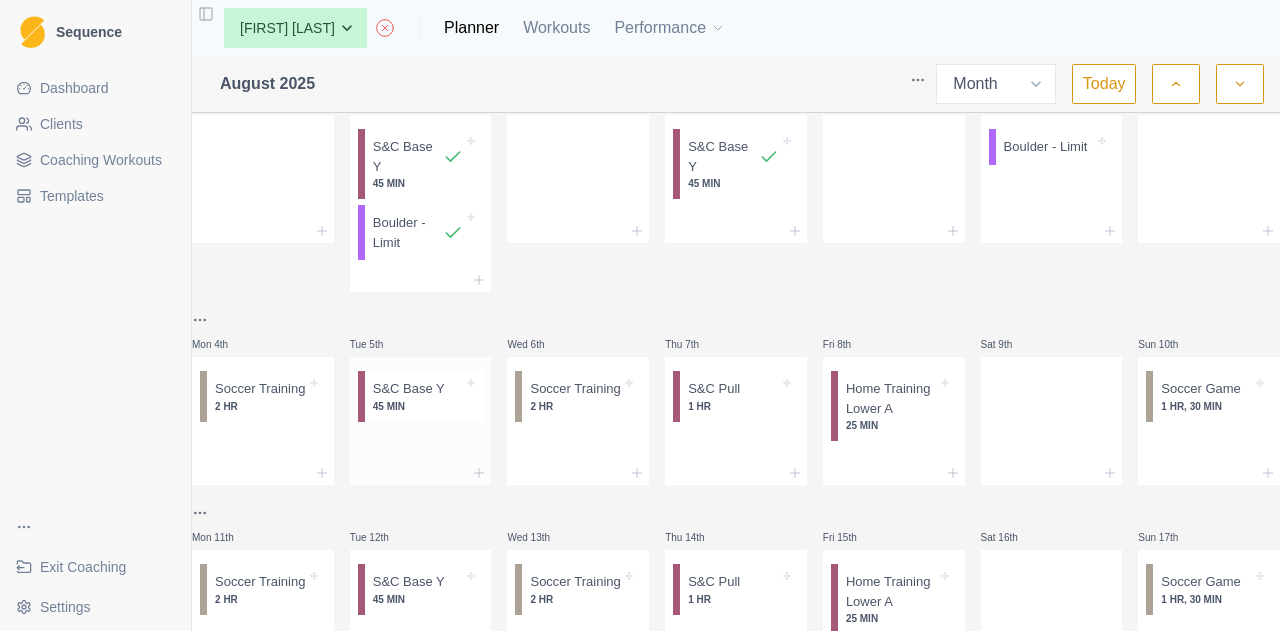 click on "S&C Base Y" at bounding box center [409, 389] 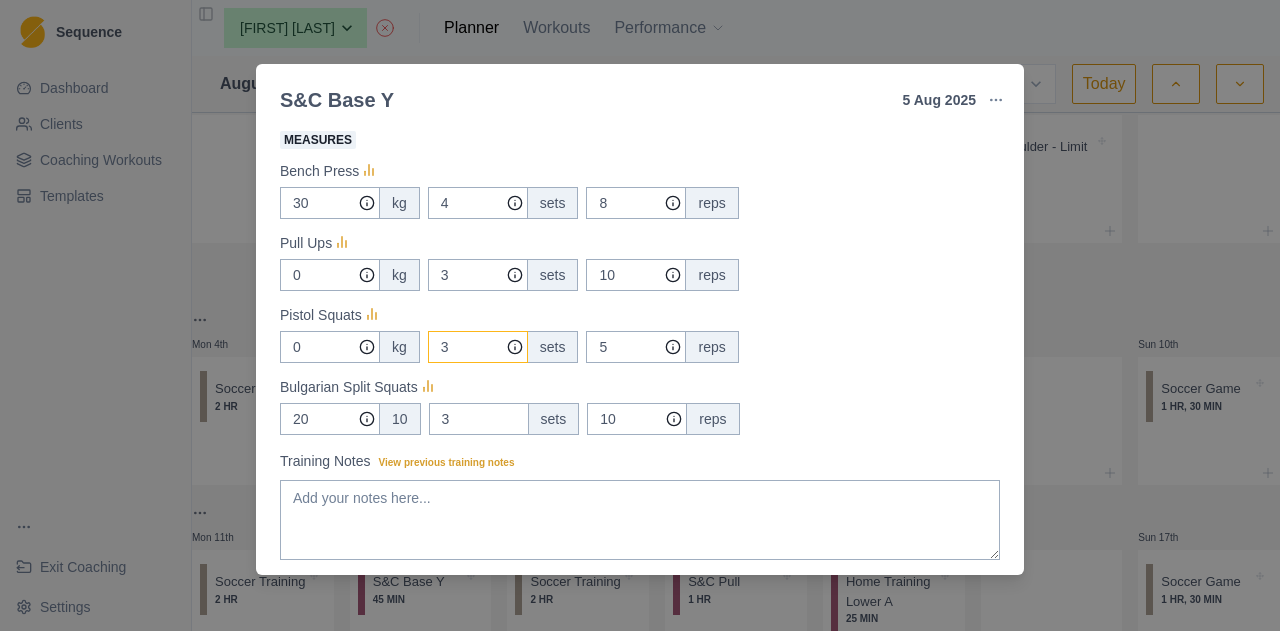 scroll, scrollTop: 300, scrollLeft: 0, axis: vertical 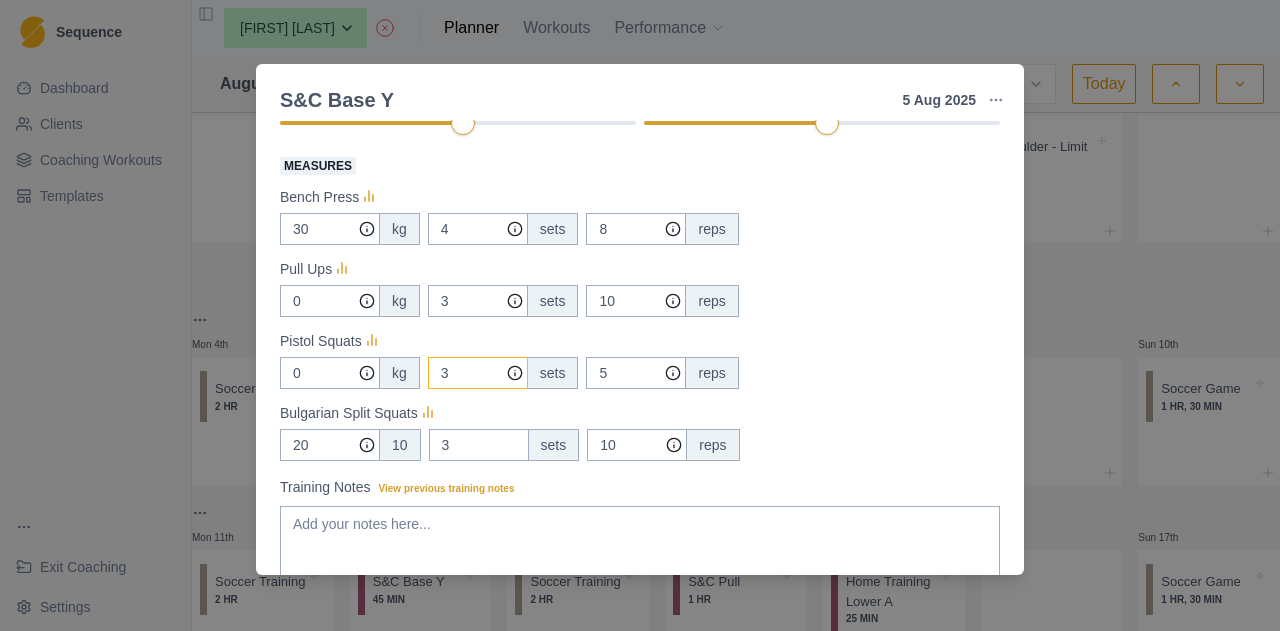 click on "3" at bounding box center (478, 229) 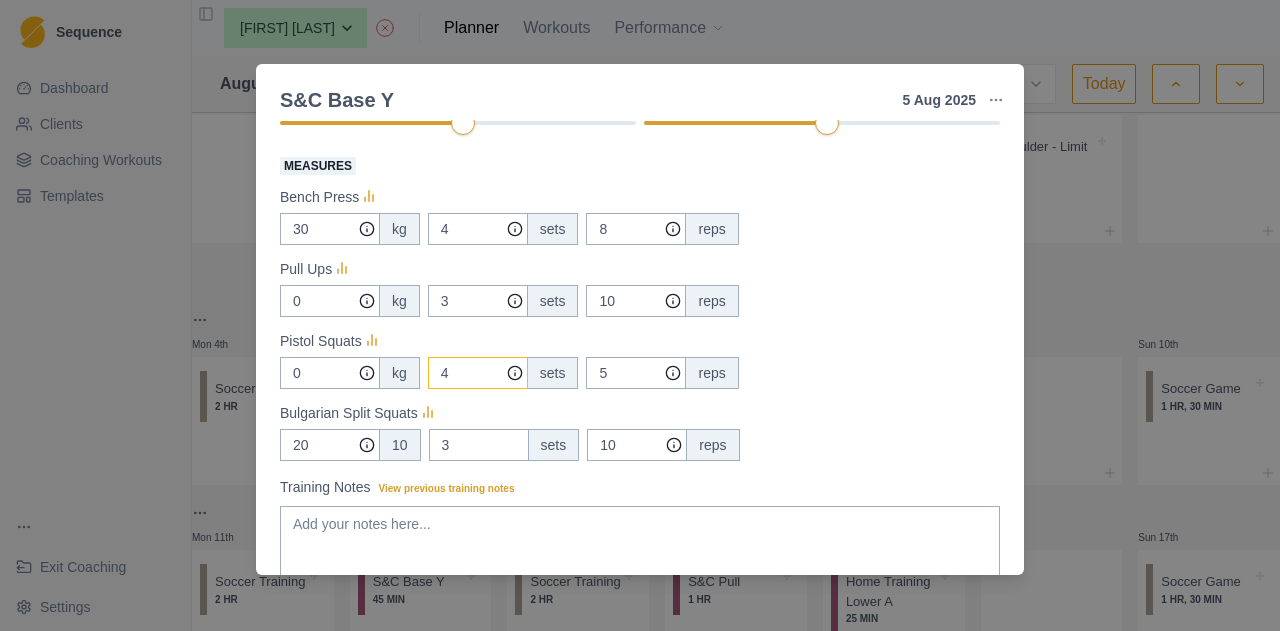 type on "4" 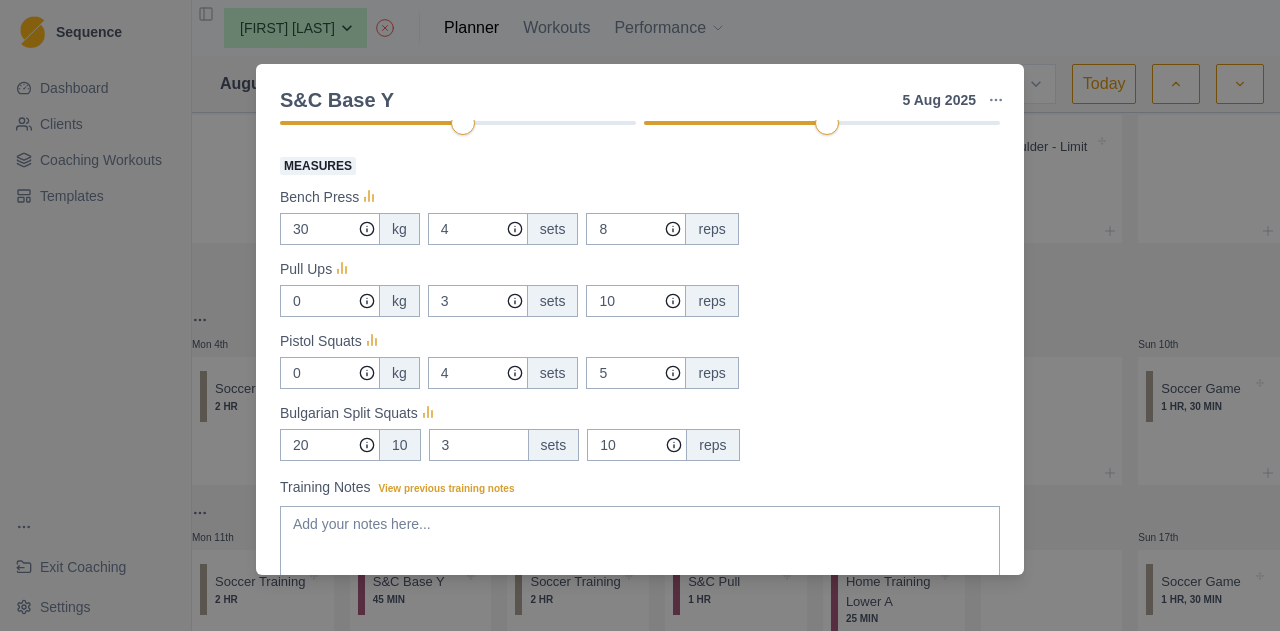 click on "S&C Base Y 5 Aug 2025 Link To Goal View Workout Metrics Edit Original Workout Reschedule Workout Remove From Schedule Conditioning Duration:  45 MIN Pull ups, Bench Press, Bulgarian Split Squats & Pistol Squats
3 minute rest between sets.  Actual Workout Duration 45 minutes Performance (1 = Low – 10 = High) Feeling (1 = Low – 10 = High) Motivation (1 = Low – 10 = High) RPE (1 = Low – 10 = High) Measures Bench Press 30 kg 4 sets 8 reps Pull Ups 0 kg 3 sets 10 reps Pistol Squats 0 kg 4 sets 5 reps Bulgarian Split Squats 20 10 3 sets 10 reps Training Notes View previous training notes Mark as Incomplete Complete Workout" at bounding box center (640, 315) 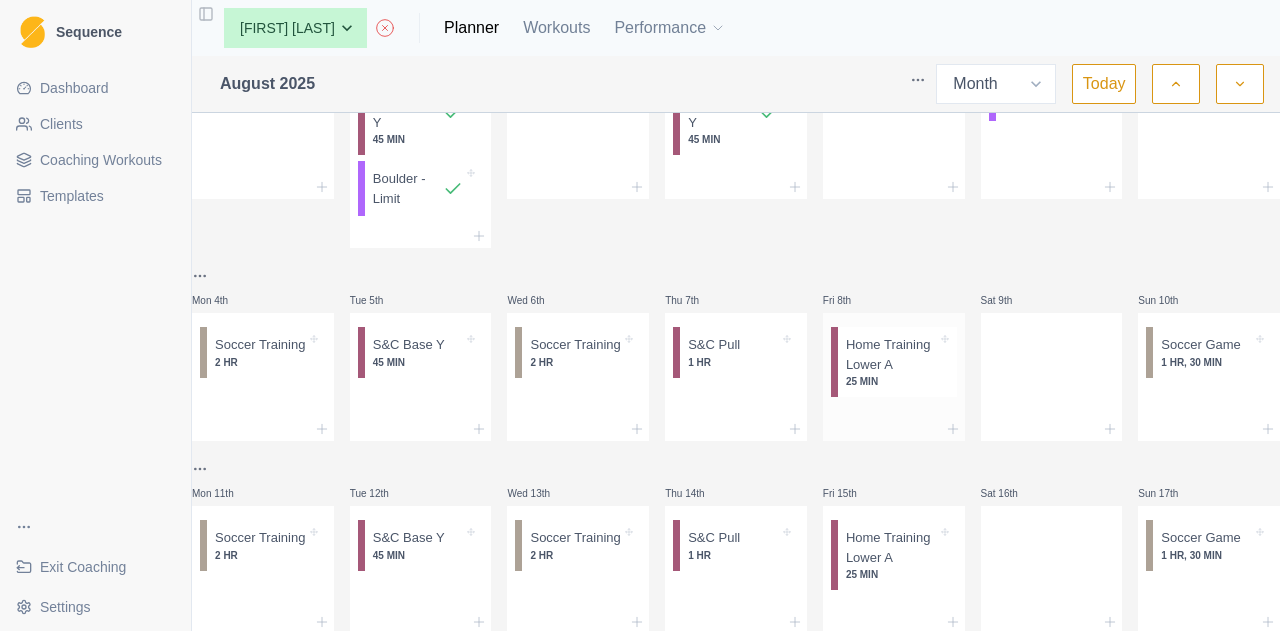 scroll, scrollTop: 0, scrollLeft: 0, axis: both 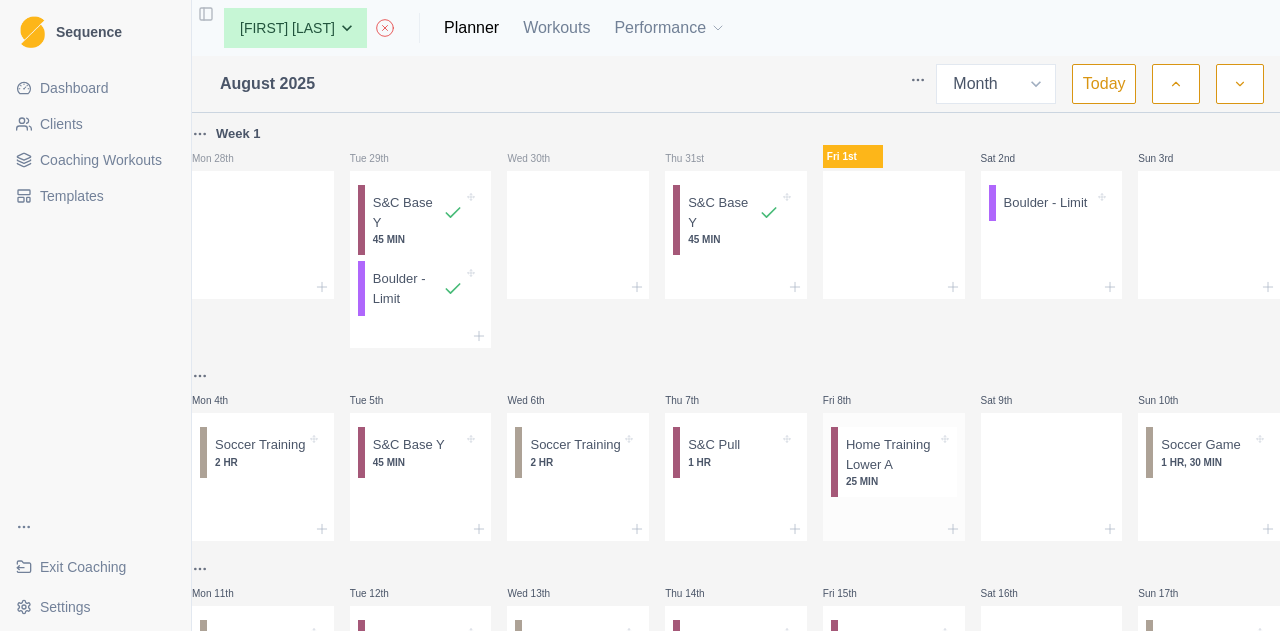 click on "Home Training Lower A" at bounding box center [891, 454] 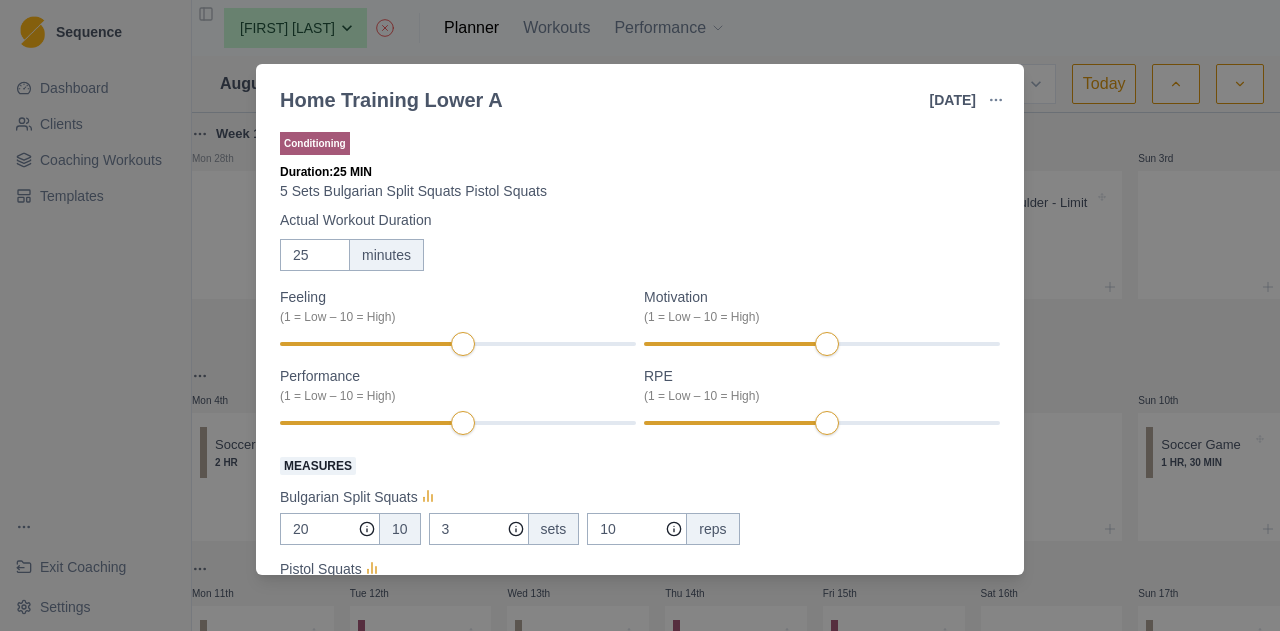 scroll, scrollTop: 298, scrollLeft: 0, axis: vertical 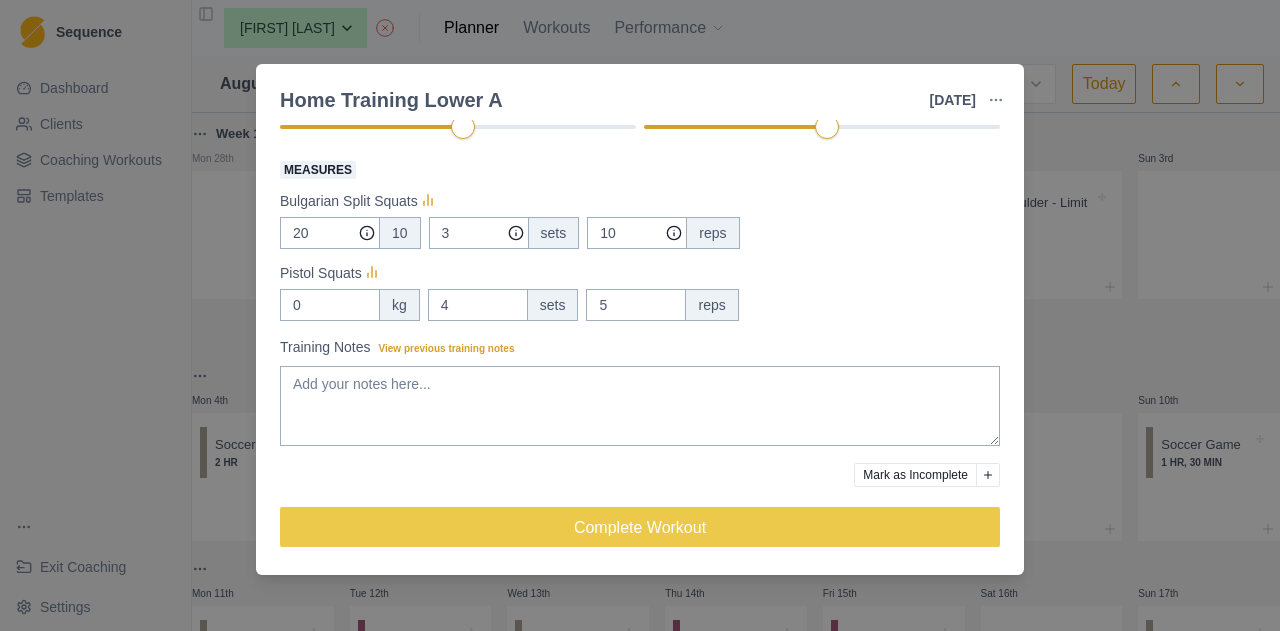 click on "Home Training Lower A 8 Aug 2025 Link To Goal View Workout Metrics Edit Original Workout Reschedule Workout Remove From Schedule Conditioning Duration:  25 MIN 5 Sets
Bulgarian Split Squats
Pistol Squats Actual Workout Duration 25 minutes Feeling (1 = Low – 10 = High) Motivation (1 = Low – 10 = High) Performance (1 = Low – 10 = High) RPE (1 = Low – 10 = High) Measures Bulgarian Split Squats 20 10 3 sets 10 reps Pistol Squats 0 kg 4 sets 5 reps Training Notes View previous training notes Mark as Incomplete Complete Workout" at bounding box center (640, 315) 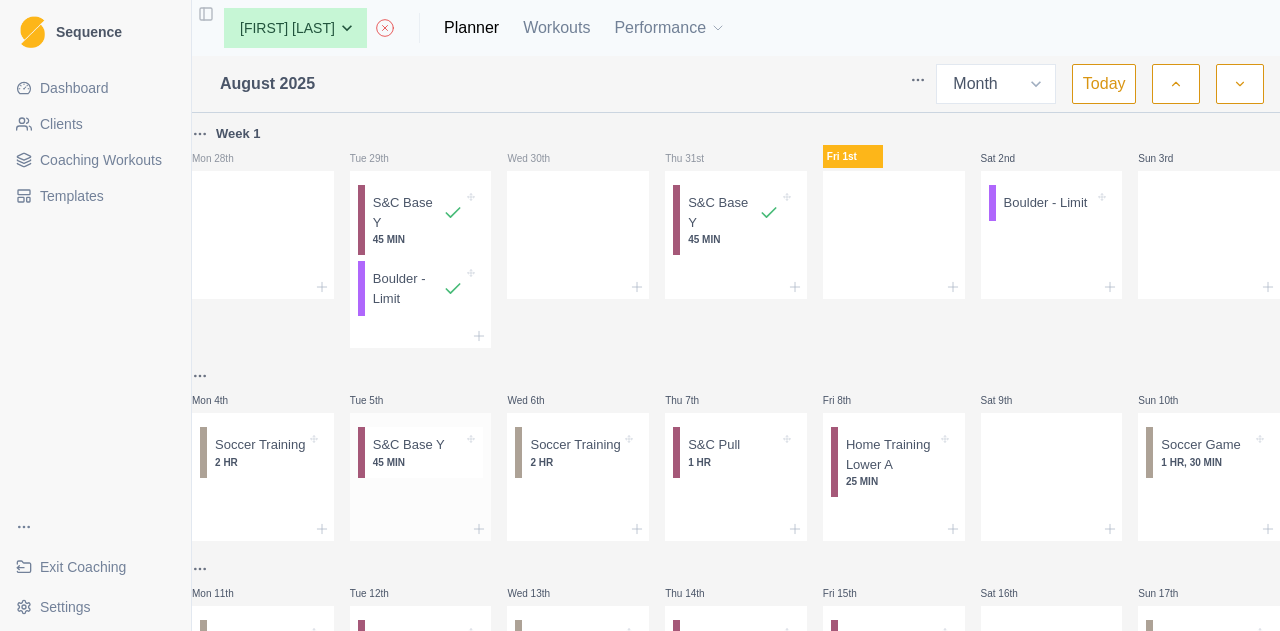 click on "S&C Base Y" at bounding box center (409, 445) 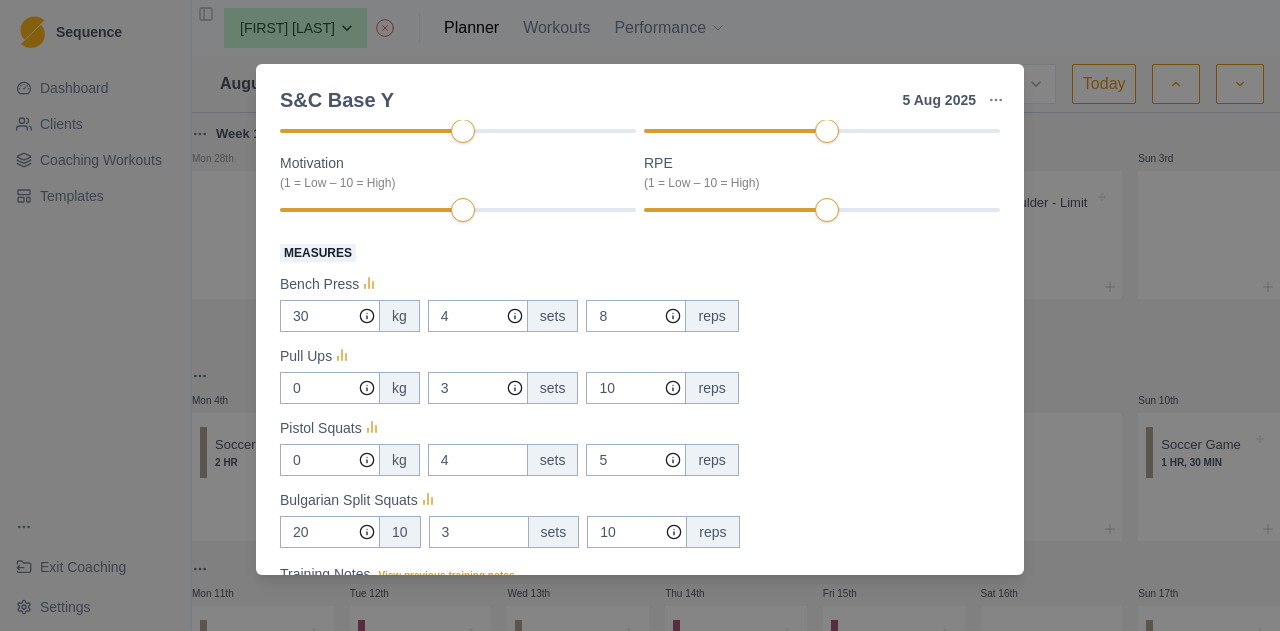 scroll, scrollTop: 300, scrollLeft: 0, axis: vertical 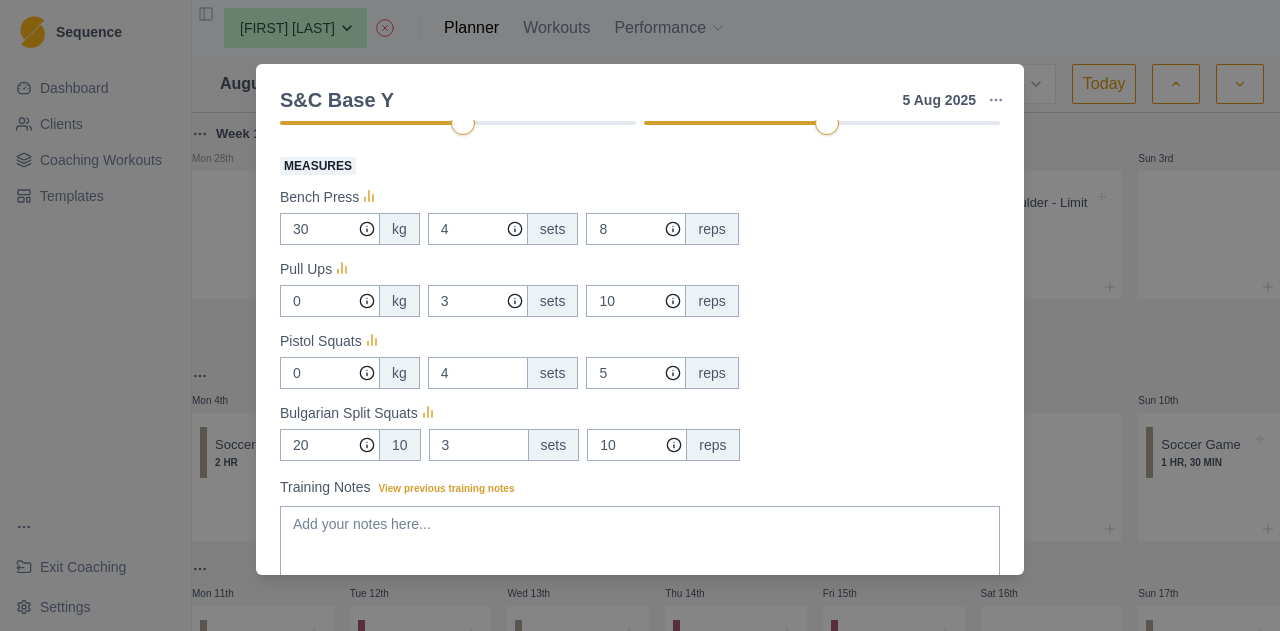 click on "S&C Base Y 5 Aug 2025 Link To Goal View Workout Metrics Edit Original Workout Reschedule Workout Remove From Schedule Conditioning Duration:  45 MIN Pull ups, Bench Press, Bulgarian Split Squats & Pistol Squats
3 minute rest between sets.  Actual Workout Duration 45 minutes Performance (1 = Low – 10 = High) Feeling (1 = Low – 10 = High) Motivation (1 = Low – 10 = High) RPE (1 = Low – 10 = High) Measures Bench Press 30 kg 4 sets 8 reps Pull Ups 0 kg 3 sets 10 reps Pistol Squats 0 kg 4 sets 5 reps Bulgarian Split Squats 20 10 3 sets 10 reps Training Notes View previous training notes Mark as Incomplete Complete Workout" at bounding box center [640, 315] 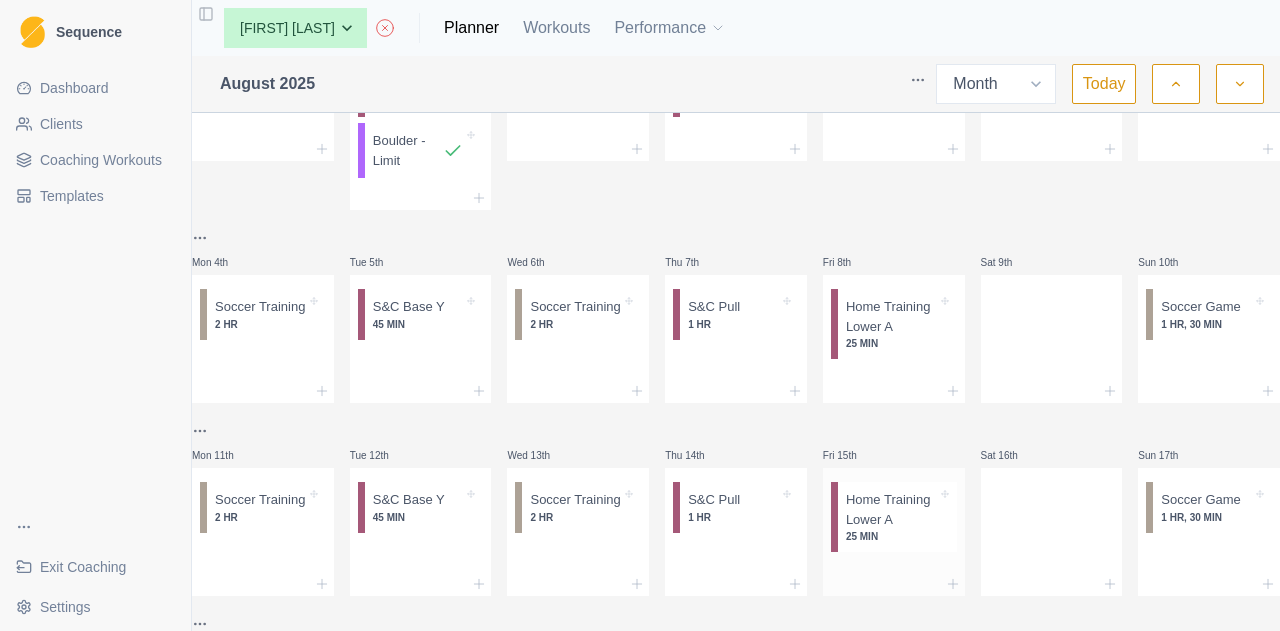 scroll, scrollTop: 0, scrollLeft: 0, axis: both 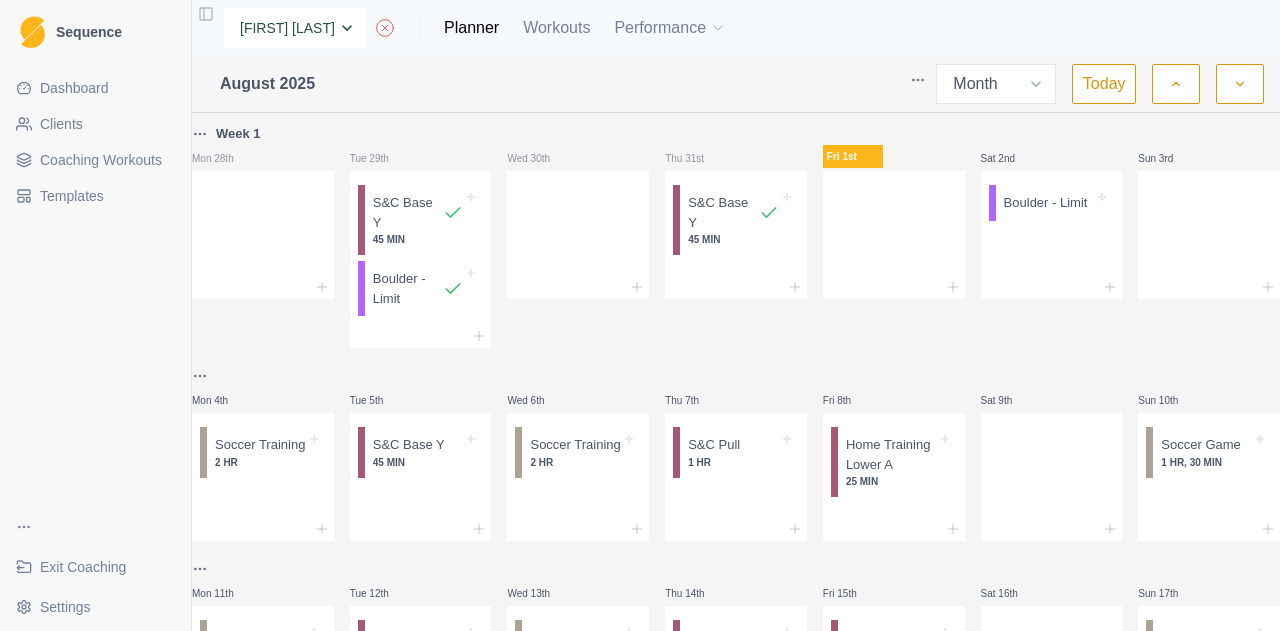 click on "None Alex Dees Ashwin Param Ben Colton Billy Zulkifli Isaac Waugh Jem Rolland Jimmy Justina Chan Luke Danzig Max Brogan Meg Hobson Michael O'Reilly Nick Ray Poppy Taylor Taj Madden Tim Coultas" at bounding box center (295, 28) 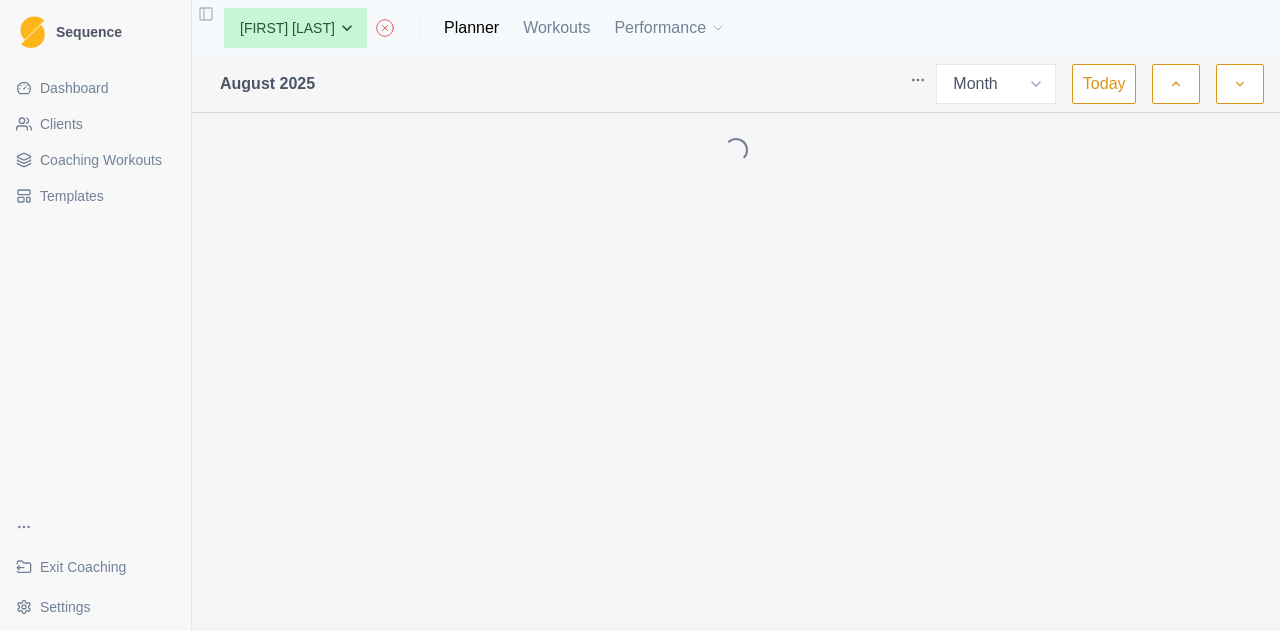 select on "month" 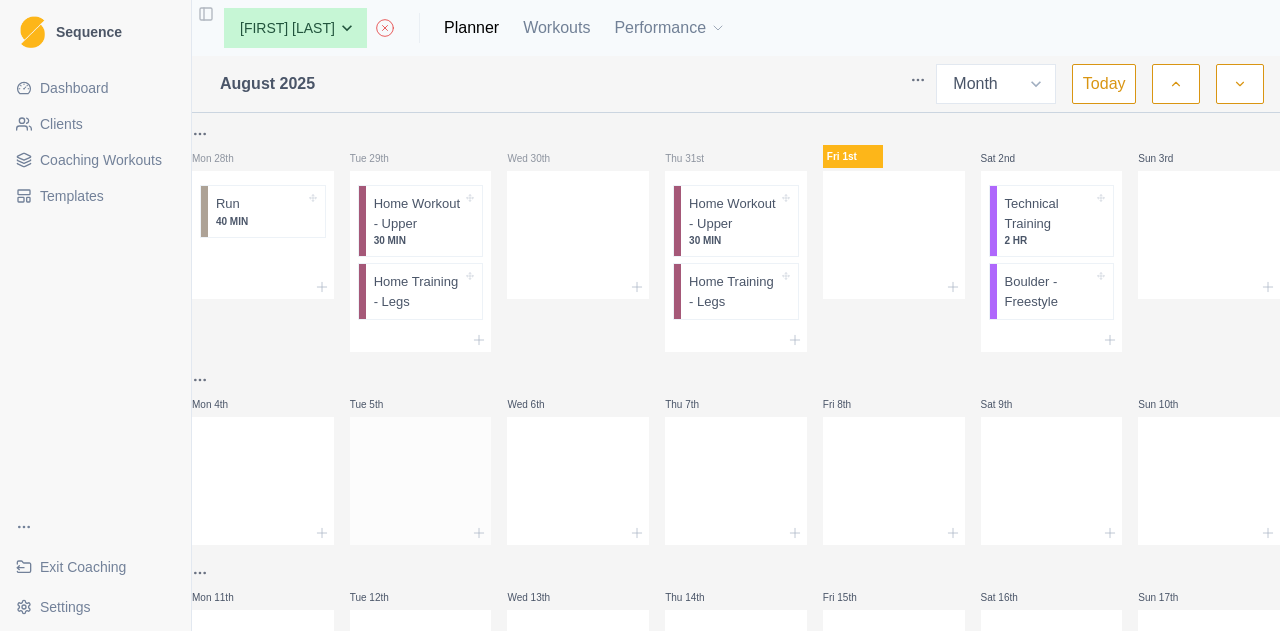 click at bounding box center (421, 533) 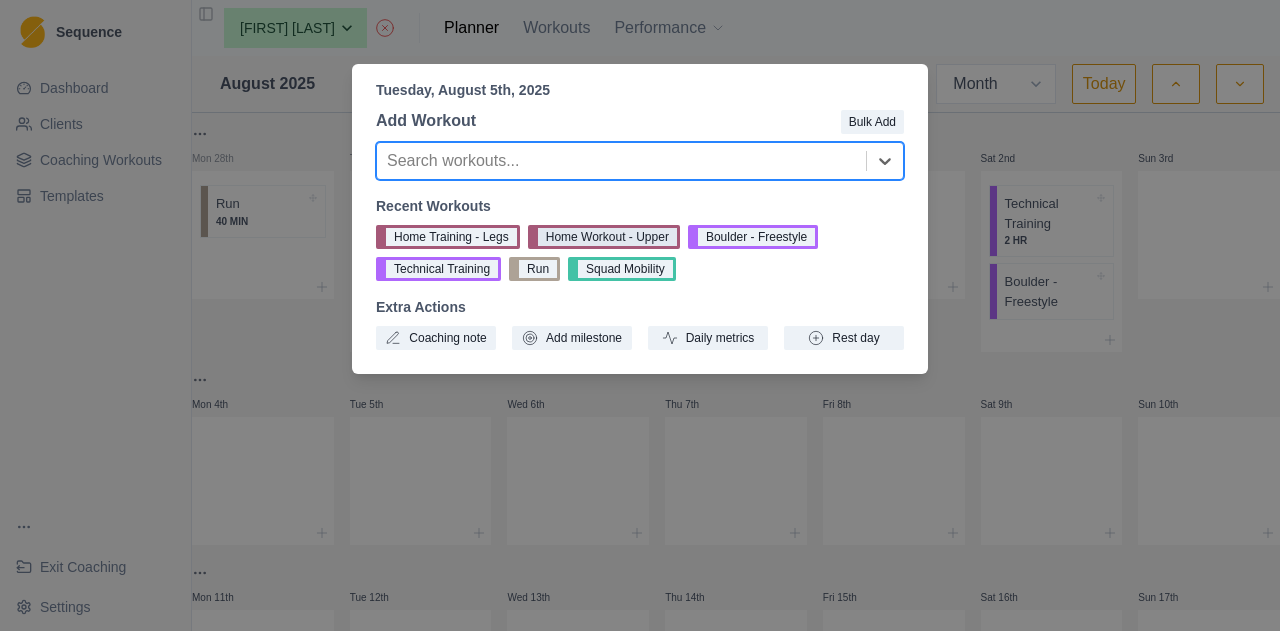 click on "Home Workout - Upper" at bounding box center [604, 237] 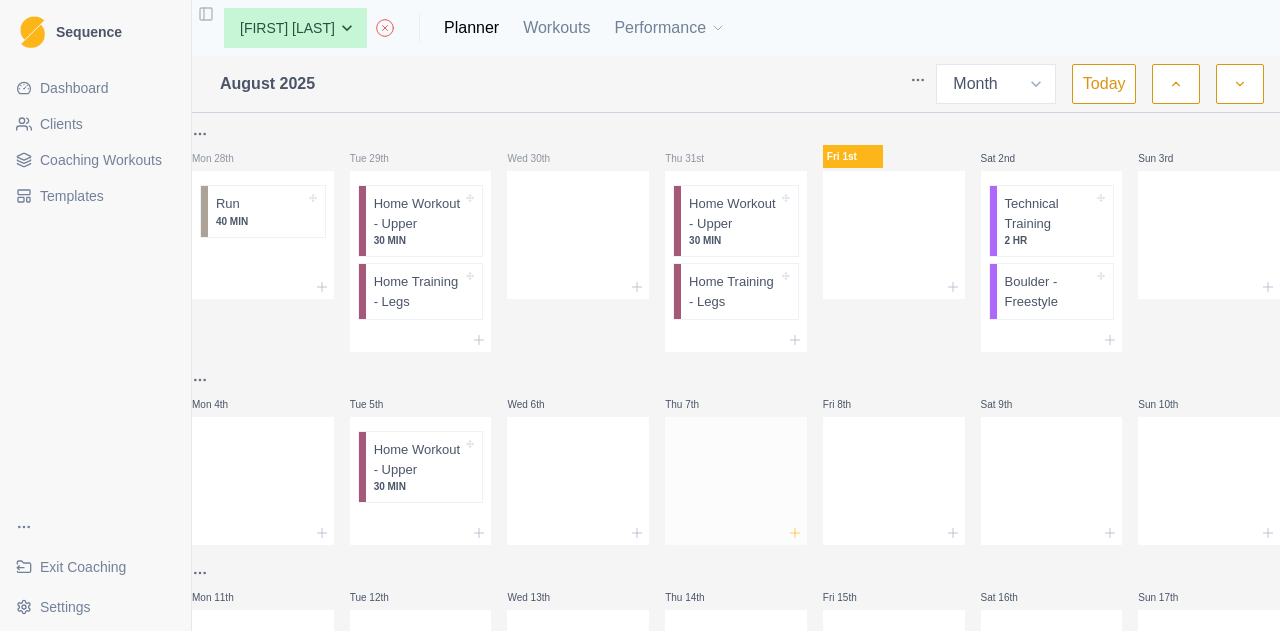 click 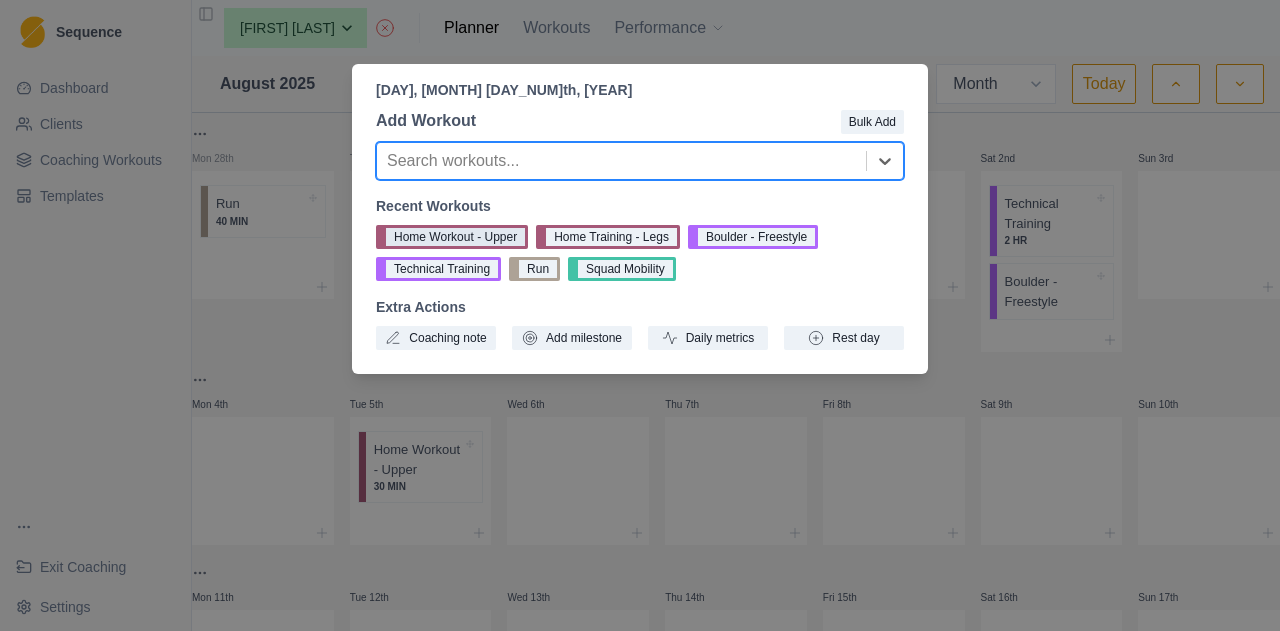 click on "Home Workout - Upper" at bounding box center [452, 237] 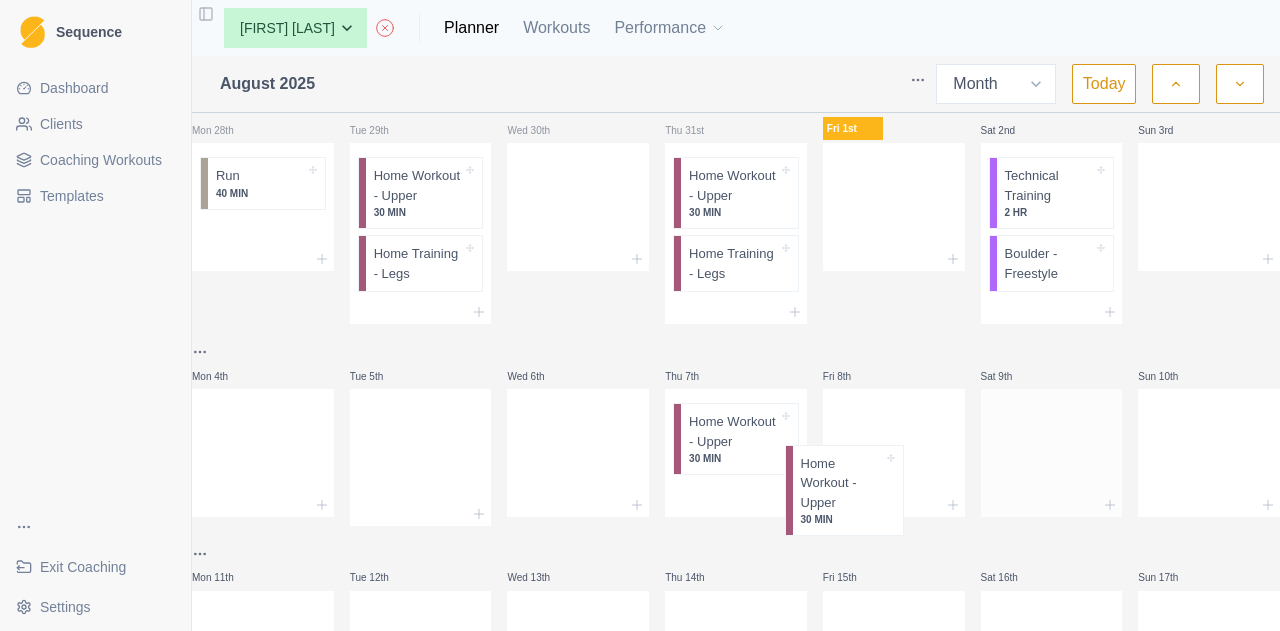 scroll, scrollTop: 34, scrollLeft: 0, axis: vertical 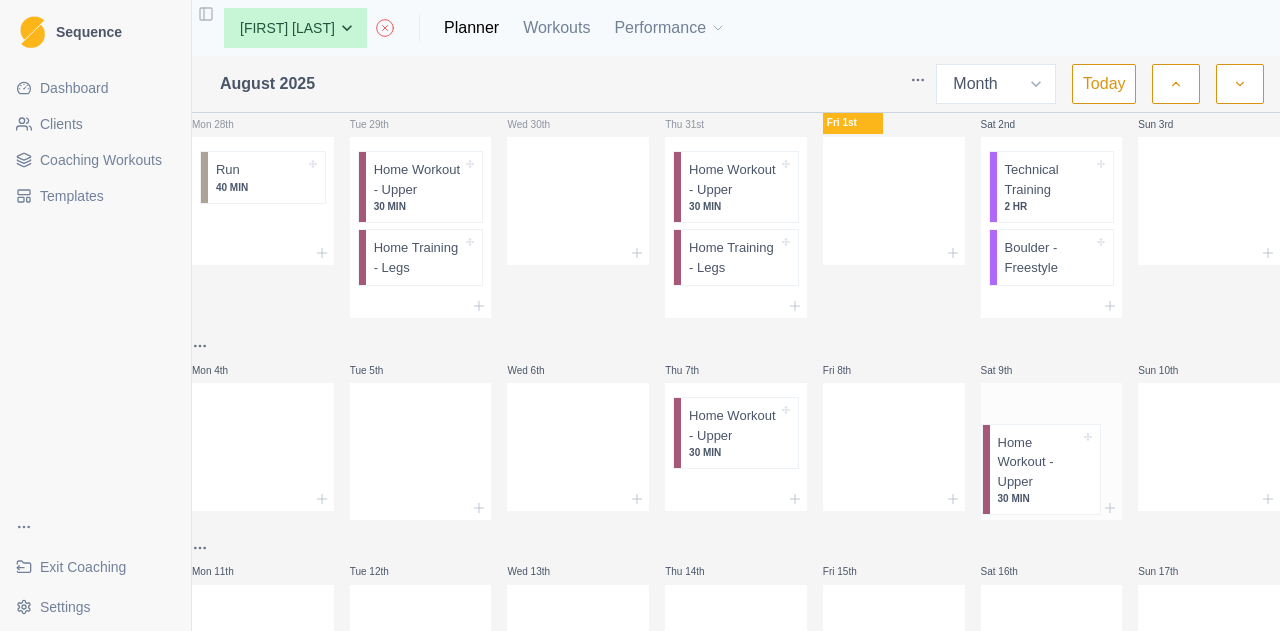drag, startPoint x: 420, startPoint y: 524, endPoint x: 1063, endPoint y: 478, distance: 644.6433 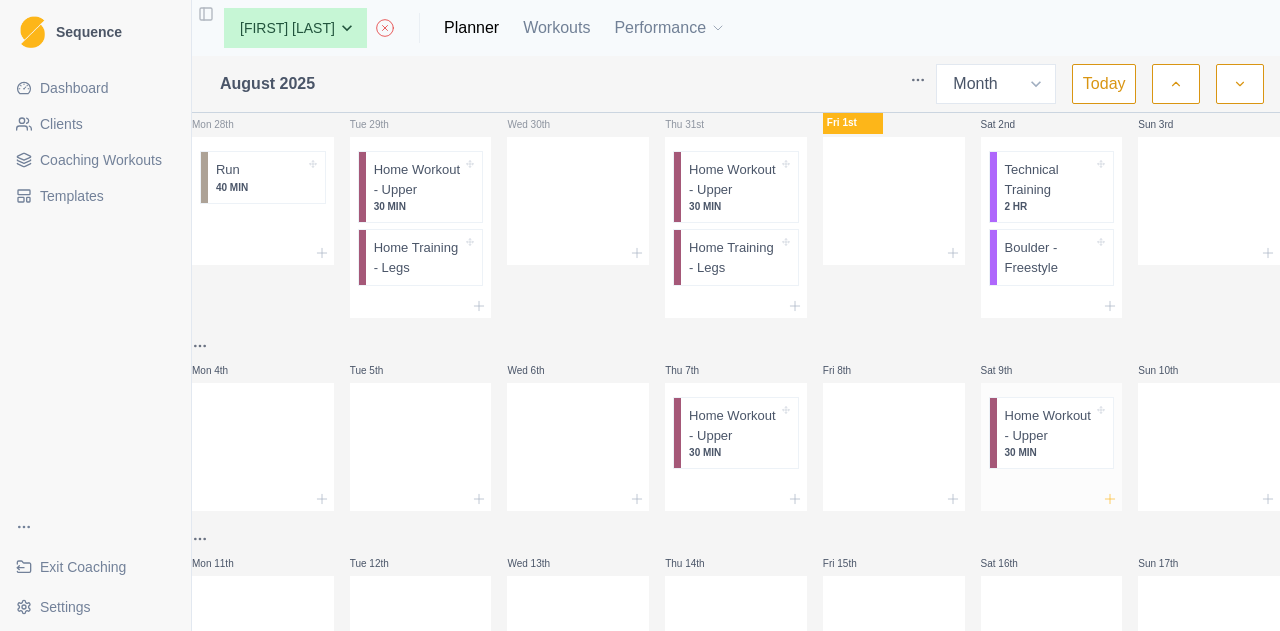 click 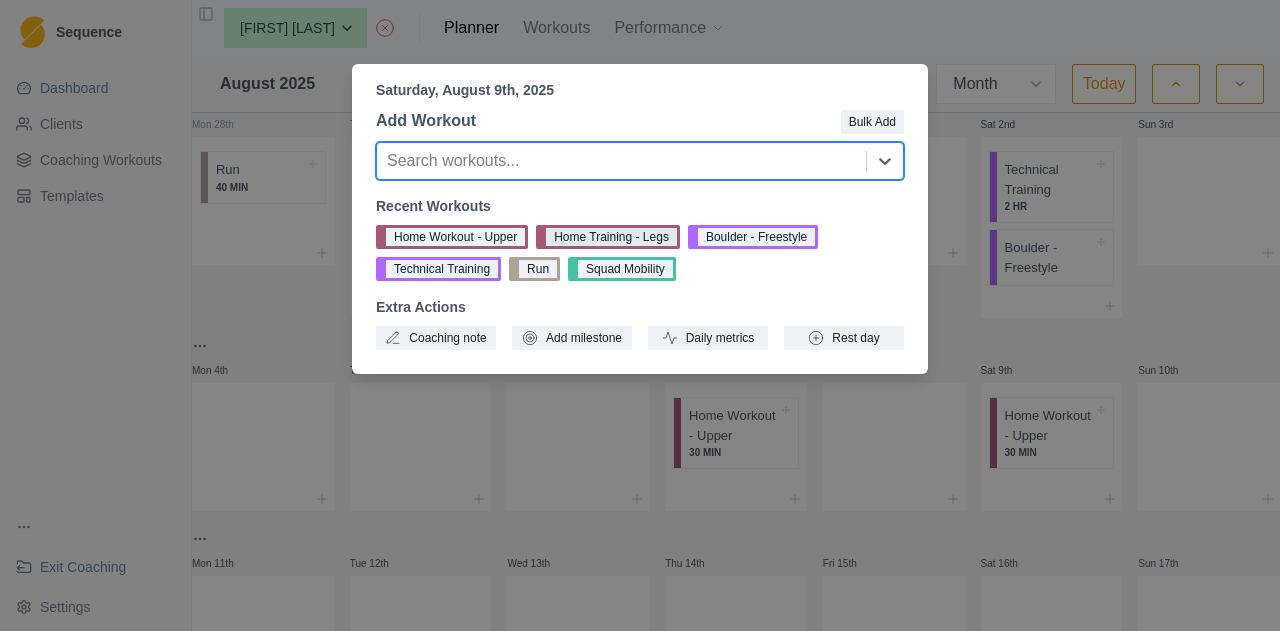 click on "Home Training - Legs" at bounding box center [608, 237] 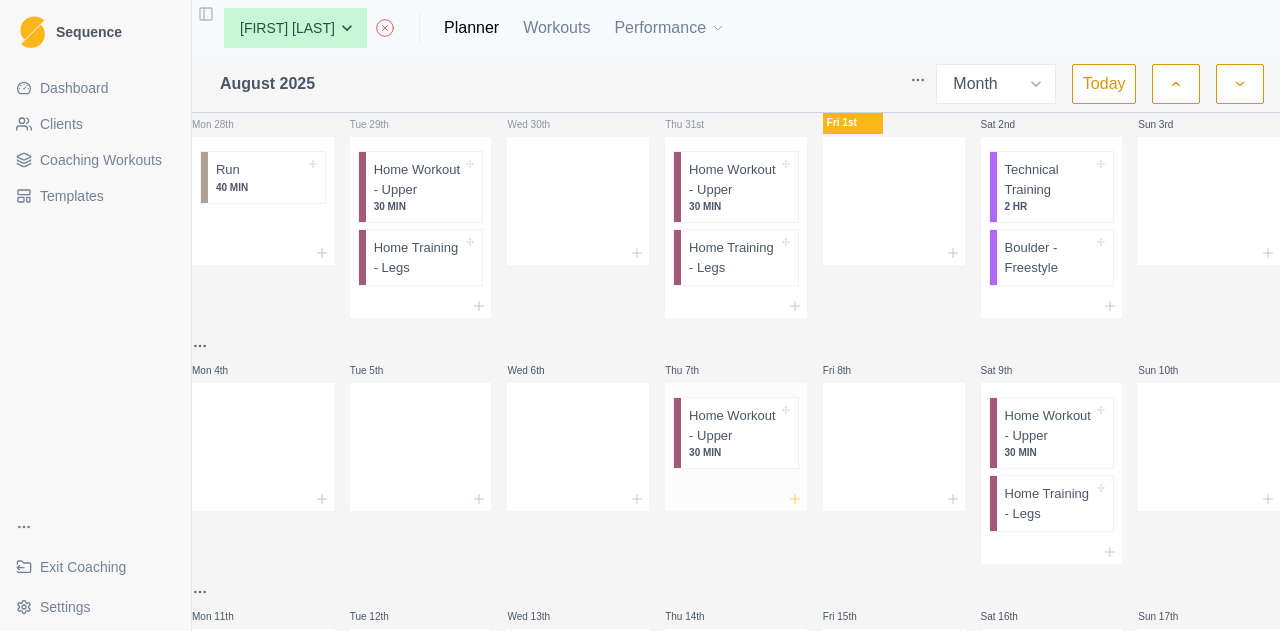 click 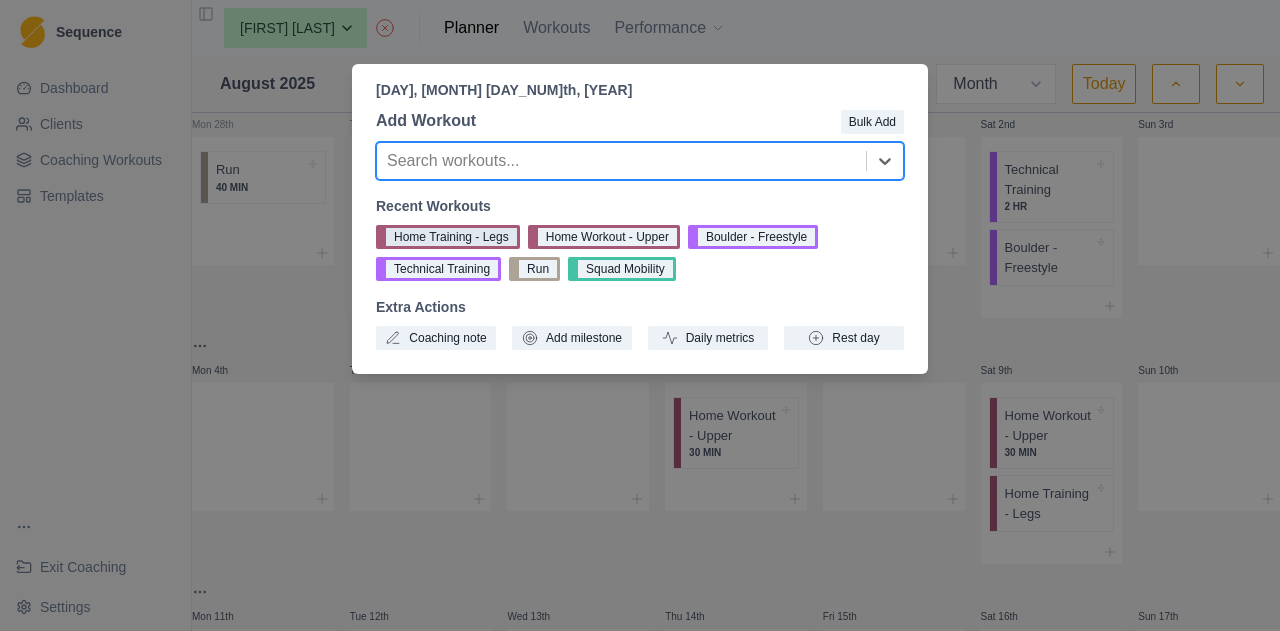 click on "Home Training - Legs" at bounding box center (448, 237) 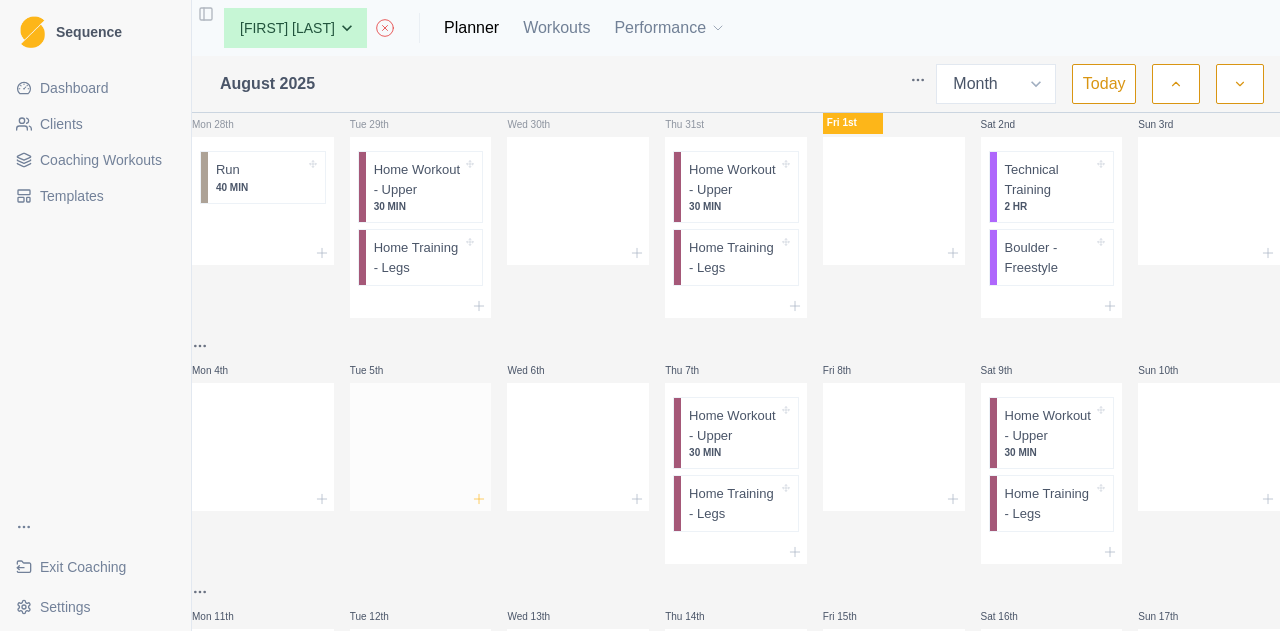 click 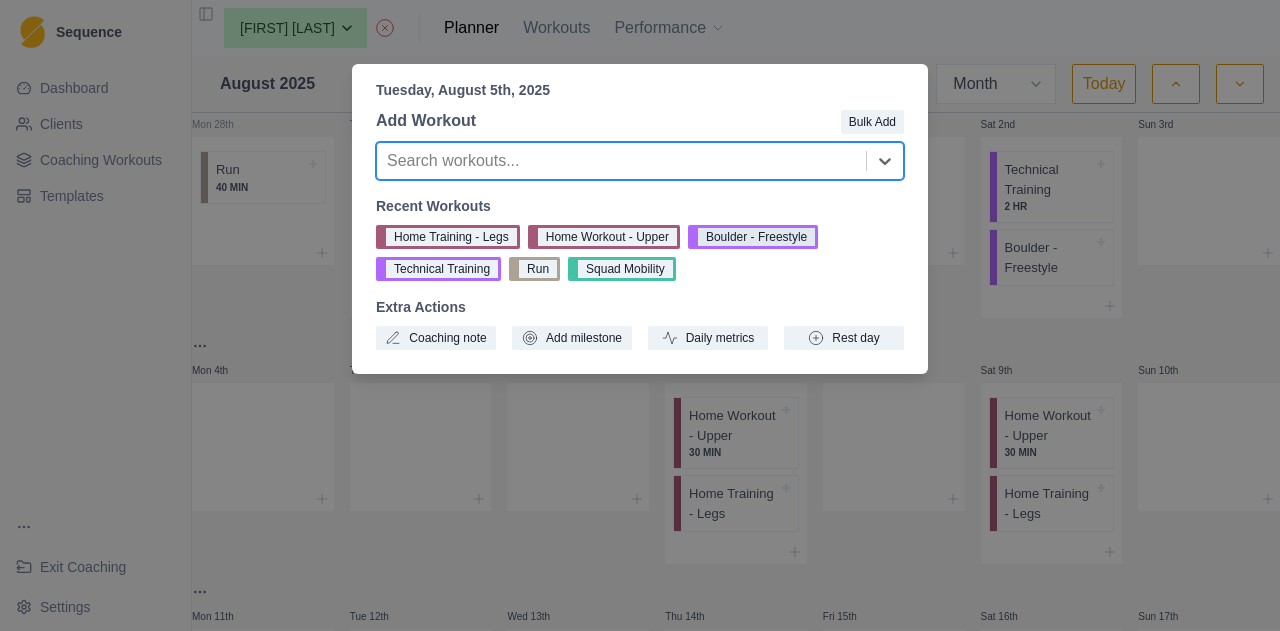 click on "Boulder - Freestyle" at bounding box center [753, 237] 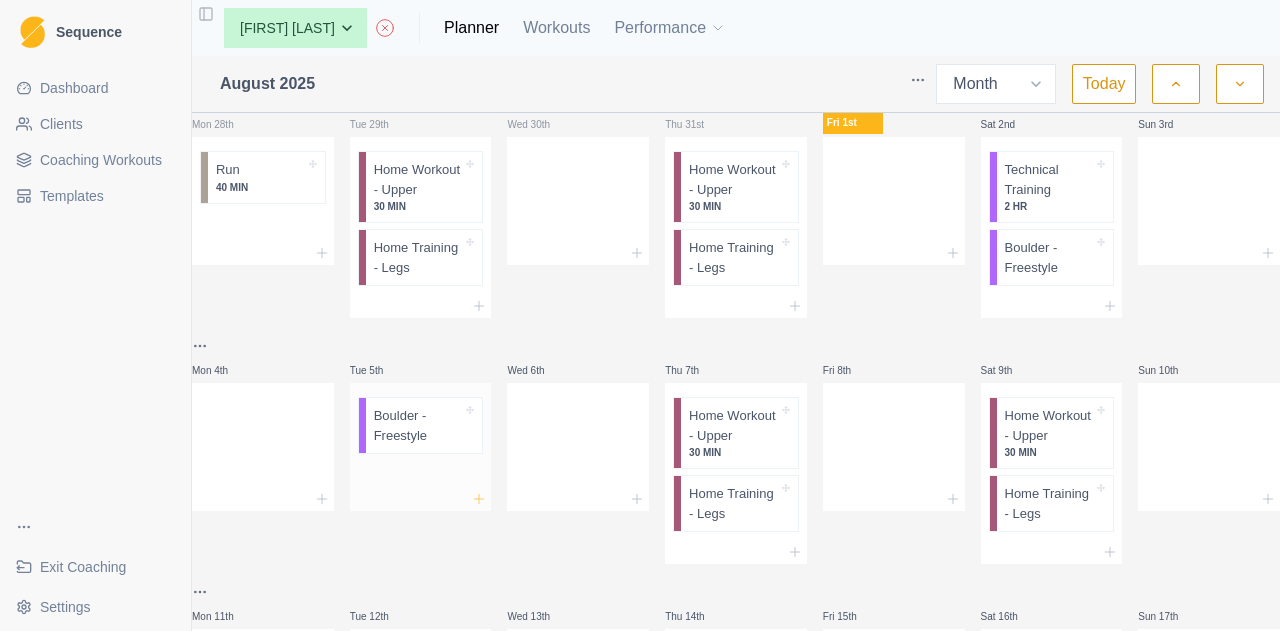 click 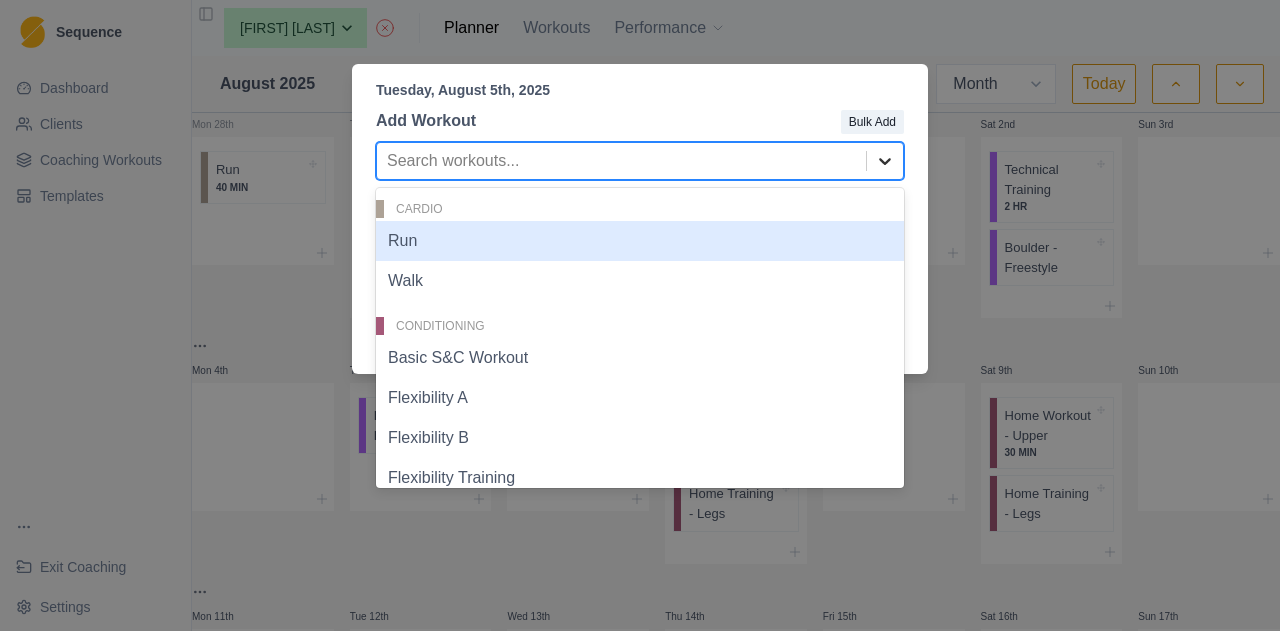 click 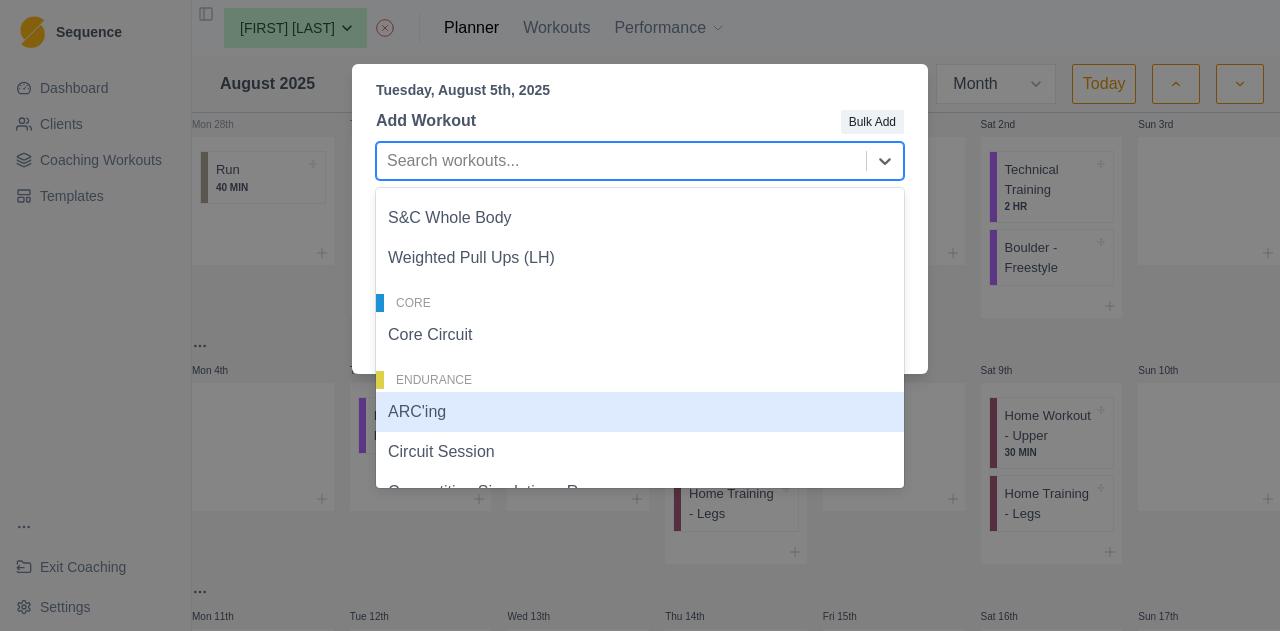 scroll, scrollTop: 300, scrollLeft: 0, axis: vertical 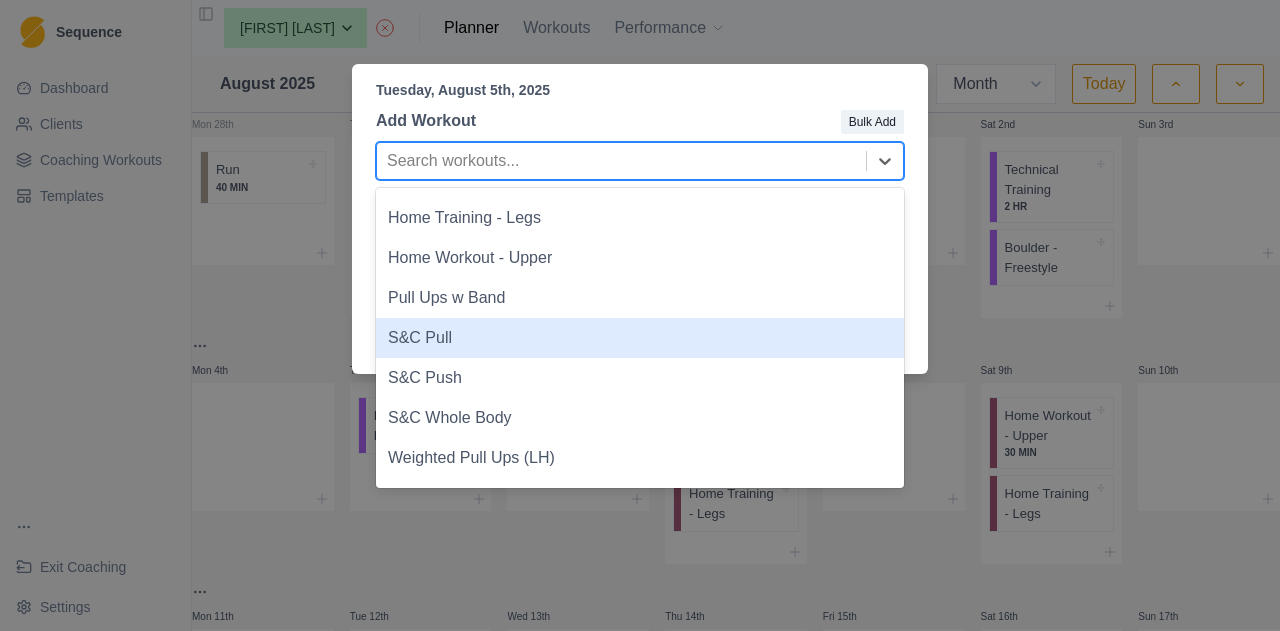 click on "S&C Pull" at bounding box center (640, 338) 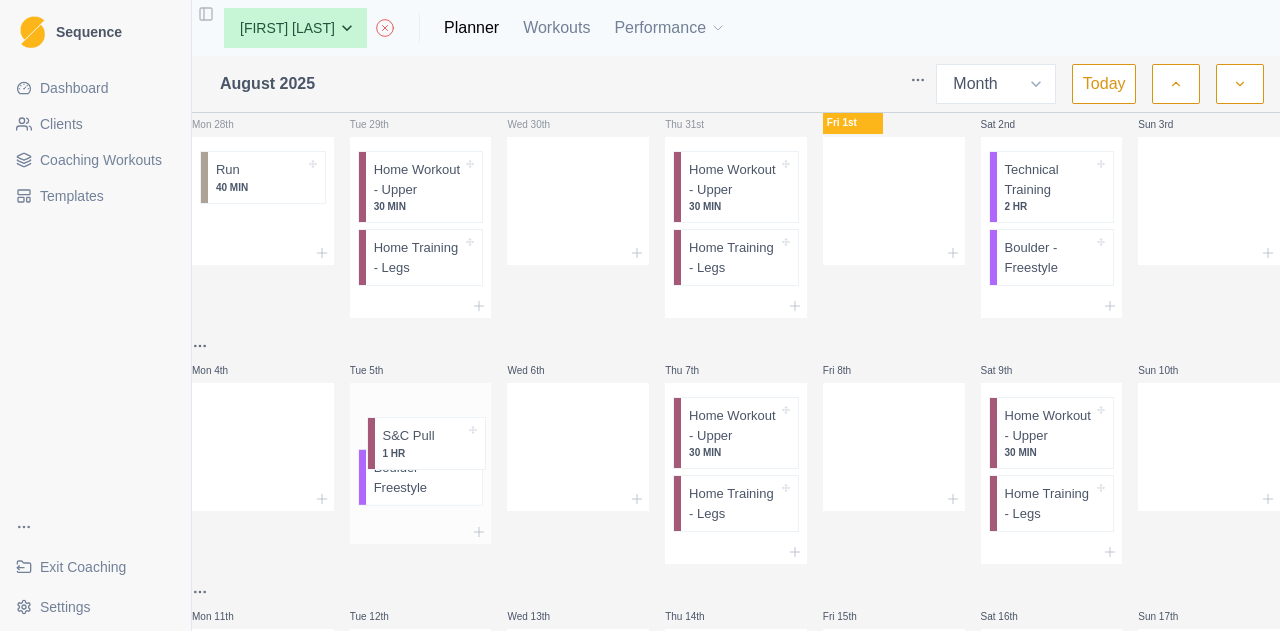 scroll, scrollTop: 36, scrollLeft: 0, axis: vertical 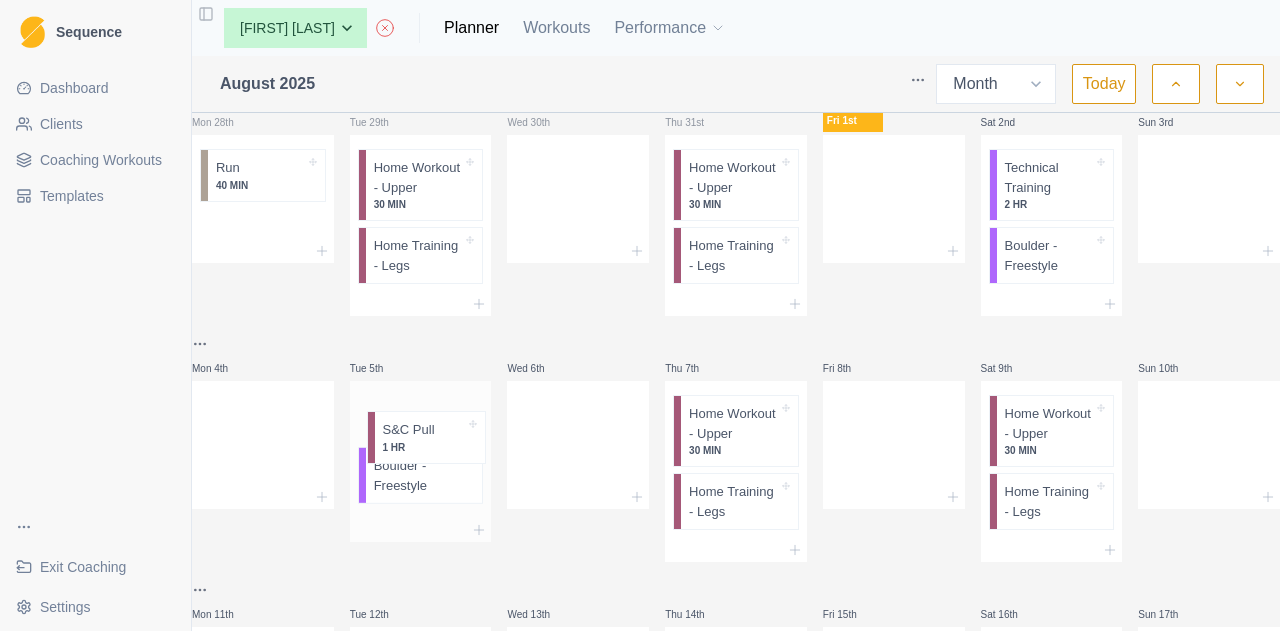 drag, startPoint x: 443, startPoint y: 526, endPoint x: 444, endPoint y: 431, distance: 95.005264 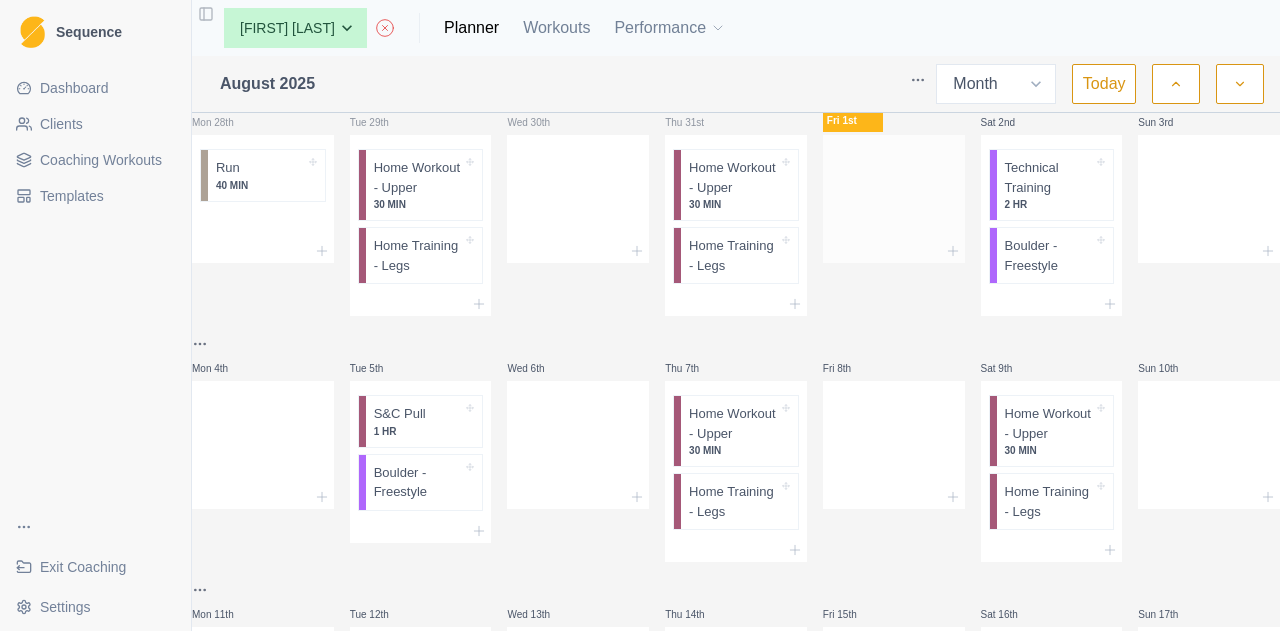 scroll, scrollTop: 0, scrollLeft: 0, axis: both 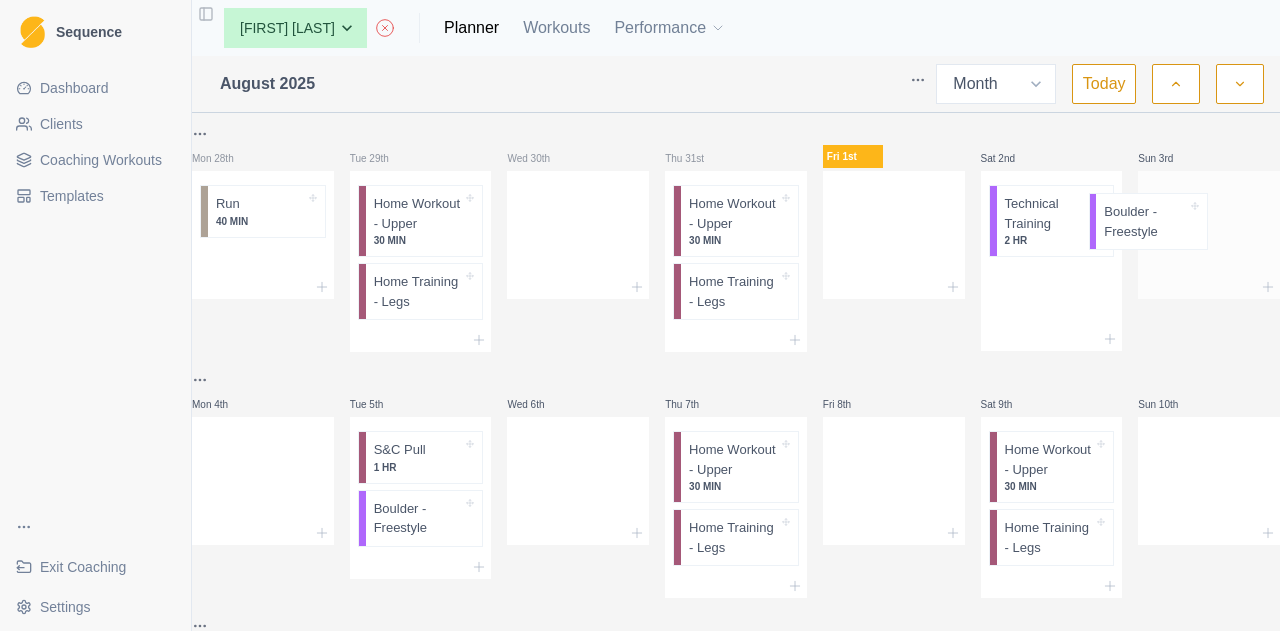 drag, startPoint x: 1044, startPoint y: 311, endPoint x: 1164, endPoint y: 231, distance: 144.22205 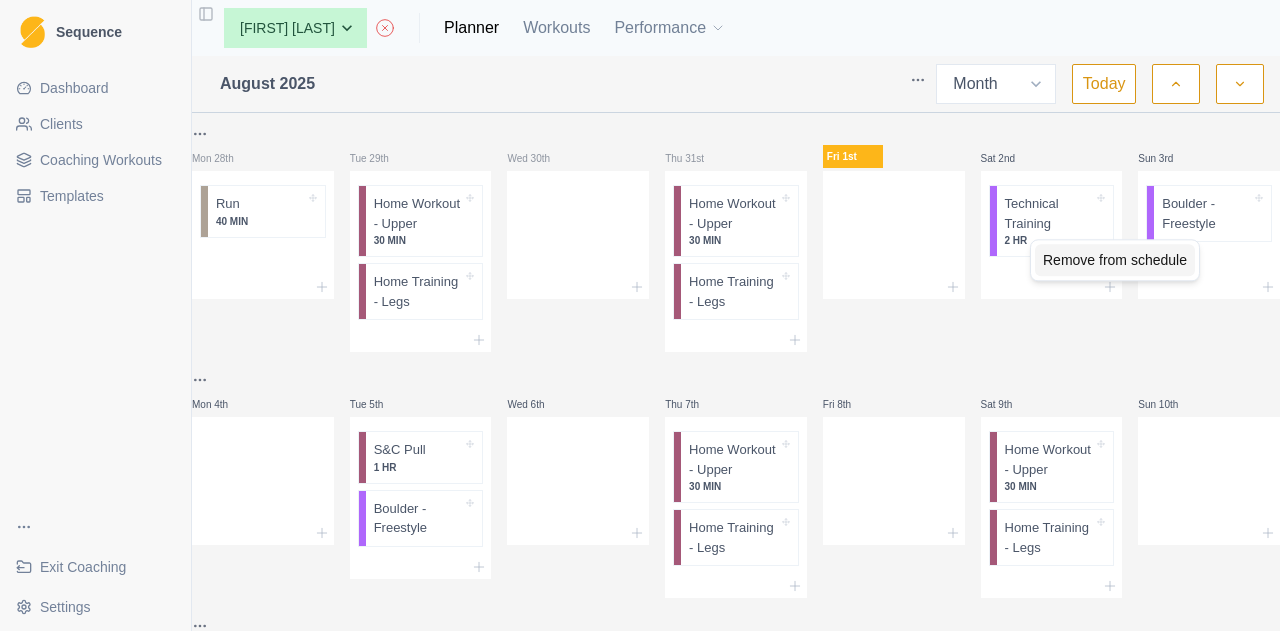 click on "Remove from schedule" at bounding box center (1115, 260) 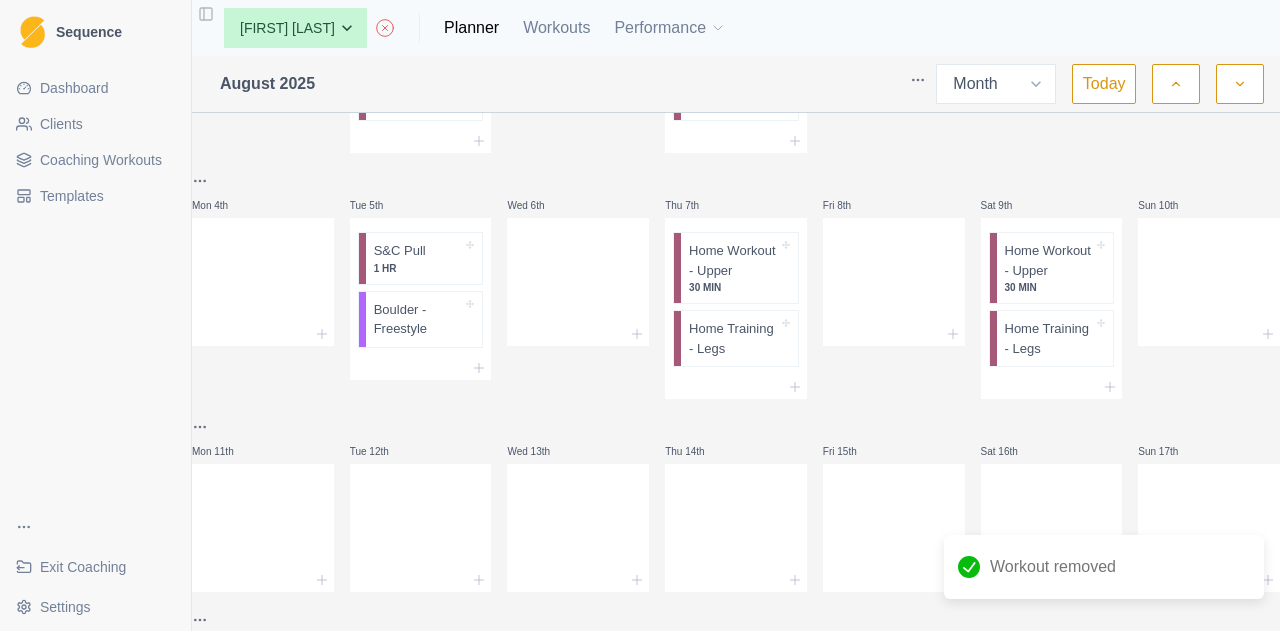 scroll, scrollTop: 200, scrollLeft: 0, axis: vertical 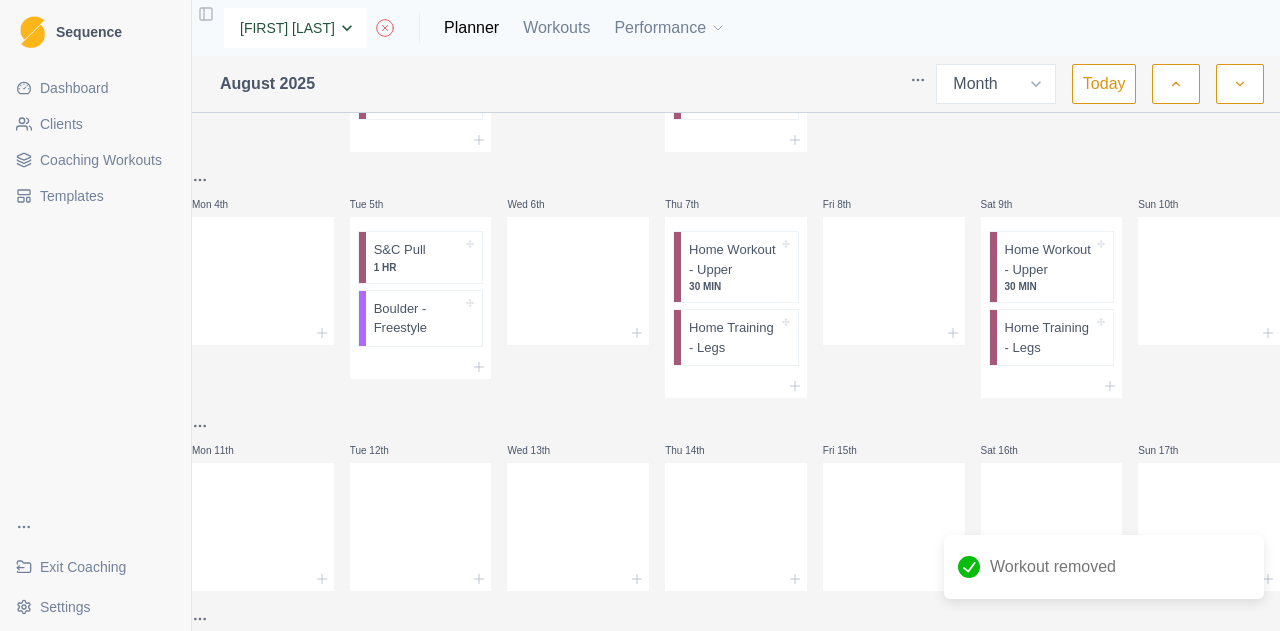 click on "None [FIRST] [LAST] [FIRST] [LAST] [FIRST] [LAST] [FIRST] [LAST] [FIRST] [LAST] [FIRST] [LAST] [FIRST] [LAST] [FIRST] [LAST] [FIRST] [LAST] [FIRST] [LAST] [FIRST] [LAST] [FIRST] [LAST] [FIRST] [LAST] [FIRST] [LAST] [FIRST] [LAST] [FIRST] [LAST] [FIRST] [LAST]" at bounding box center (295, 28) 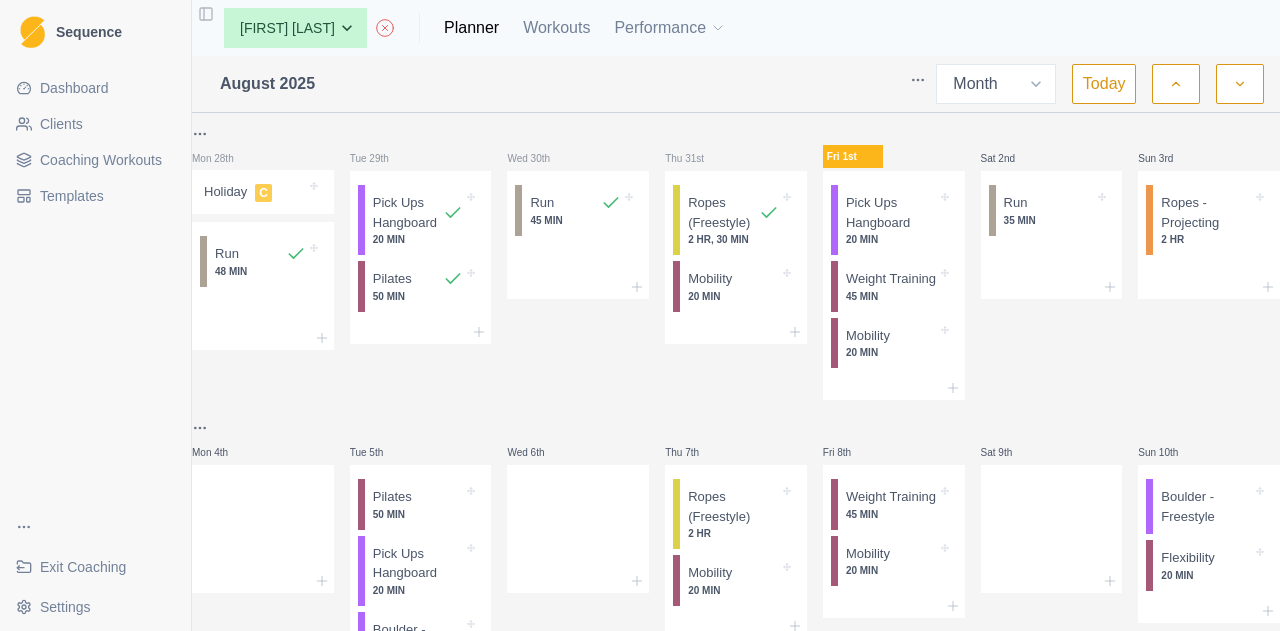 select on "month" 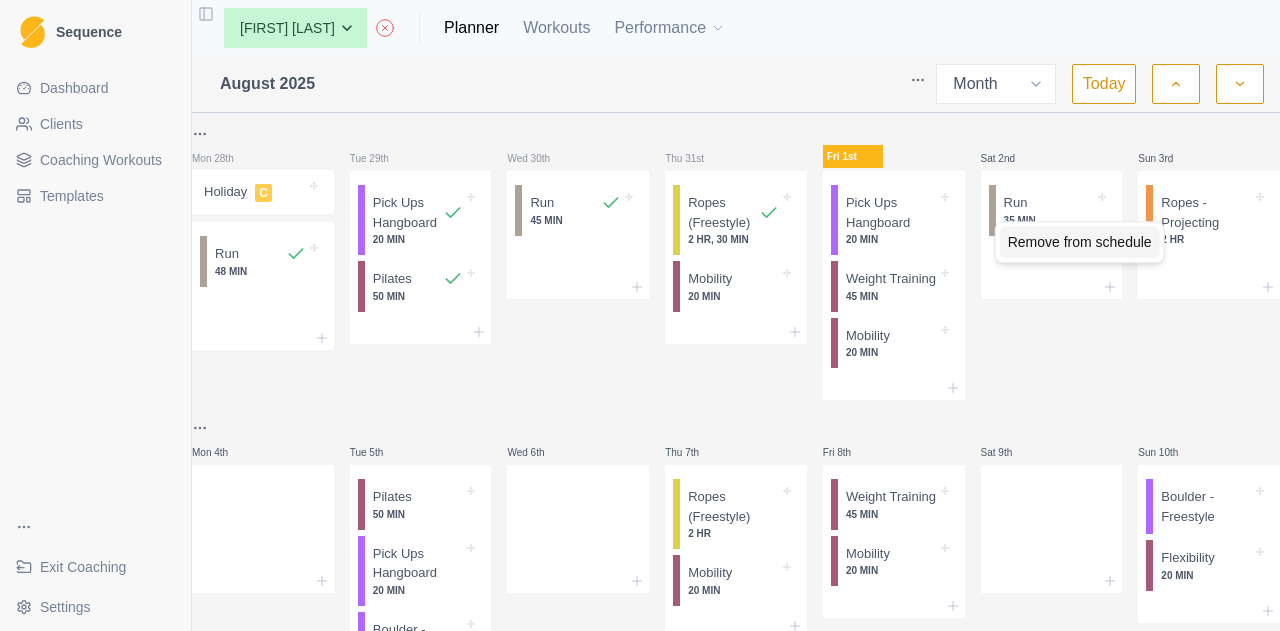 click on "Remove from schedule" at bounding box center [1080, 242] 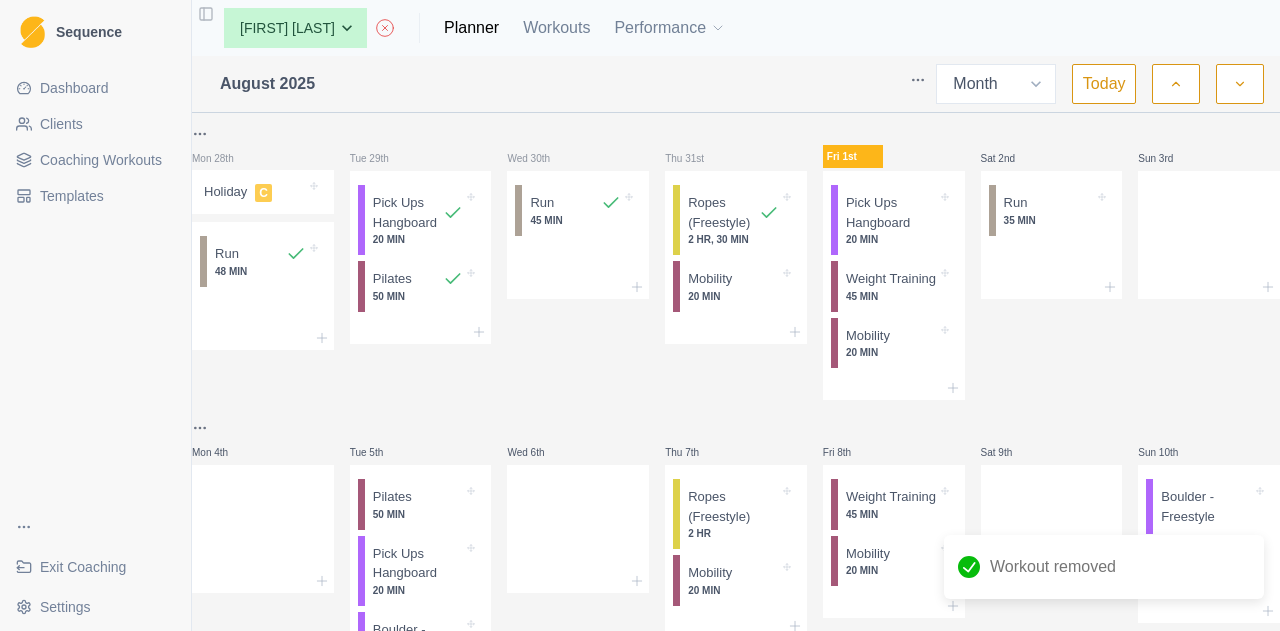click 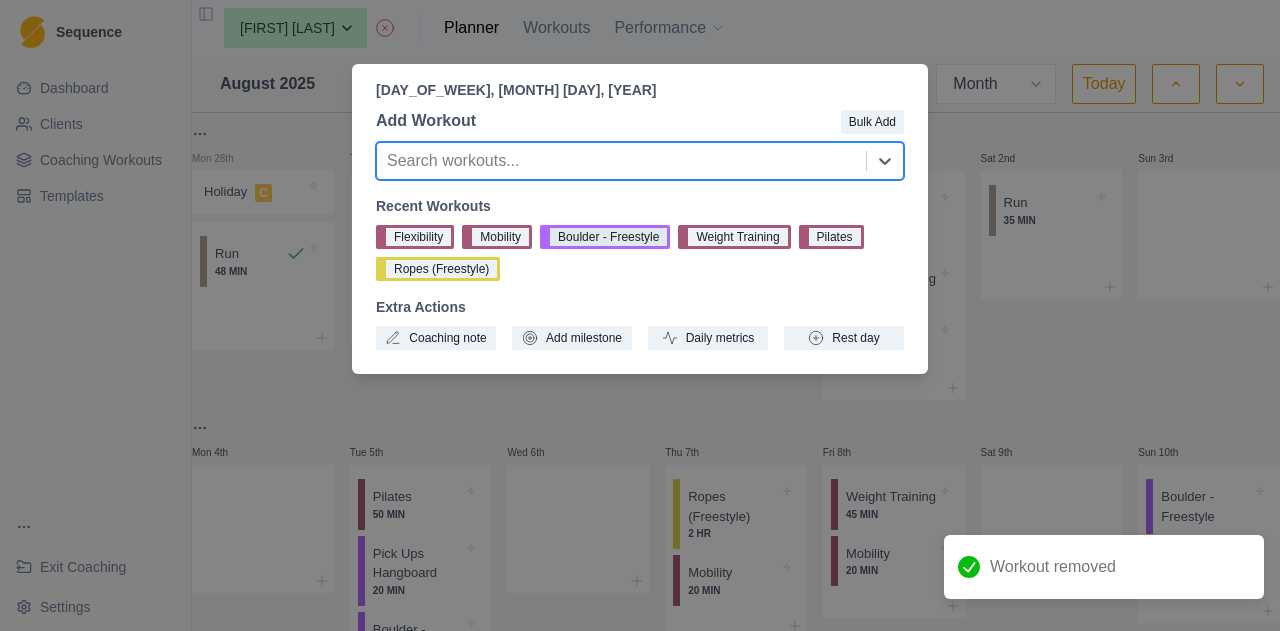 click on "Boulder - Freestyle" at bounding box center (605, 237) 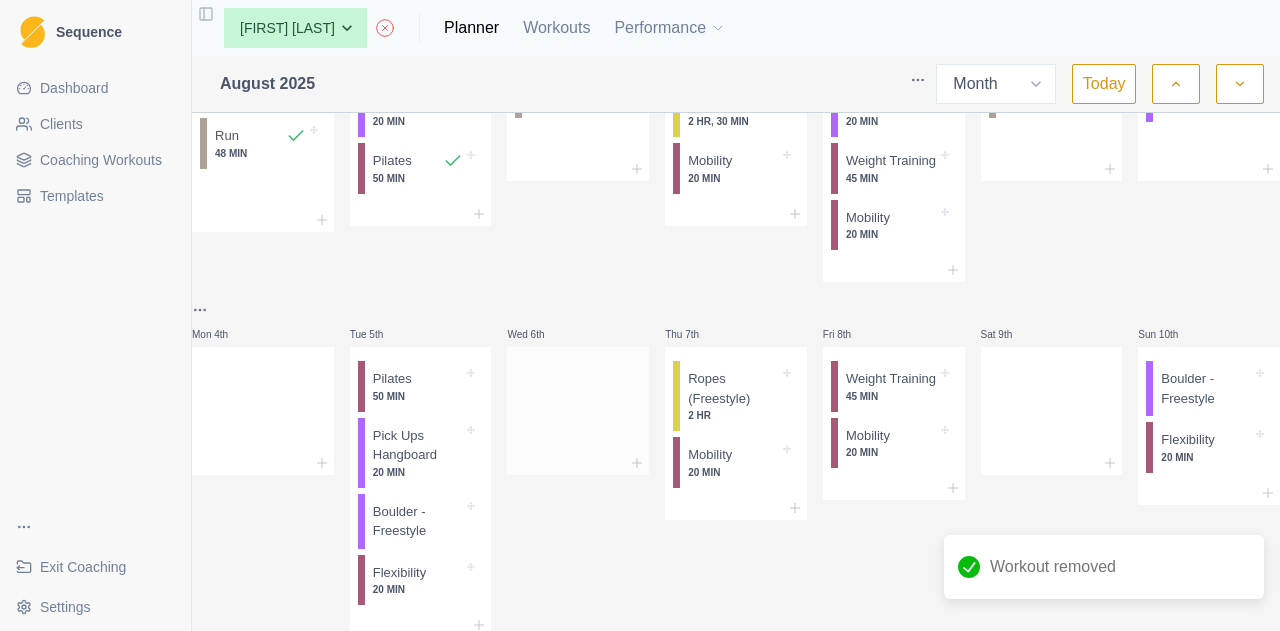 scroll, scrollTop: 200, scrollLeft: 0, axis: vertical 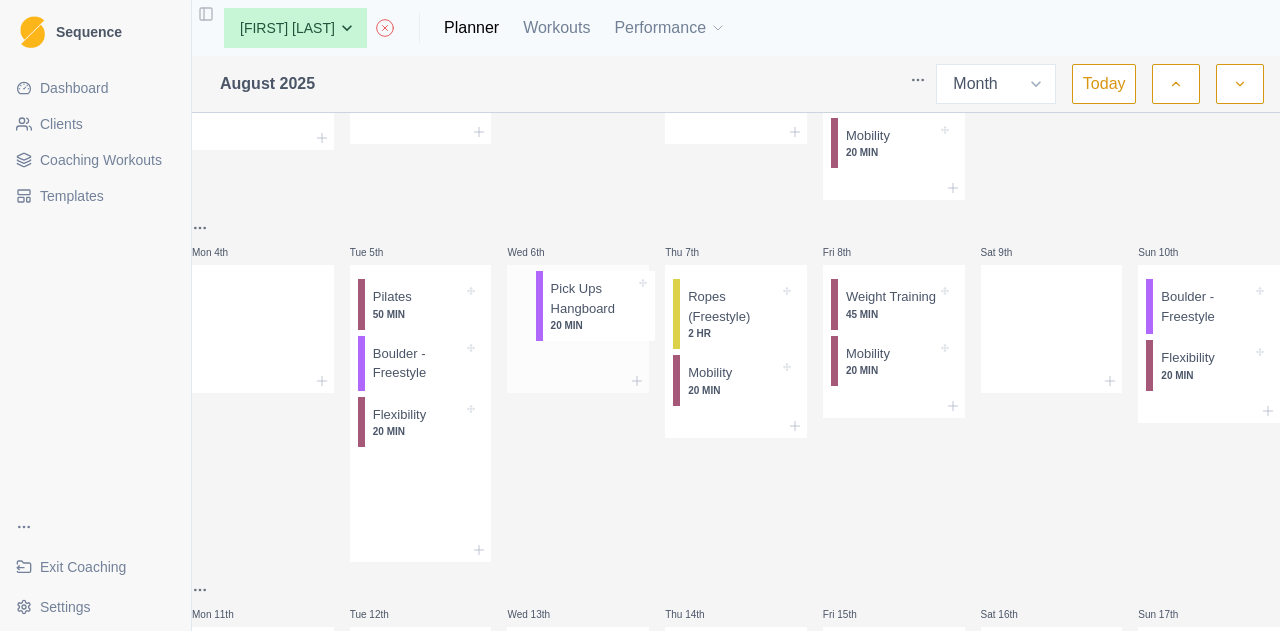drag, startPoint x: 422, startPoint y: 418, endPoint x: 615, endPoint y: 318, distance: 217.36835 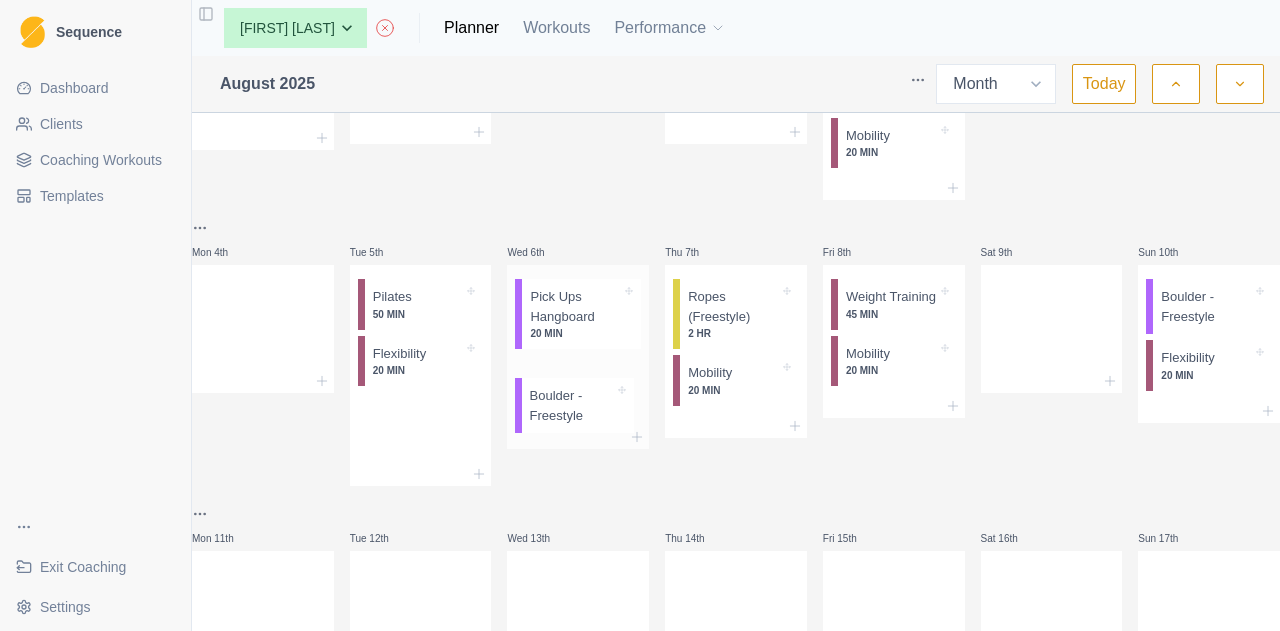 drag, startPoint x: 524, startPoint y: 397, endPoint x: 558, endPoint y: 396, distance: 34.0147 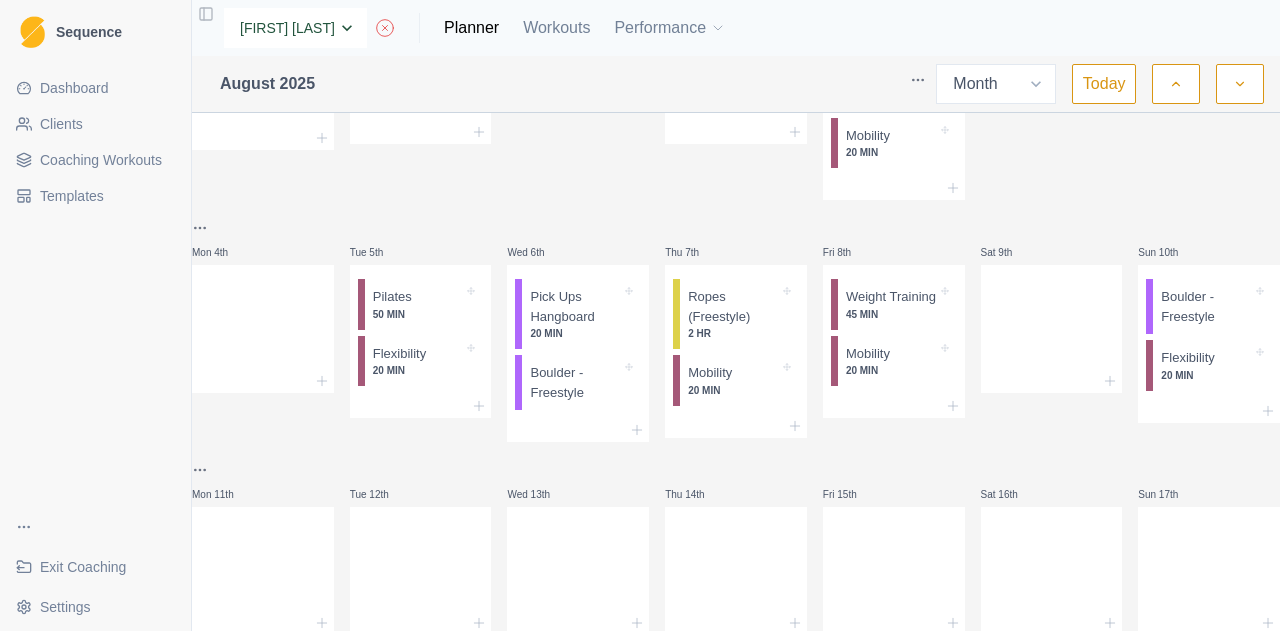 click on "None [FIRST] [LAST] [FIRST] [LAST] [FIRST] [LAST] [FIRST] [LAST] [FIRST] [LAST] [FIRST] [LAST] [FIRST] [LAST] [FIRST] [LAST] [FIRST] [LAST] [FIRST] [LAST] [FIRST] [LAST] [FIRST] [LAST] [FIRST] [LAST] [FIRST] [LAST] [FIRST] [LAST] [FIRST] [LAST] [FIRST] [LAST]" at bounding box center (295, 28) 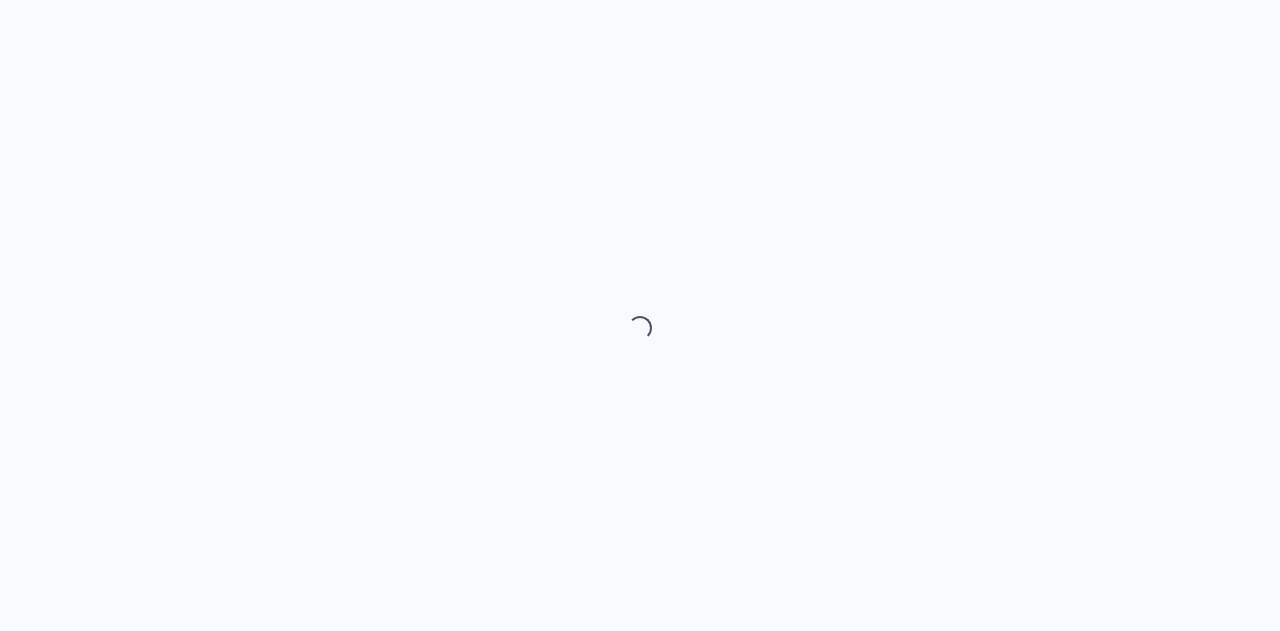 scroll, scrollTop: 0, scrollLeft: 0, axis: both 